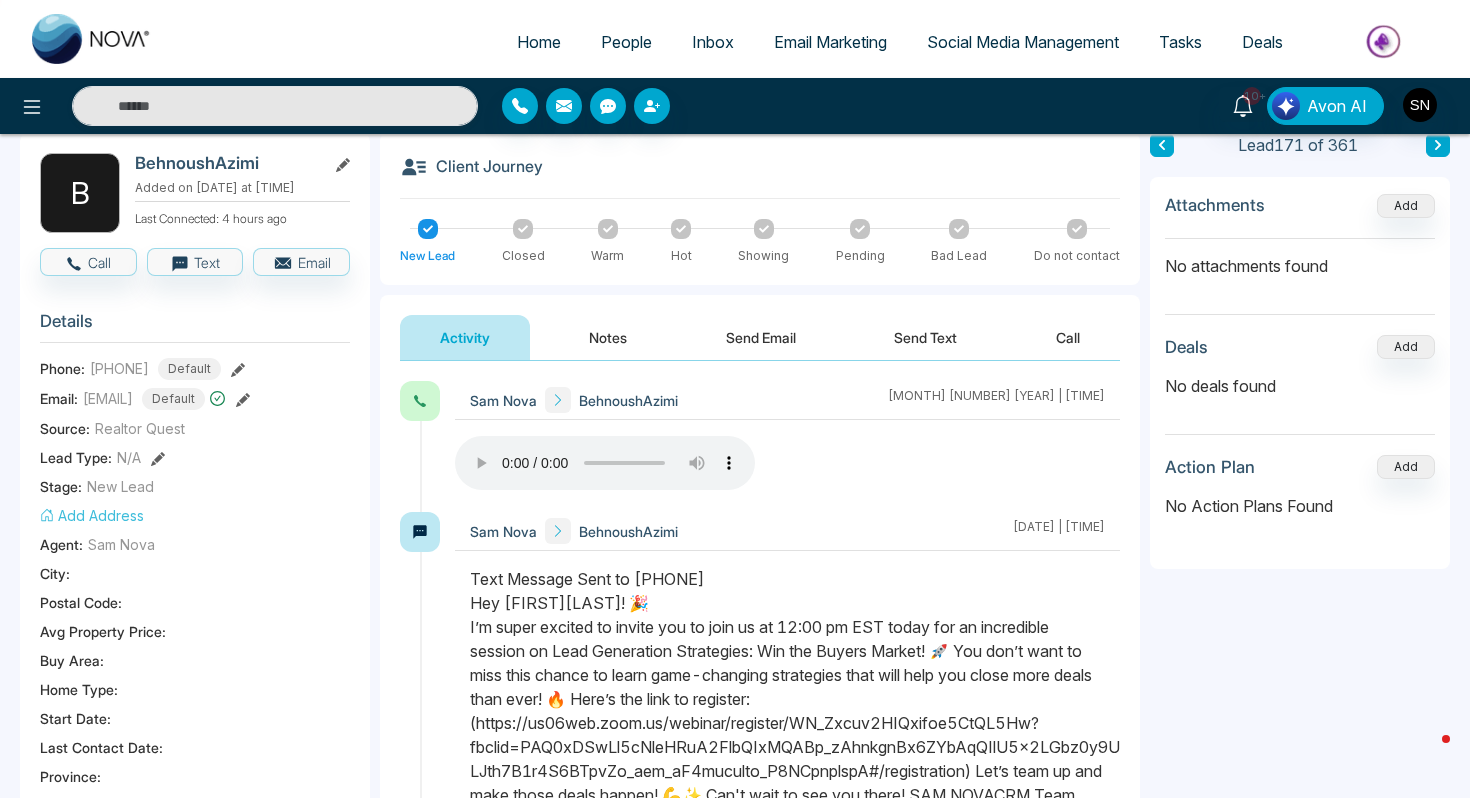 scroll, scrollTop: 0, scrollLeft: 0, axis: both 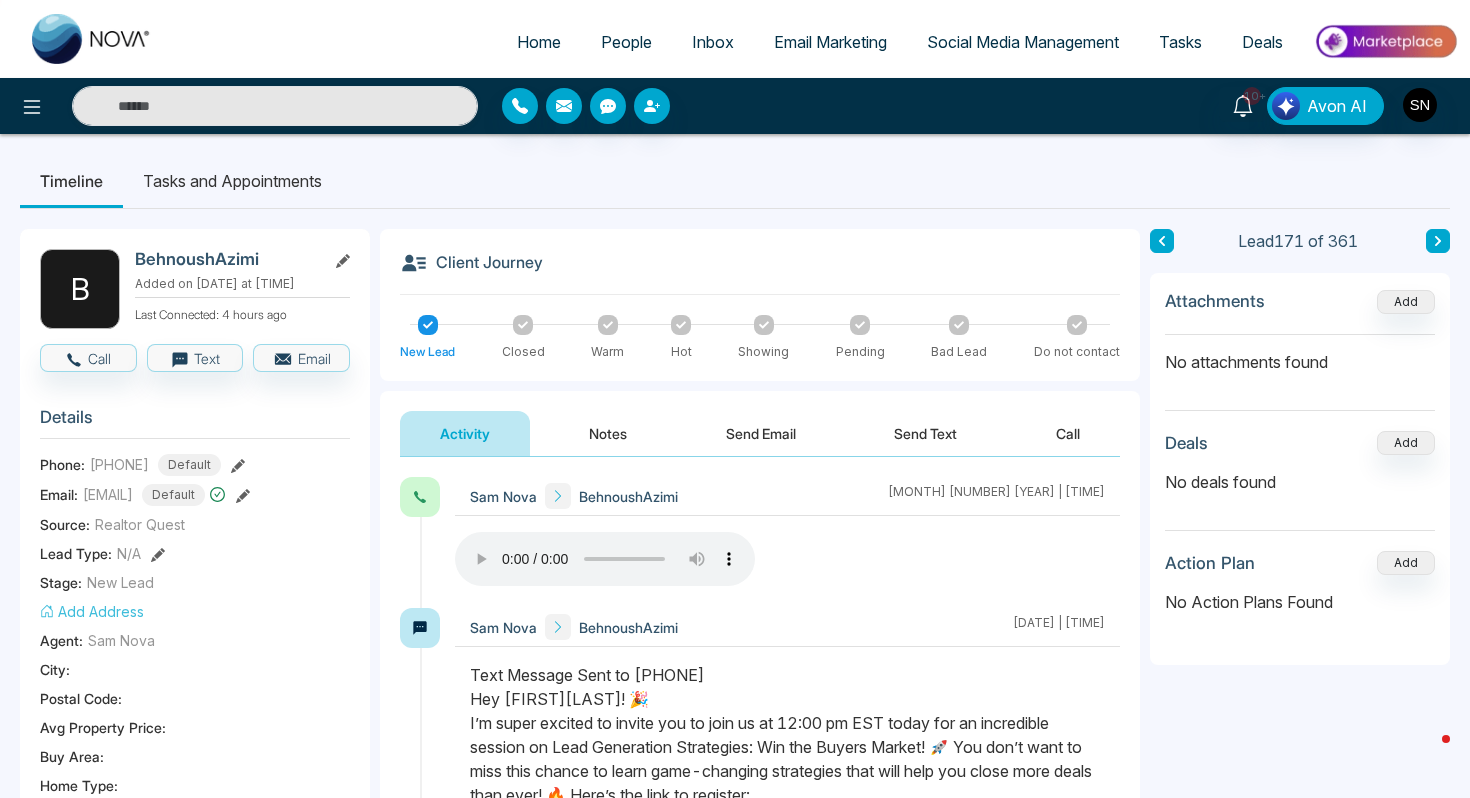 click on "People" at bounding box center [626, 42] 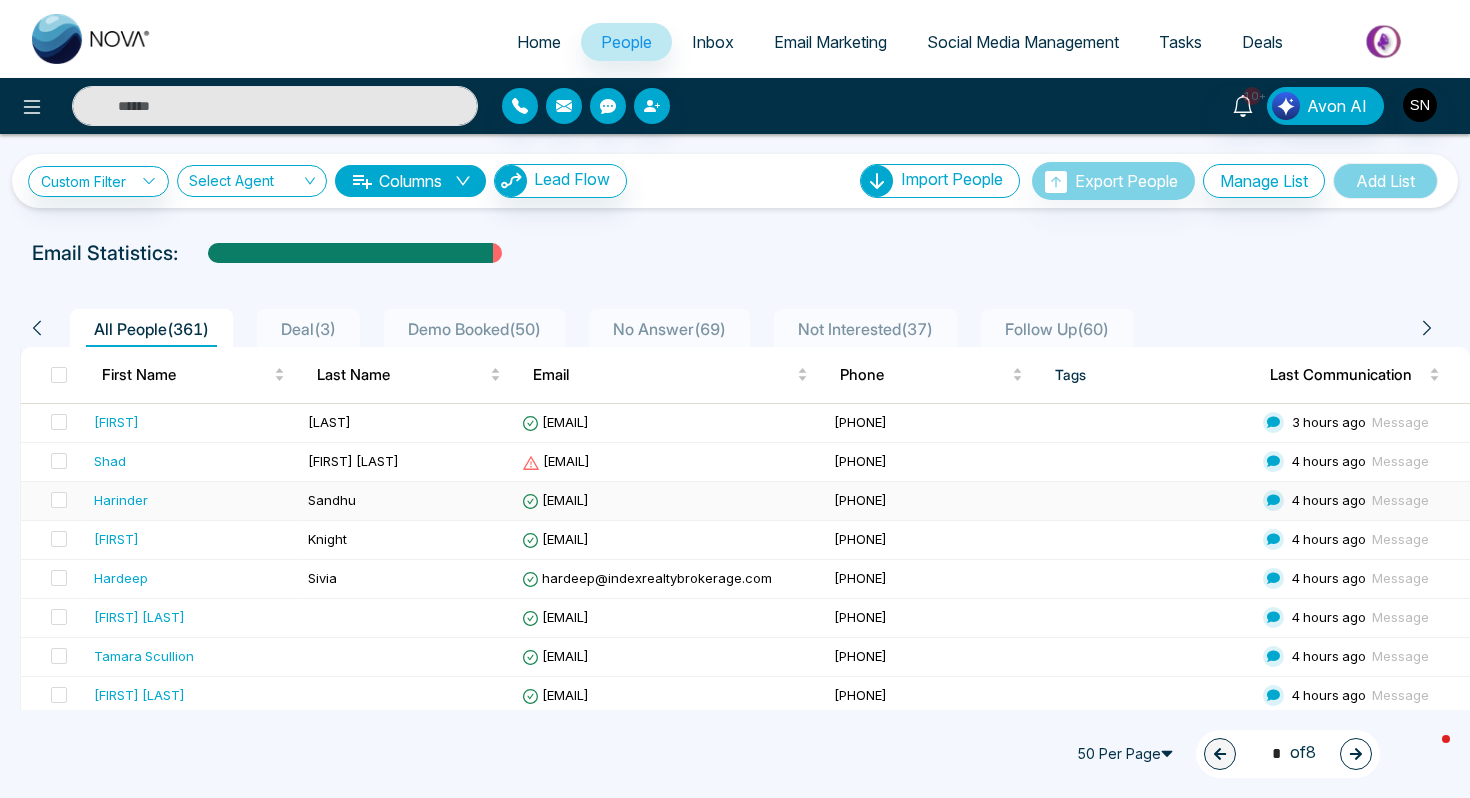 scroll, scrollTop: 77, scrollLeft: 0, axis: vertical 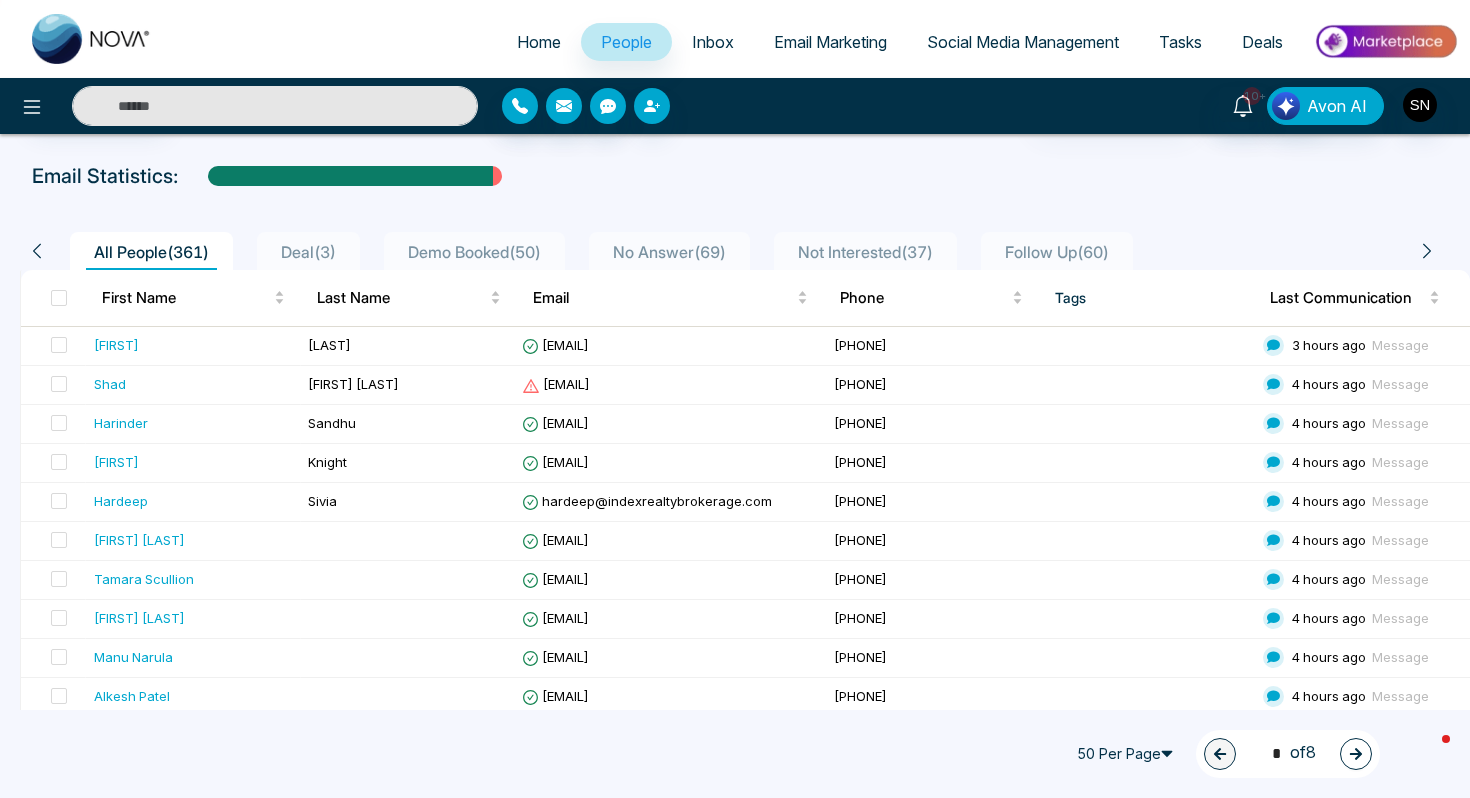 click at bounding box center (275, 106) 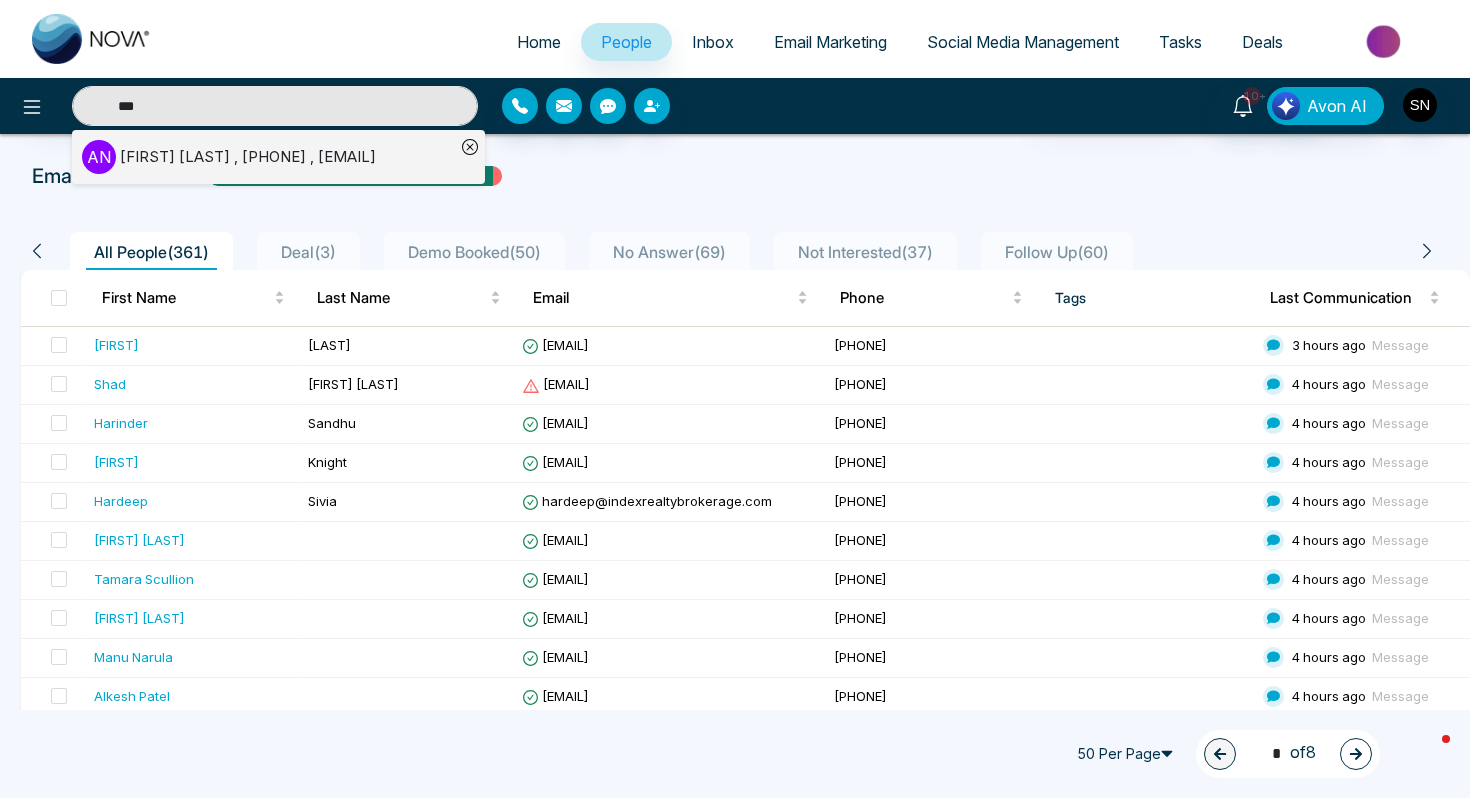type on "***" 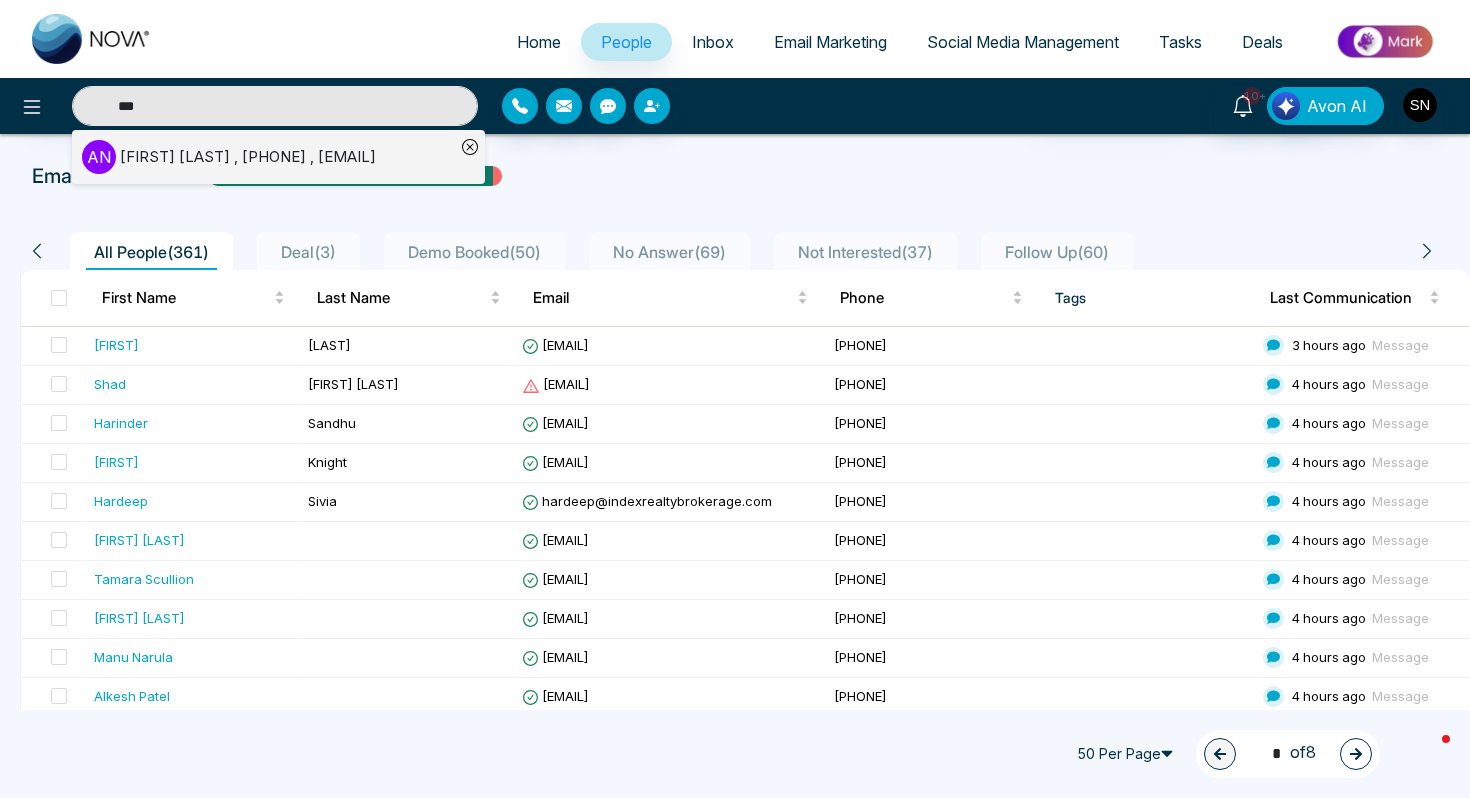 click on "***" at bounding box center (275, 106) 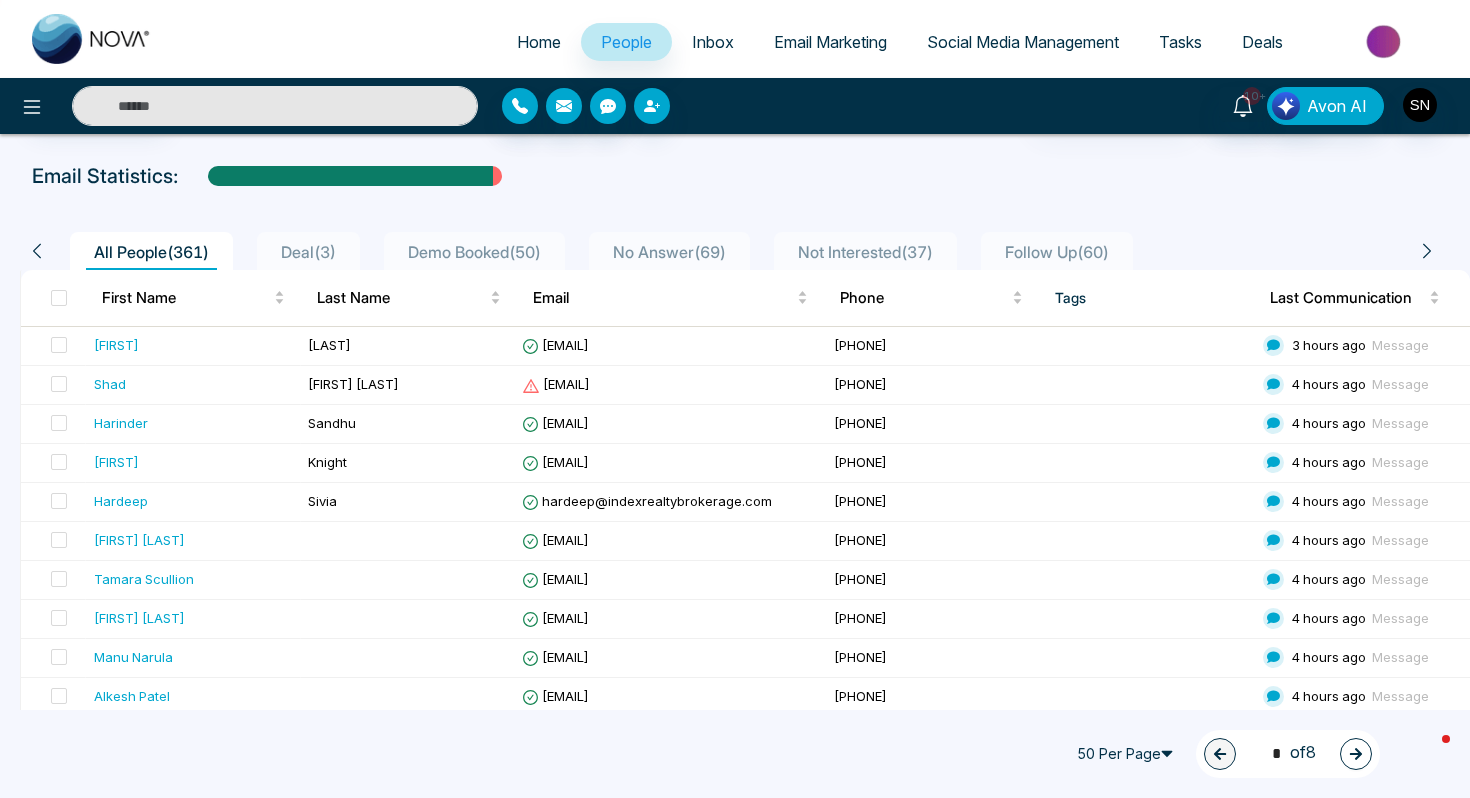 paste on "**********" 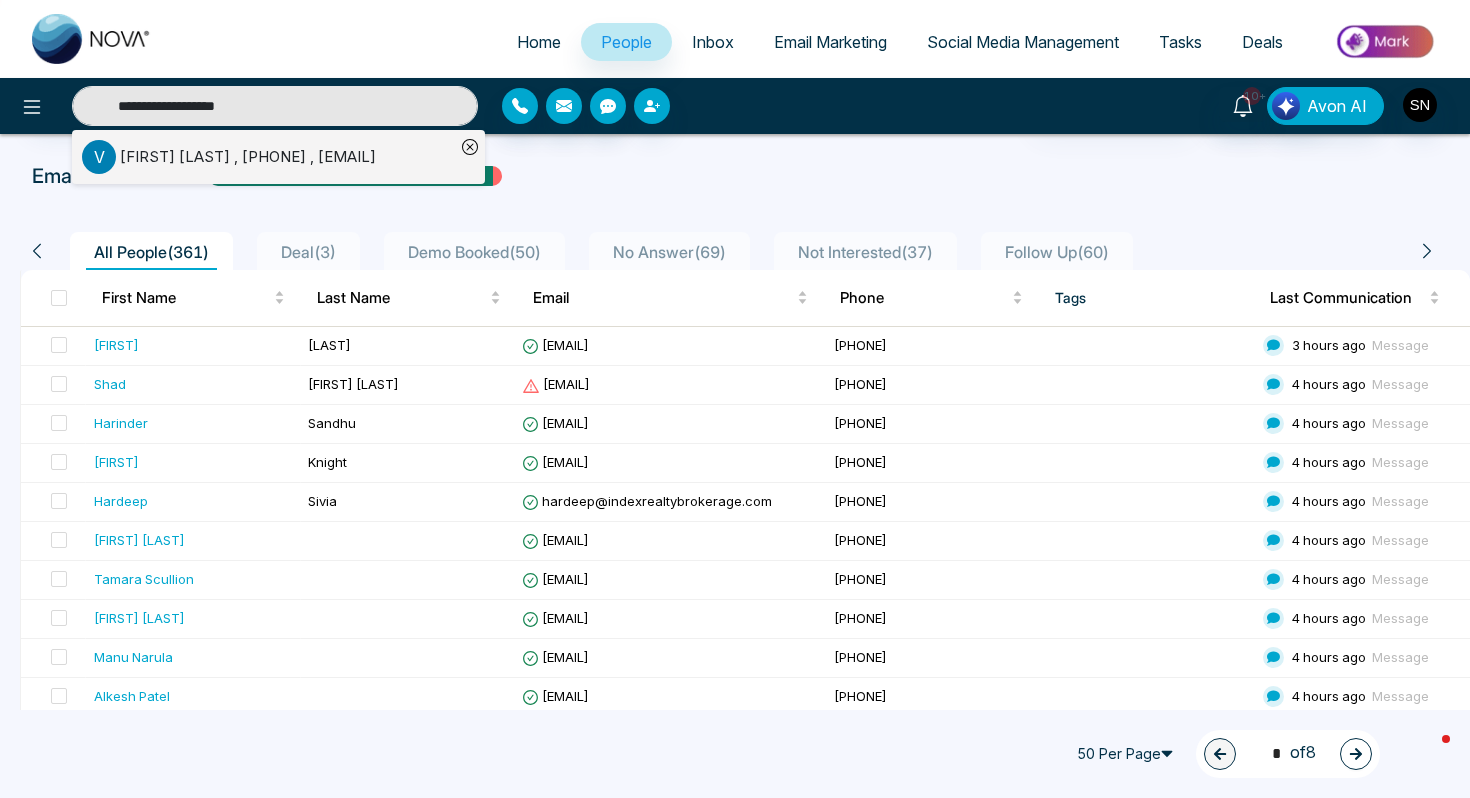 type on "**********" 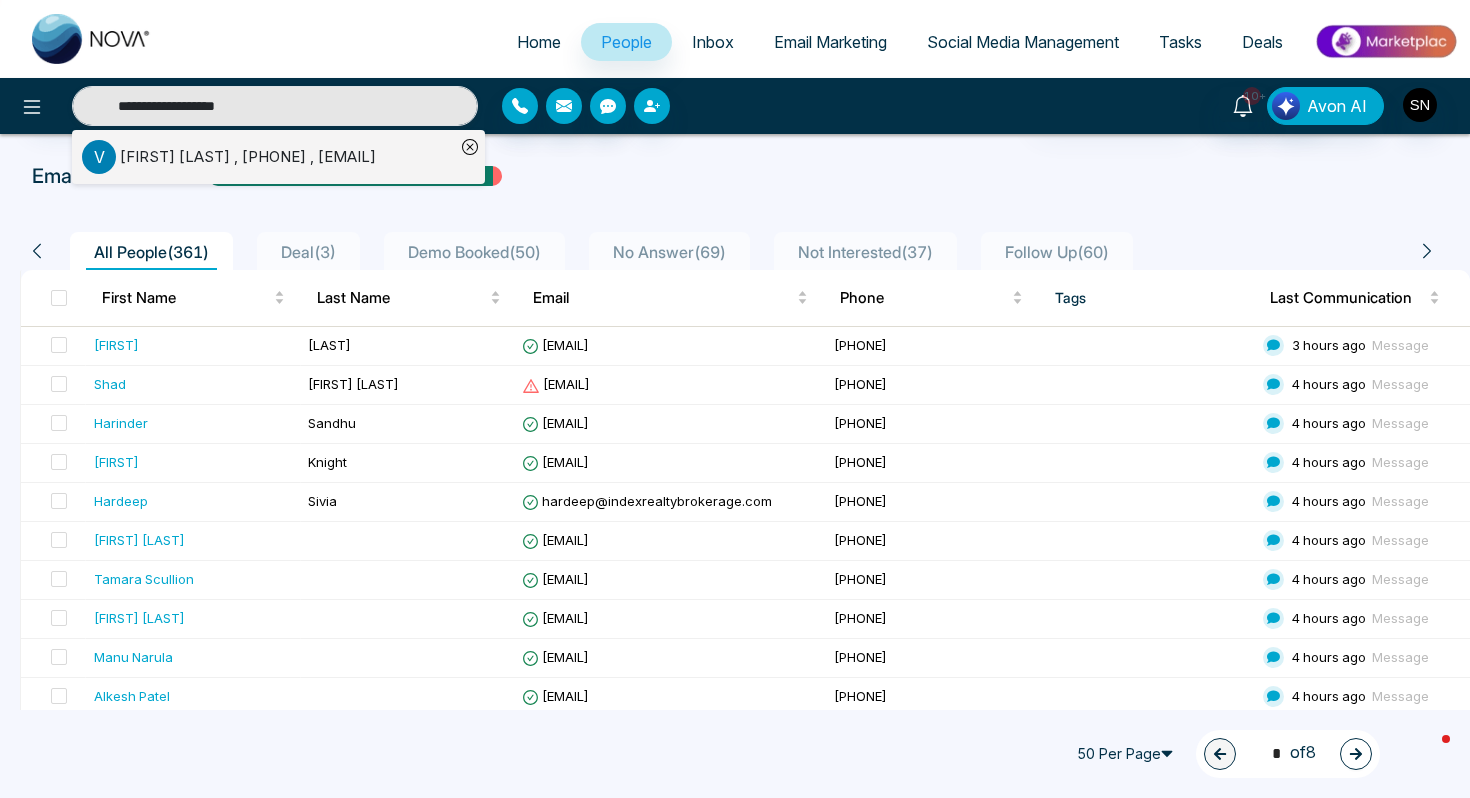 click on "VirajKapahi     , +16472806674   , viraj@teamviraj.com" at bounding box center (248, 157) 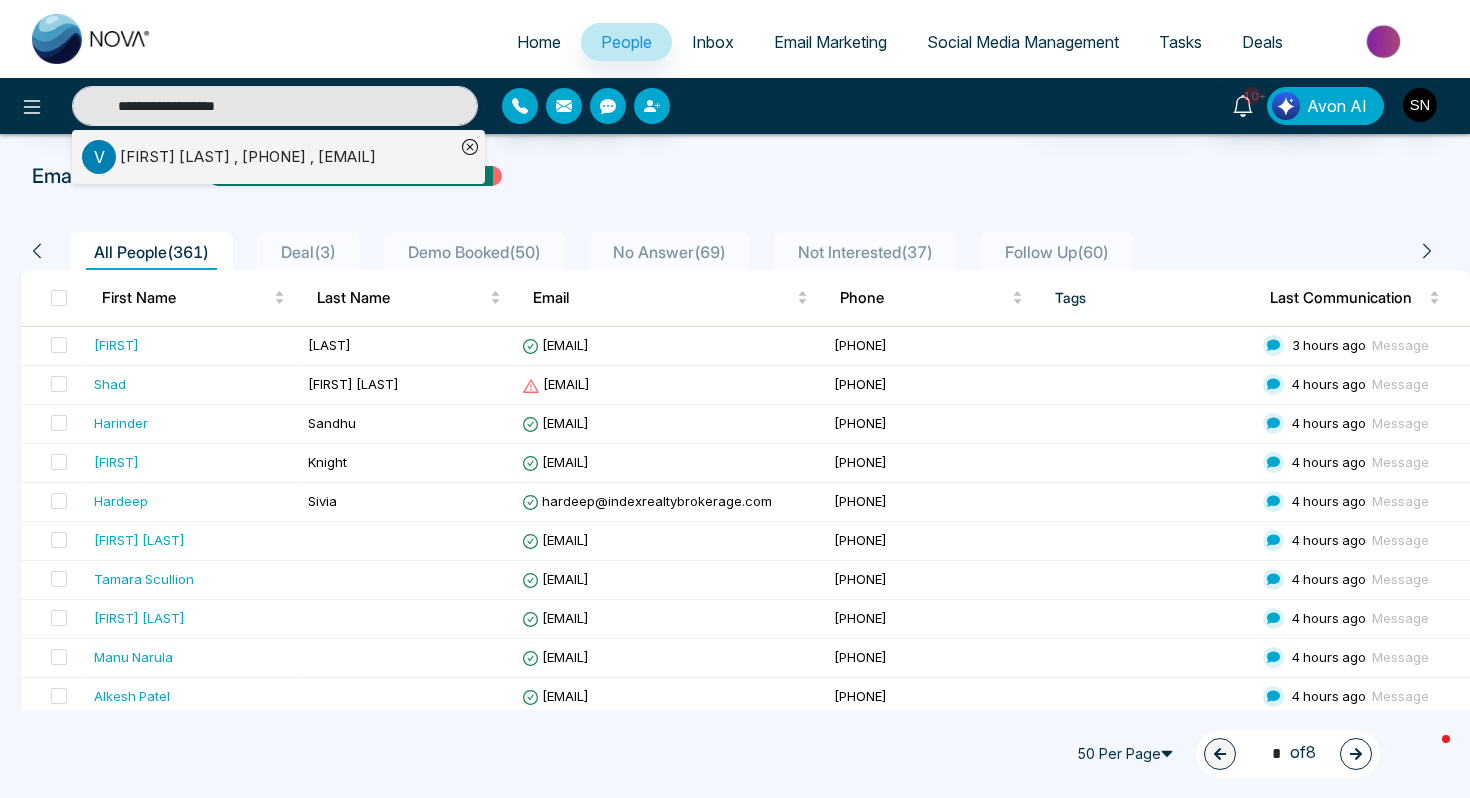 type 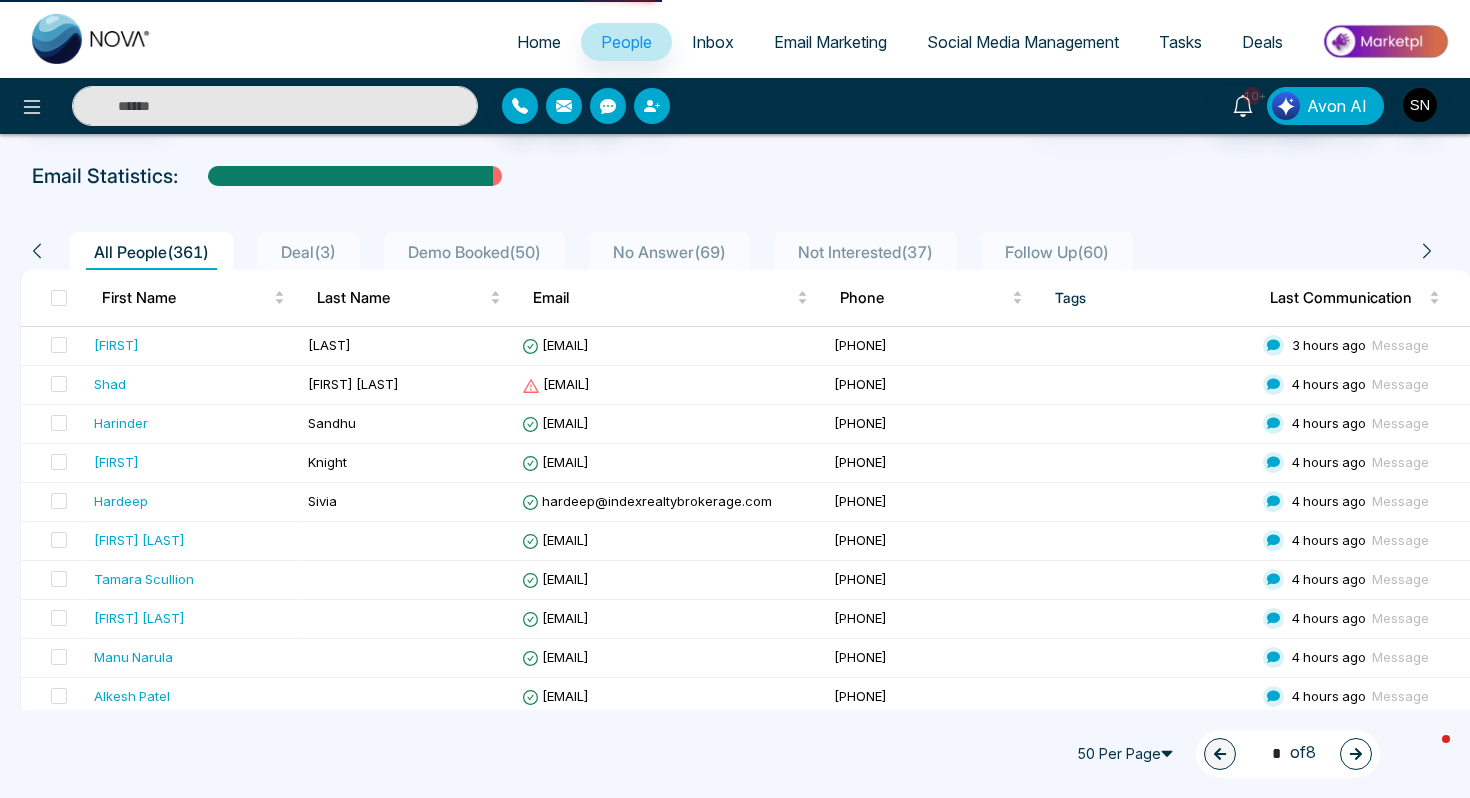 scroll, scrollTop: 0, scrollLeft: 0, axis: both 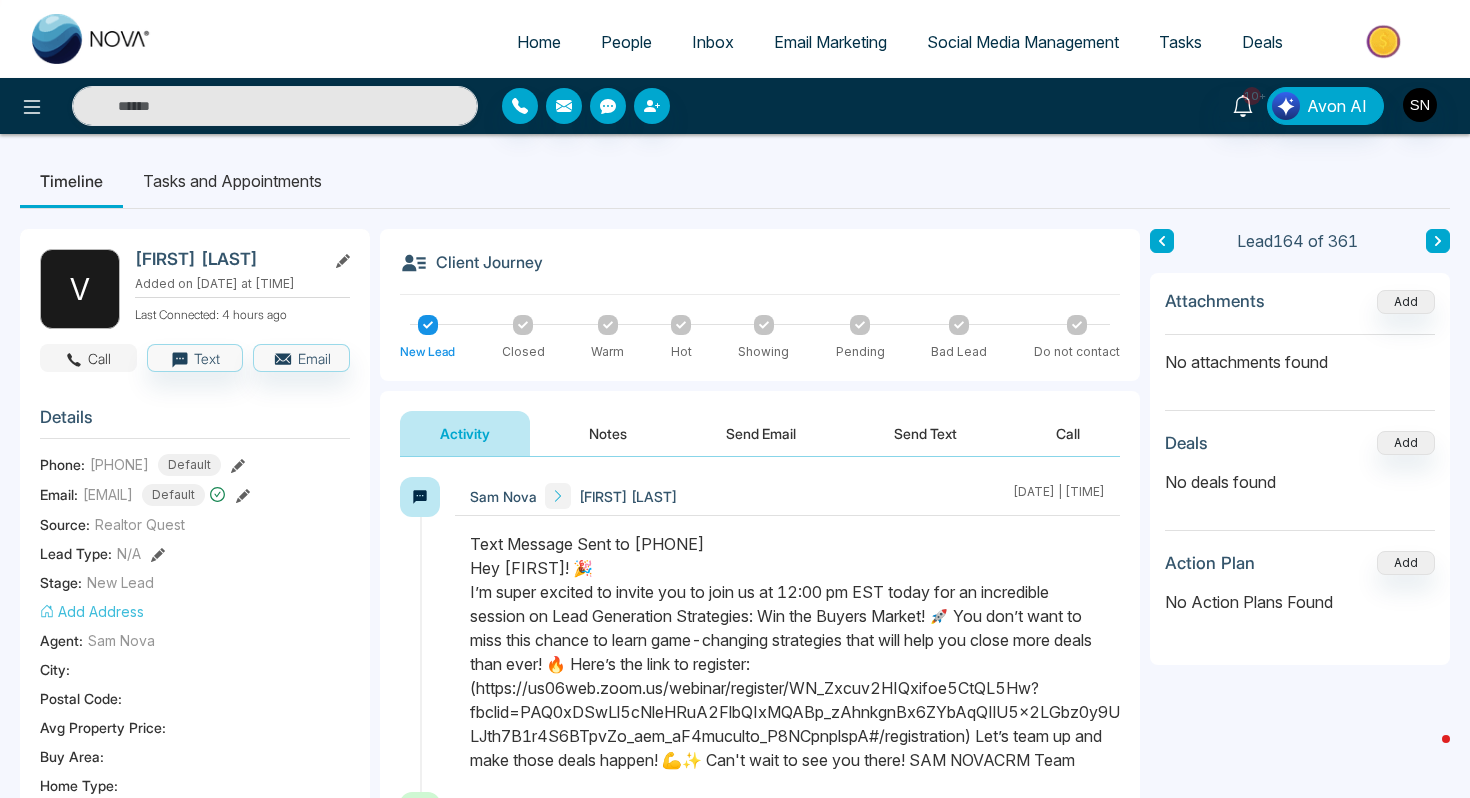 click on "Call" at bounding box center [88, 358] 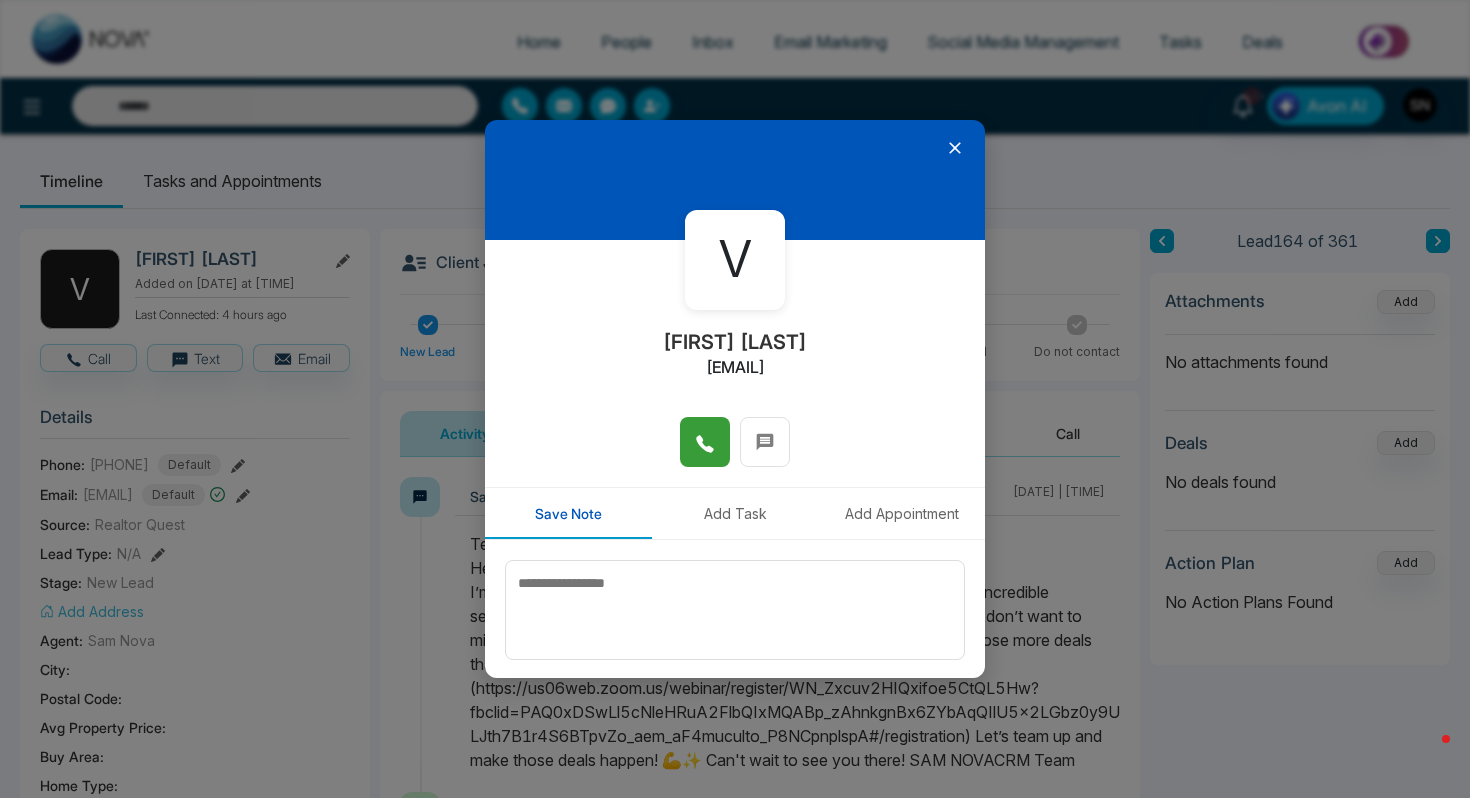 click at bounding box center [705, 442] 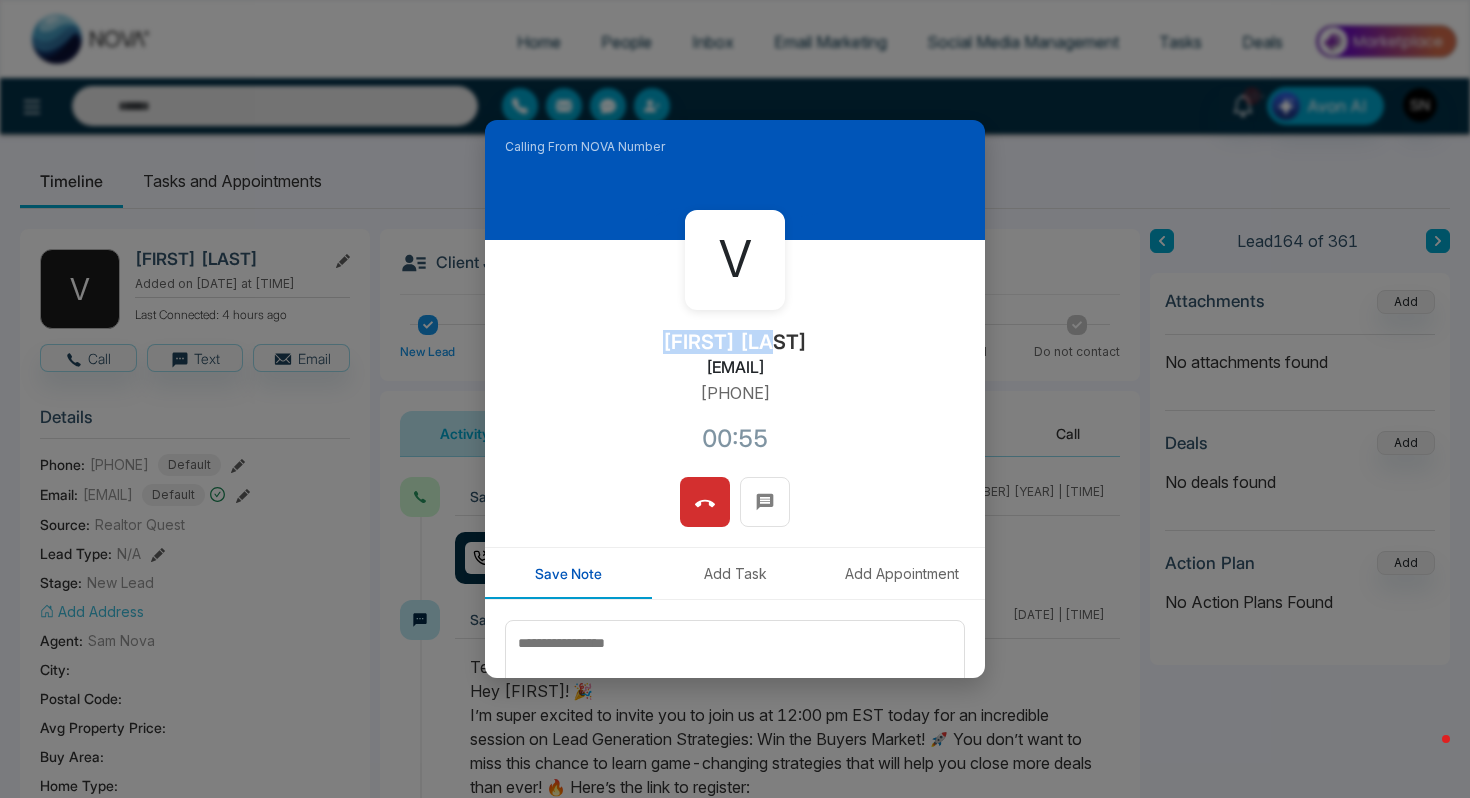 drag, startPoint x: 683, startPoint y: 337, endPoint x: 795, endPoint y: 338, distance: 112.00446 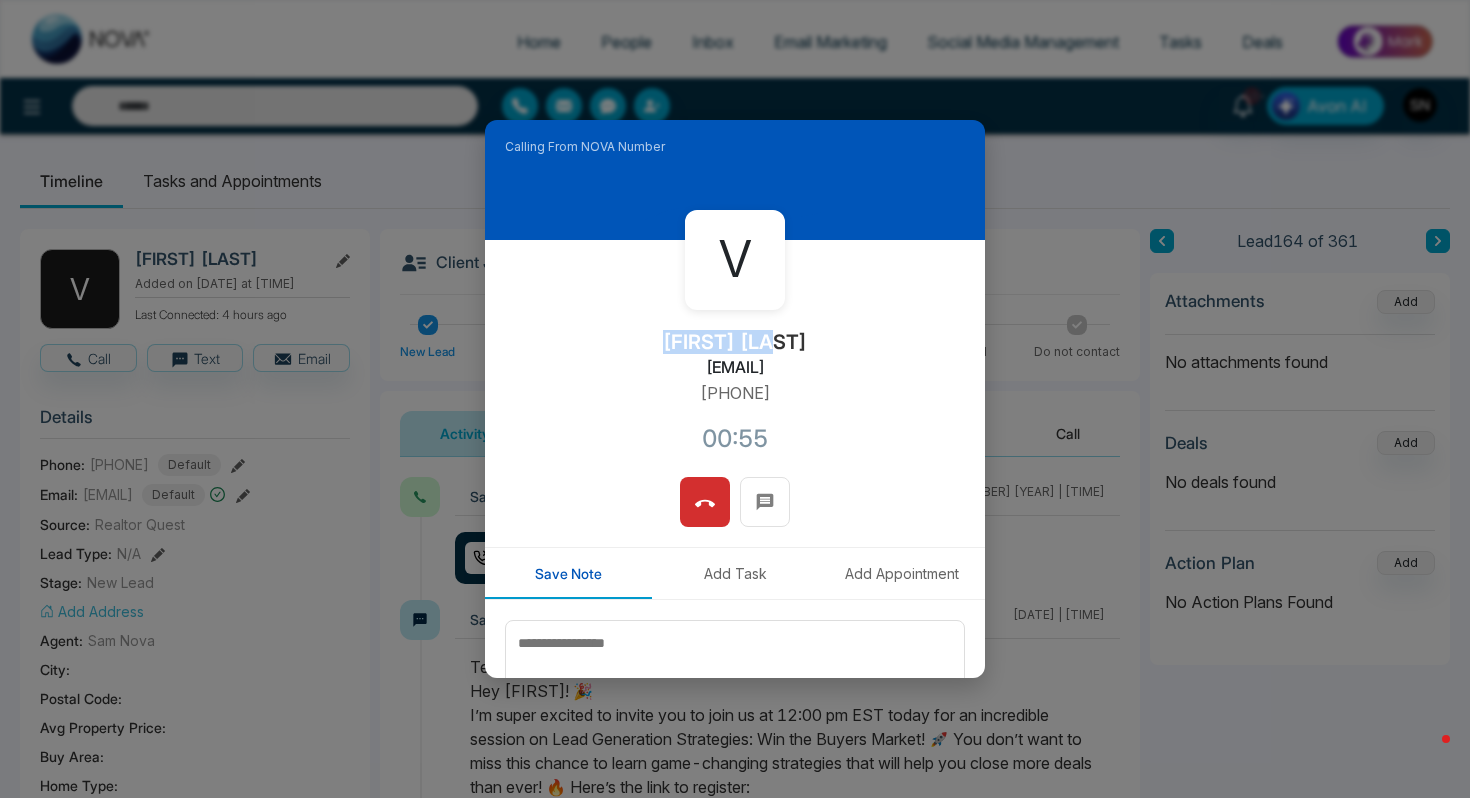 click on "V VirajKapahi viraj@teamviraj.com +16472806674 00:55" at bounding box center (735, 358) 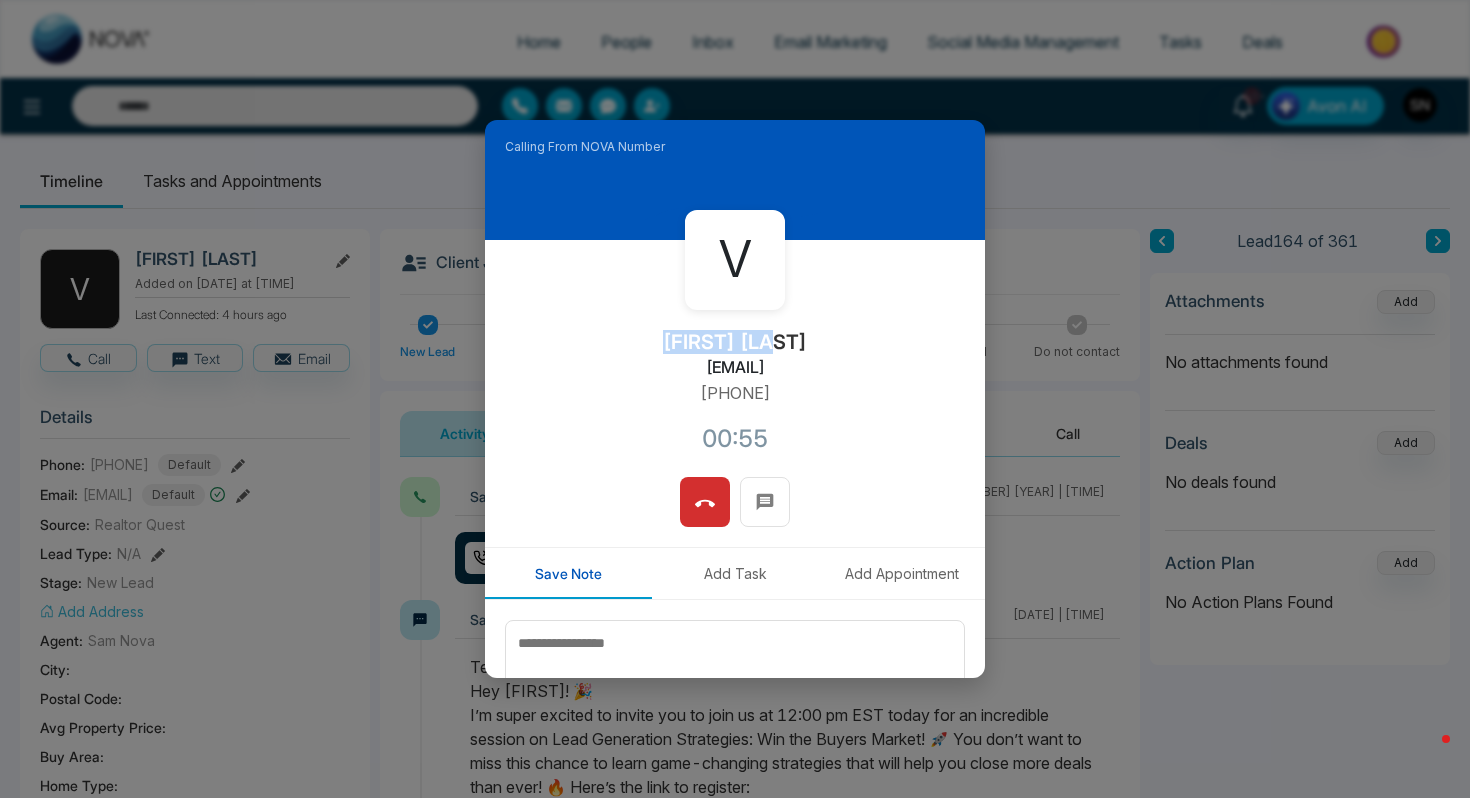 copy on "VirajKapahi" 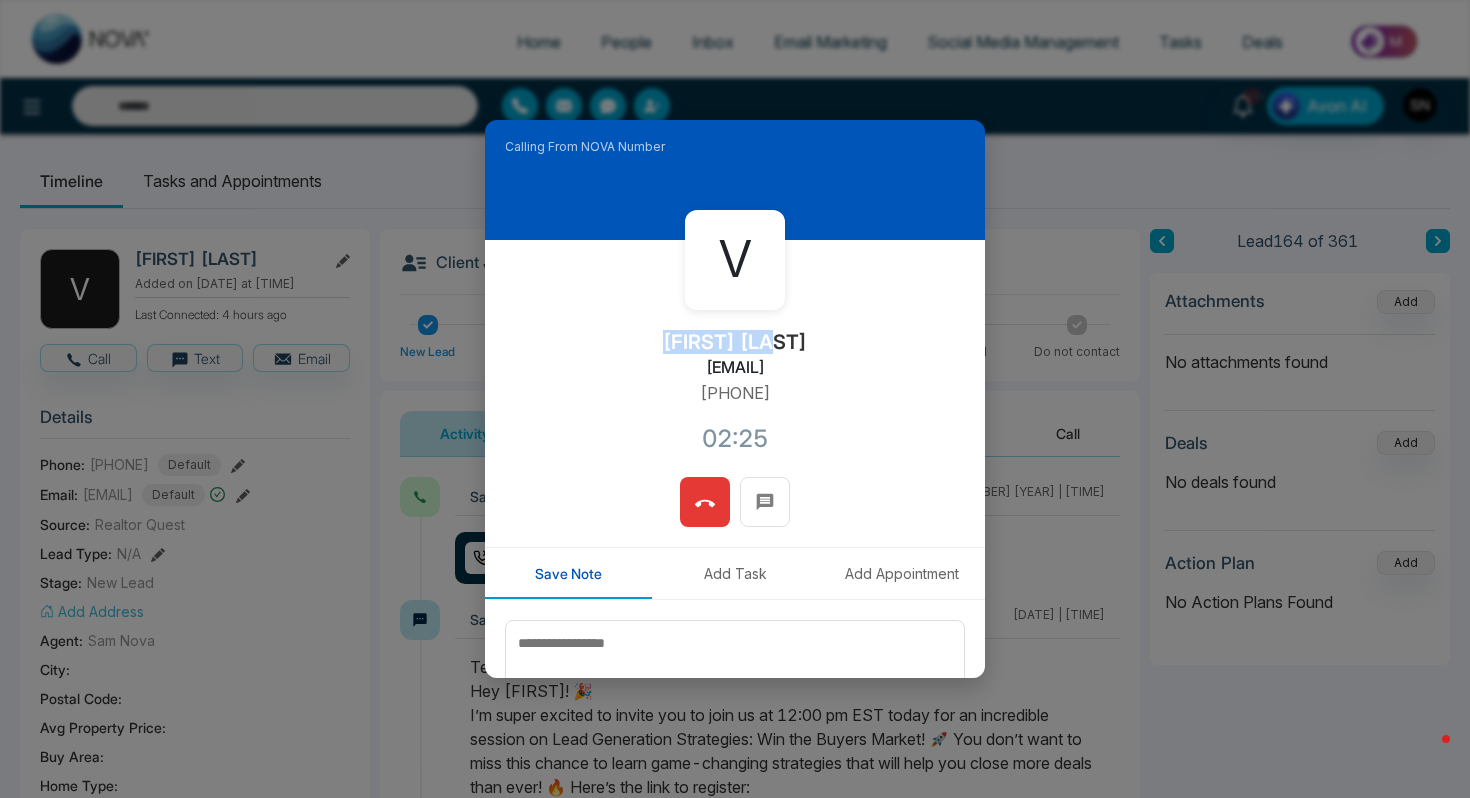 click at bounding box center [705, 502] 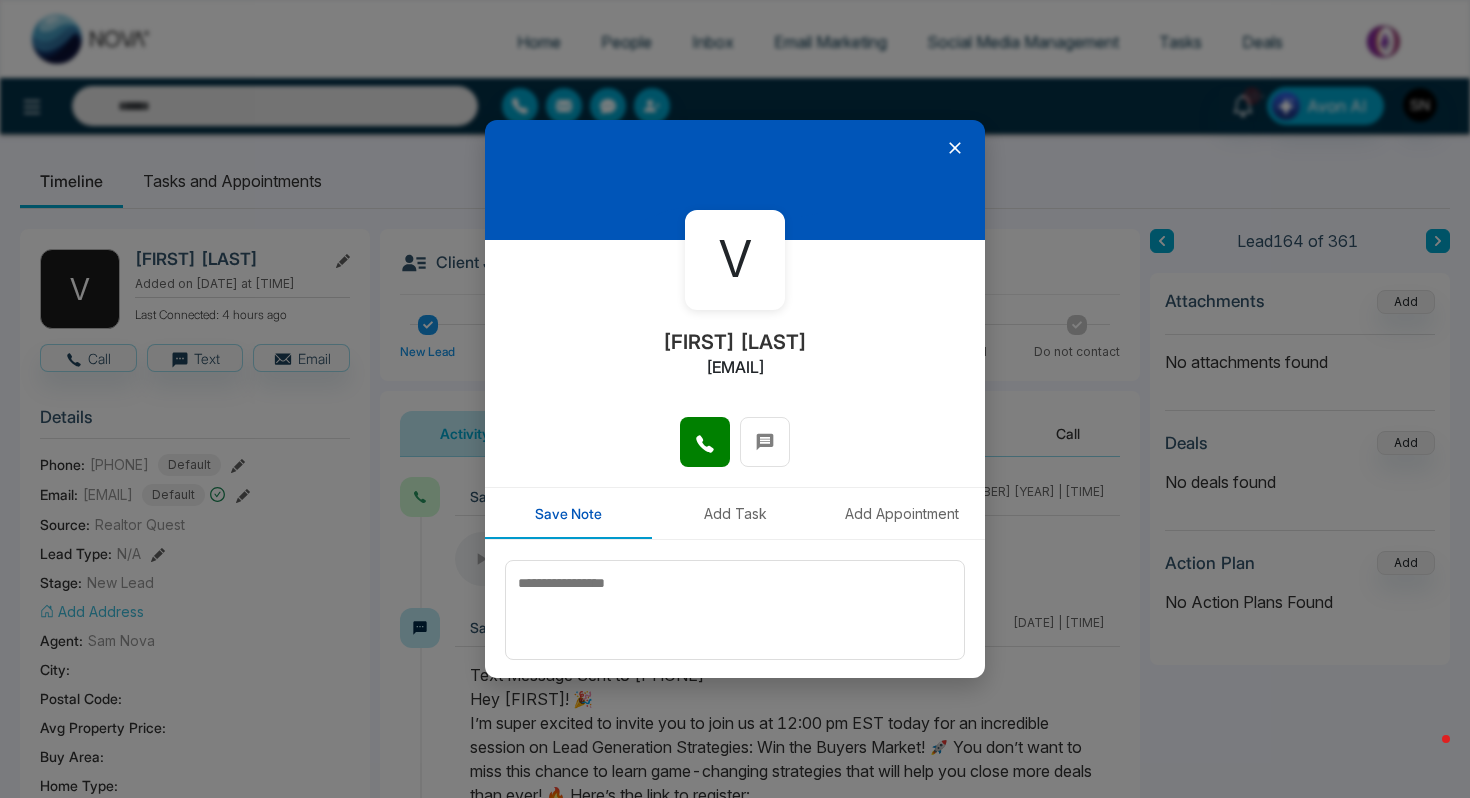 click 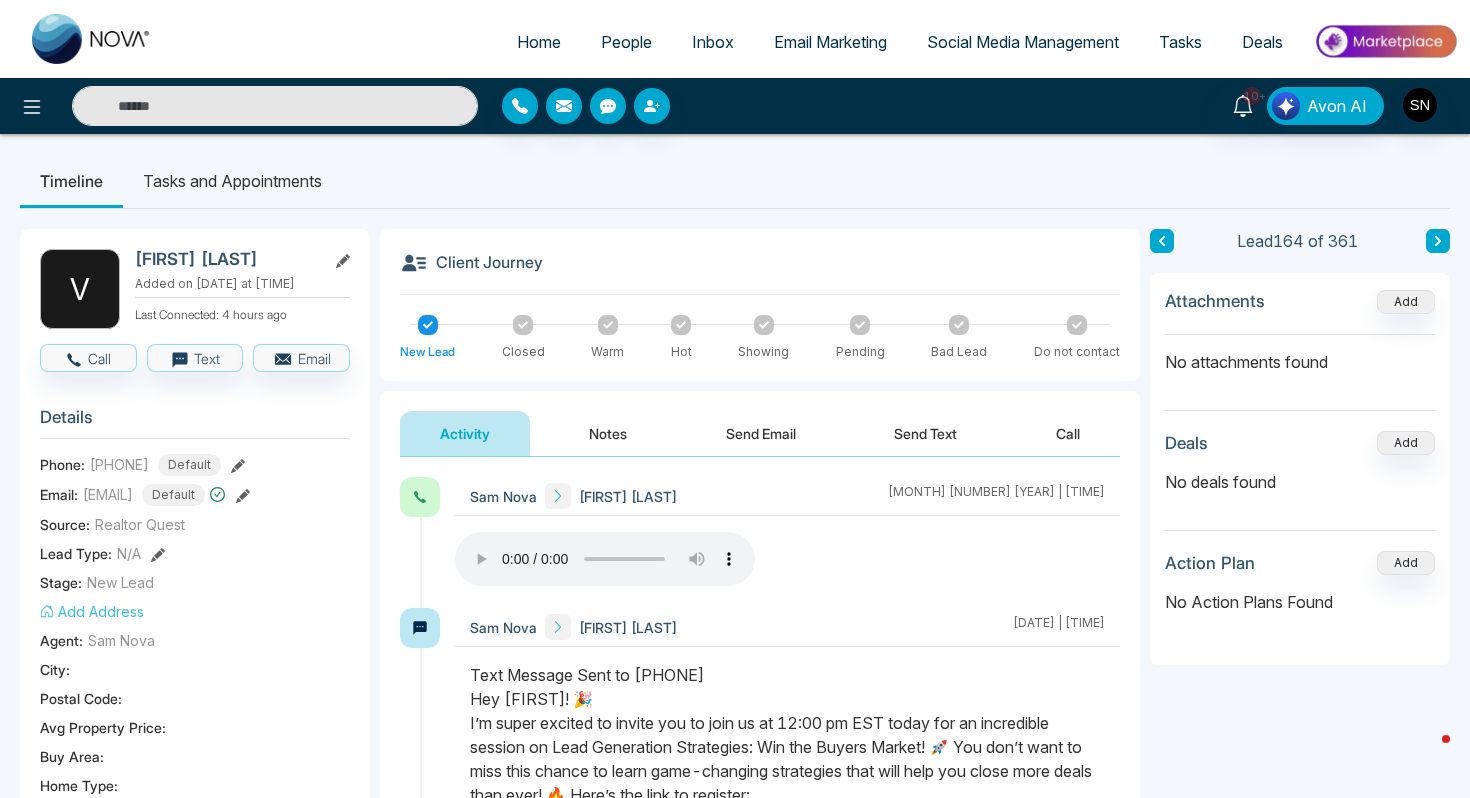 click at bounding box center [275, 106] 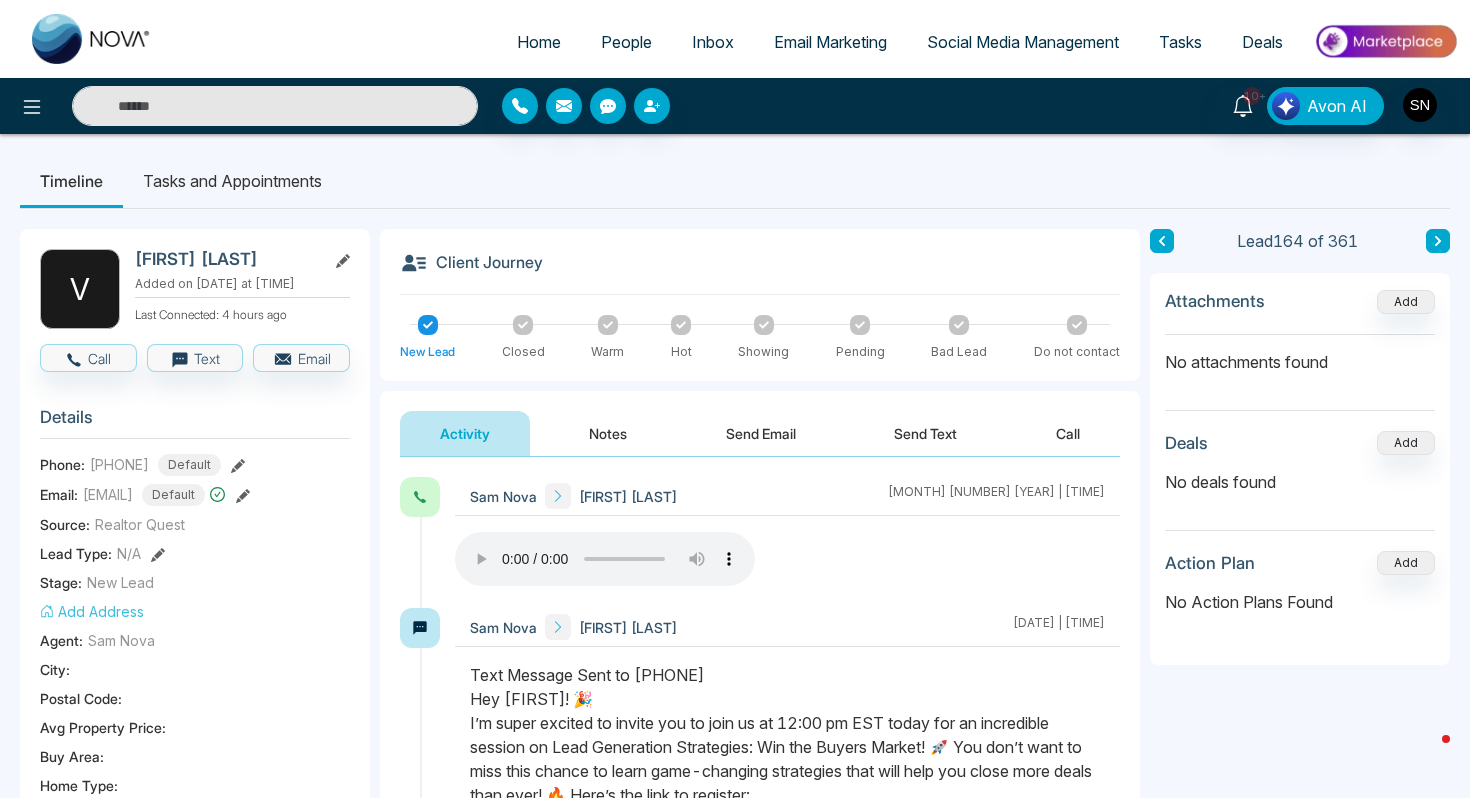 paste on "**********" 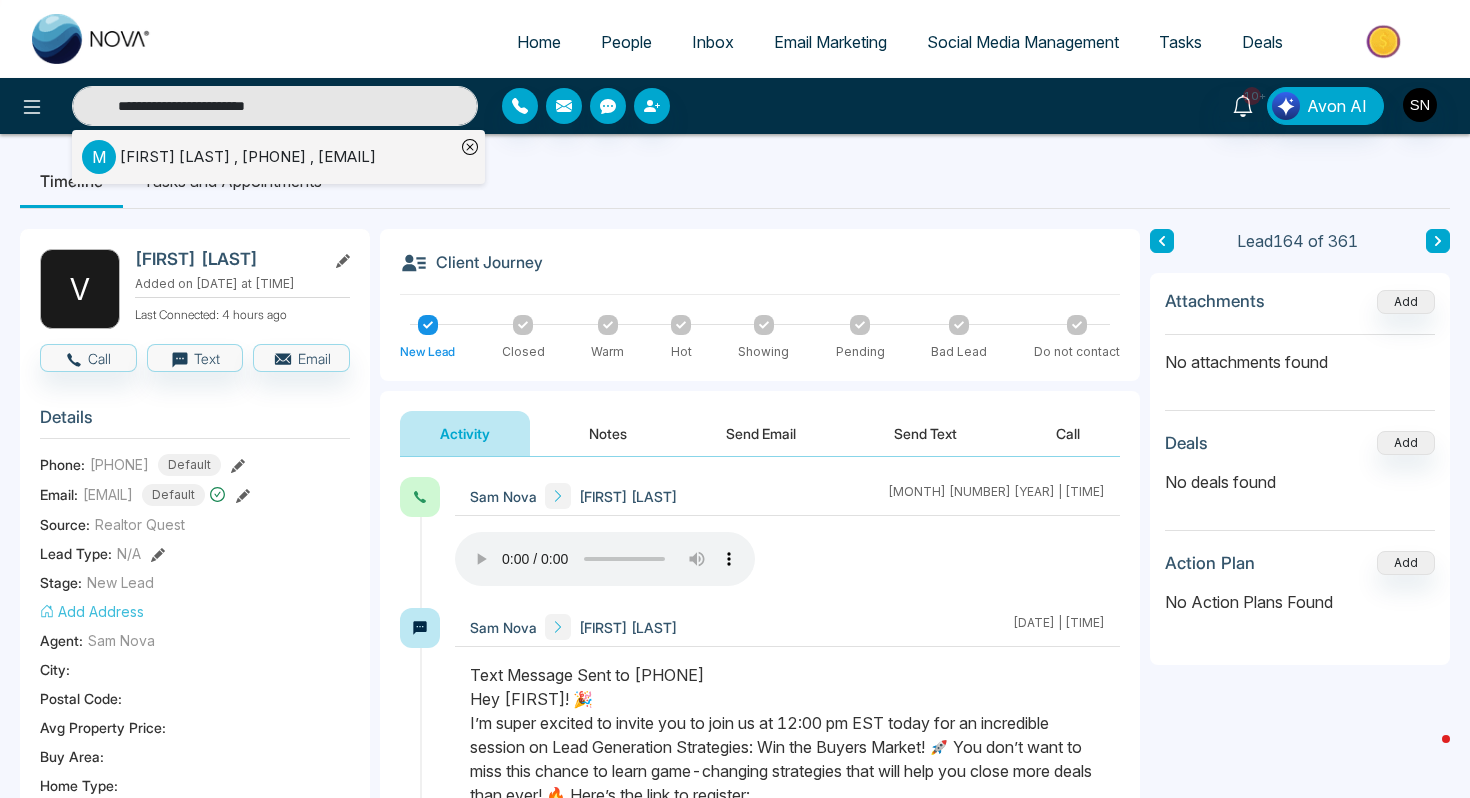 type on "**********" 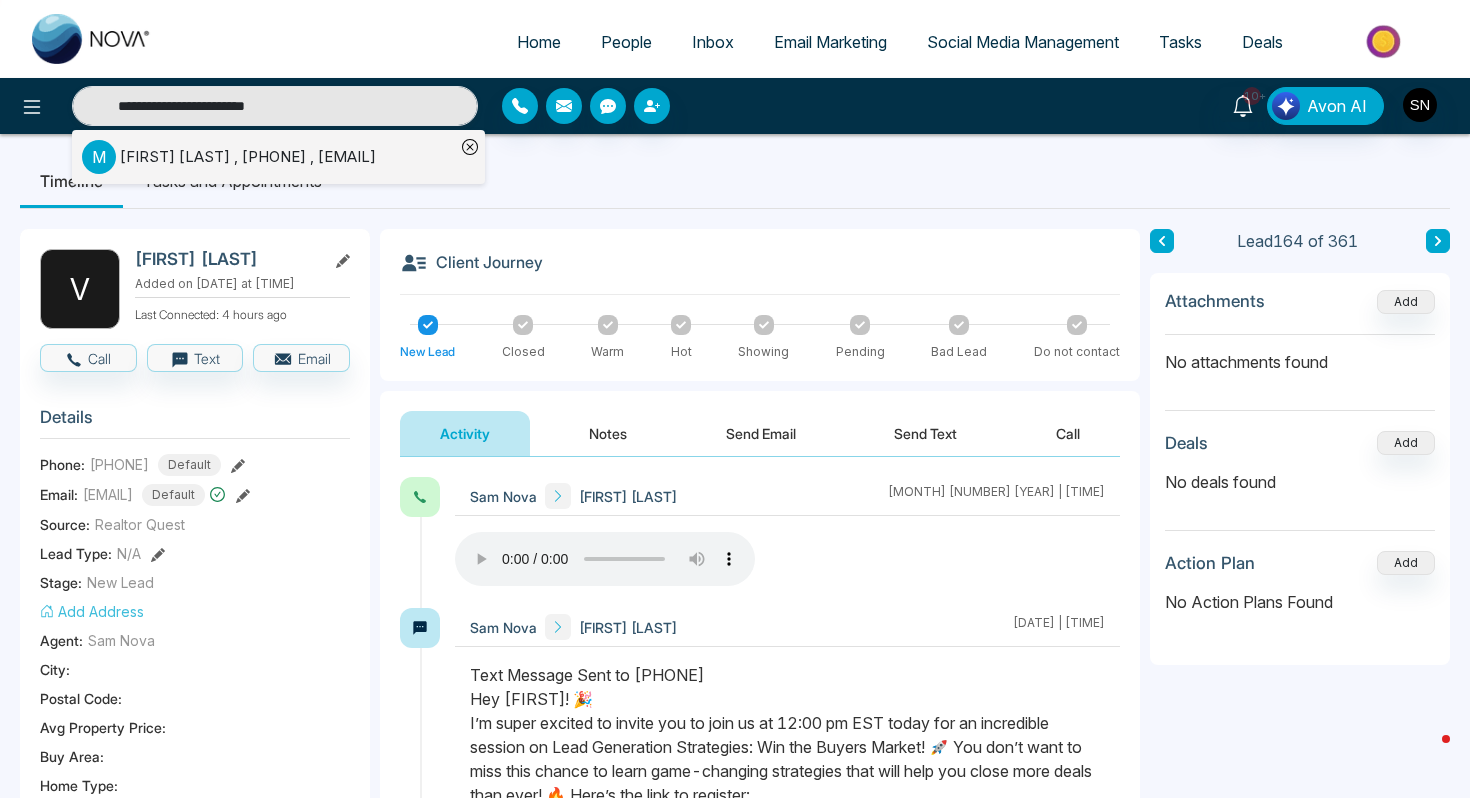 click on "MichelleZhou     , +16473282528   , theonerealty@century21.ca" at bounding box center [248, 157] 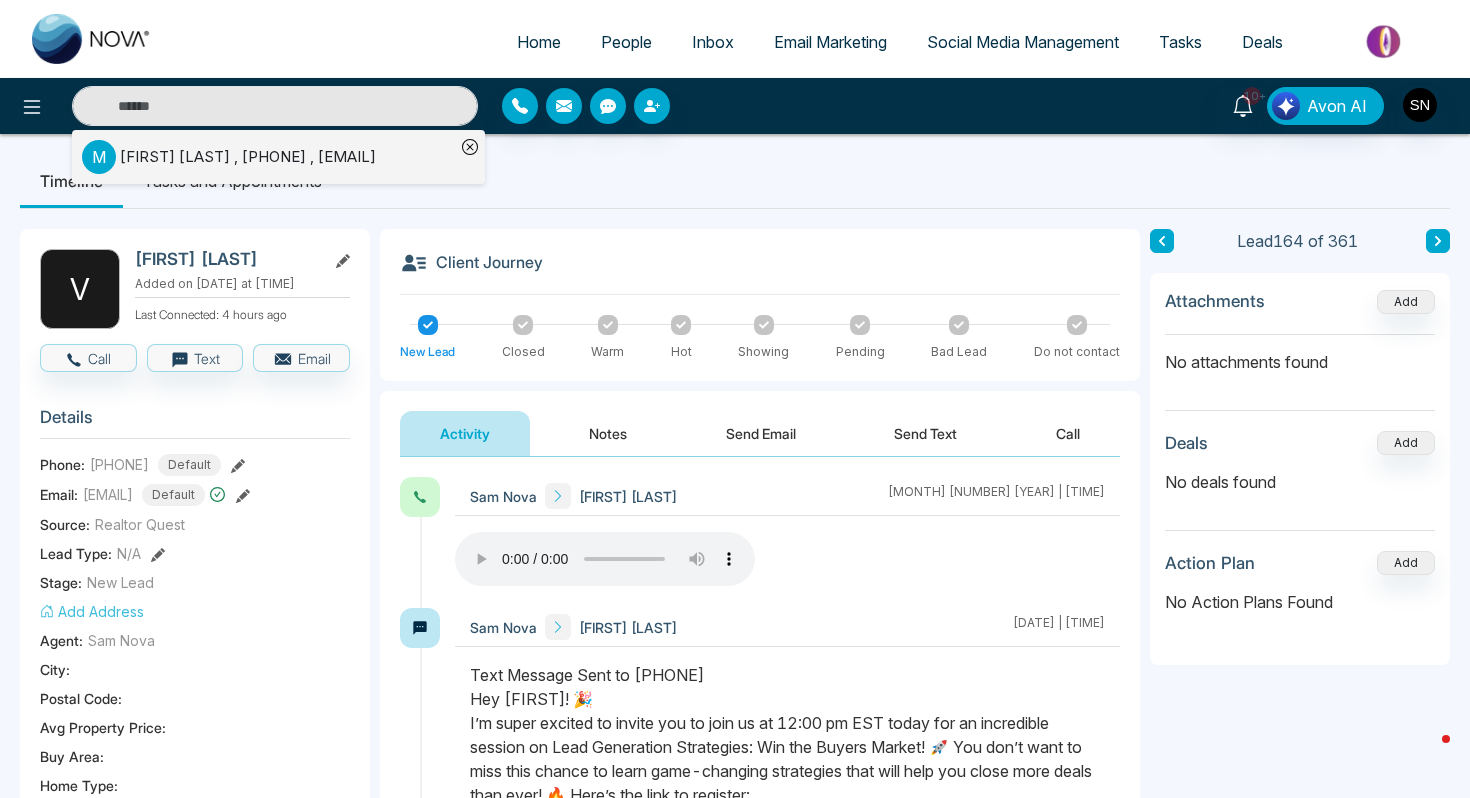 type on "**********" 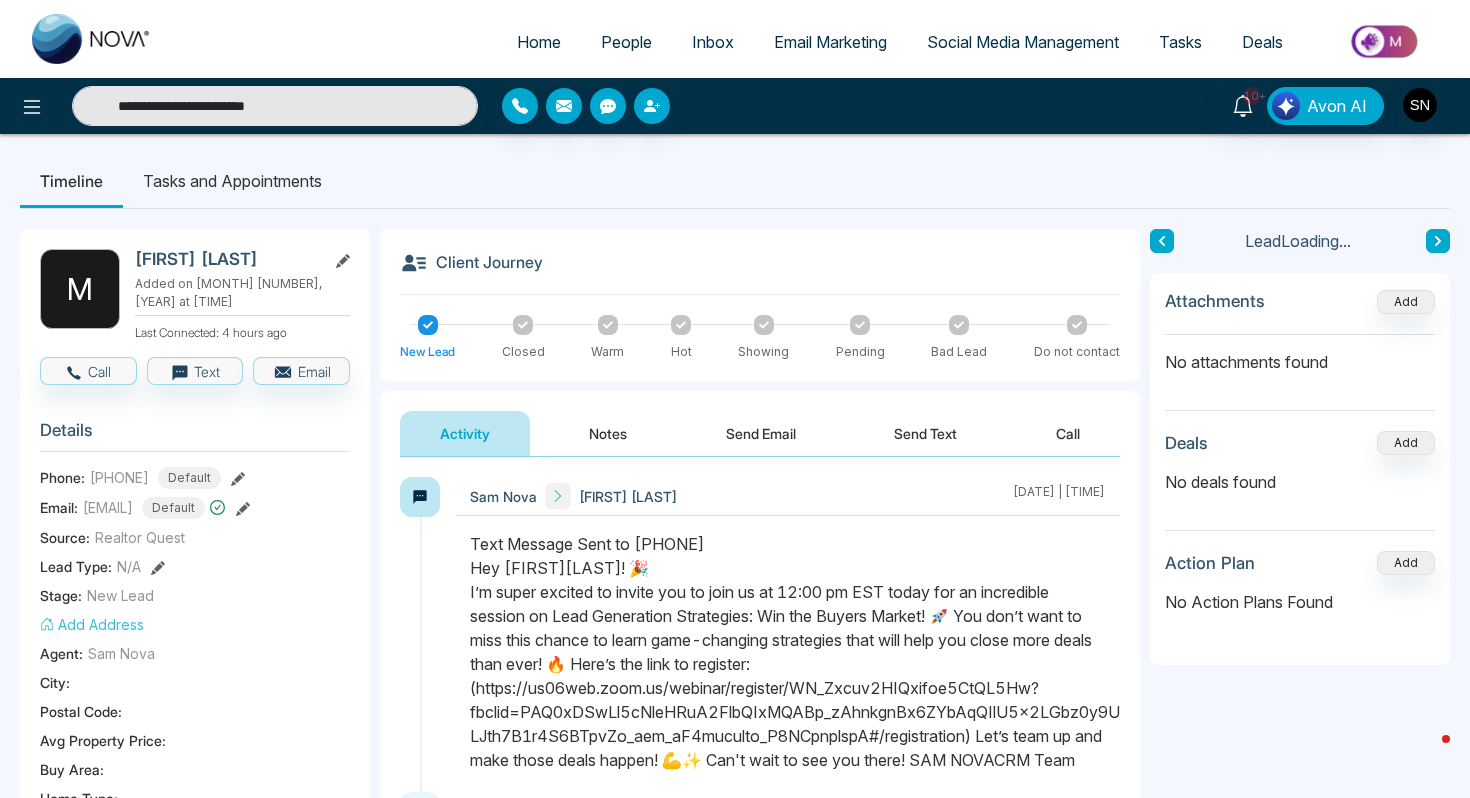 scroll, scrollTop: 77, scrollLeft: 0, axis: vertical 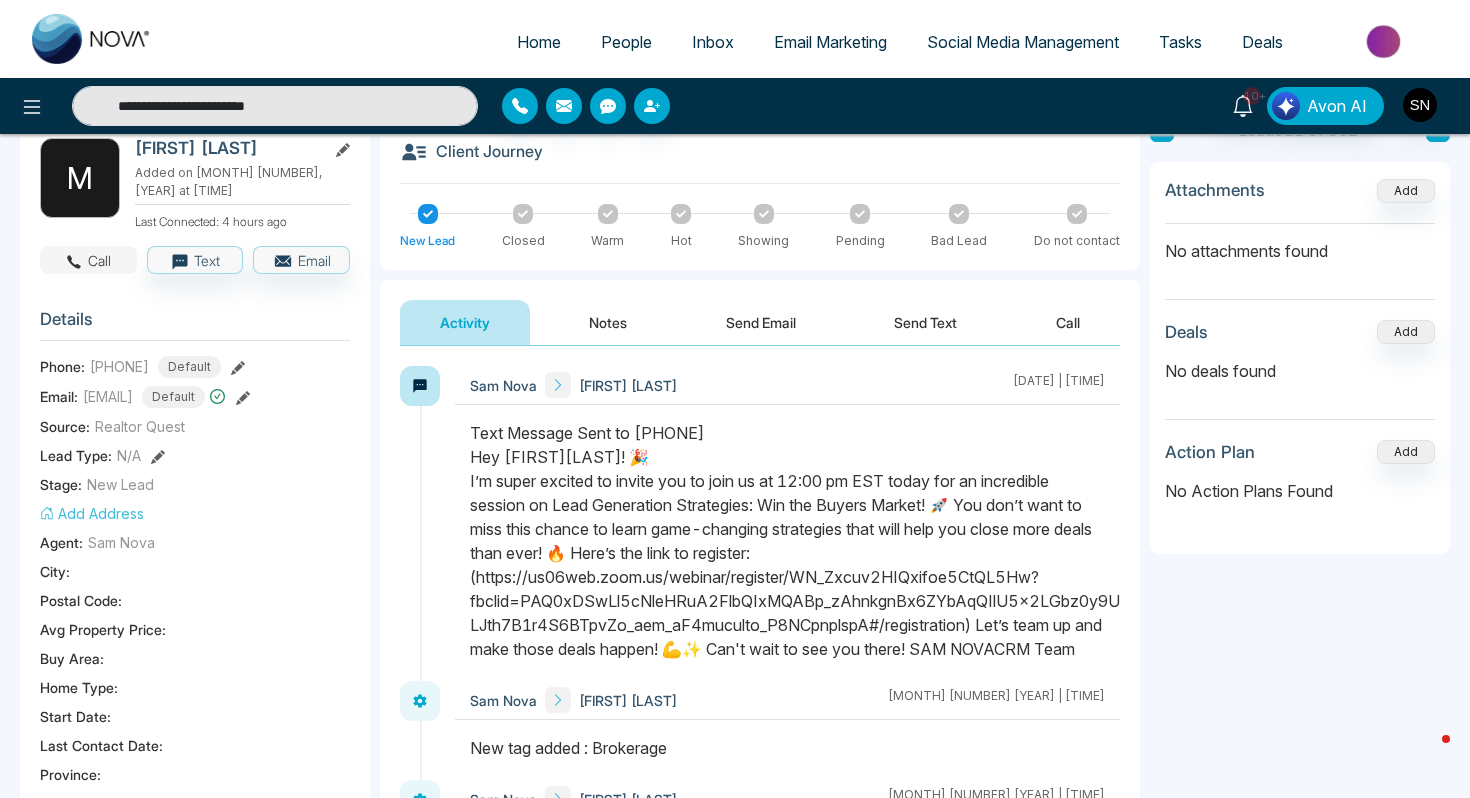 click on "Call" at bounding box center (88, 260) 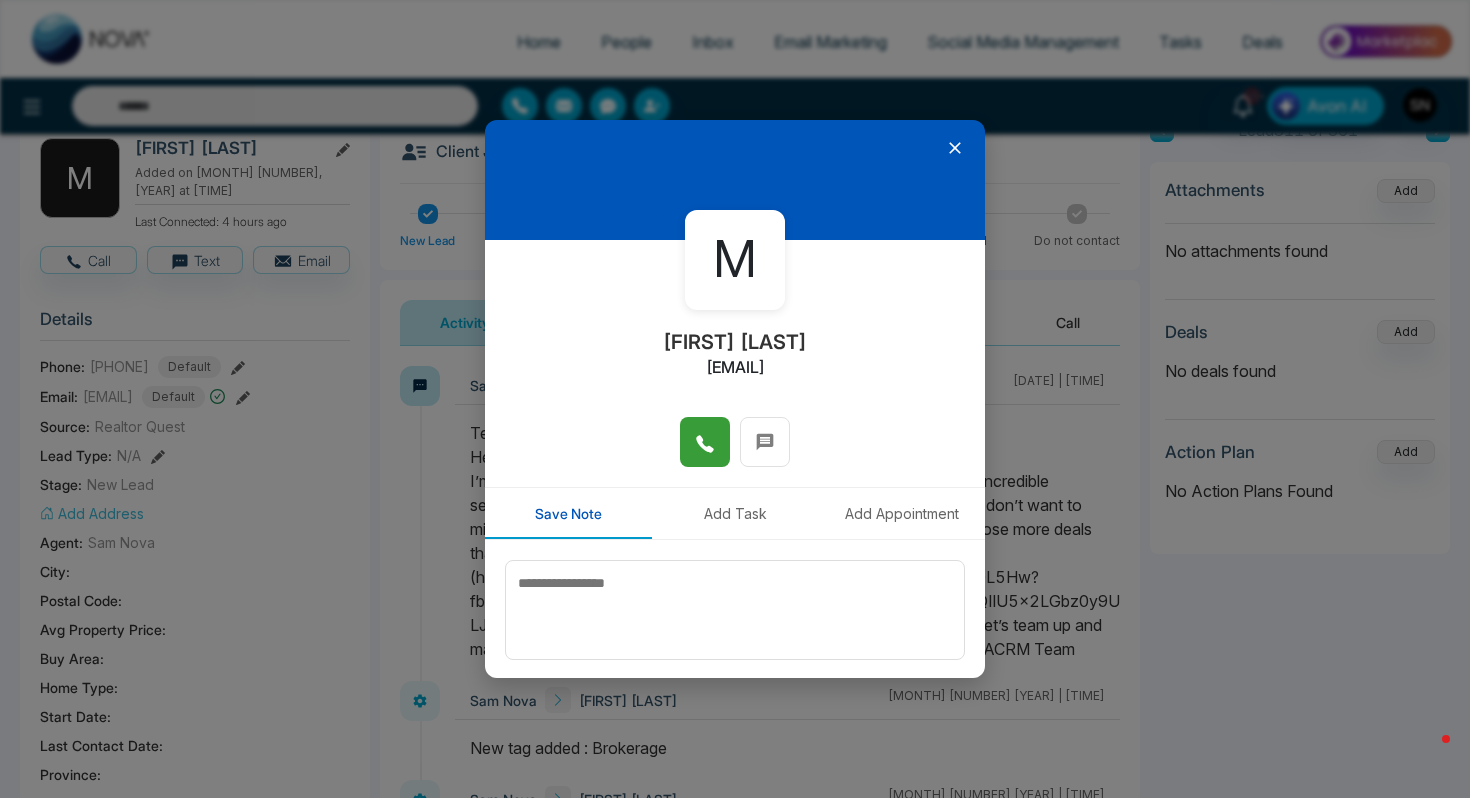 click at bounding box center [705, 442] 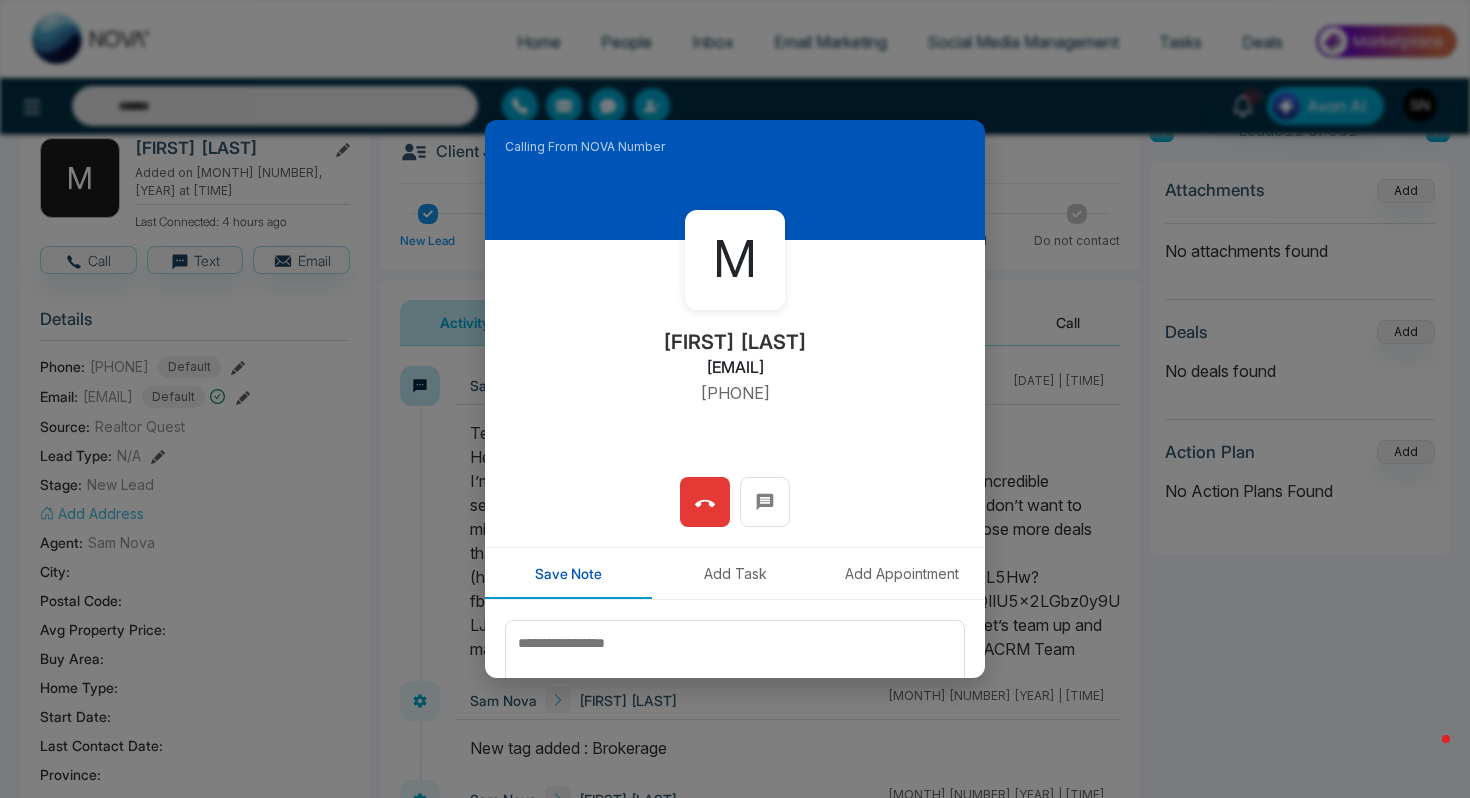 type on "**********" 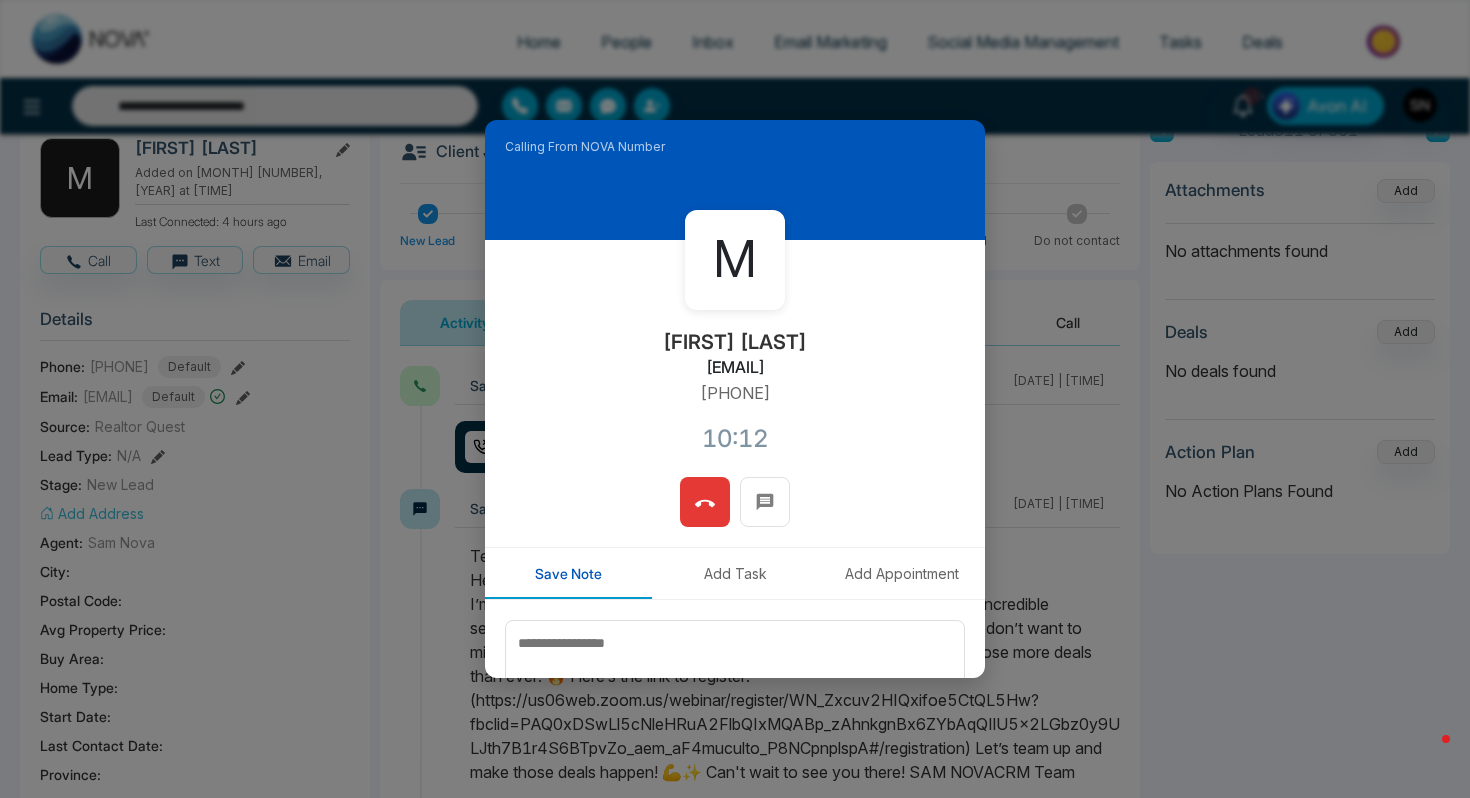 click 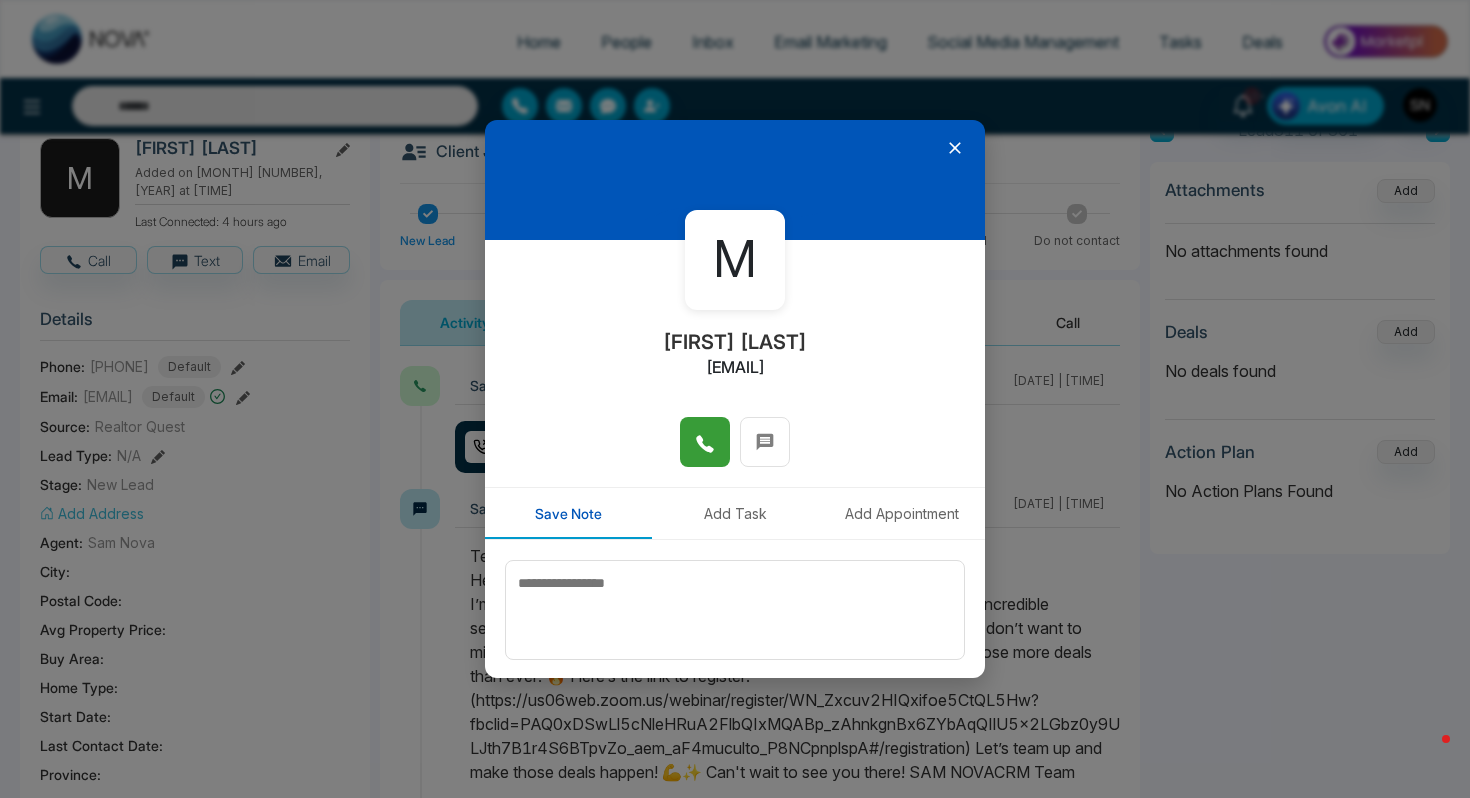 click 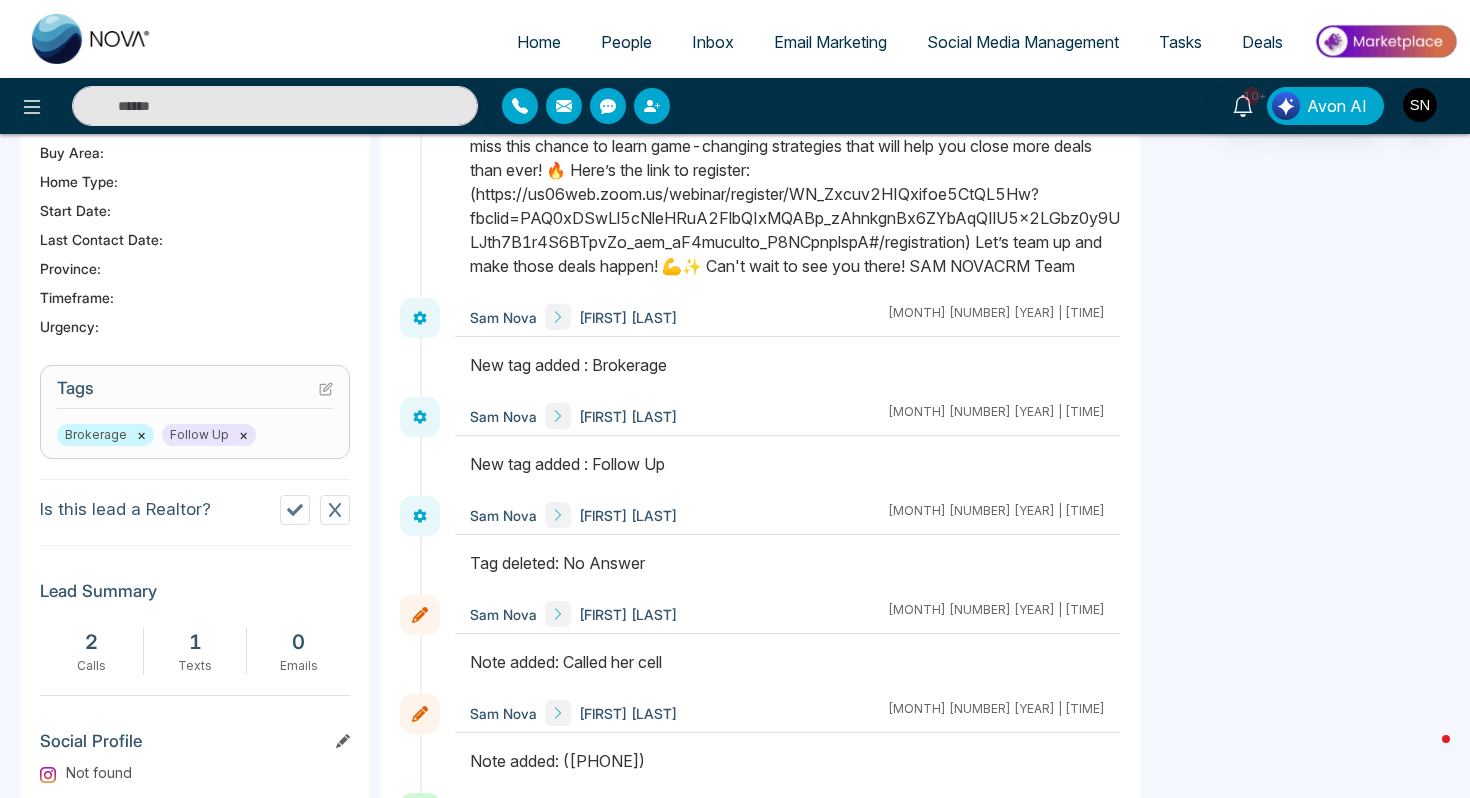 scroll, scrollTop: 613, scrollLeft: 0, axis: vertical 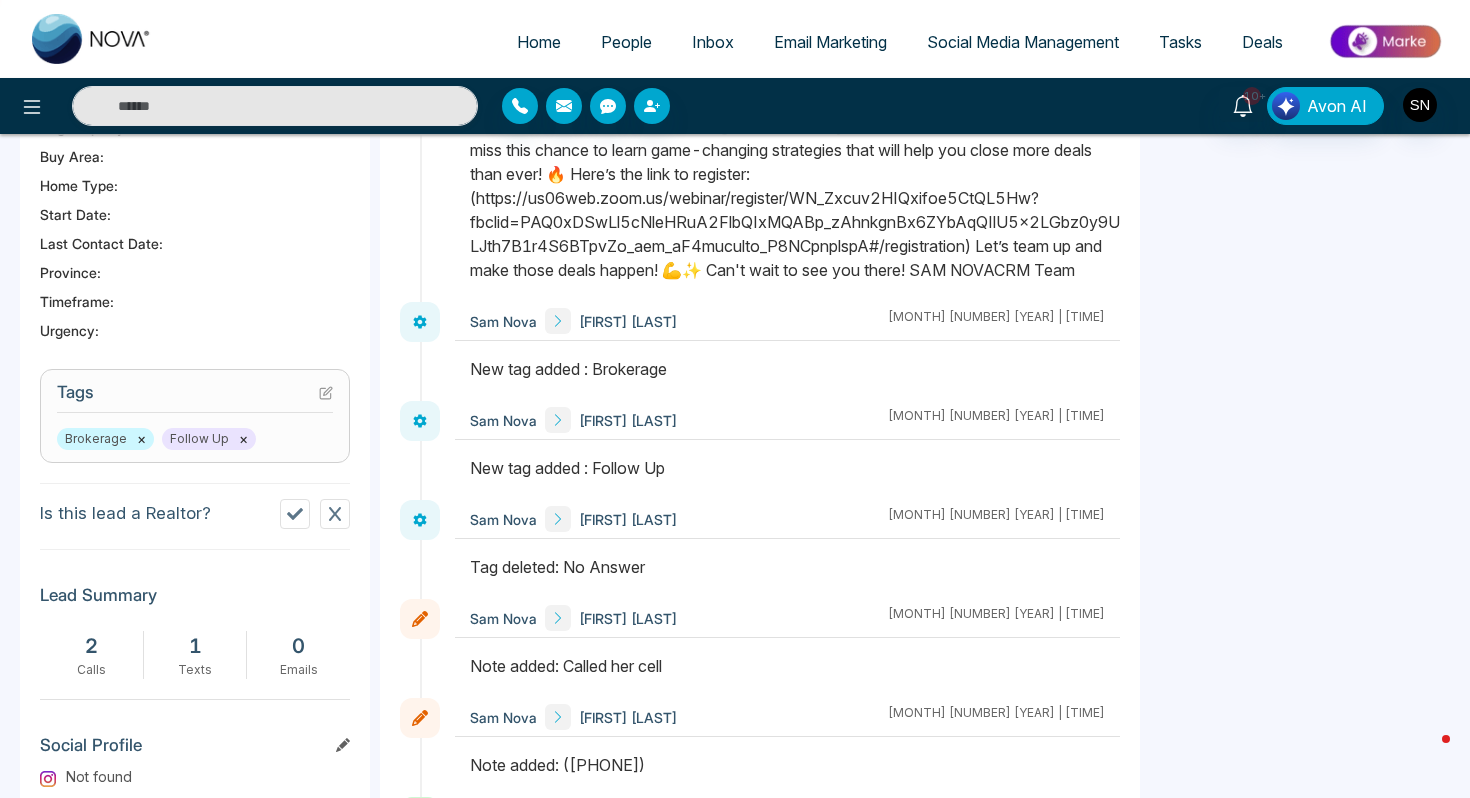 click on "Brokerage   ×" at bounding box center [105, 439] 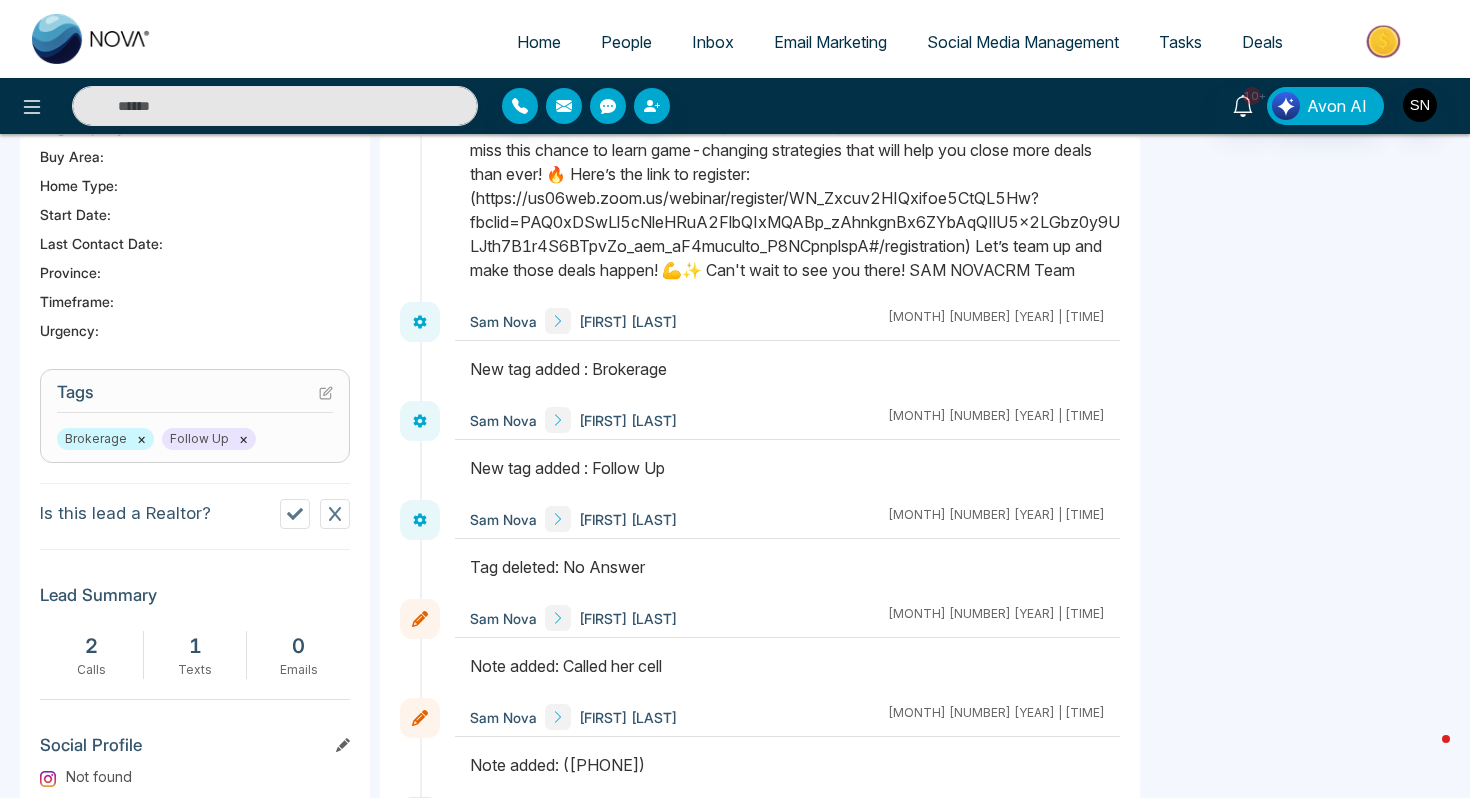 click on "×" at bounding box center [141, 439] 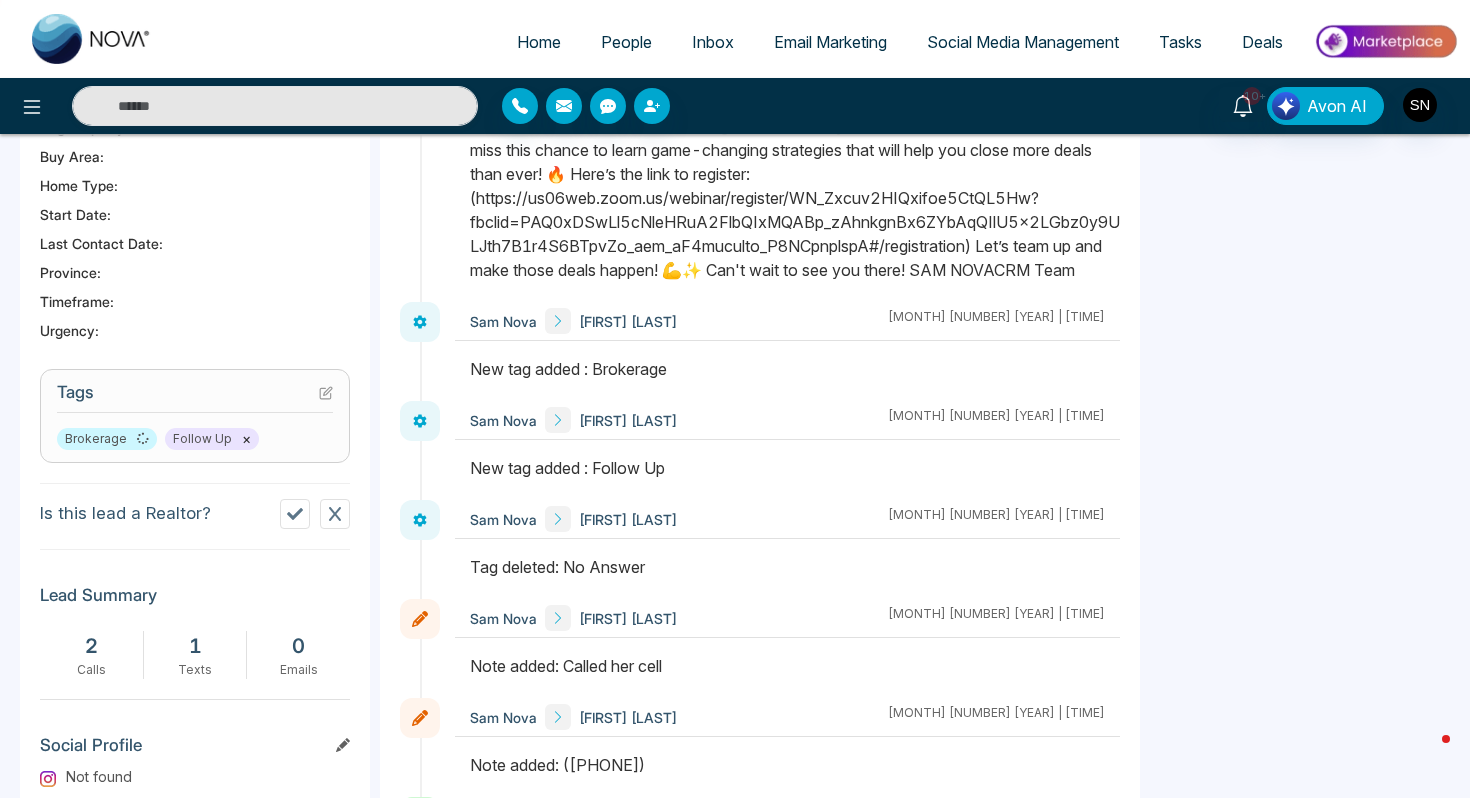 click 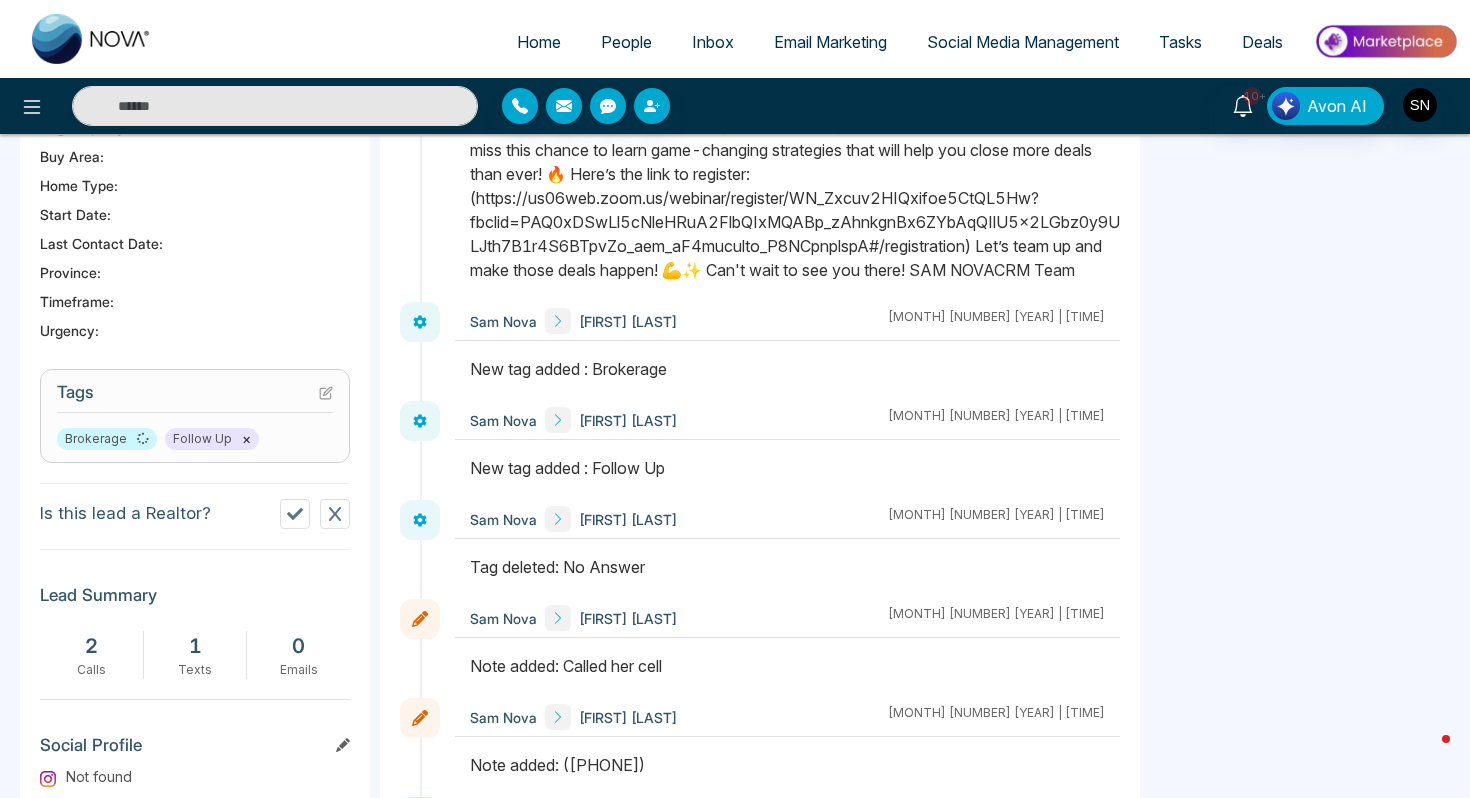 type on "**********" 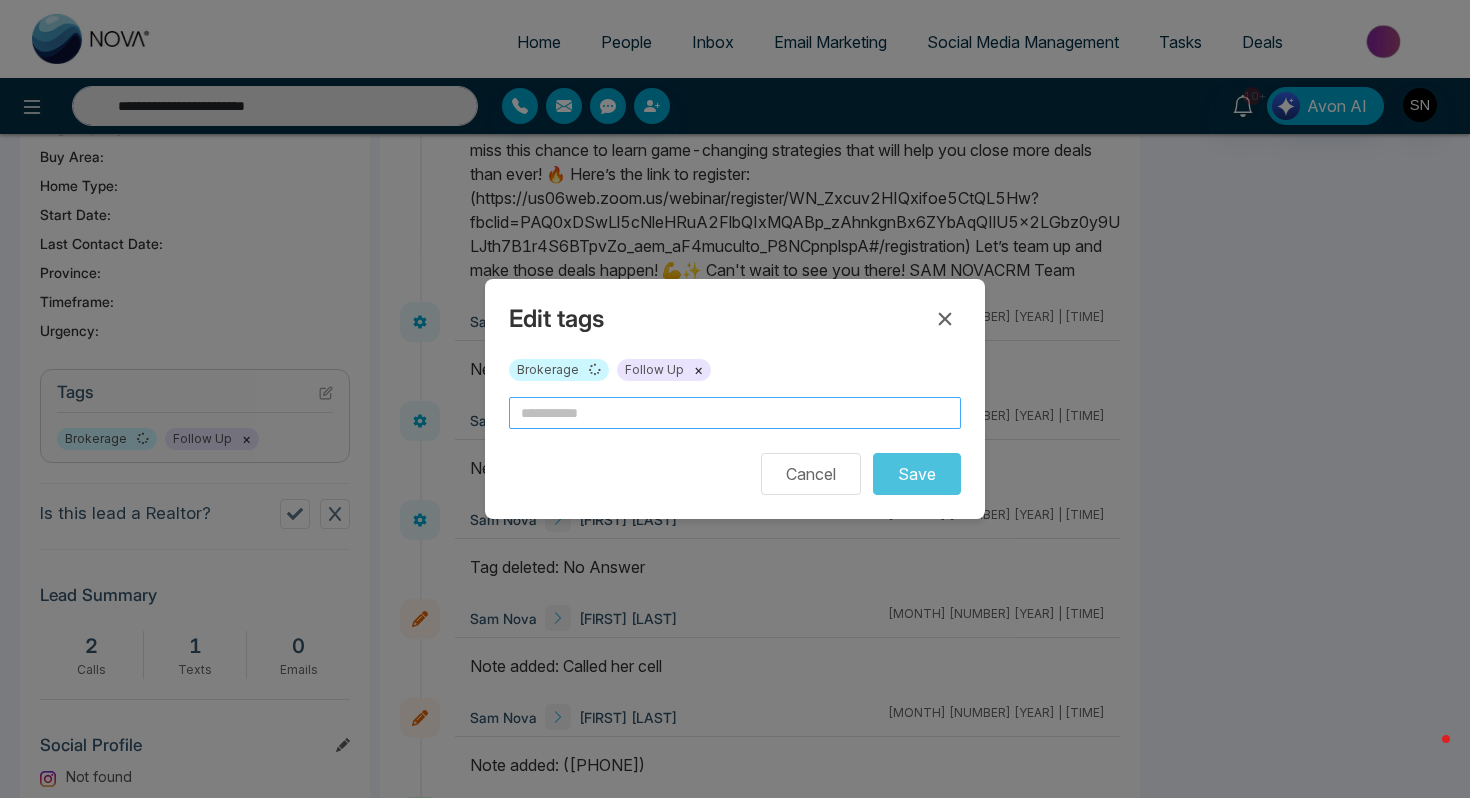 click at bounding box center [735, 413] 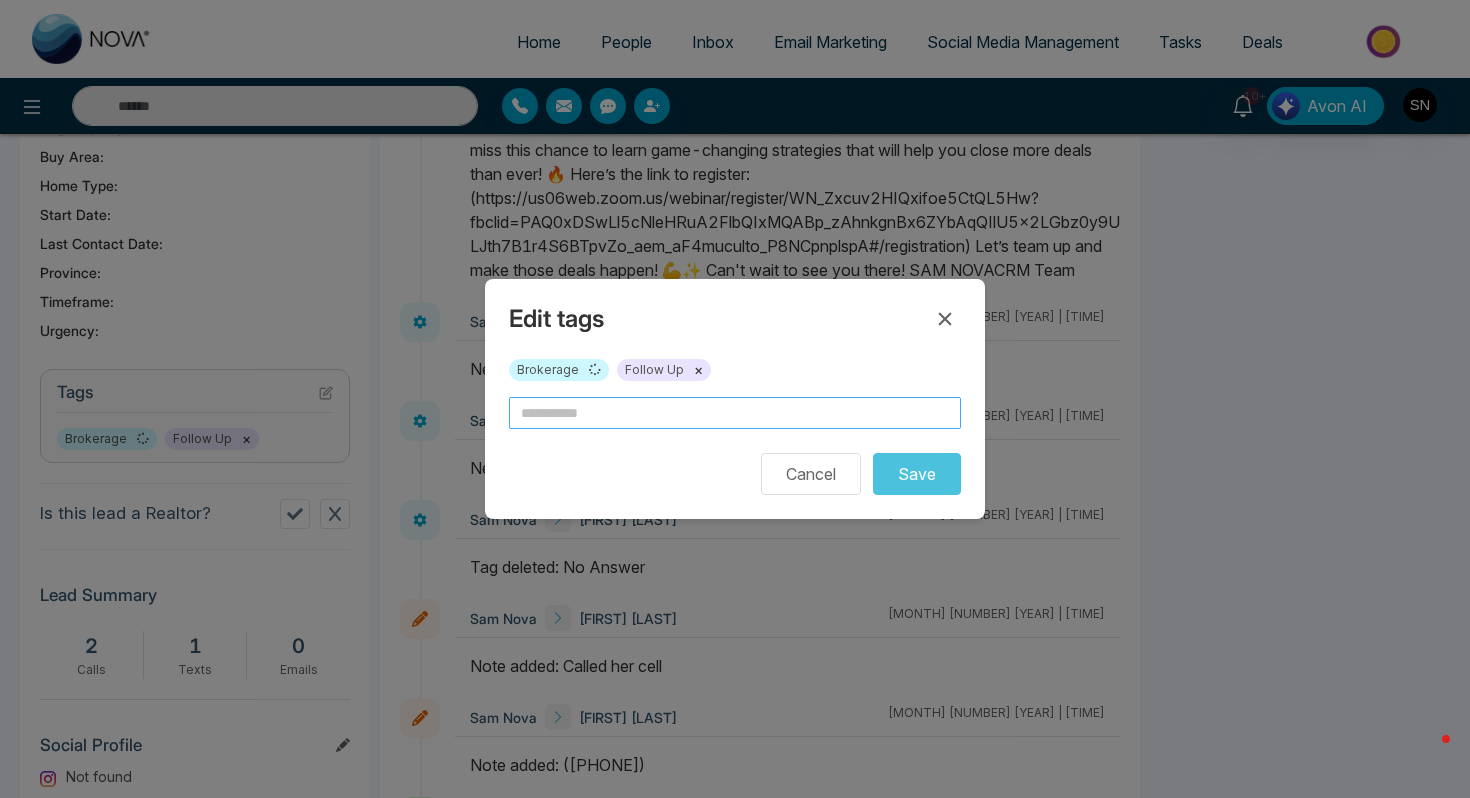 type on "**********" 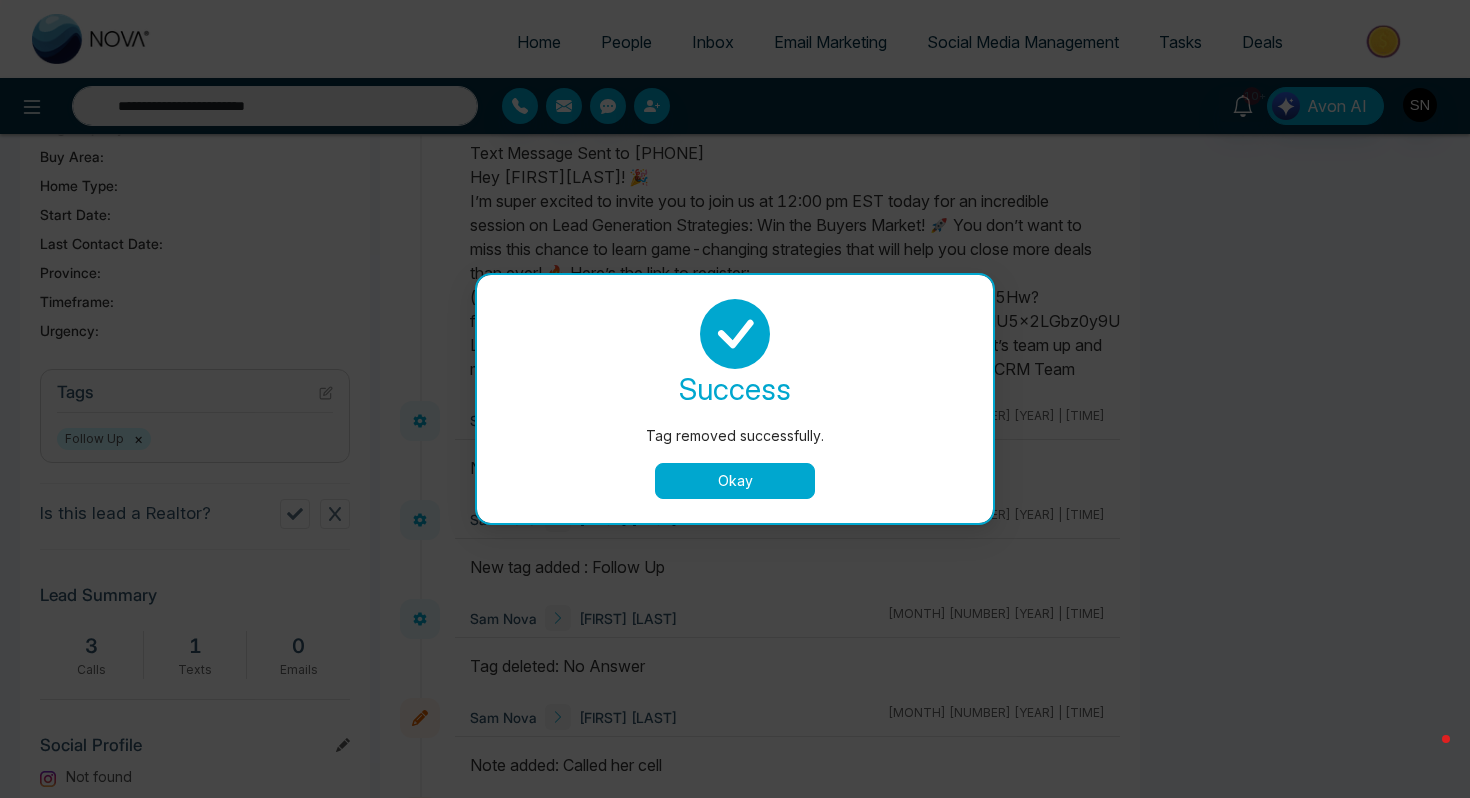 type on "***" 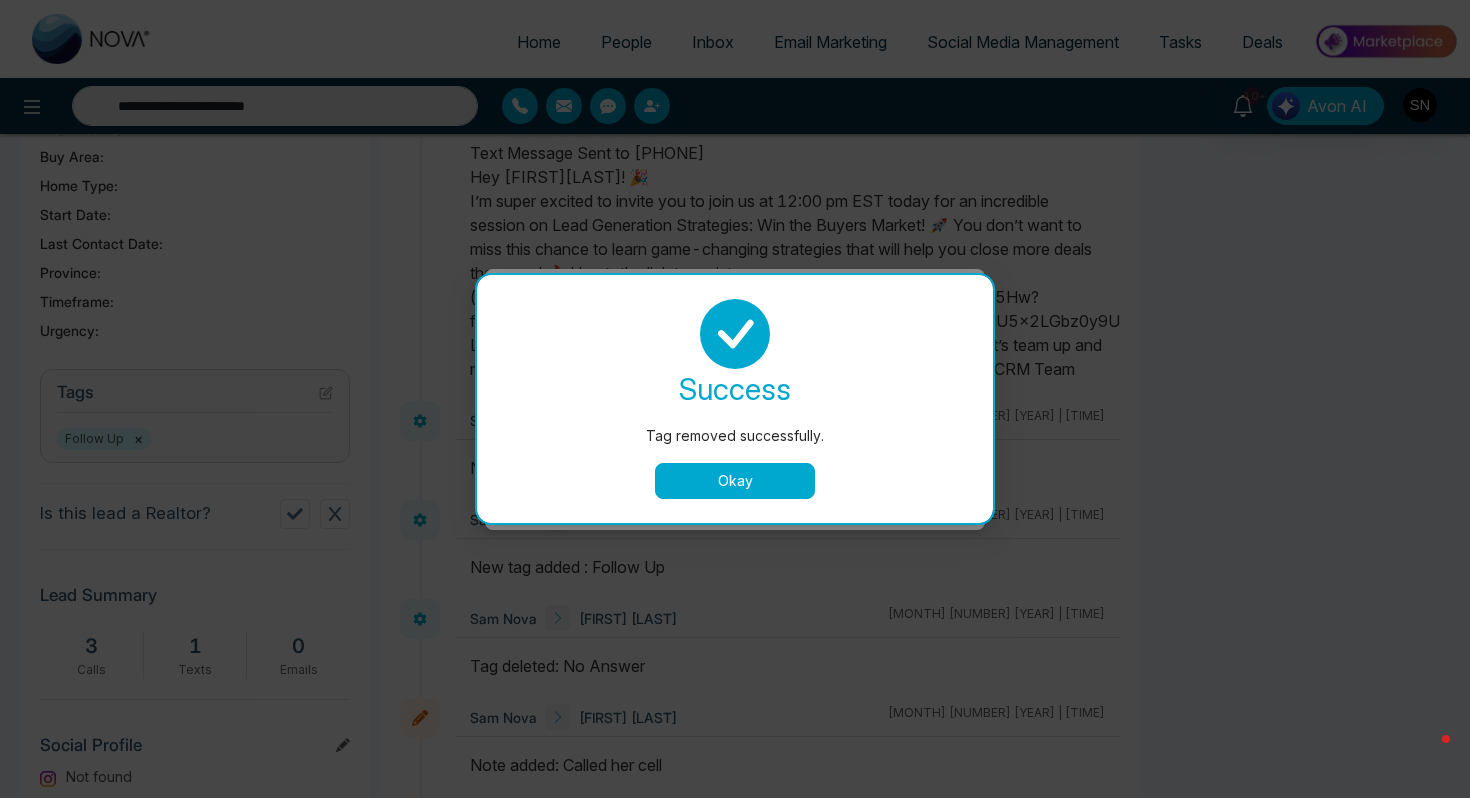 click on "Okay" at bounding box center (735, 481) 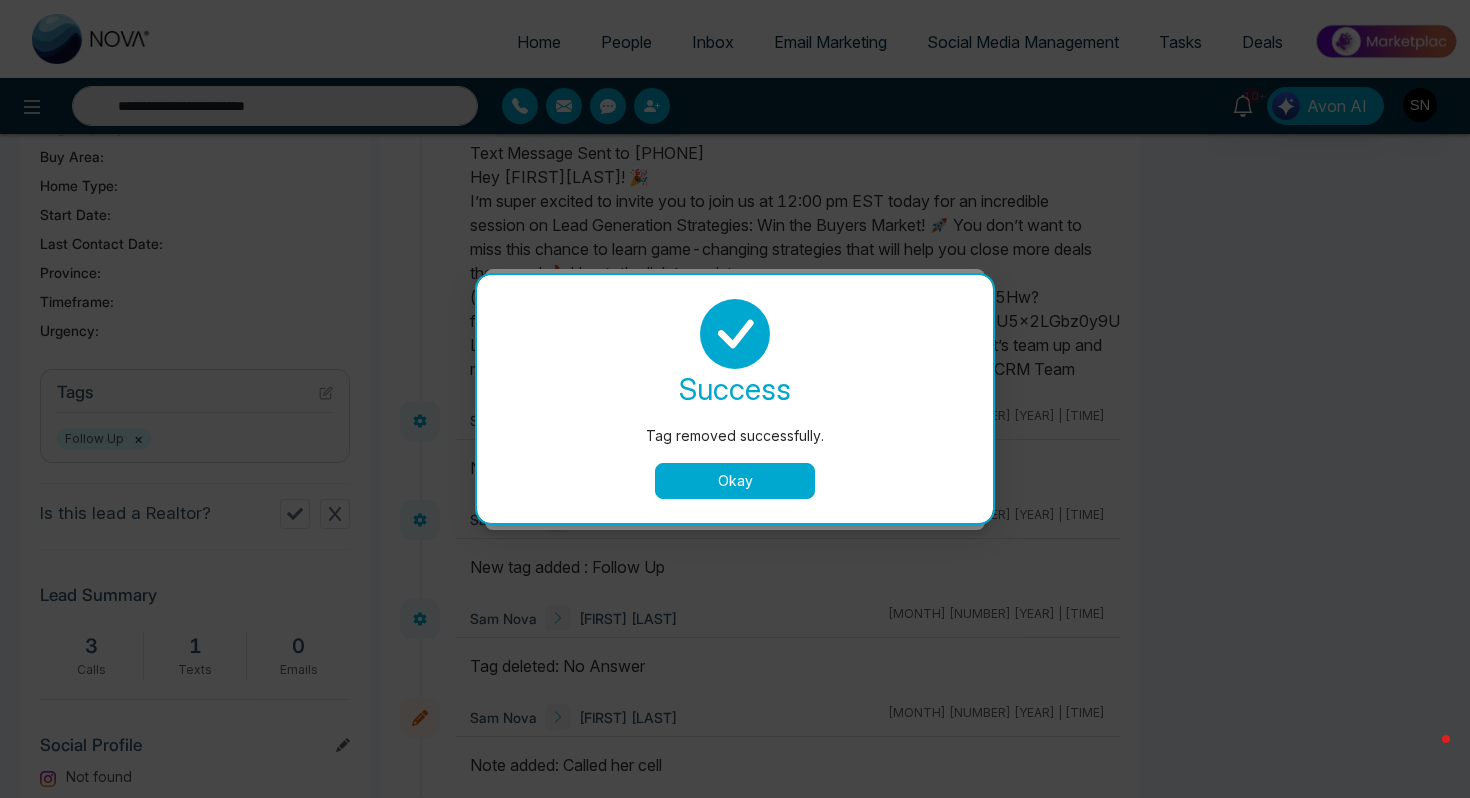 type 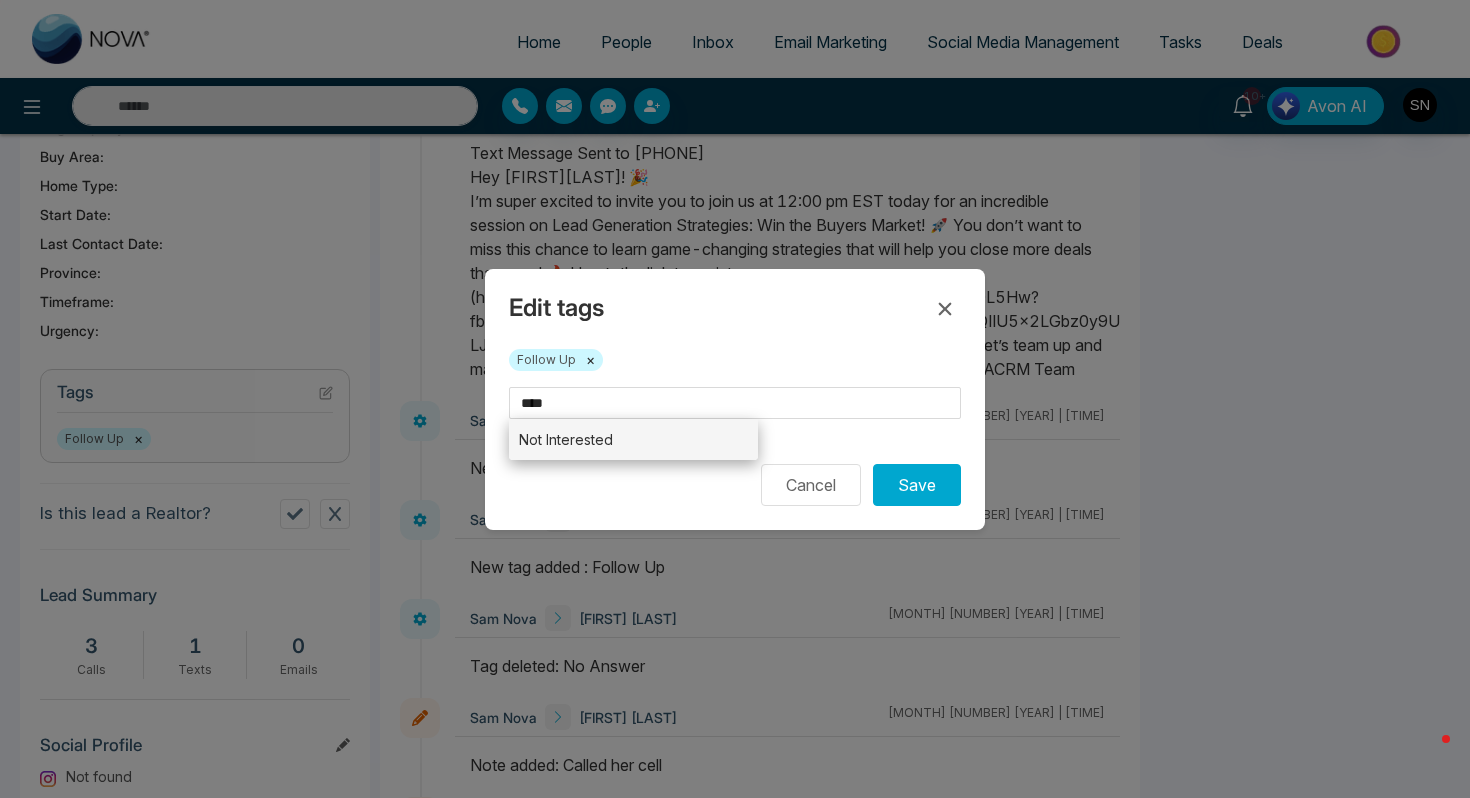 click on "Not Interested" at bounding box center (633, 439) 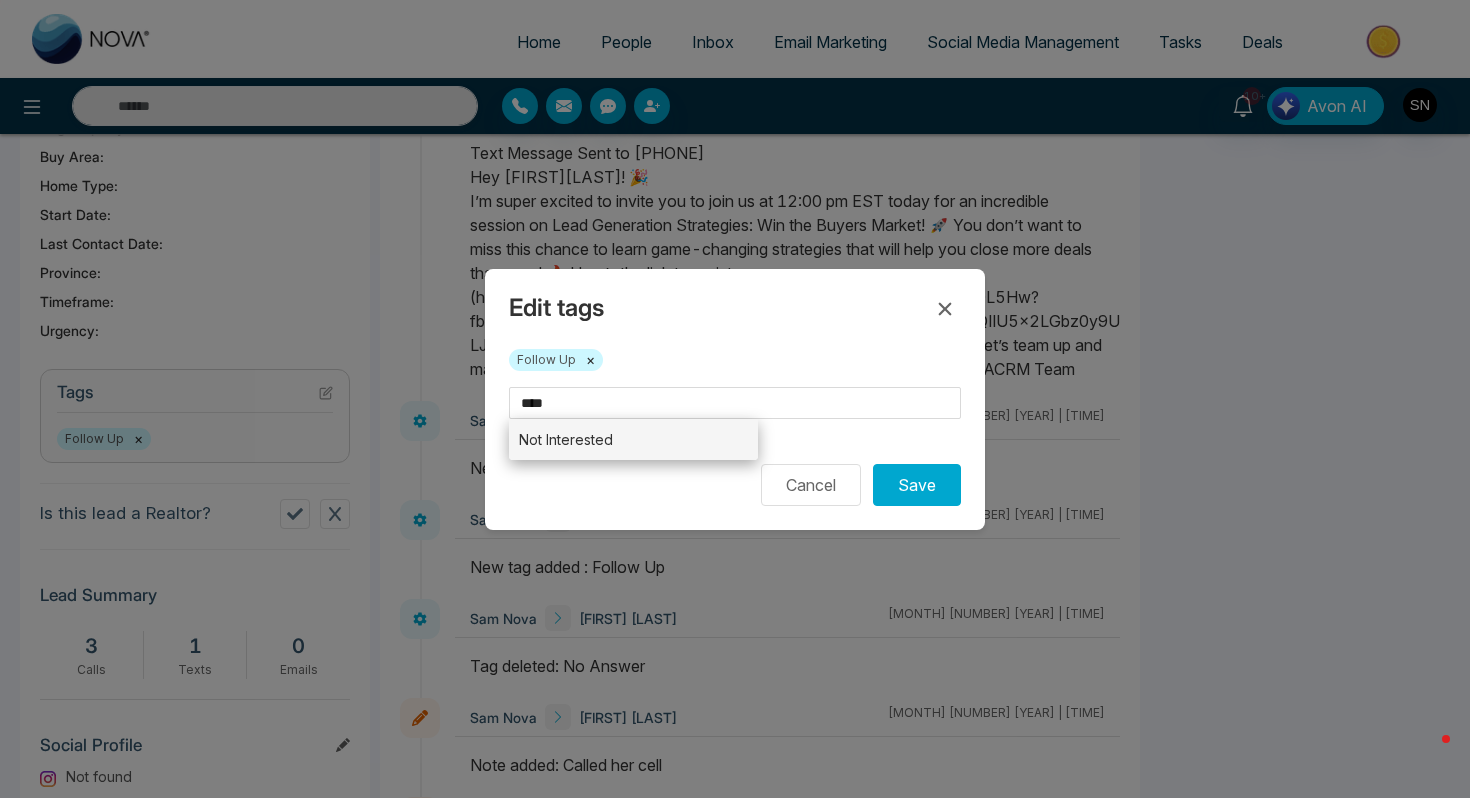 type on "**********" 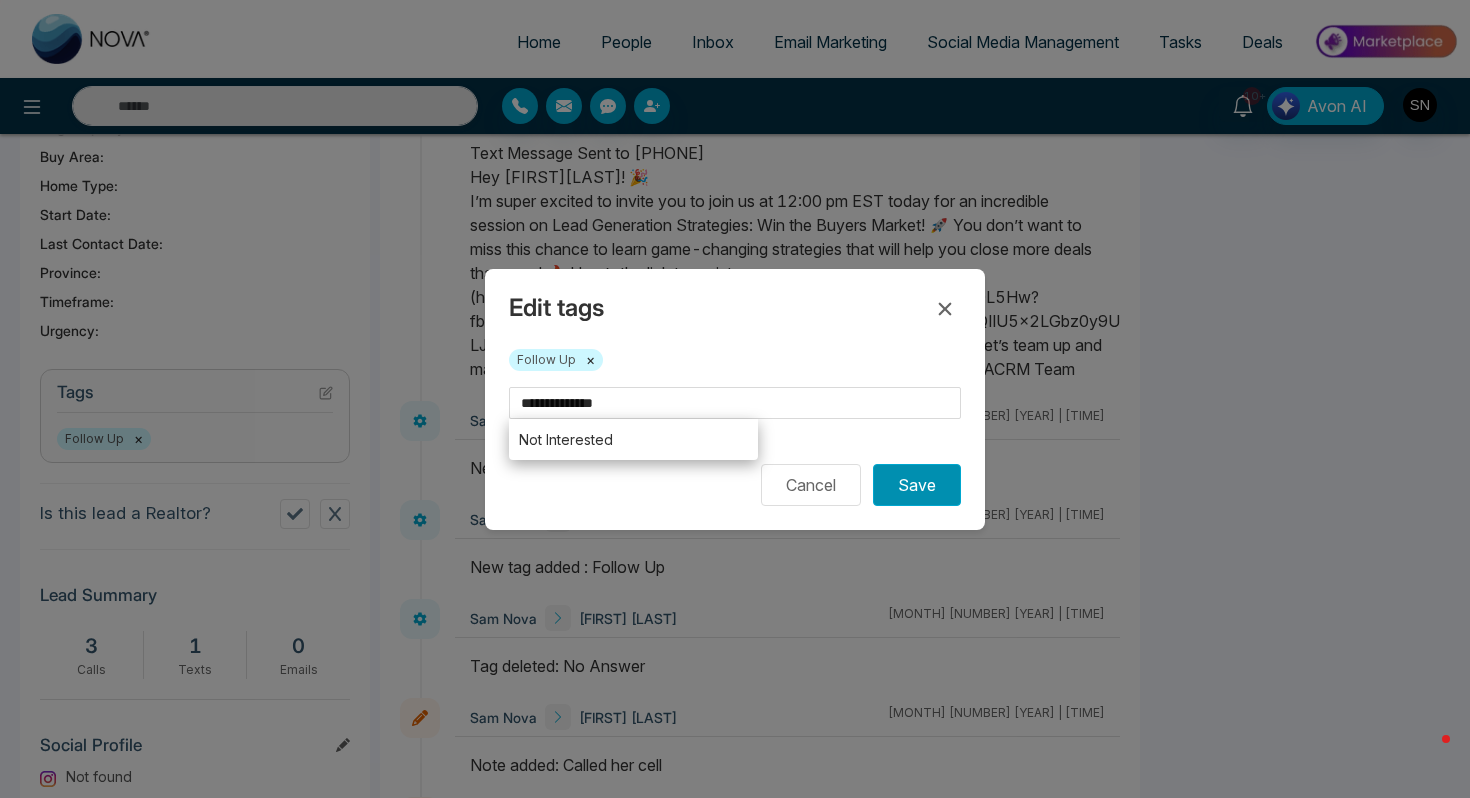click on "Save" at bounding box center (917, 485) 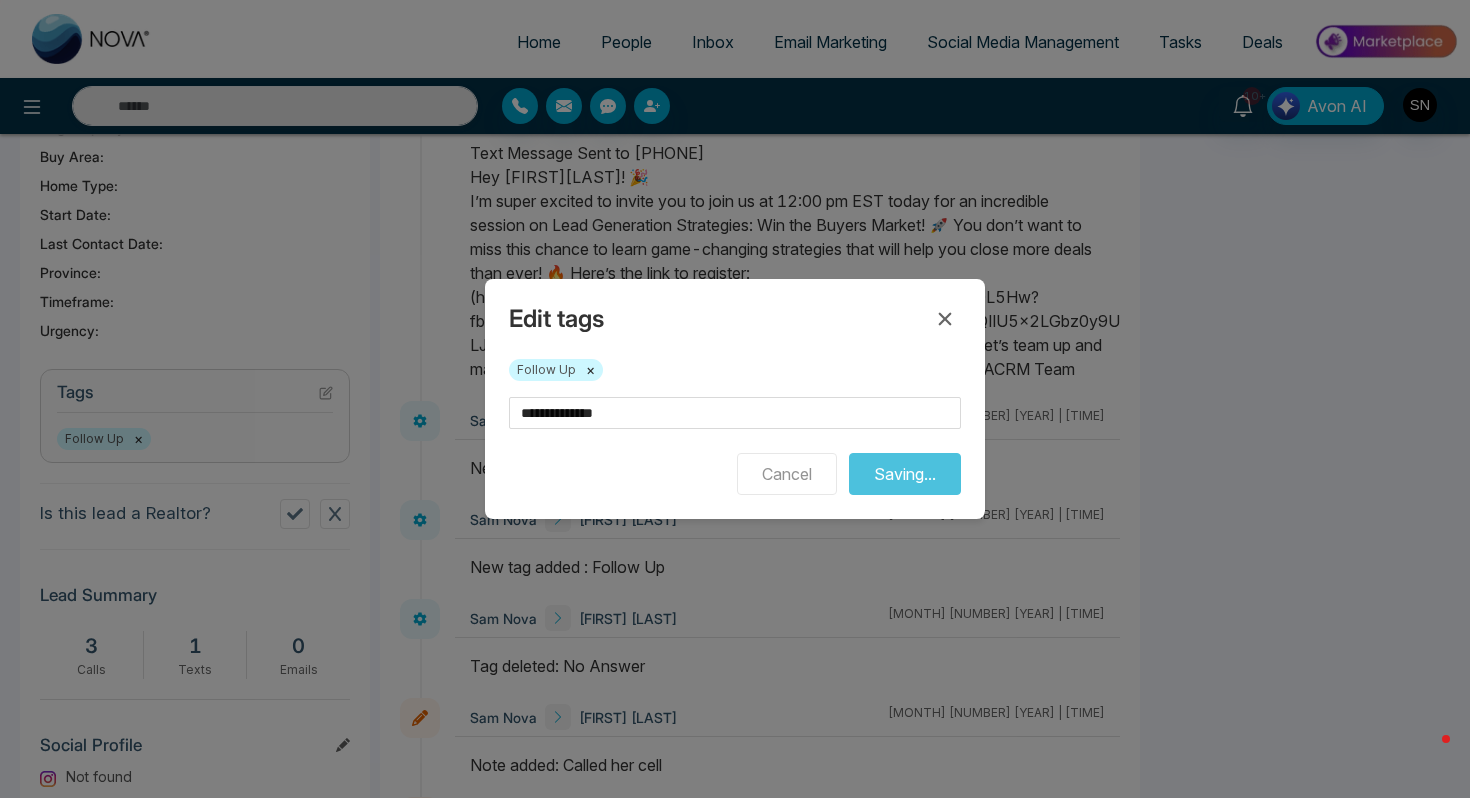 type on "**********" 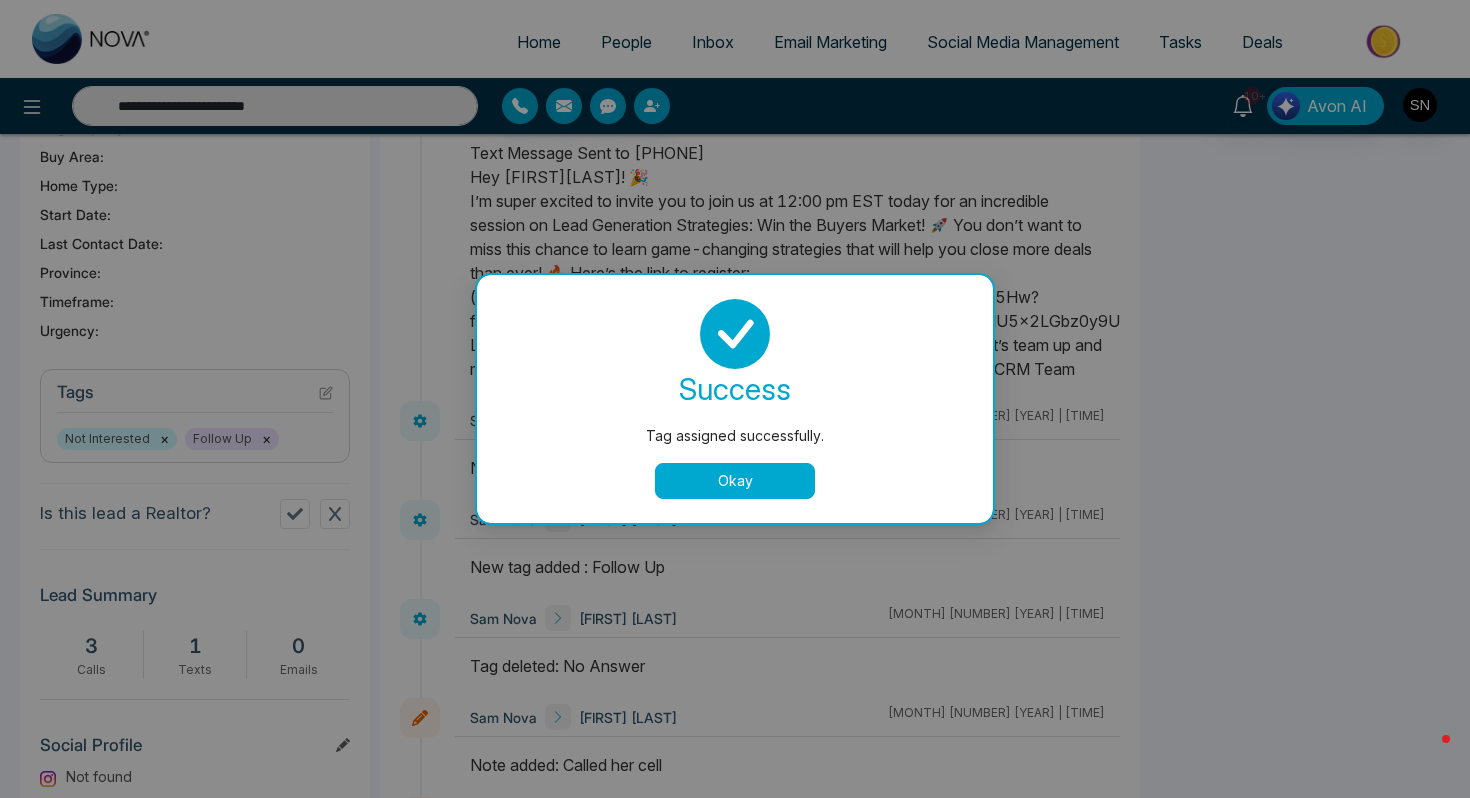 click on "Okay" at bounding box center [735, 481] 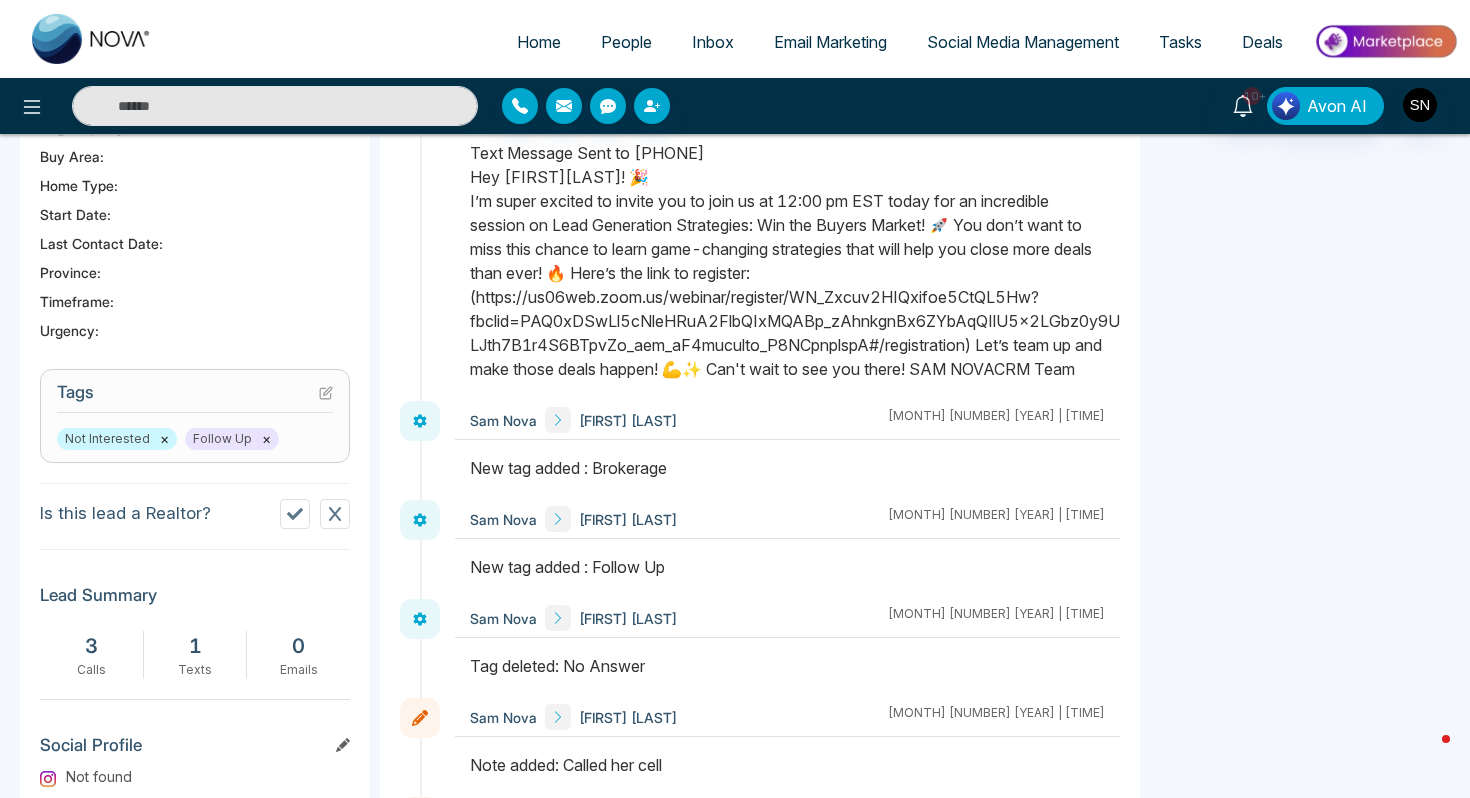 click on "Follow Up   ×" at bounding box center [232, 439] 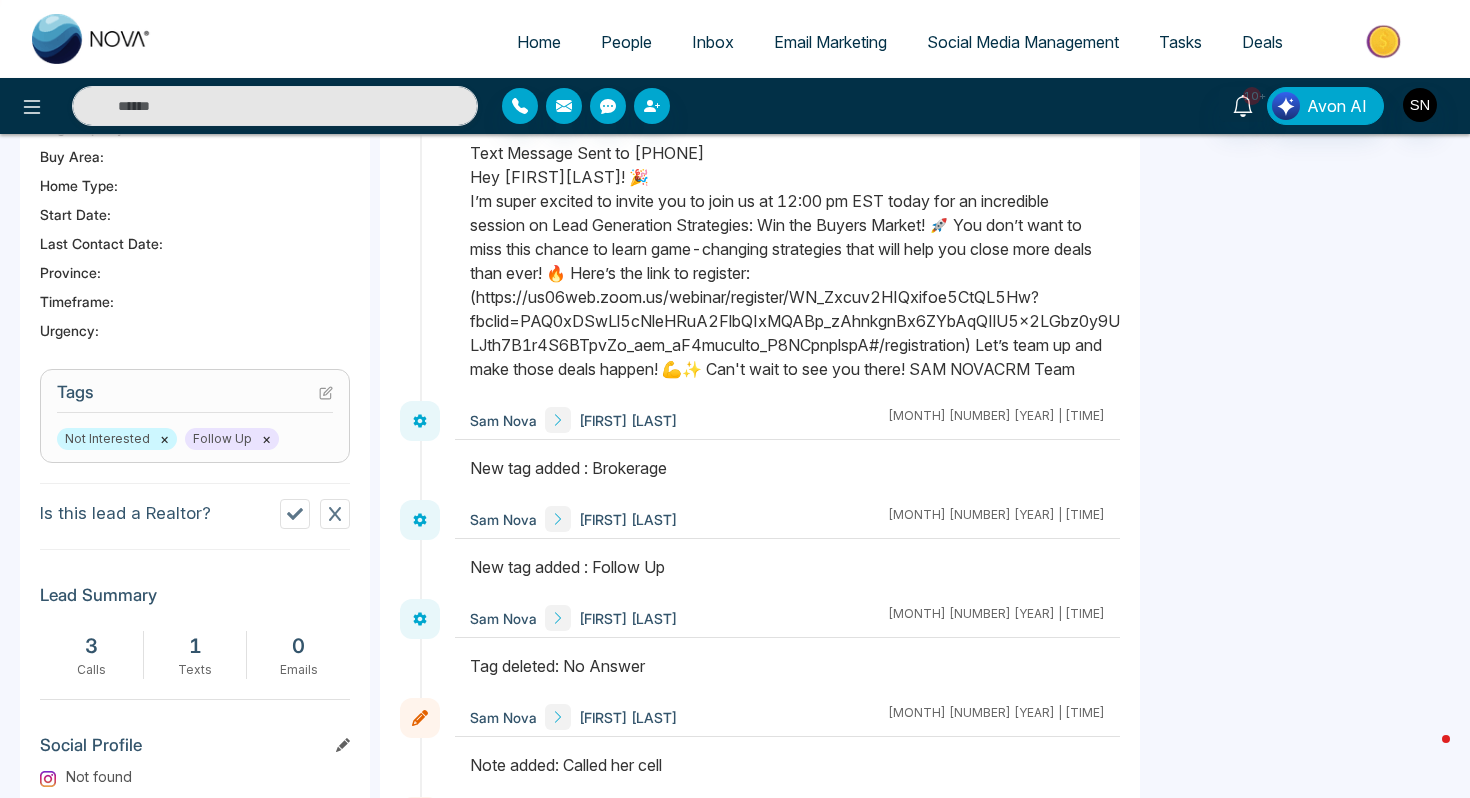 click on "×" at bounding box center (266, 439) 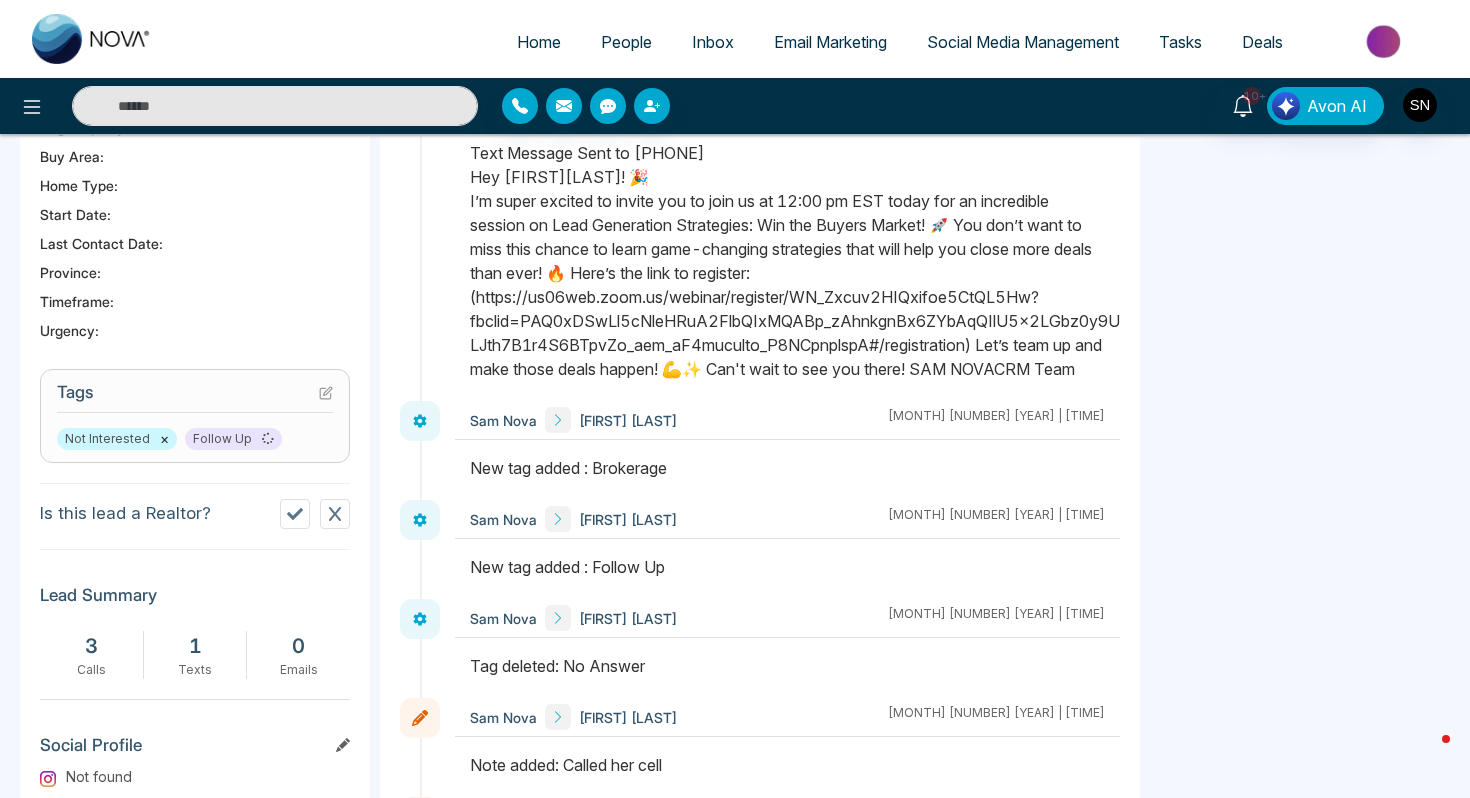 type on "**********" 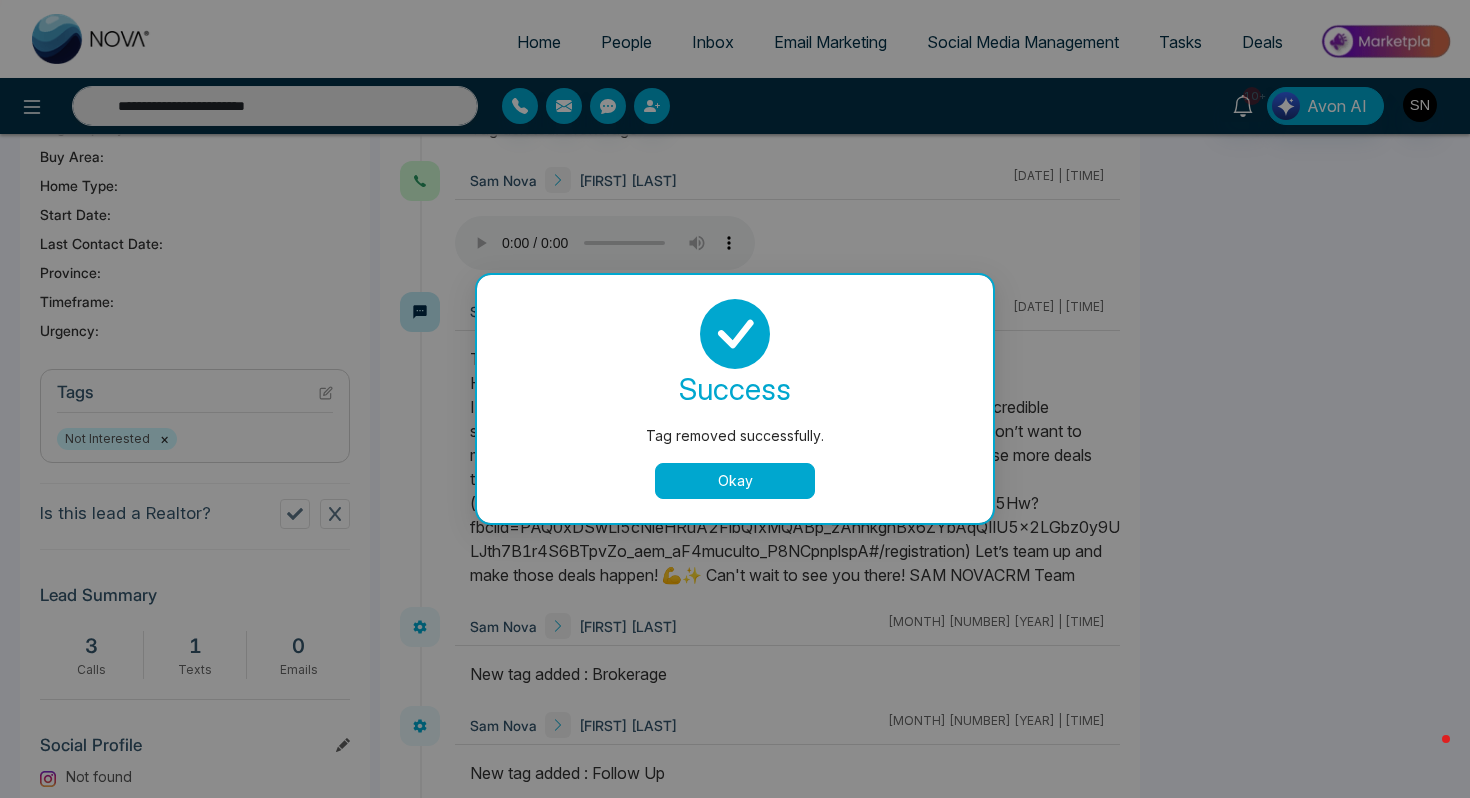 click on "Okay" at bounding box center [735, 481] 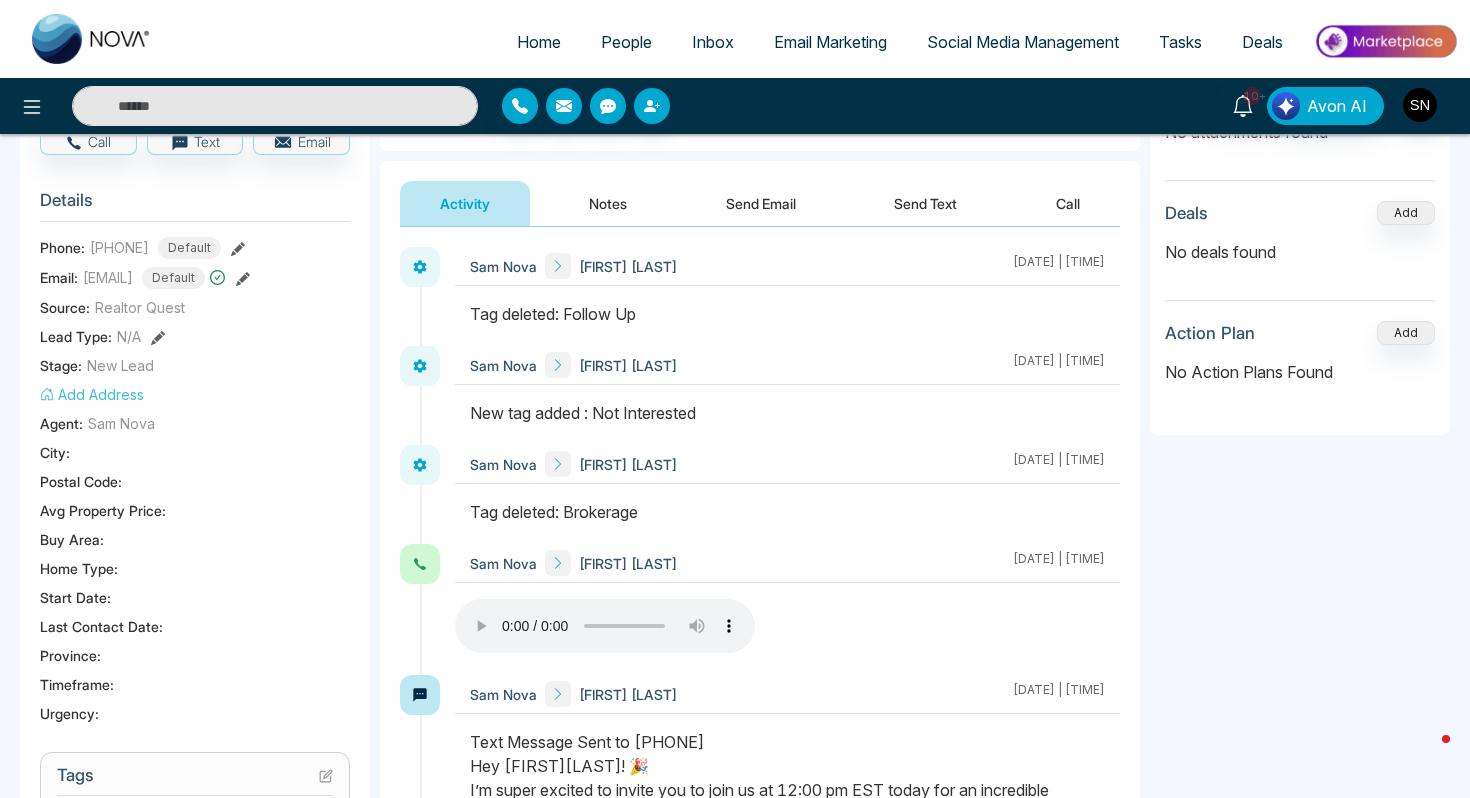 scroll, scrollTop: 0, scrollLeft: 0, axis: both 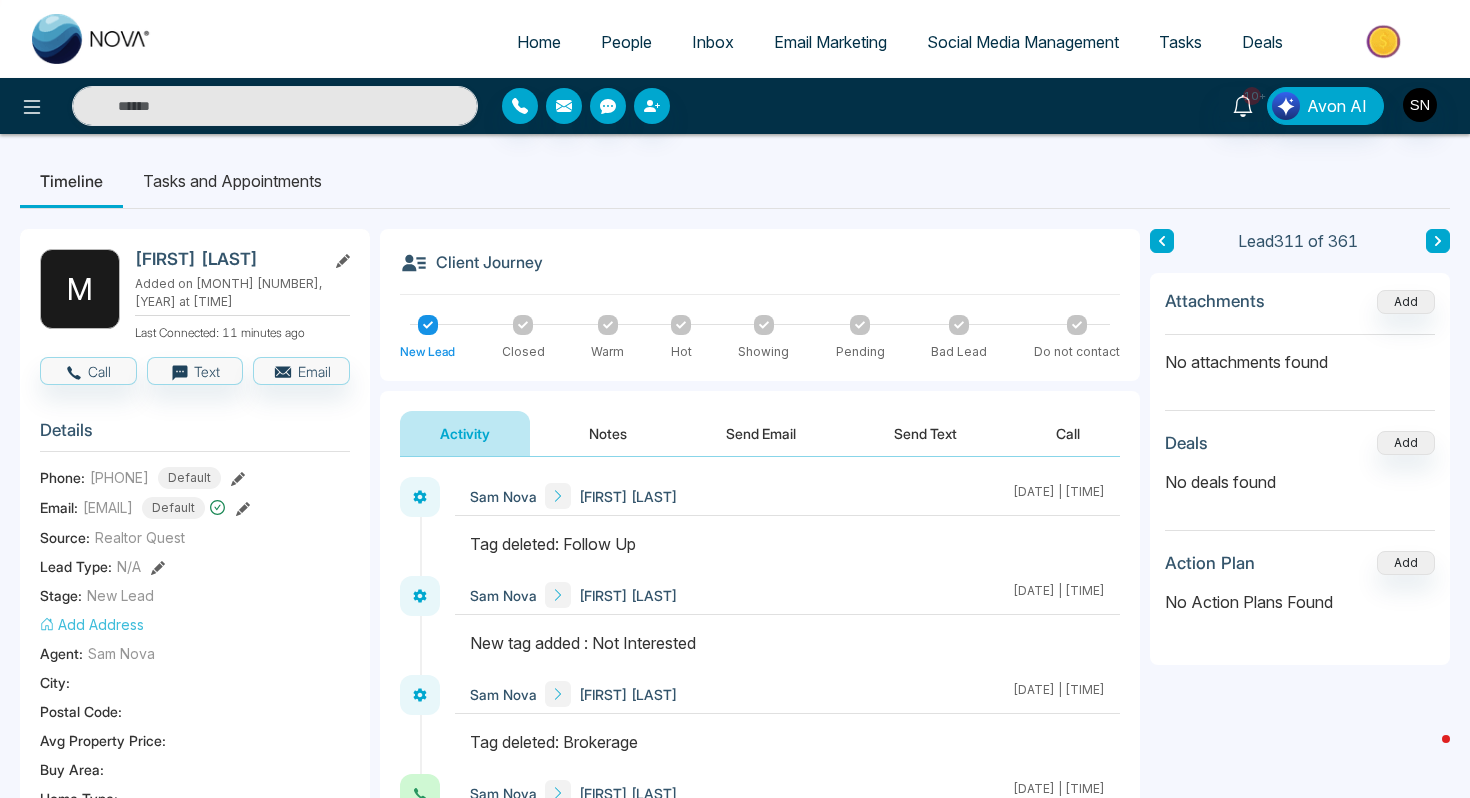 click on "Notes" at bounding box center [608, 433] 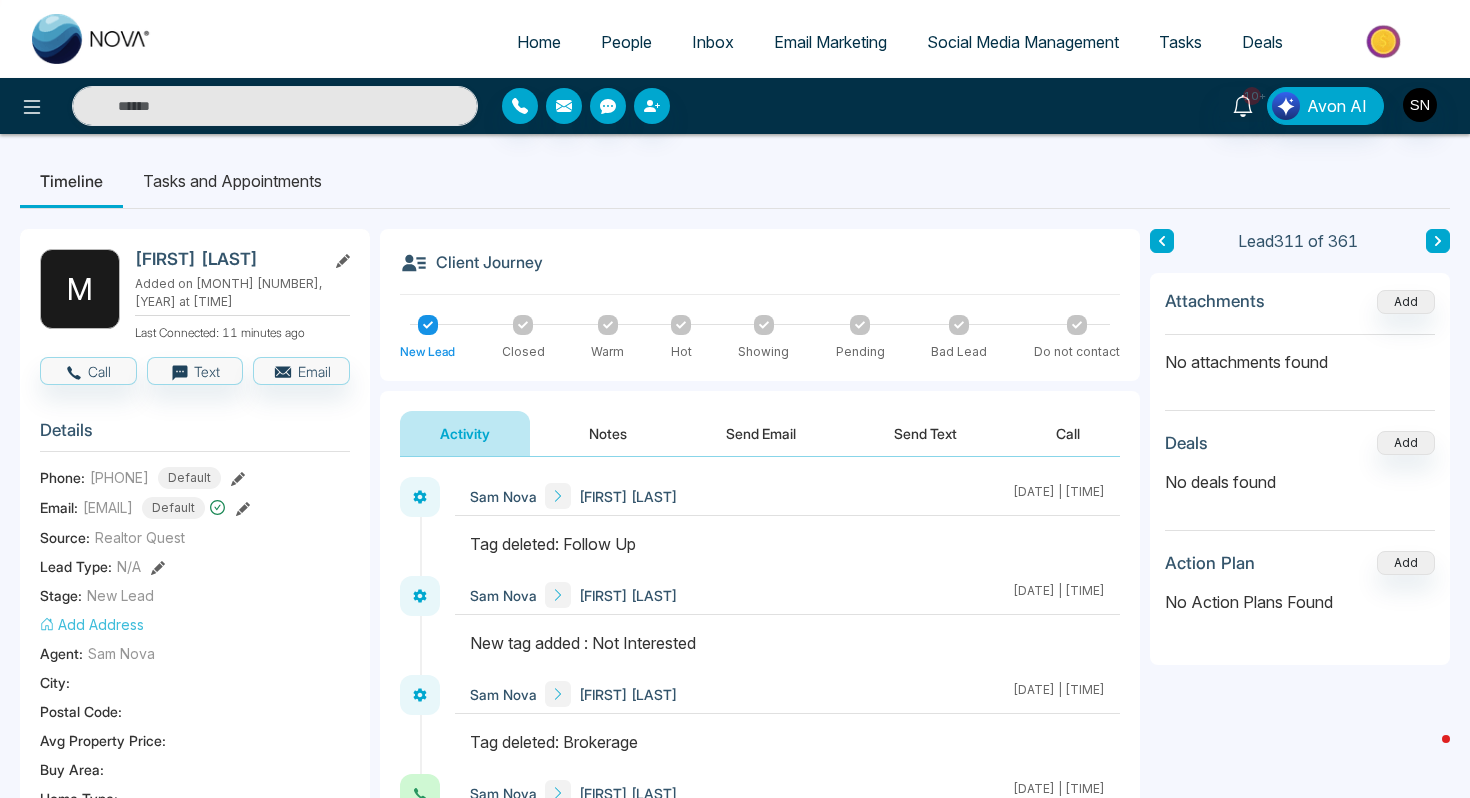 type on "**********" 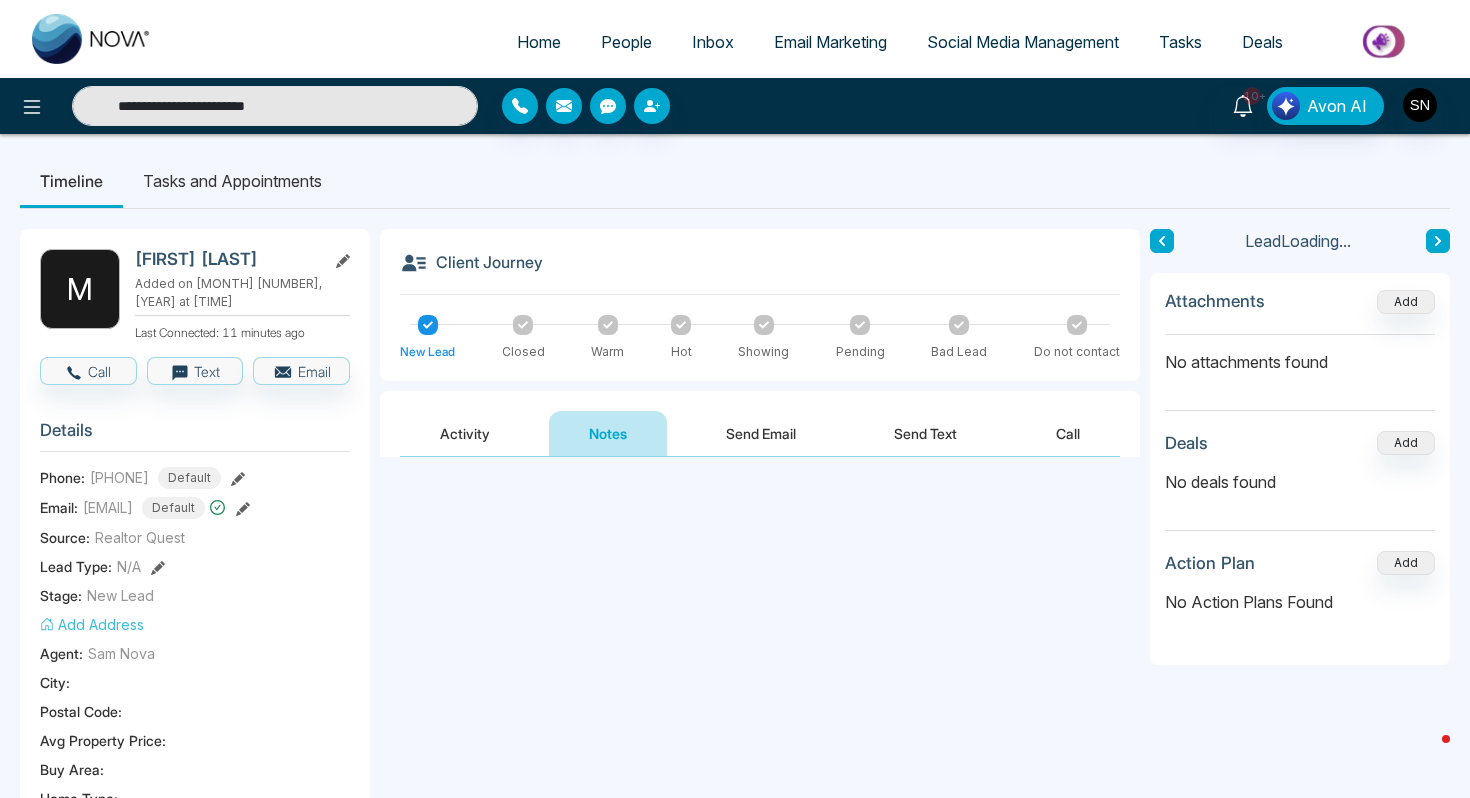 click at bounding box center [760, 544] 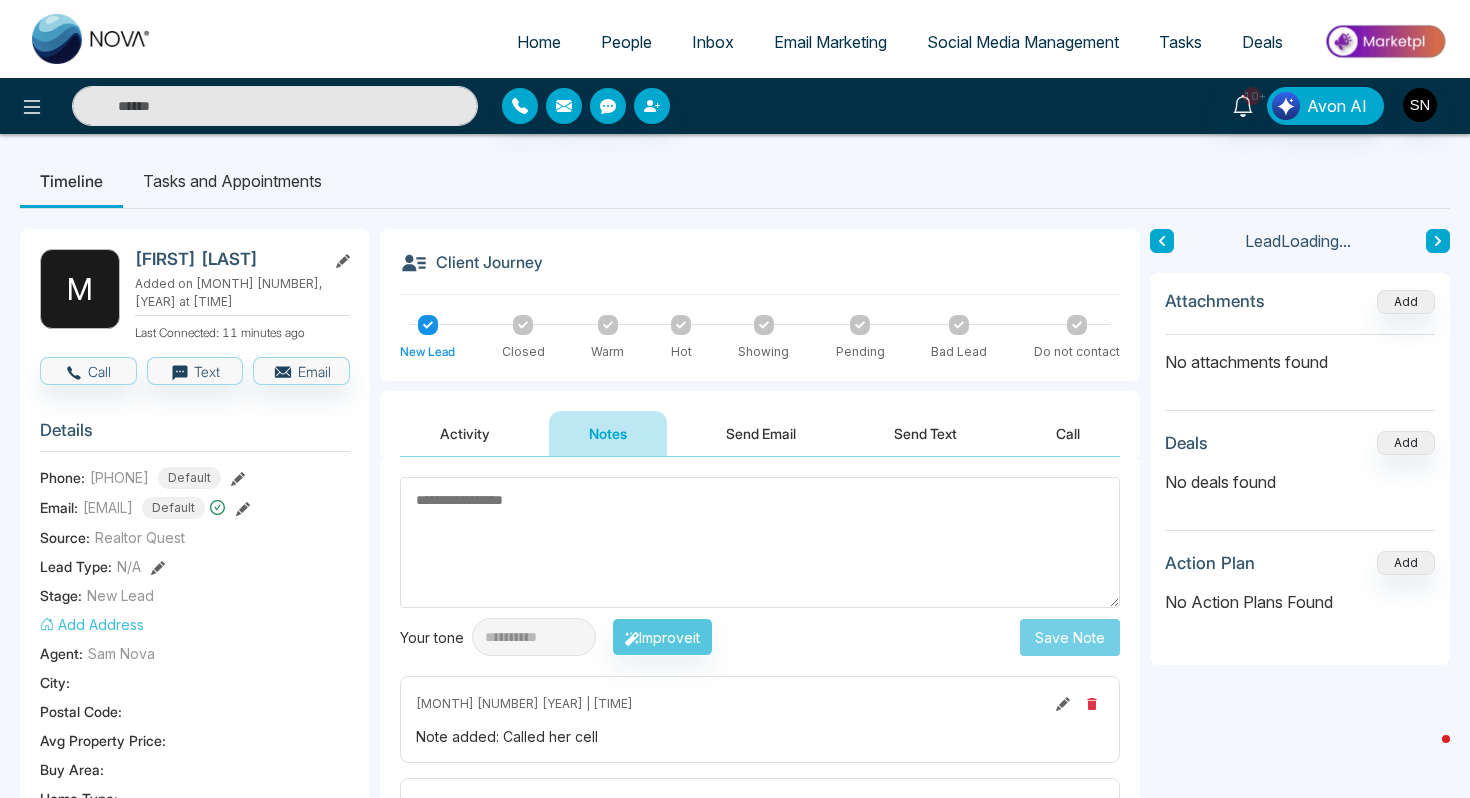 type on "**********" 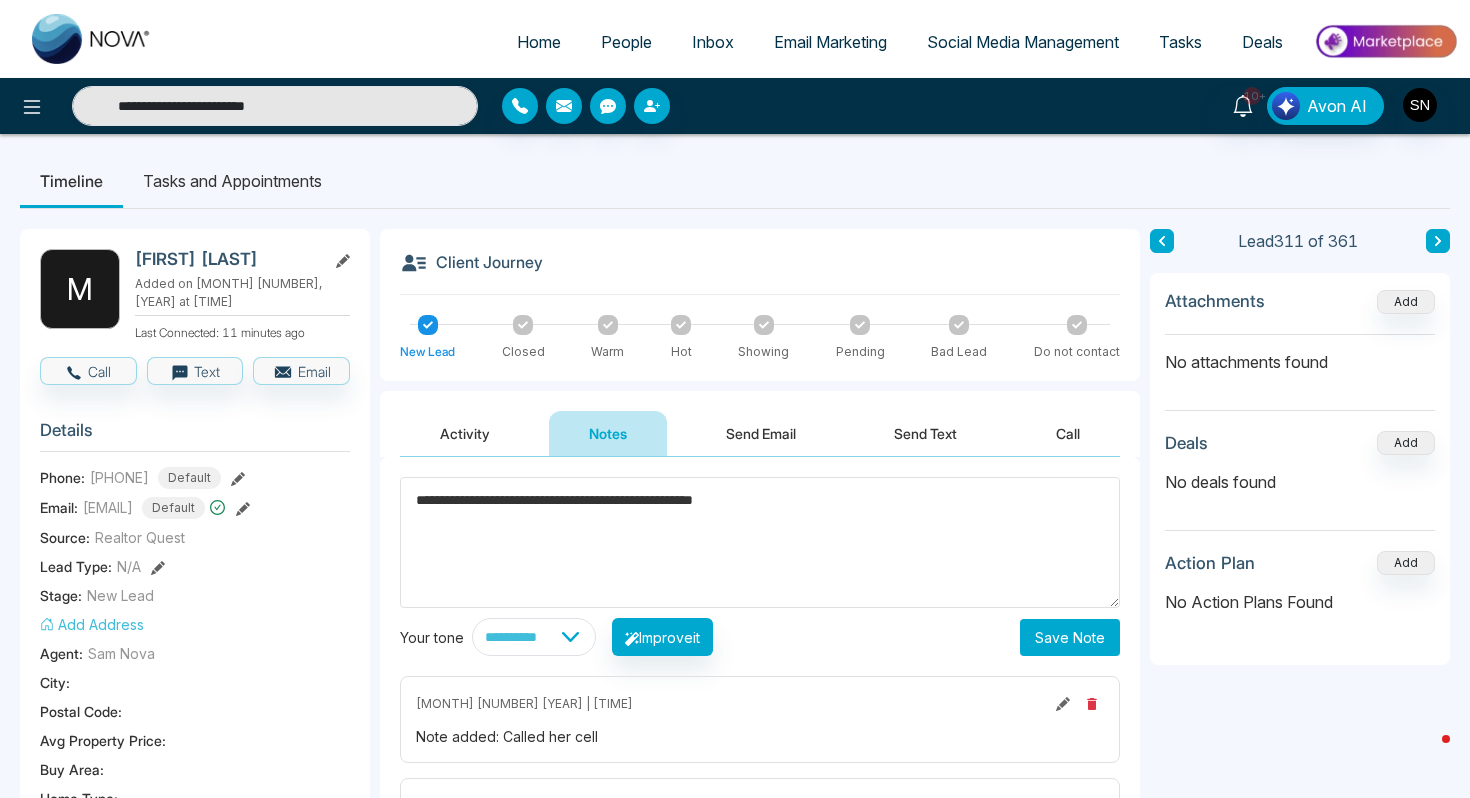 type on "**********" 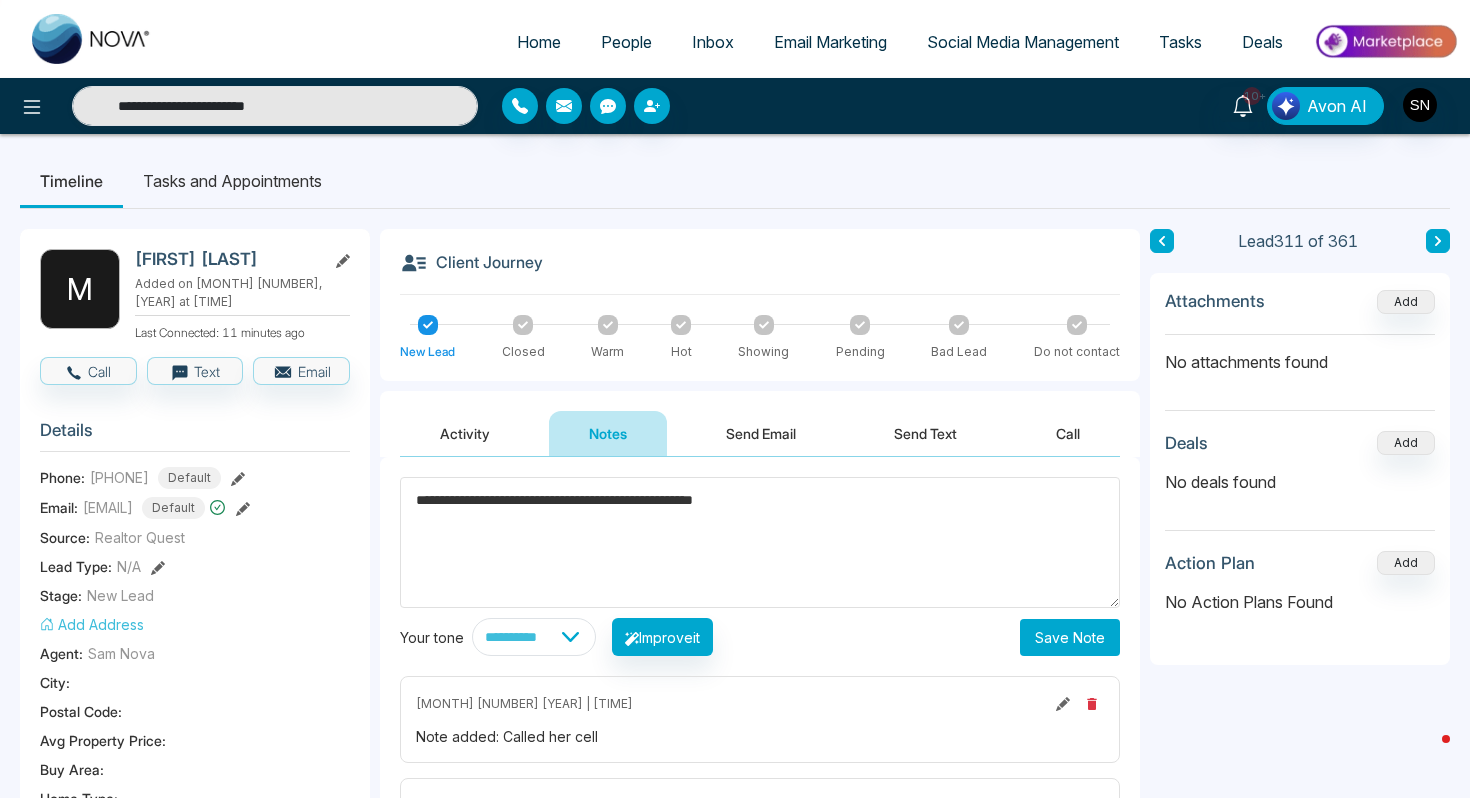 click on "Save Note" at bounding box center (1070, 637) 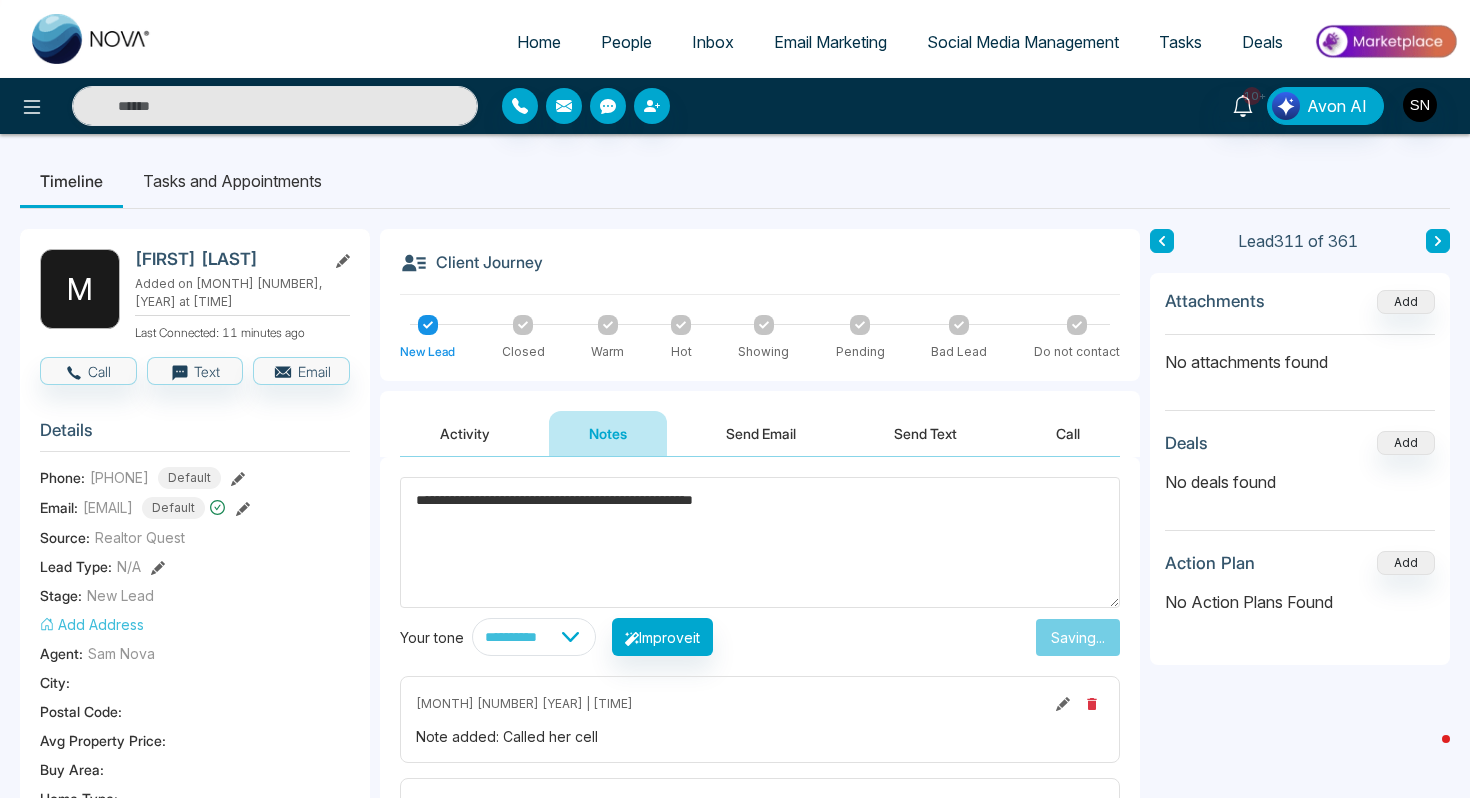 type on "**********" 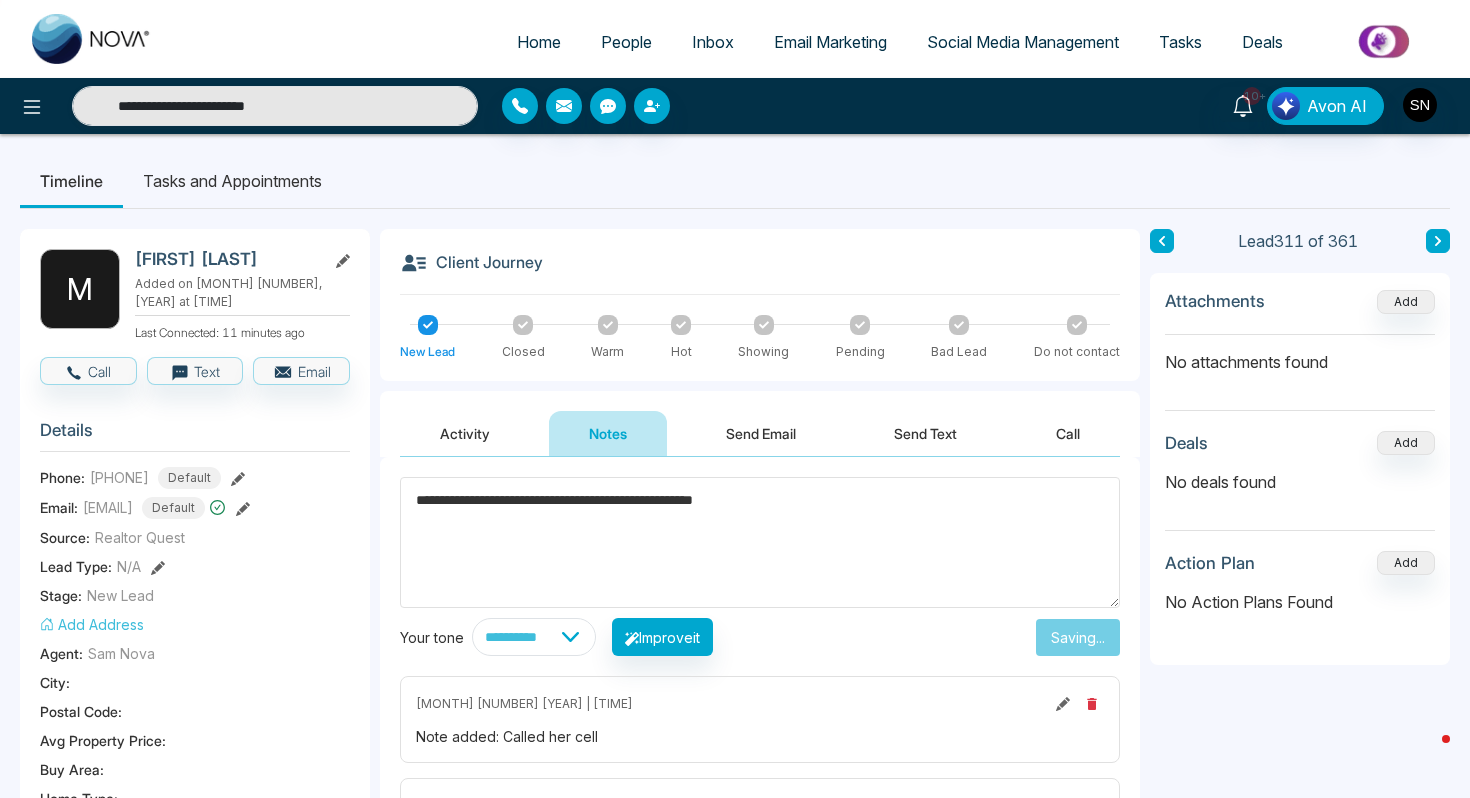 type 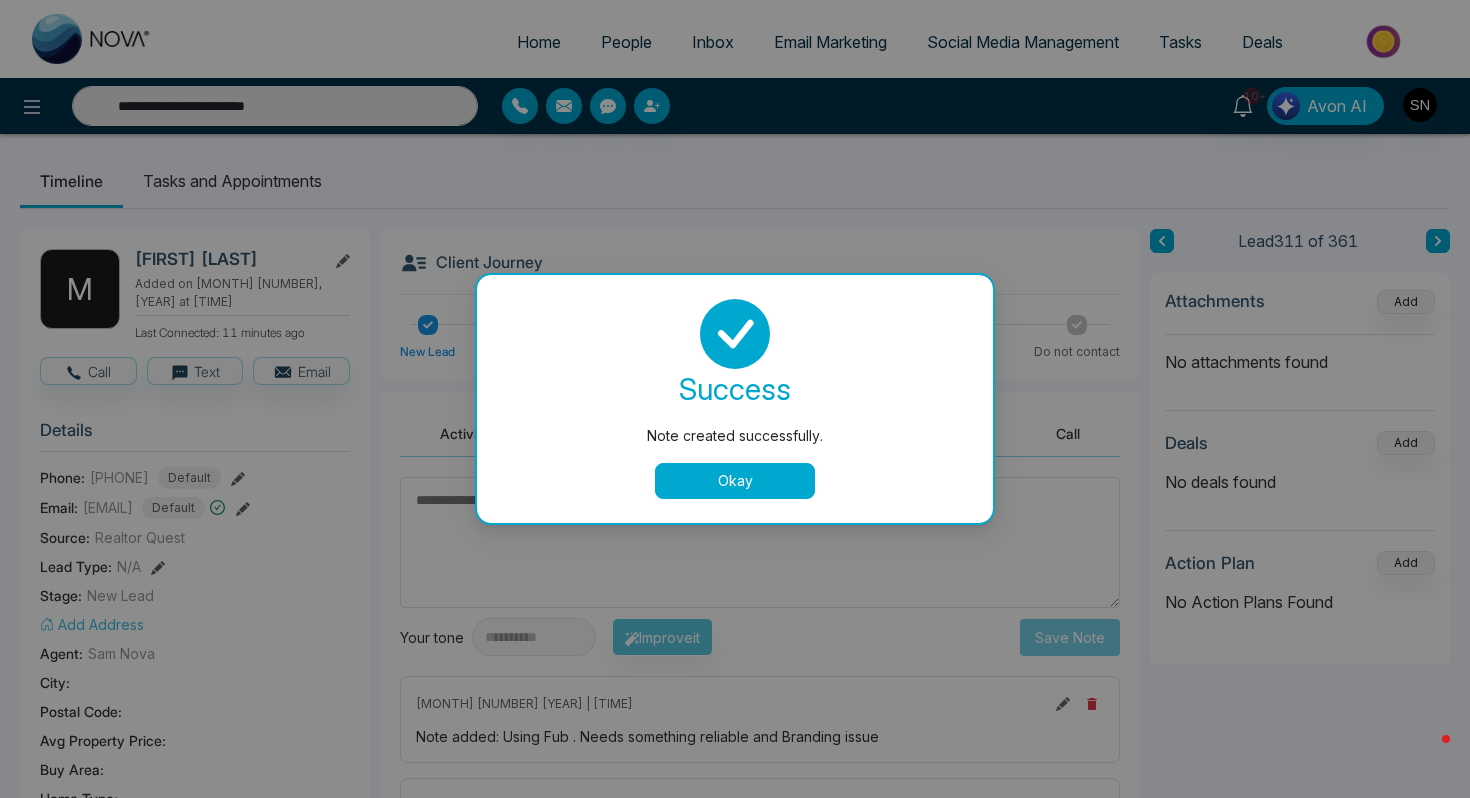 click on "Okay" at bounding box center (735, 481) 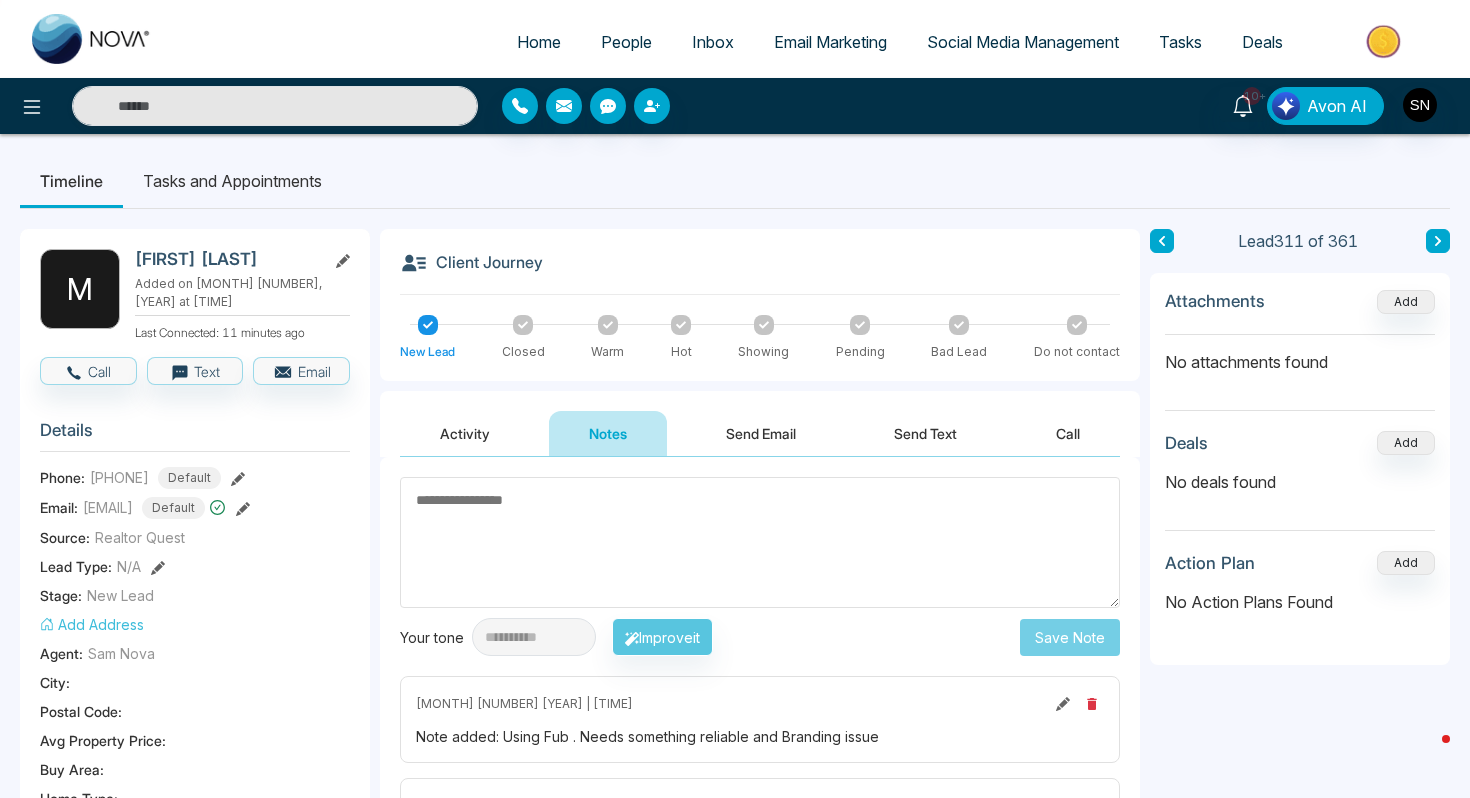 type on "**********" 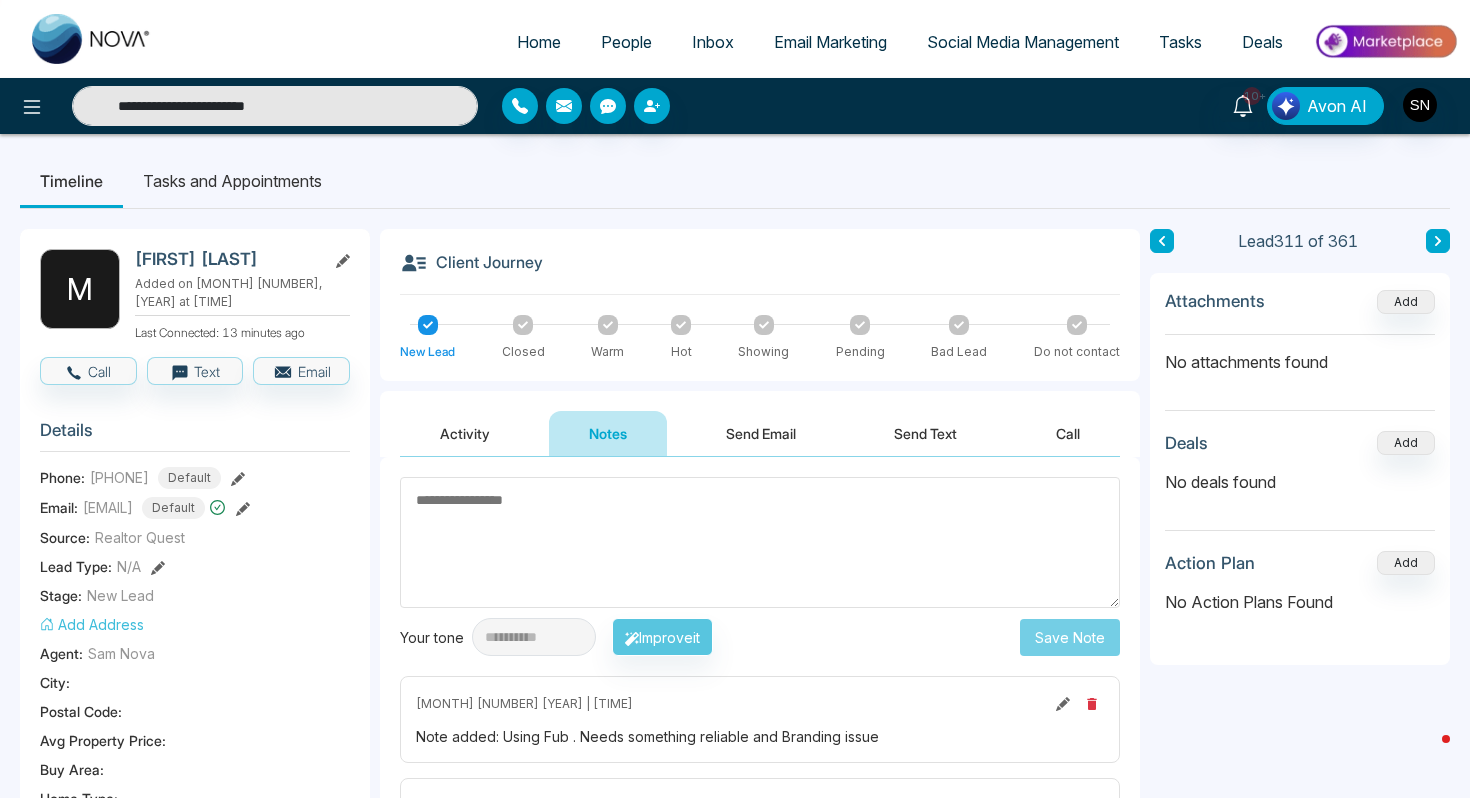 click on "**********" at bounding box center (275, 106) 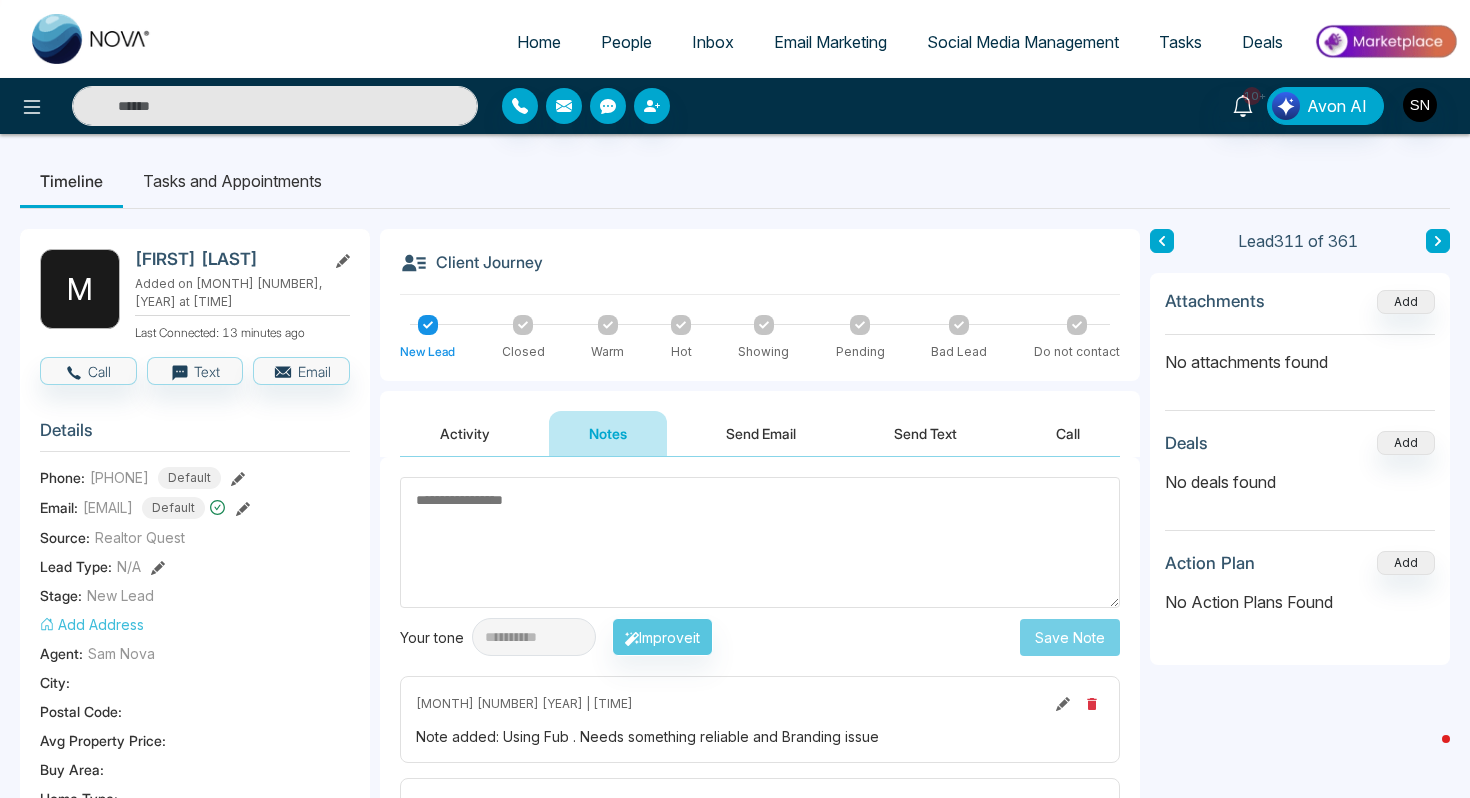 paste on "**********" 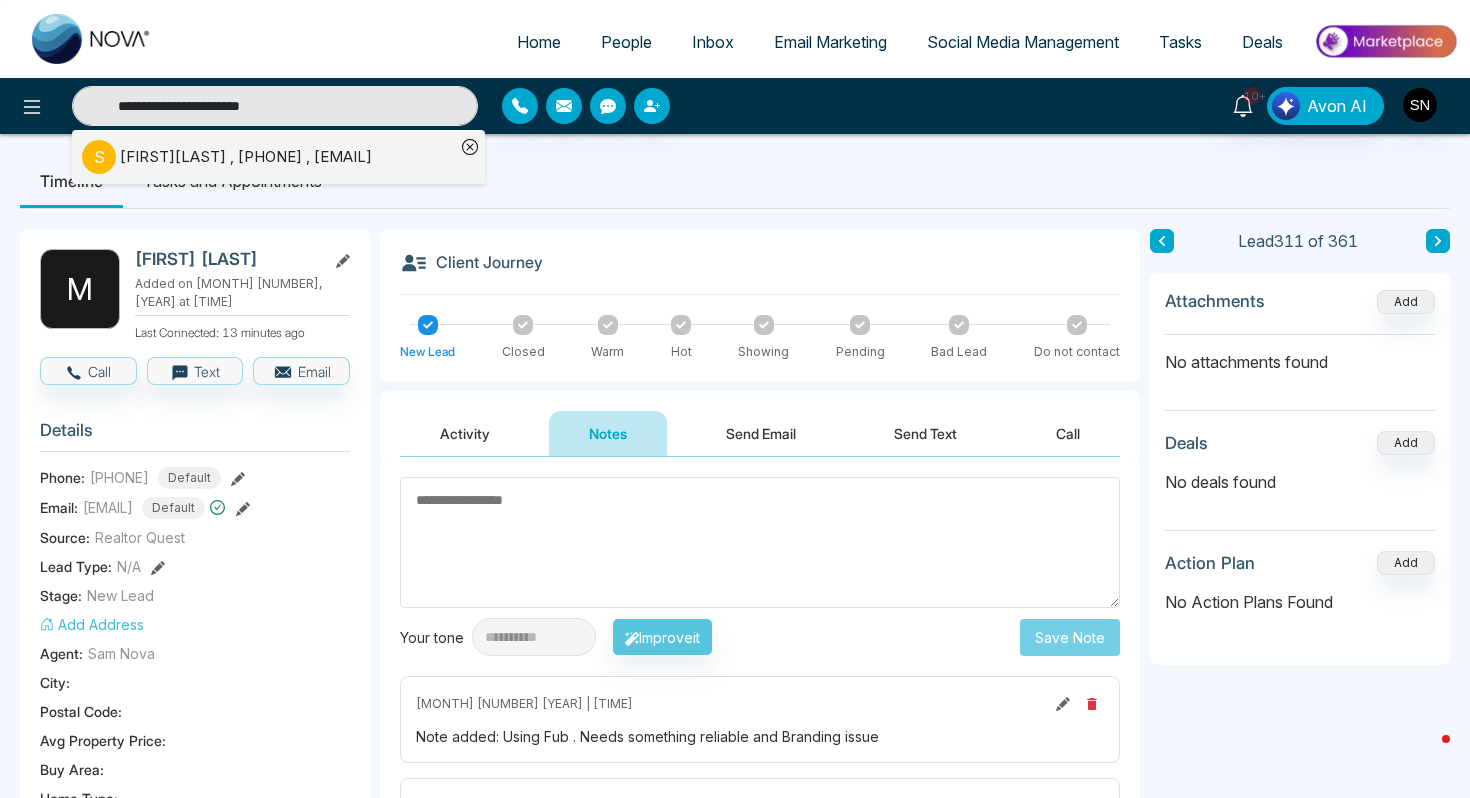 type on "**********" 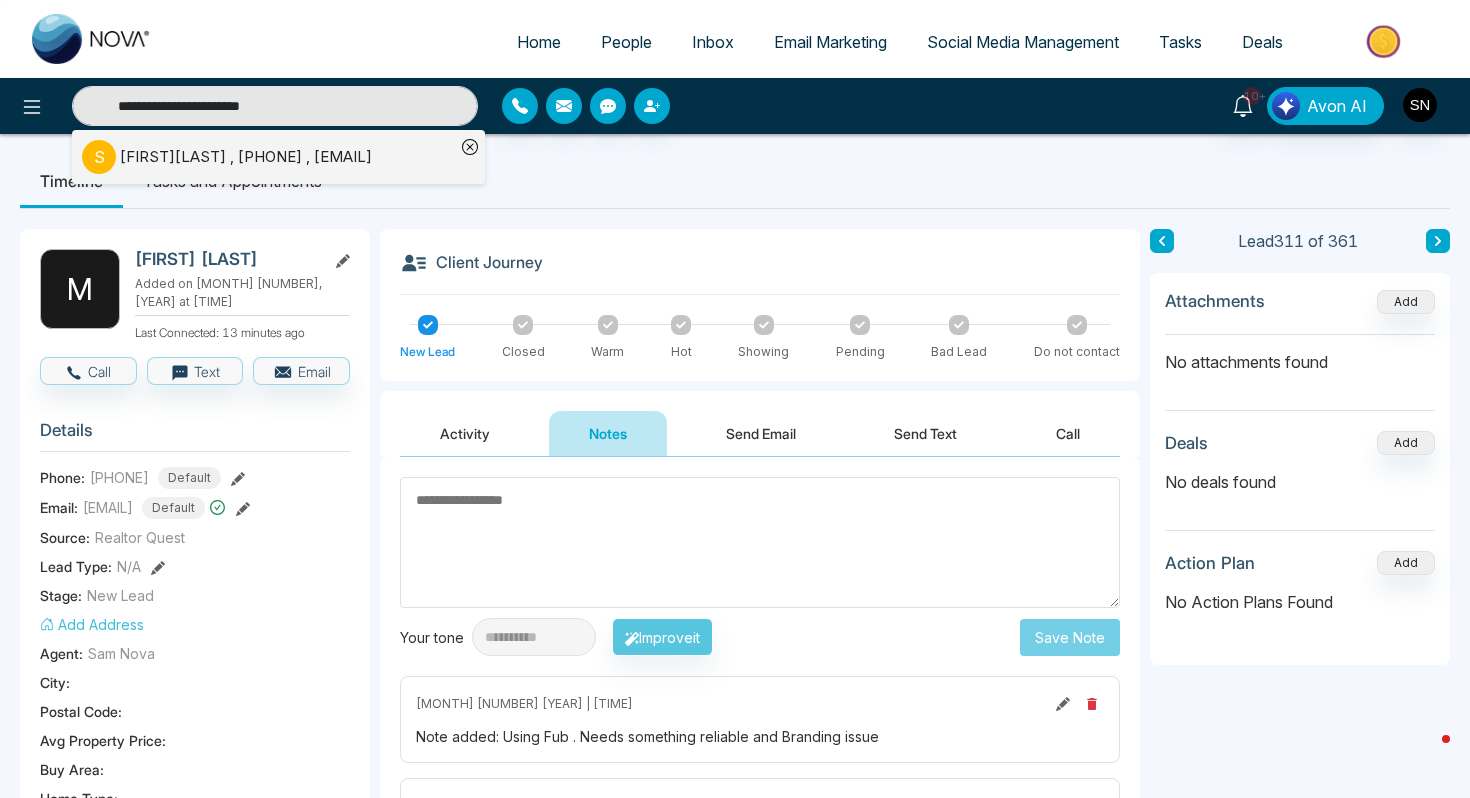 click on "ShiljaDadar     , +14169021296   , bluejaysrealty@gmail.com" at bounding box center [246, 157] 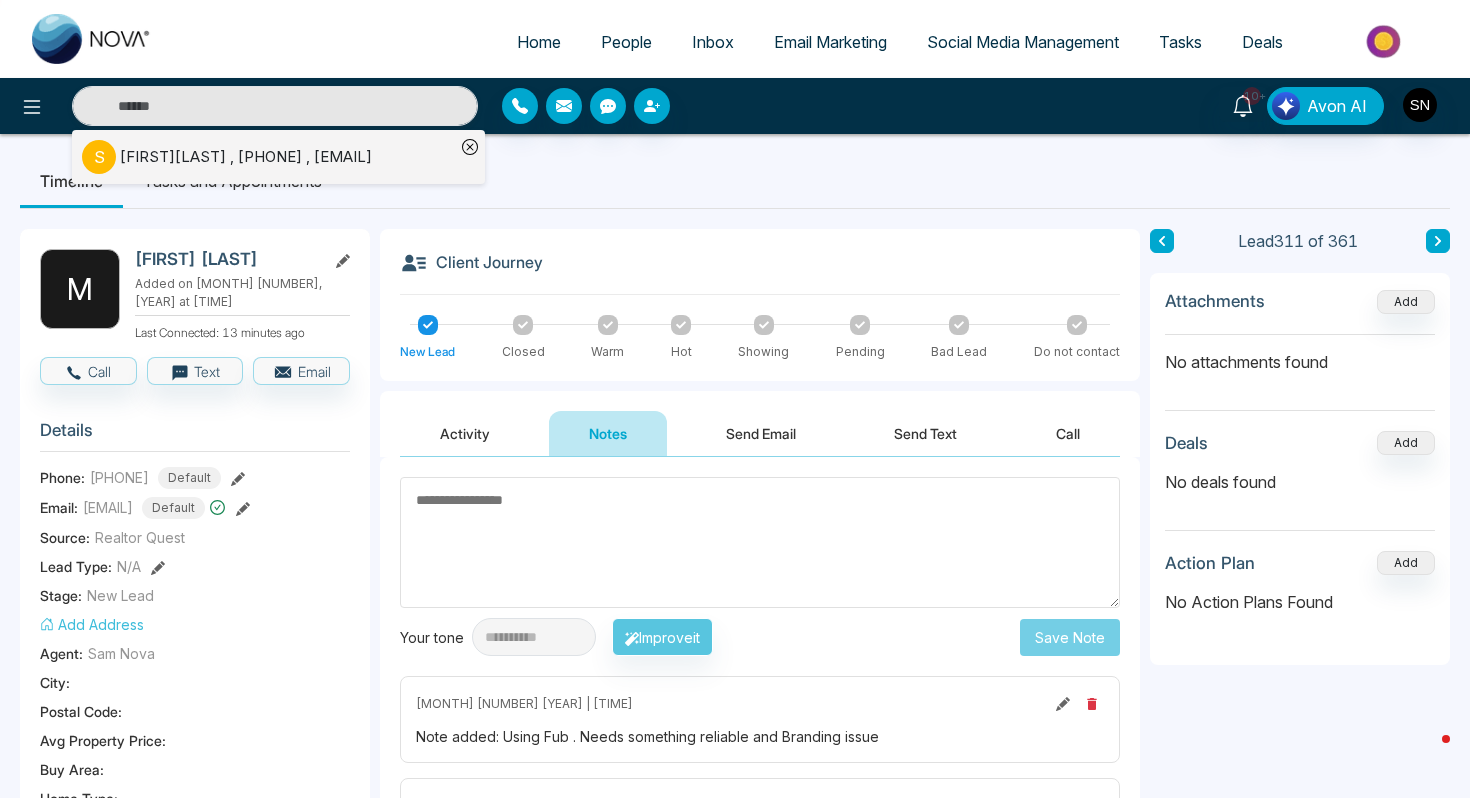type on "**********" 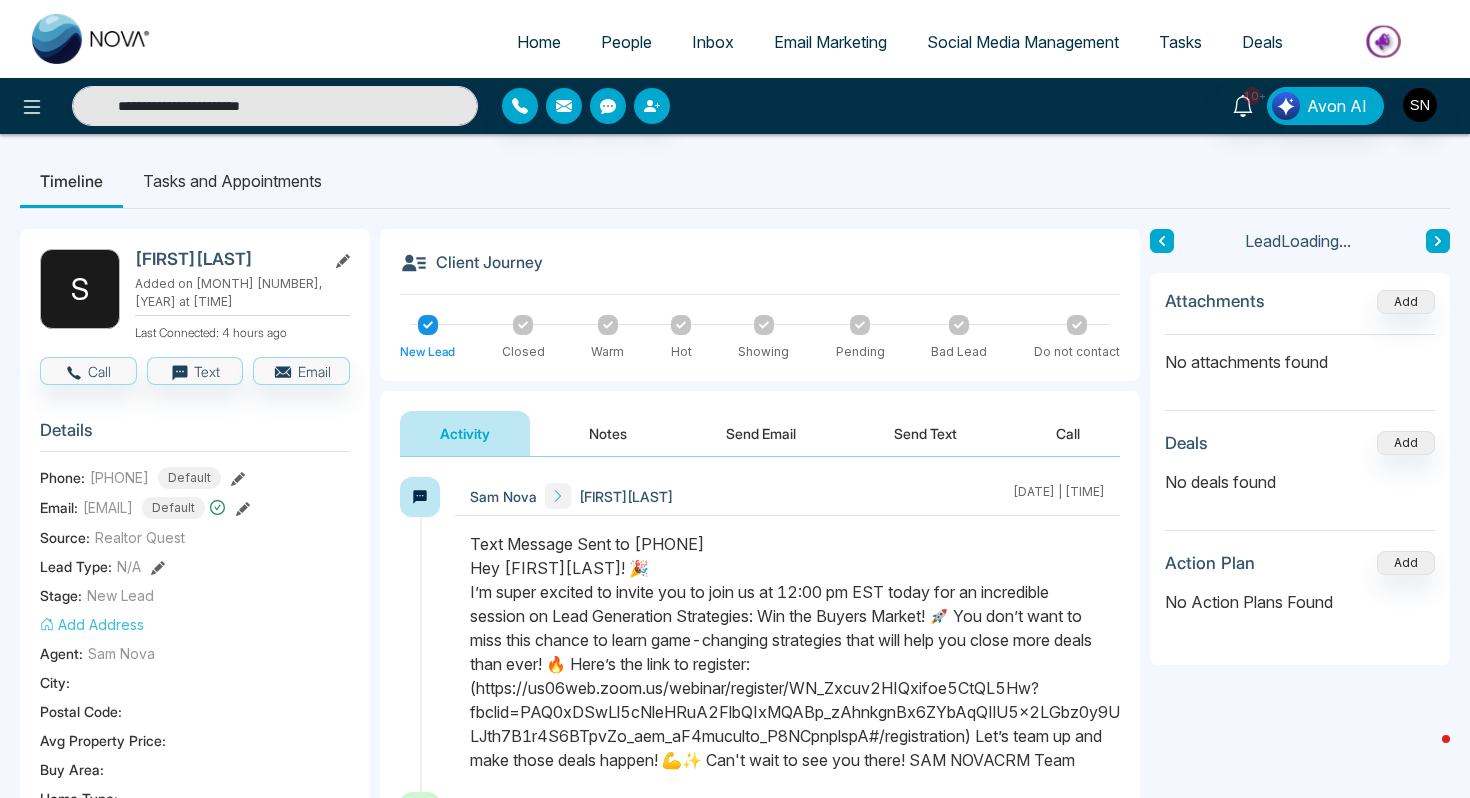 click on "S ShiljaDadar  Added on   May 18, 2025 at 01:06 PM Last Connected:   4 hours ago   Call   Text   Email Details Phone: +14169021296 Default Email: bluejaysrealty@gmail.com Default Source: Realtor Quest Lead Type: N/A Stage: New Lead Add Address Agent: Sam Nova City : Postal Code : Avg Property Price : Buy Area : Home Type : Start Date : Last Contact Date : Province : Timeframe : Urgency : Tags Follow Up   × BrokerofRecord   × Is this lead a Realtor? Lead Summary 3 Calls 1 Texts 0 Emails Social Profile   Not found Not found Not found Custom Lead Data Delete lead" at bounding box center [195, 930] 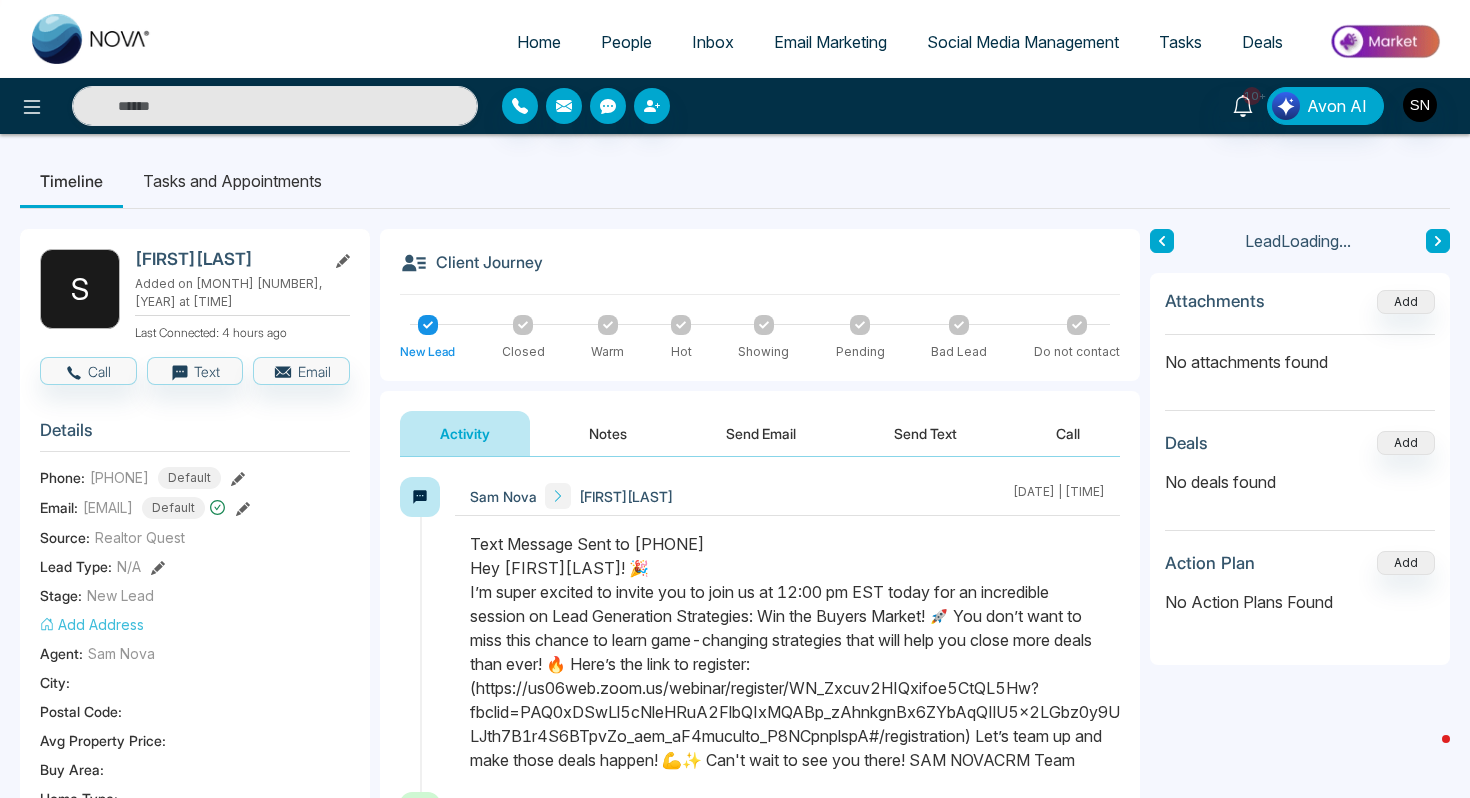 type on "**********" 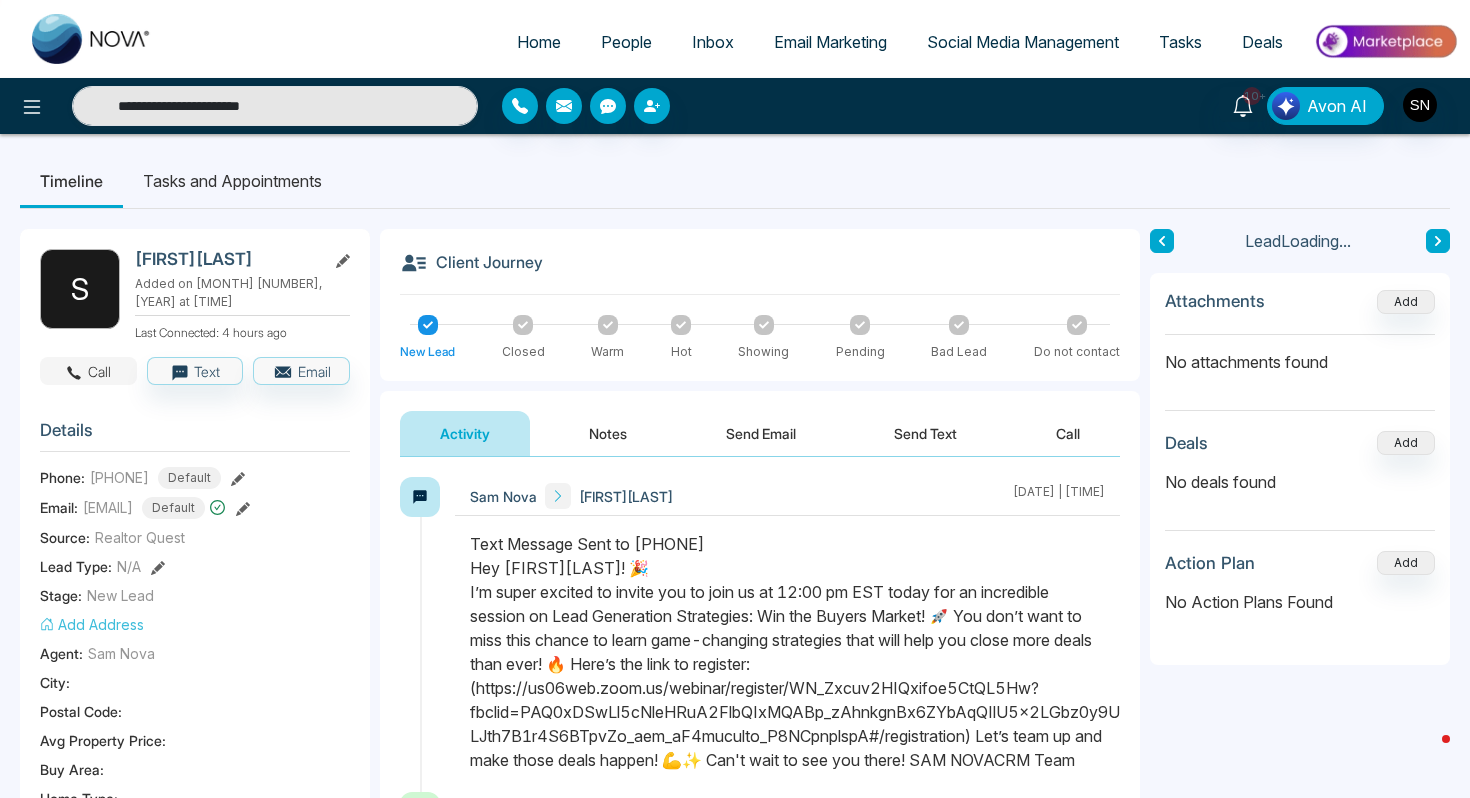 click on "Call" at bounding box center (88, 371) 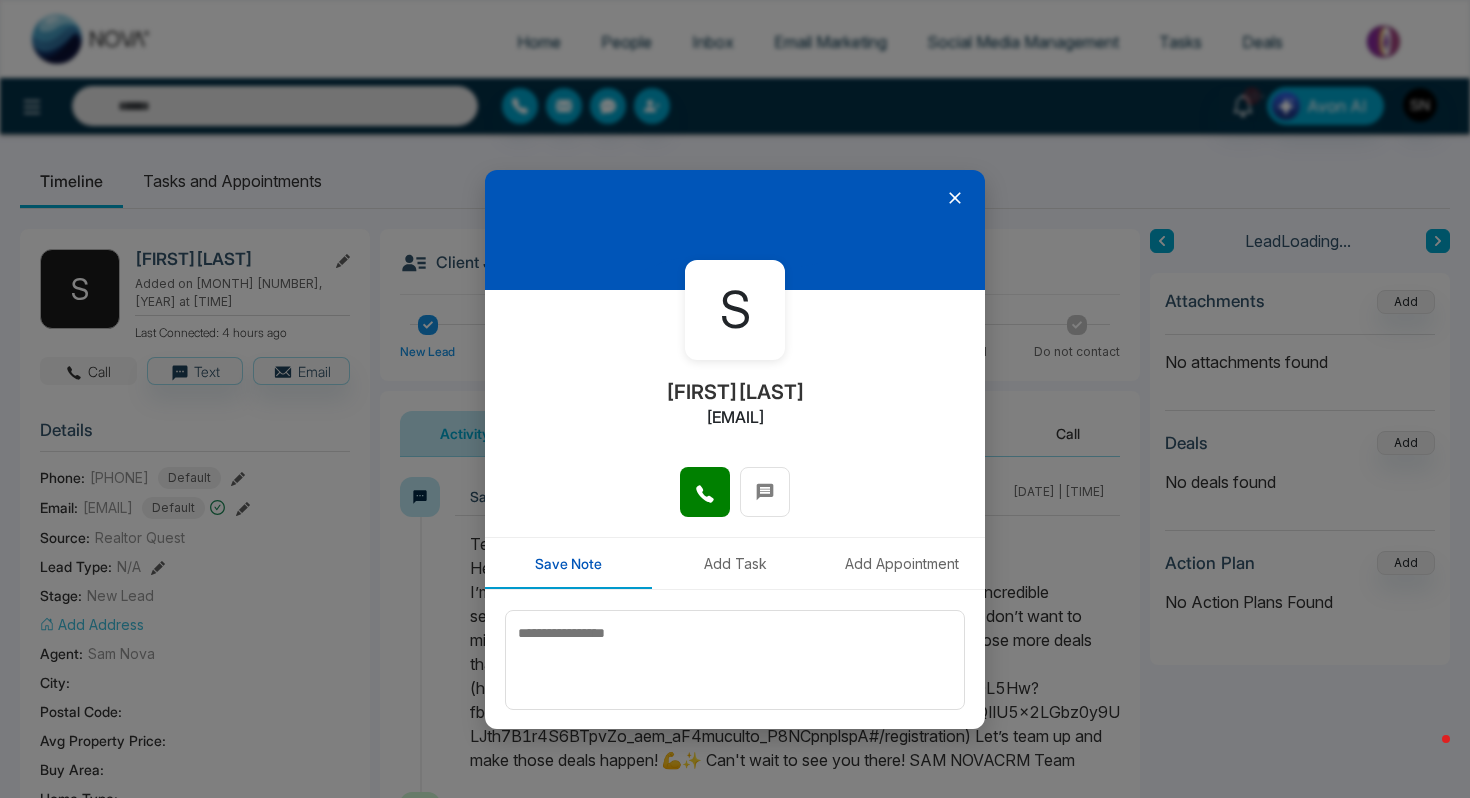 type on "**********" 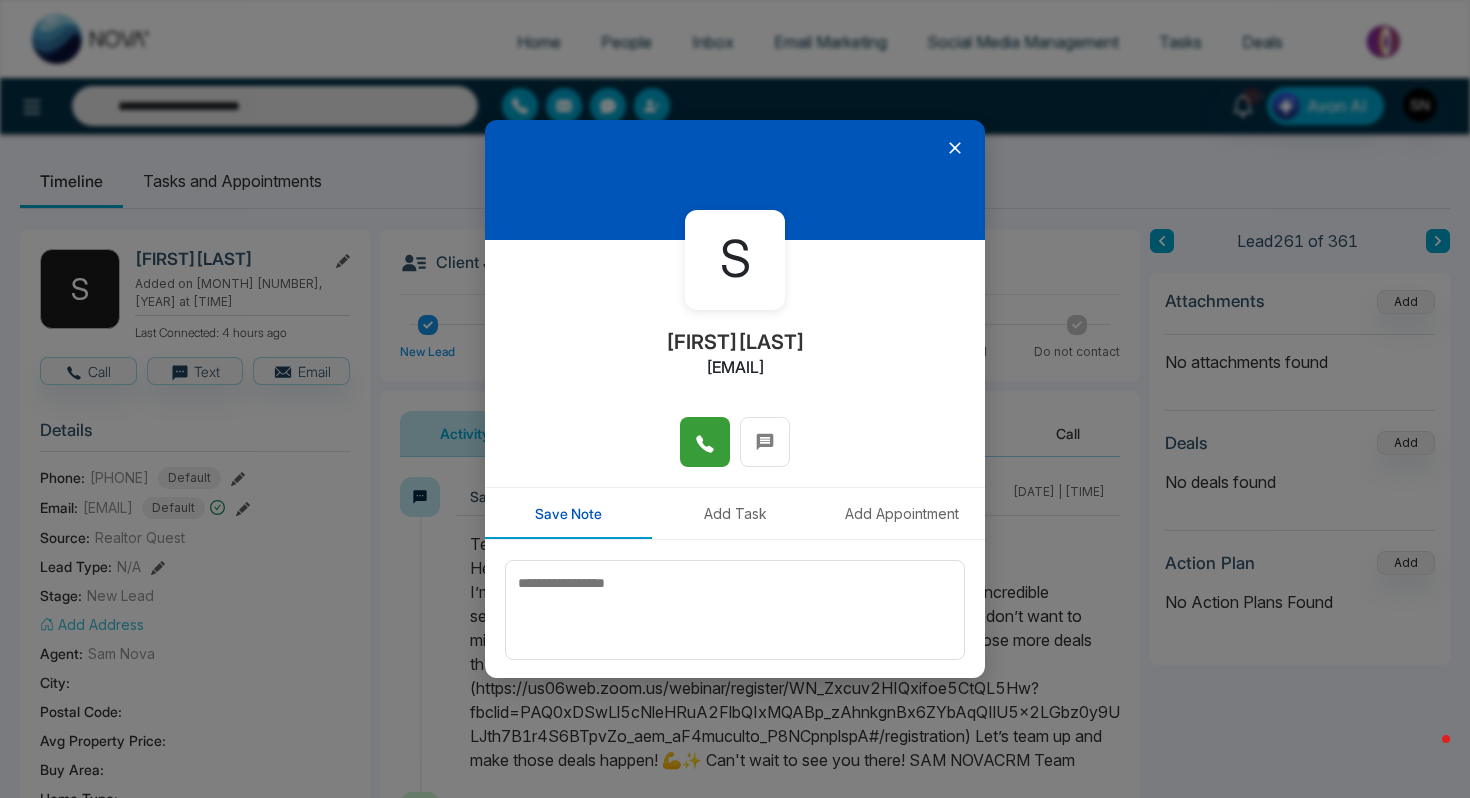 click at bounding box center (705, 442) 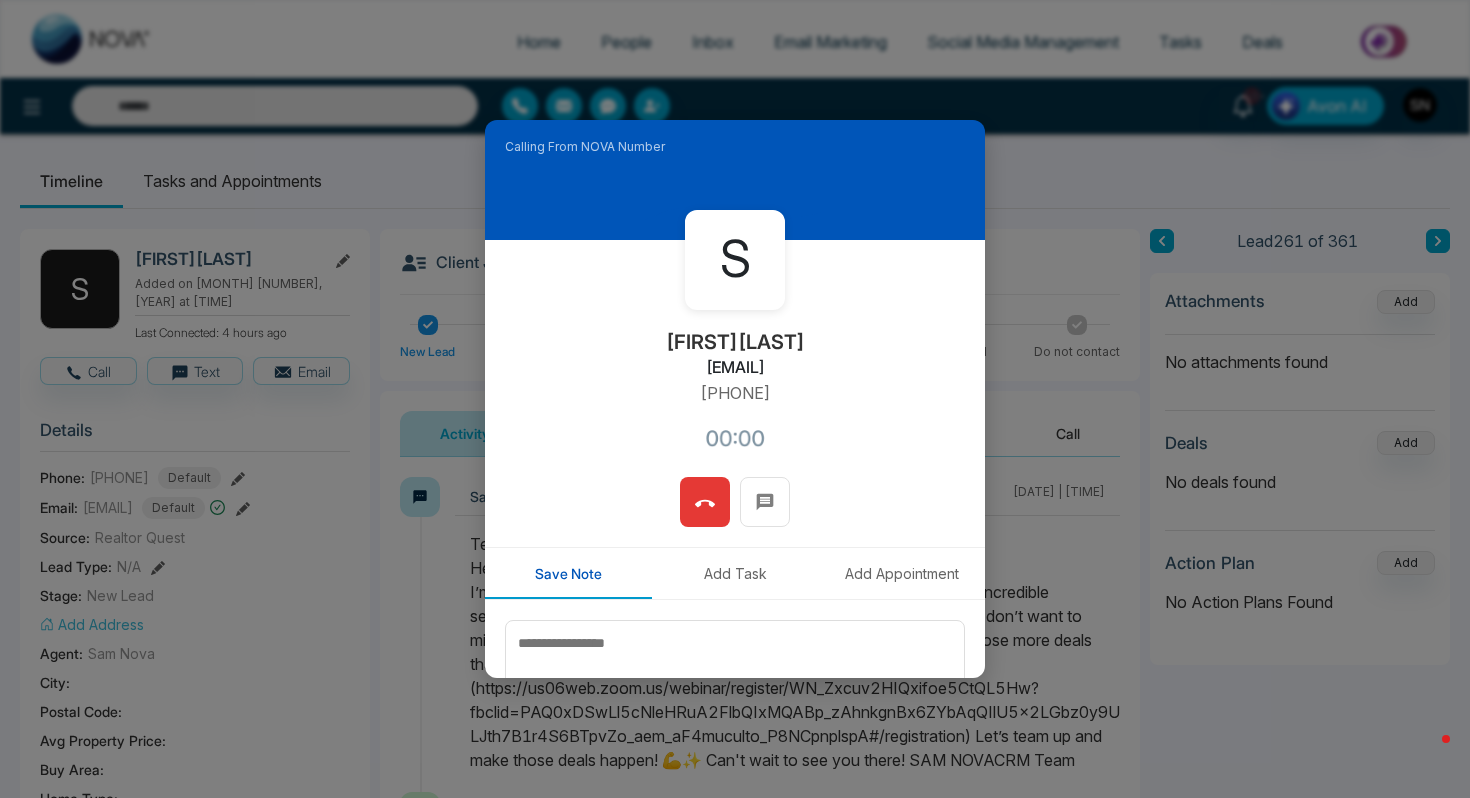 type on "**********" 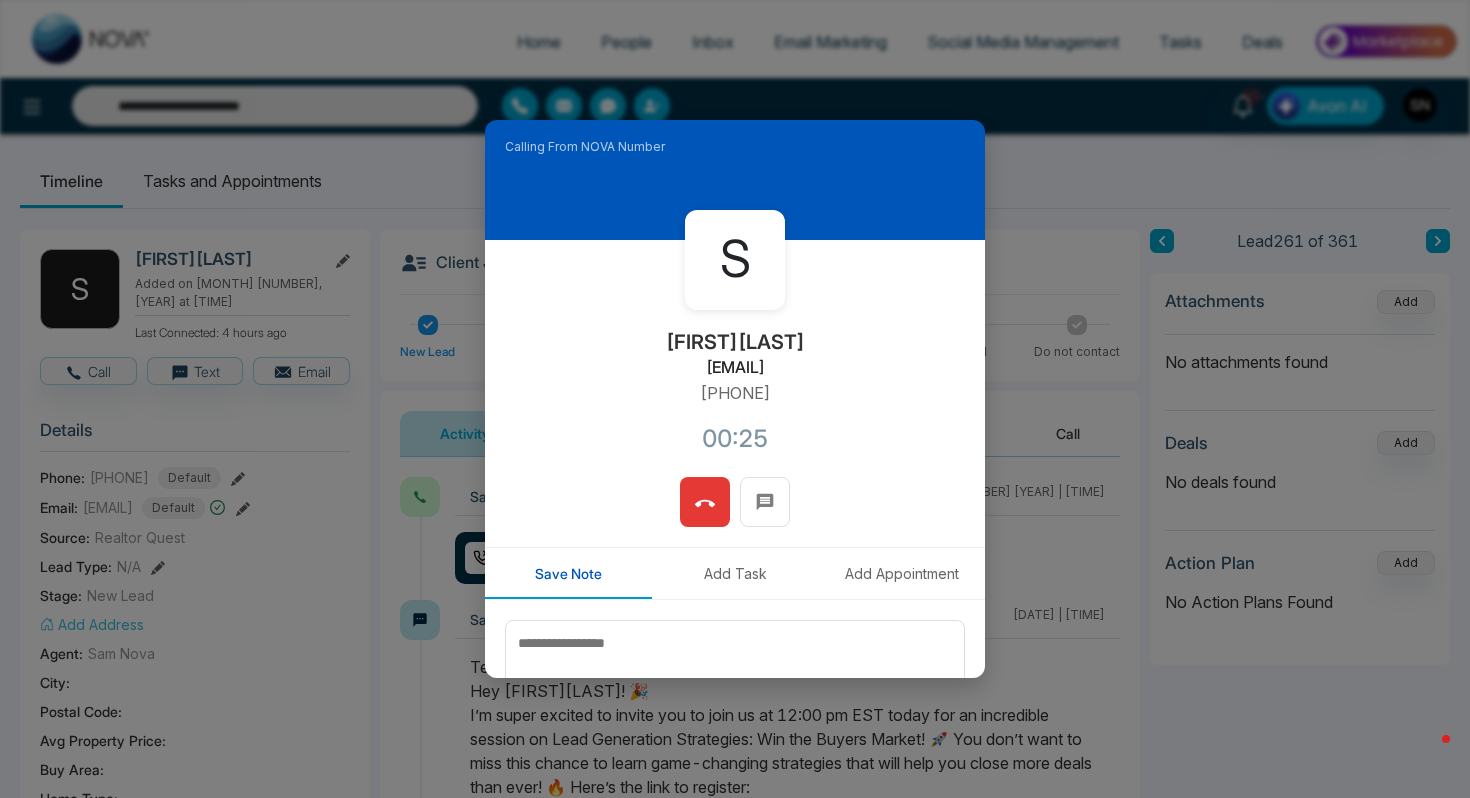 click at bounding box center [705, 502] 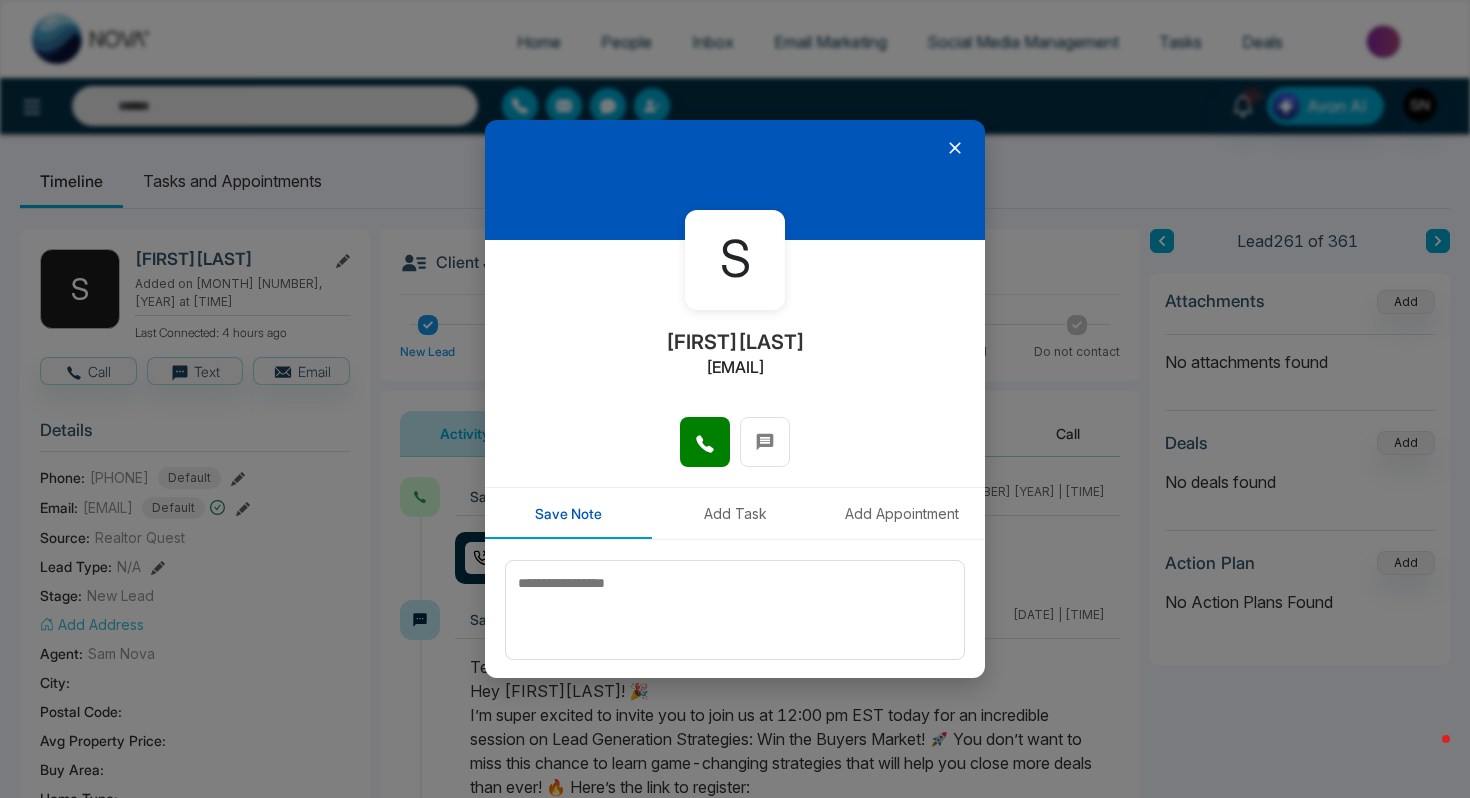 type on "**********" 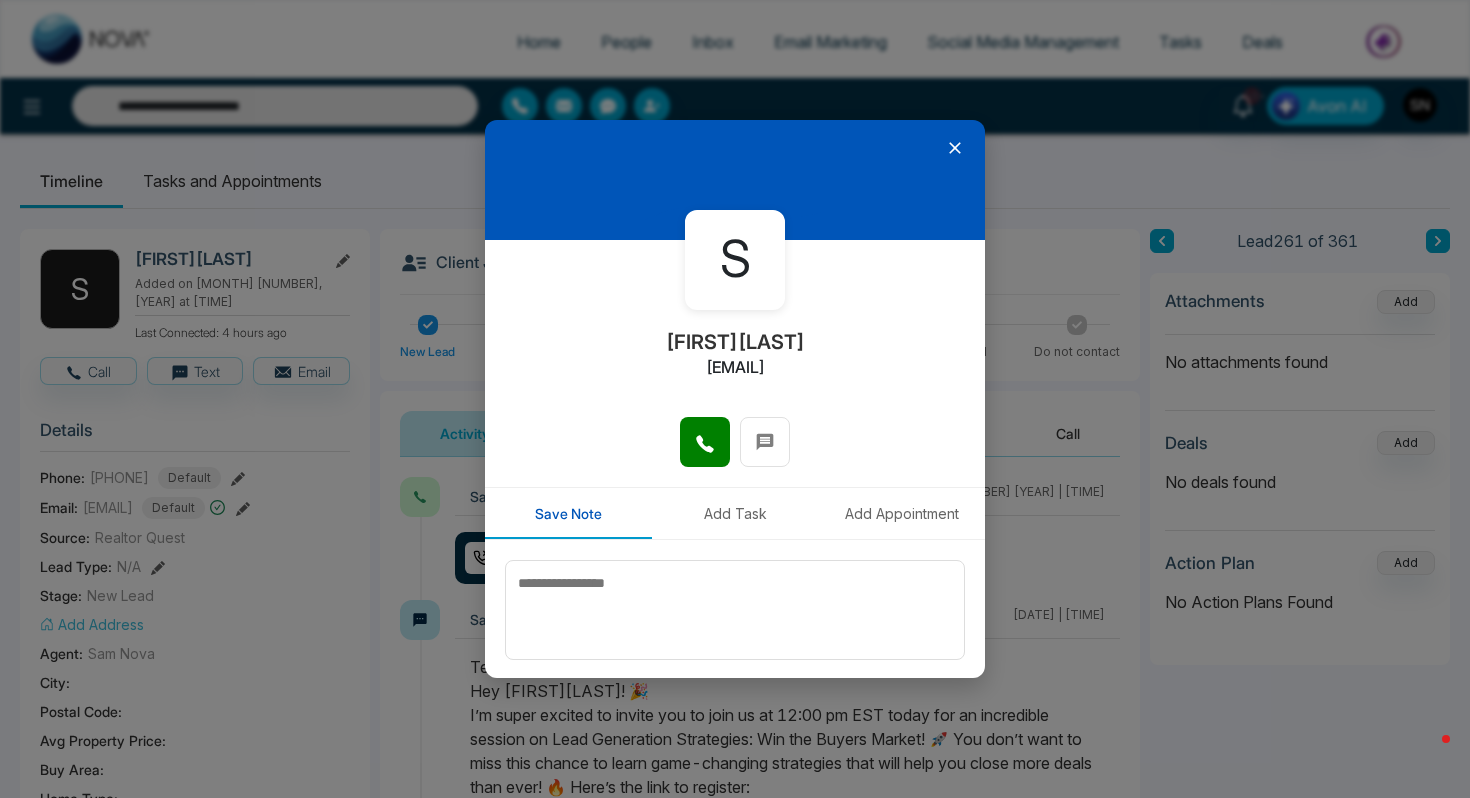 click 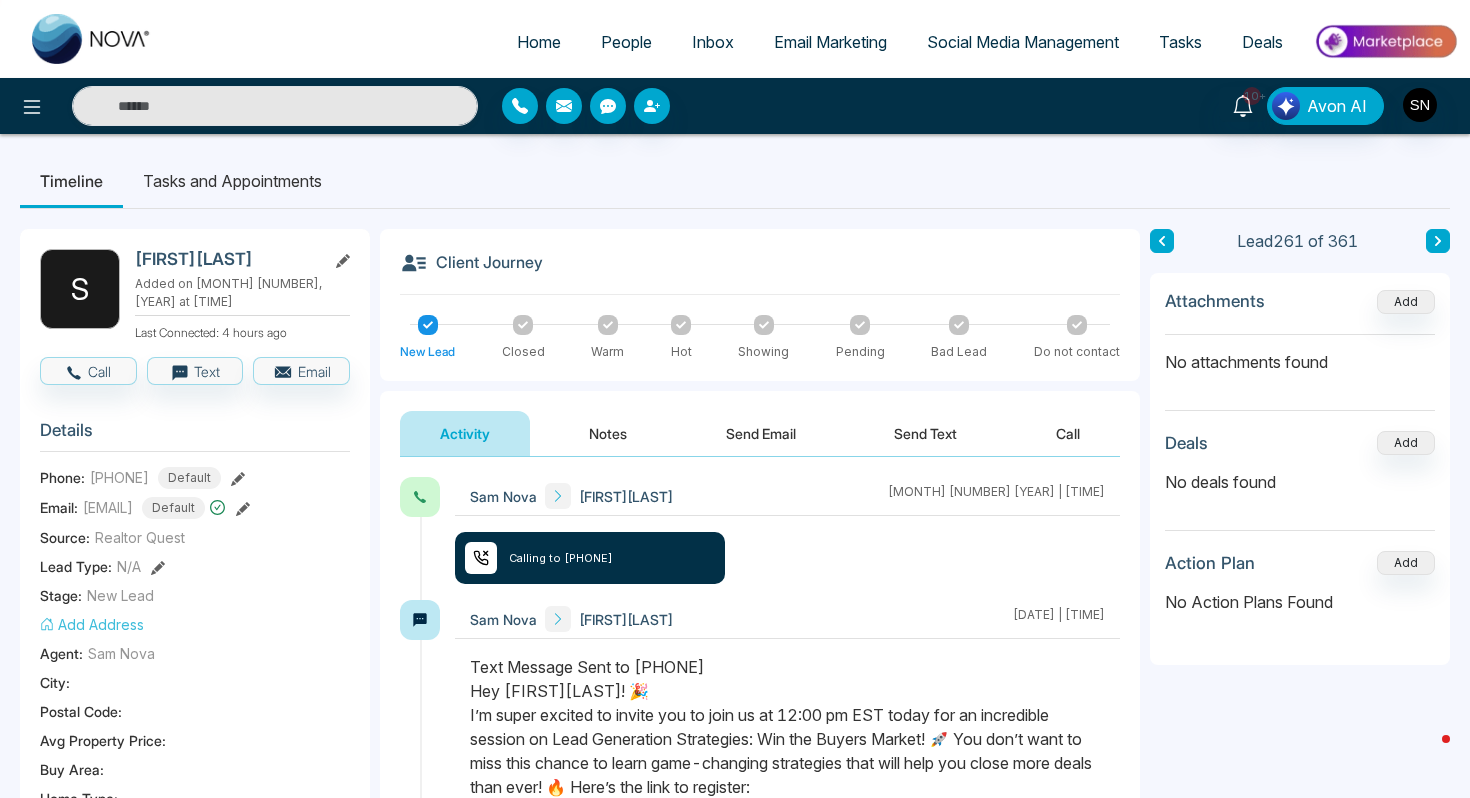 click on "10+ Avon AI" at bounding box center [735, 106] 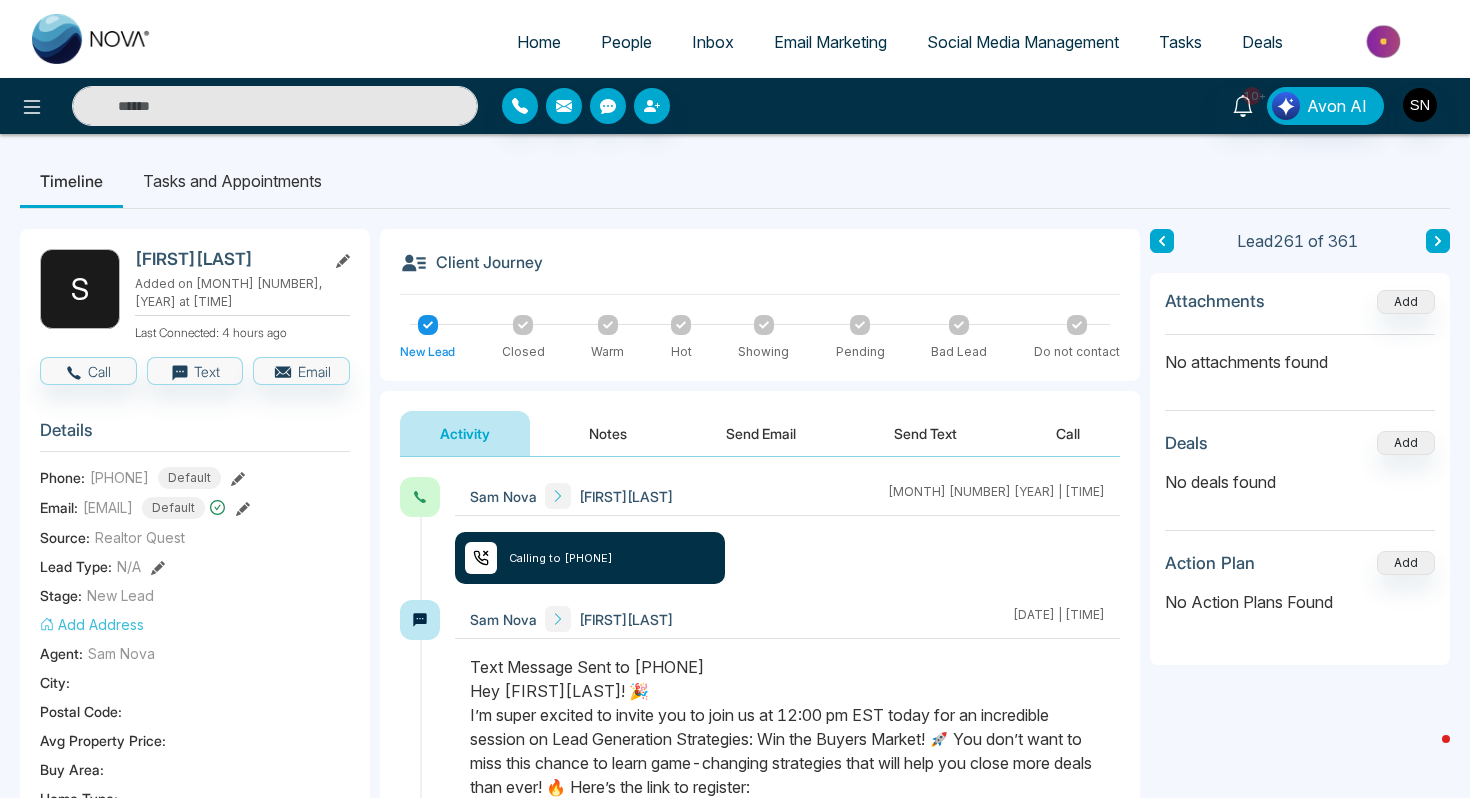 click at bounding box center (275, 106) 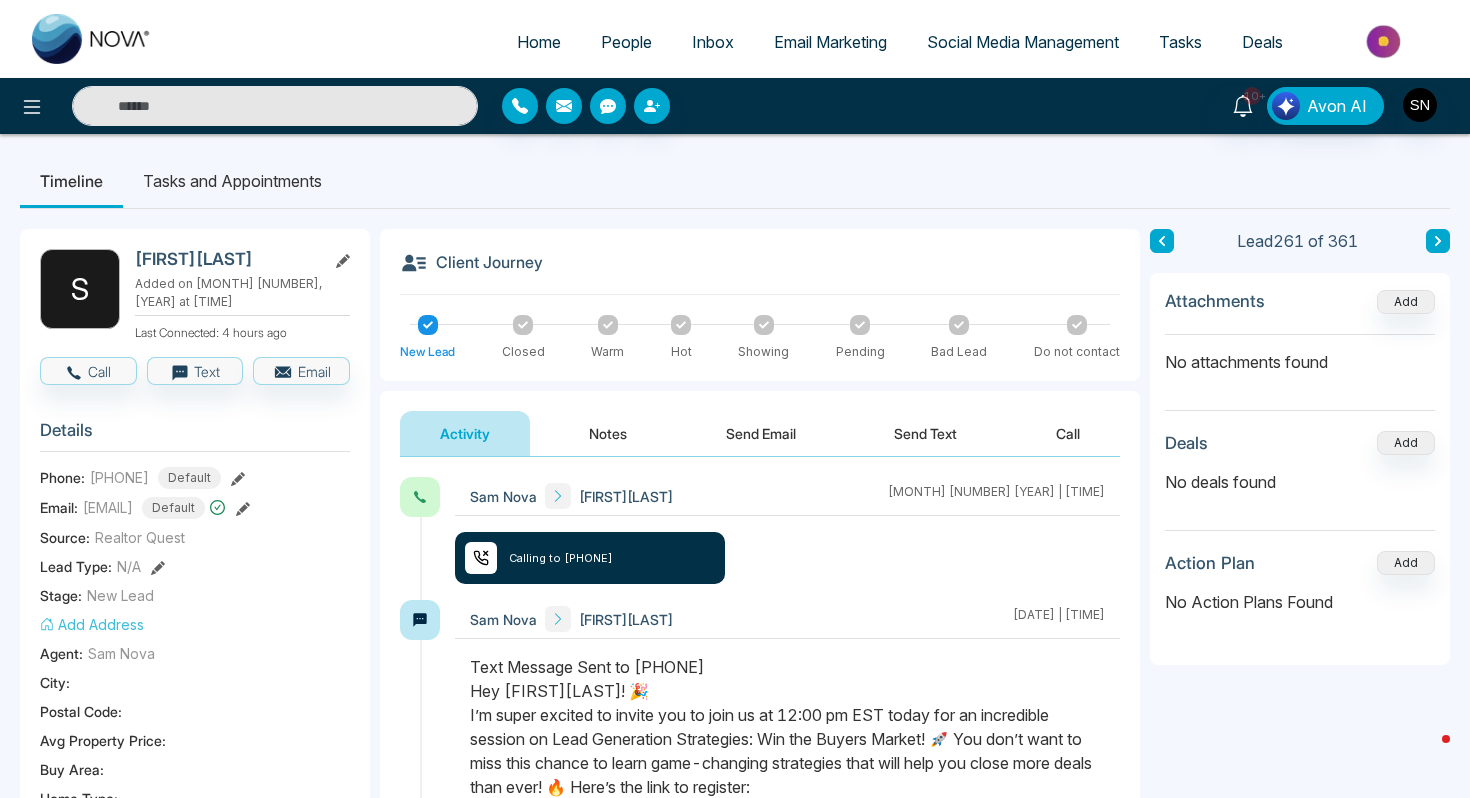 paste on "**********" 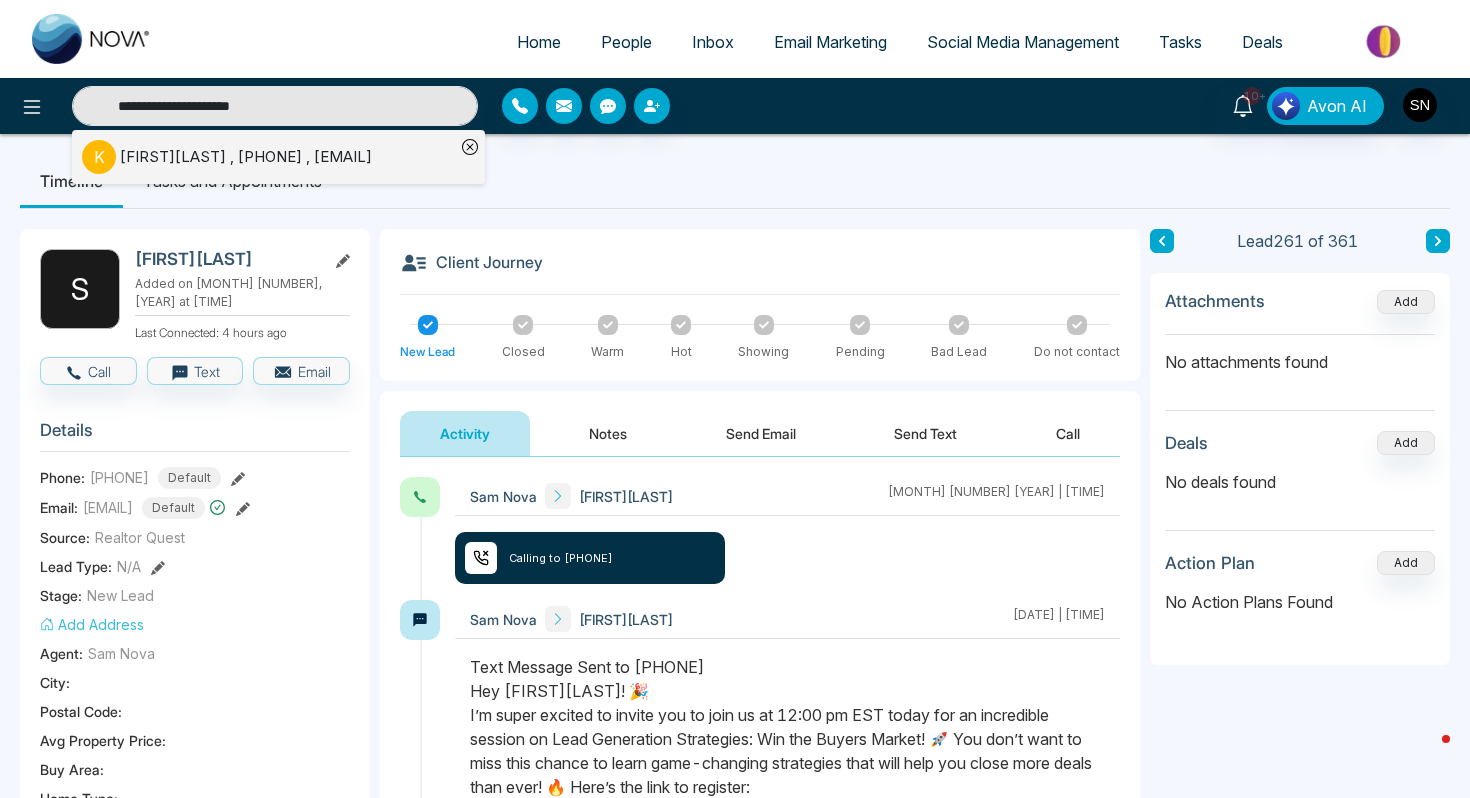 type on "**********" 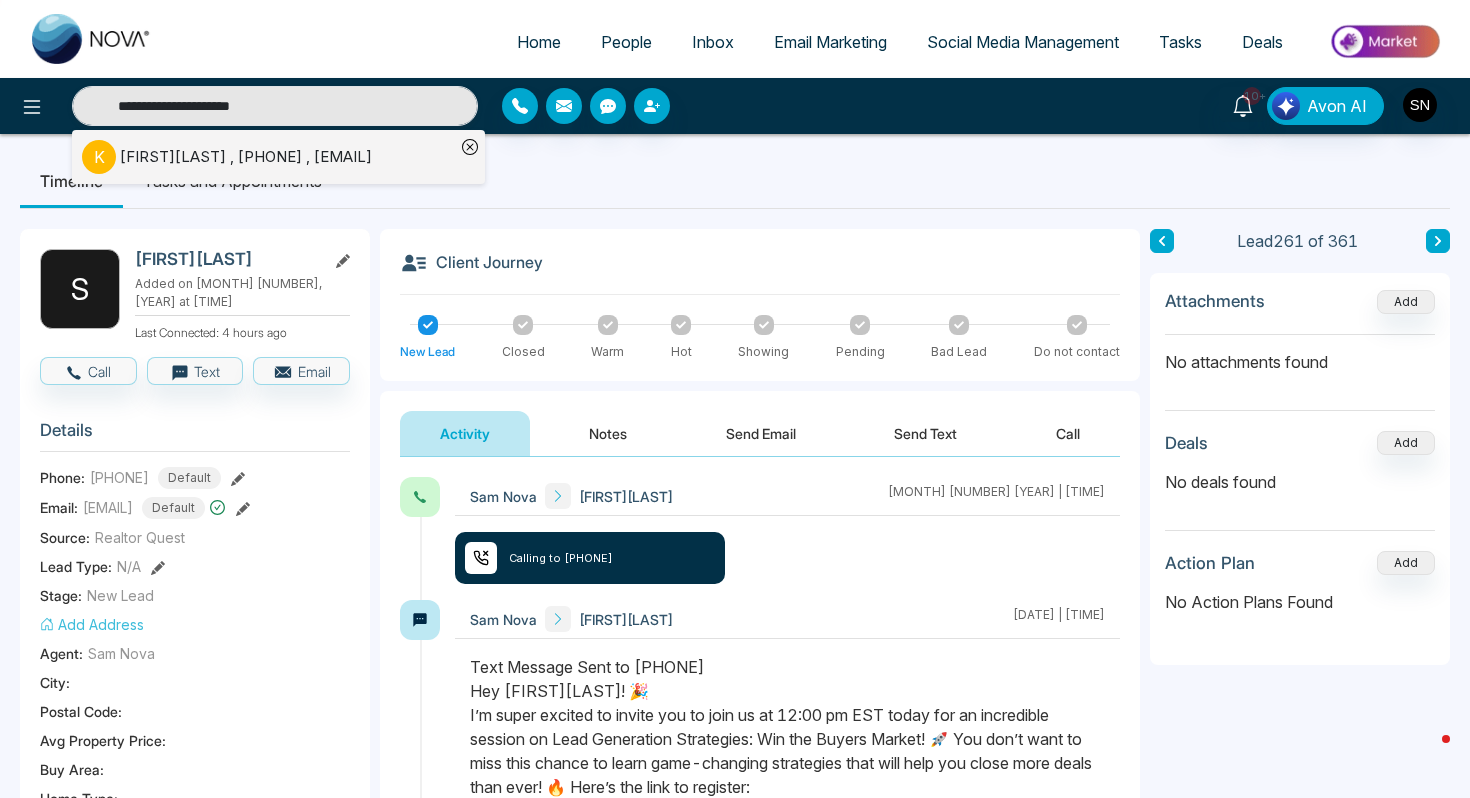 click on "KevinWong     , +16472845502   , saleswithkev@gmail.com" at bounding box center (246, 157) 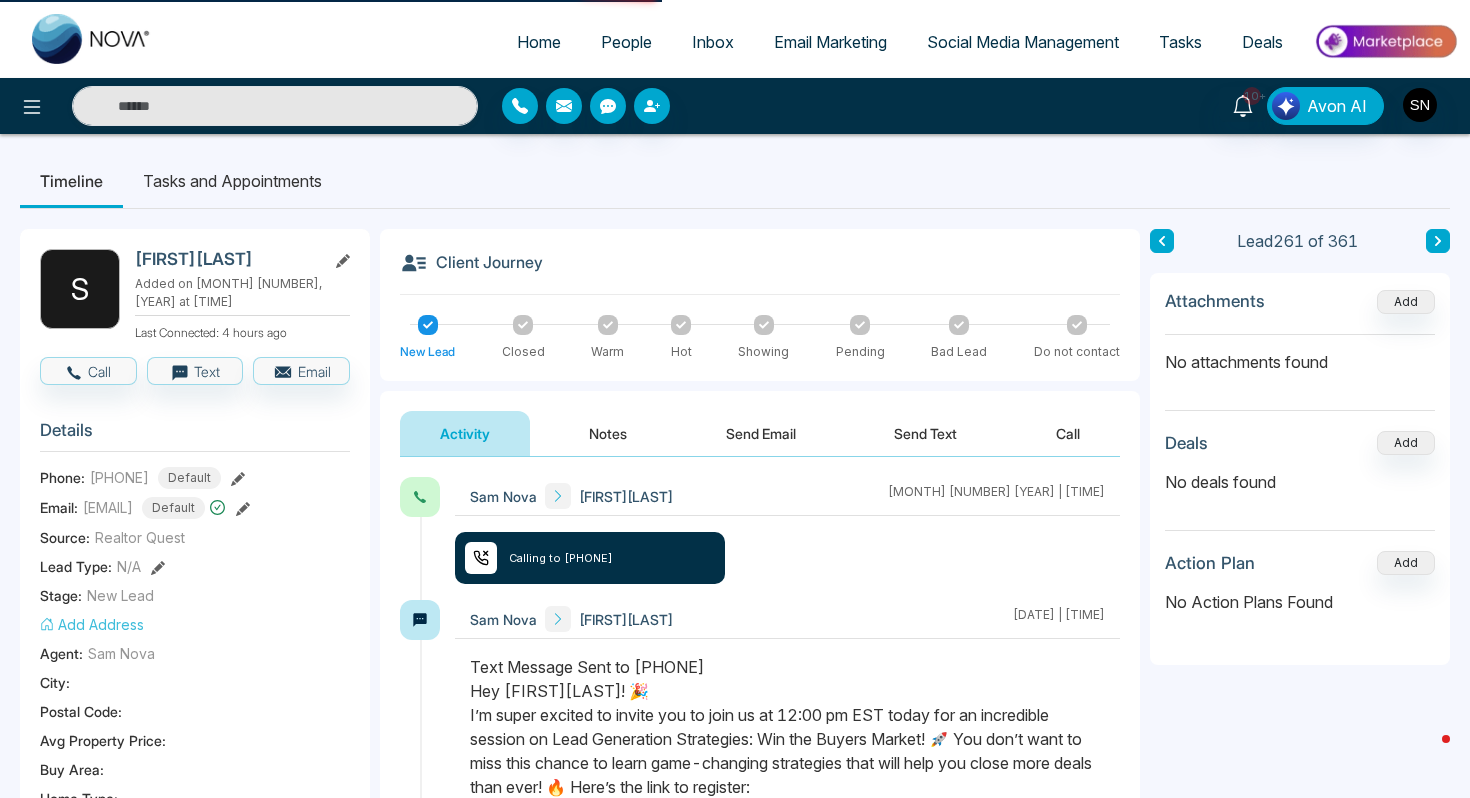 type on "**********" 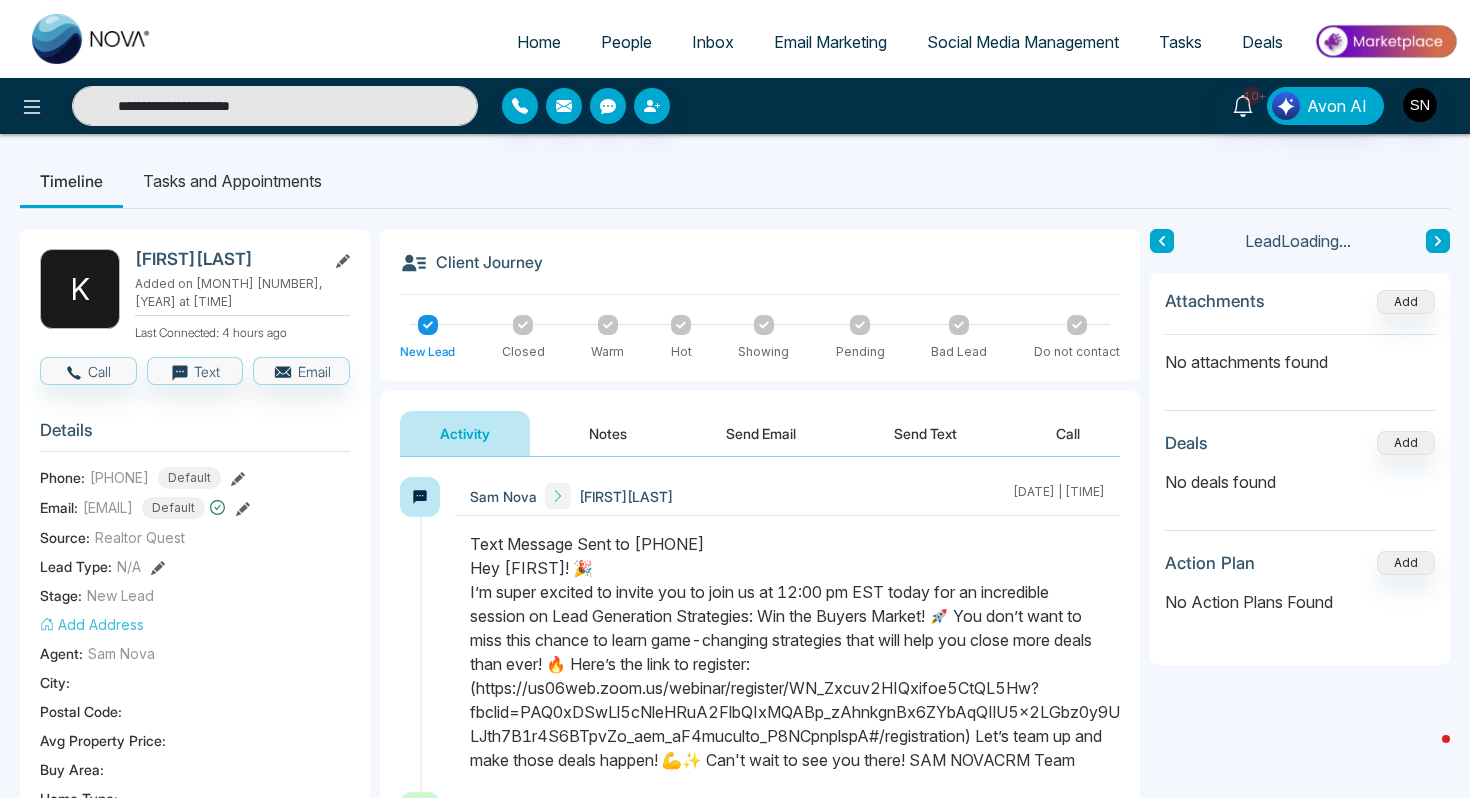 scroll, scrollTop: 10, scrollLeft: 0, axis: vertical 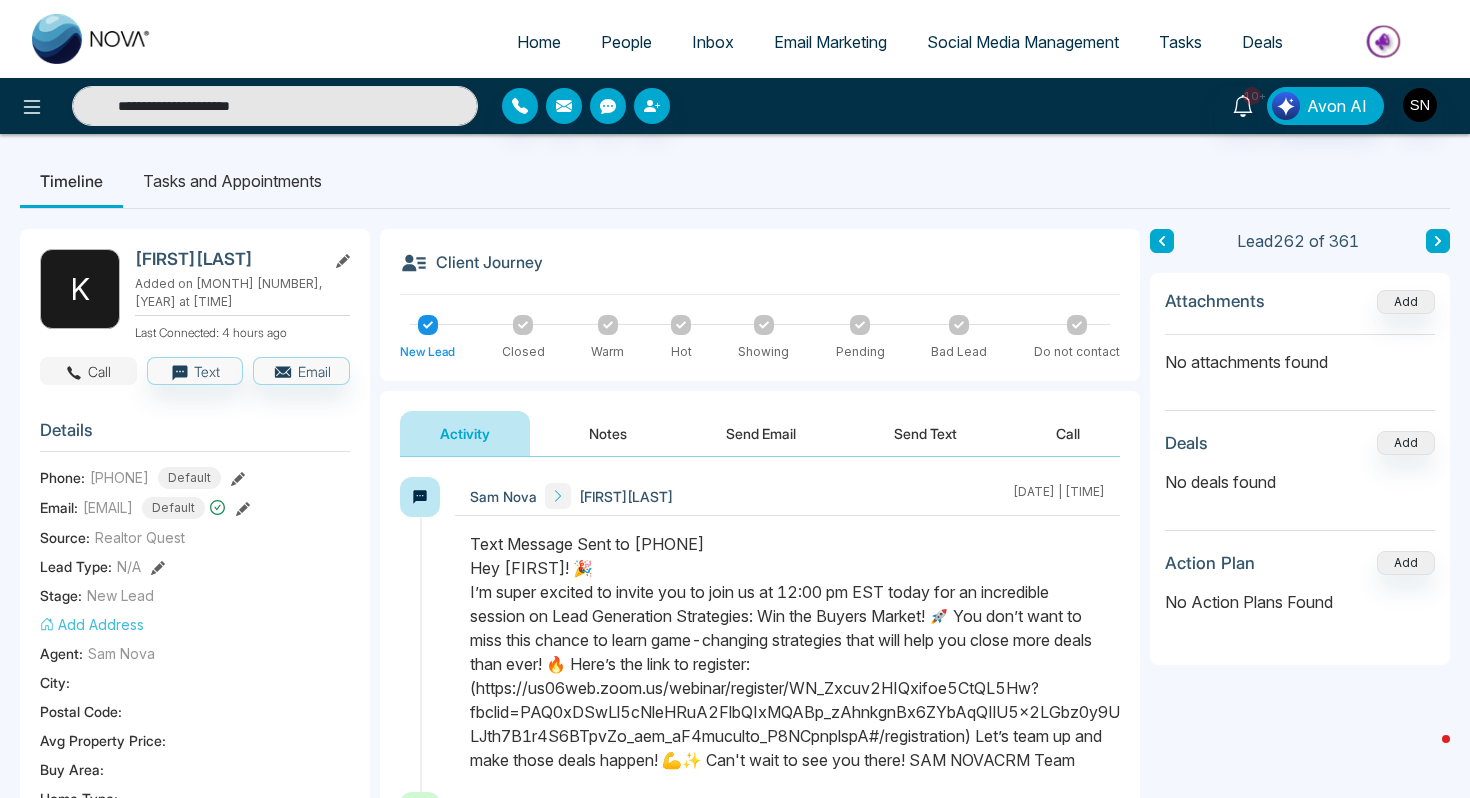 click on "Call" at bounding box center [88, 371] 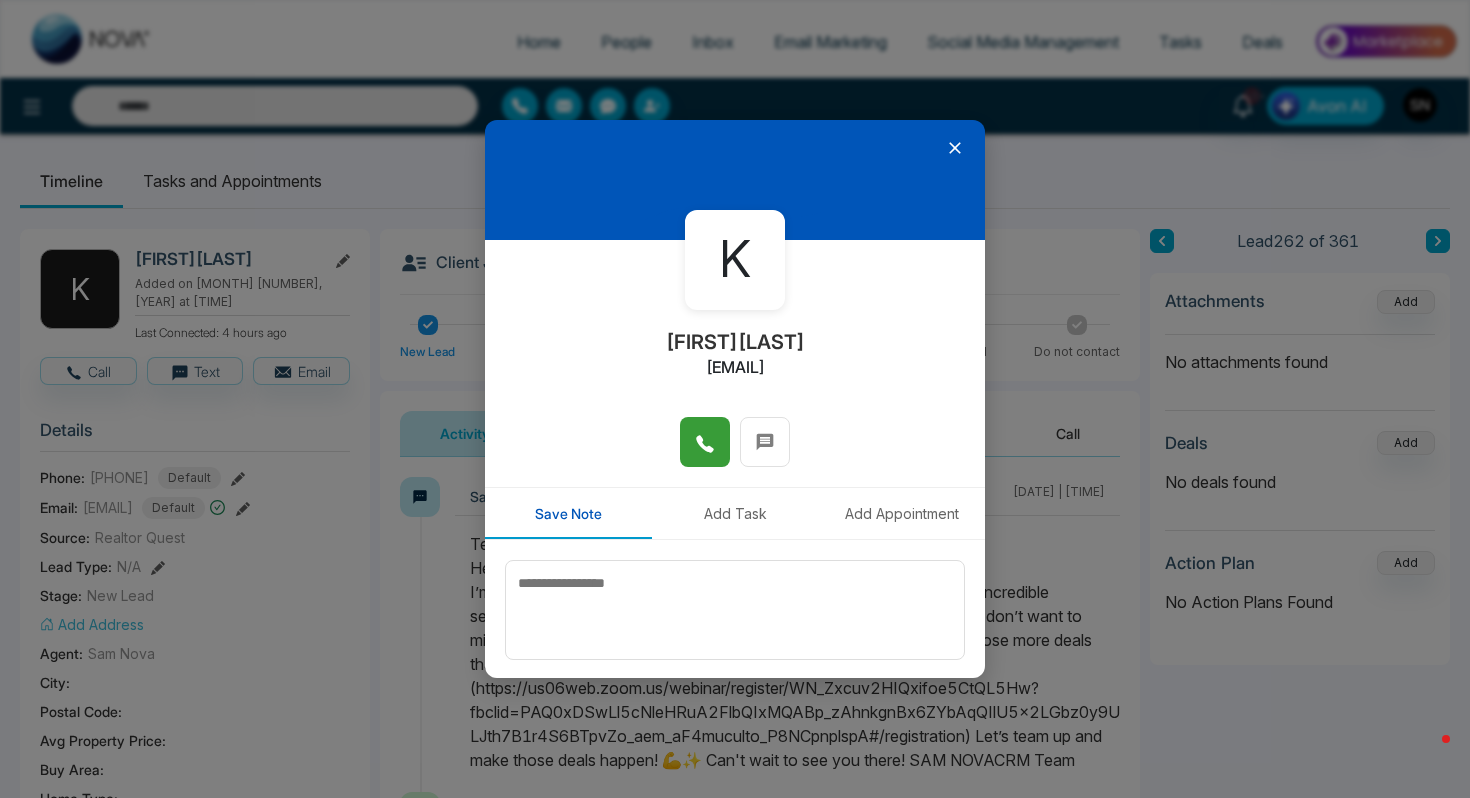 click at bounding box center (705, 442) 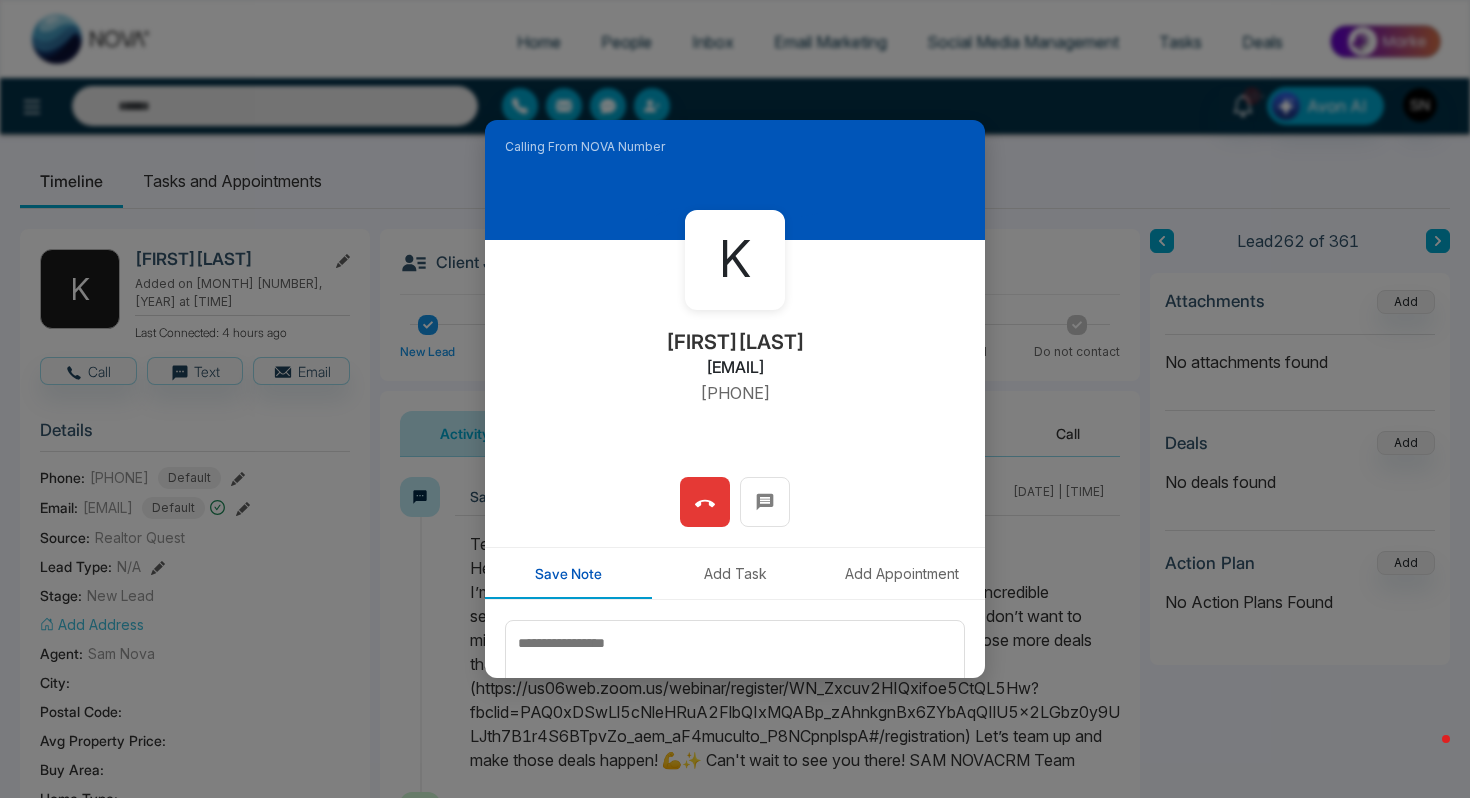 type on "**********" 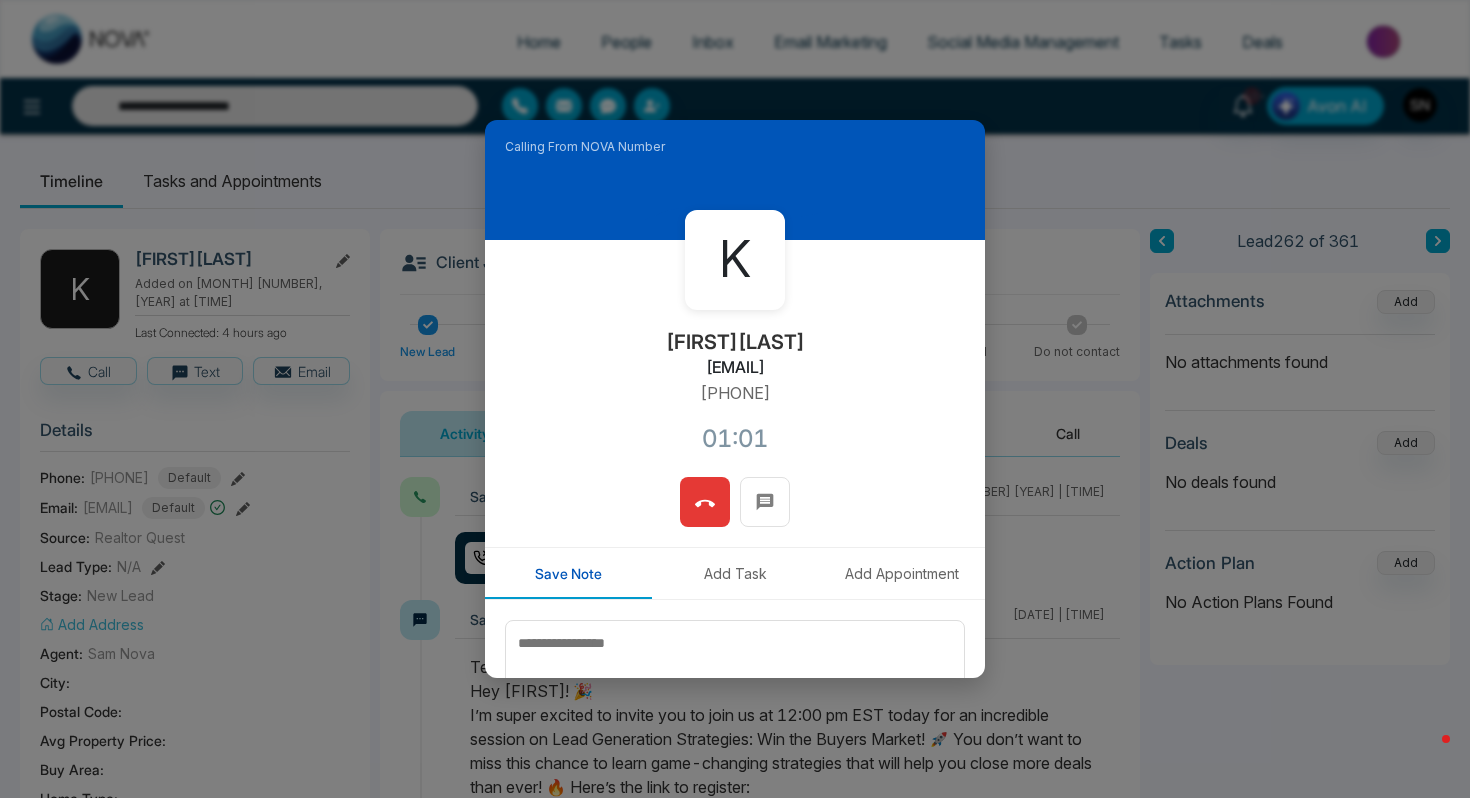 drag, startPoint x: 640, startPoint y: 366, endPoint x: 826, endPoint y: 363, distance: 186.02419 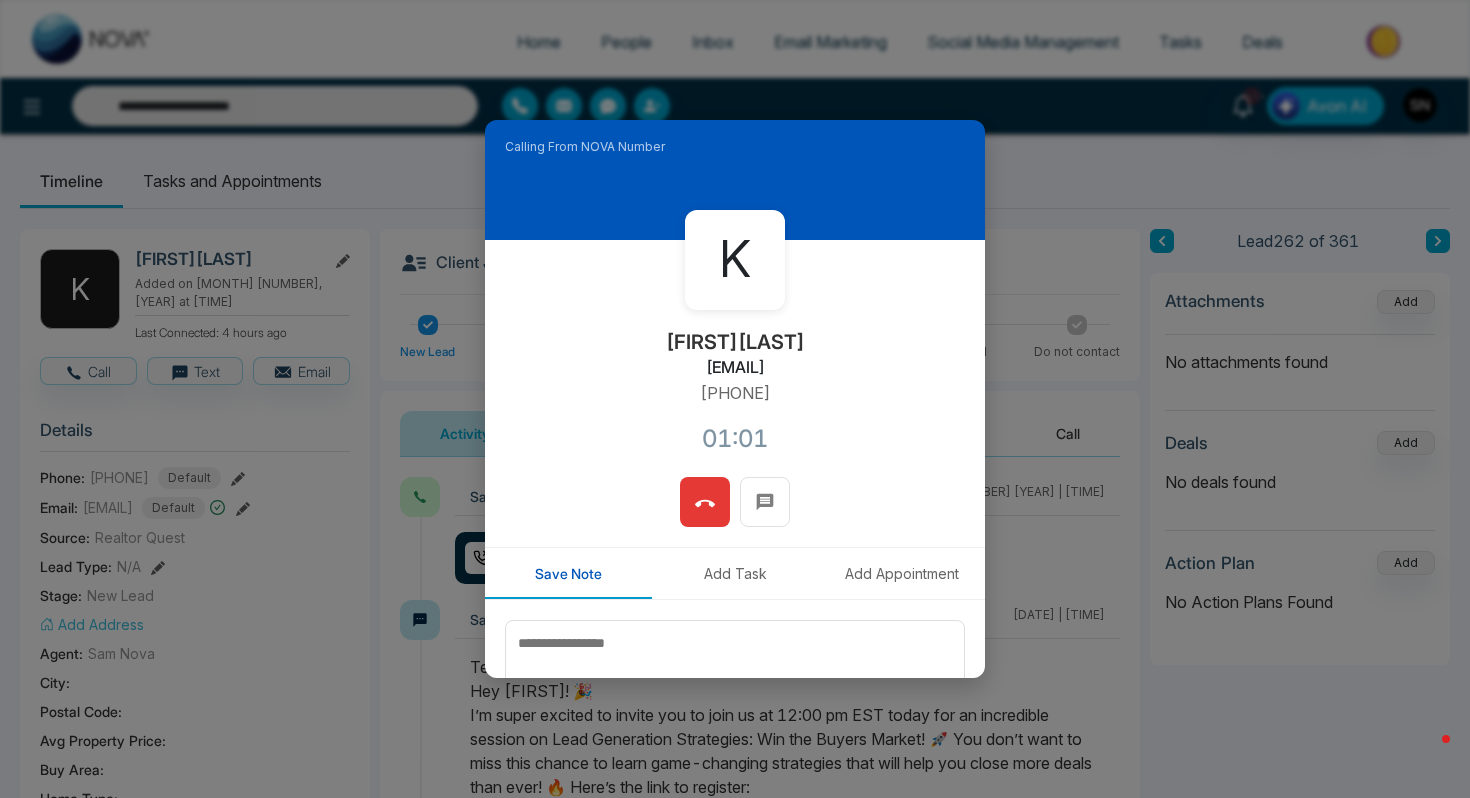 click on "K KevinWong saleswithkev@gmail.com +16472845502 01:01" at bounding box center [735, 358] 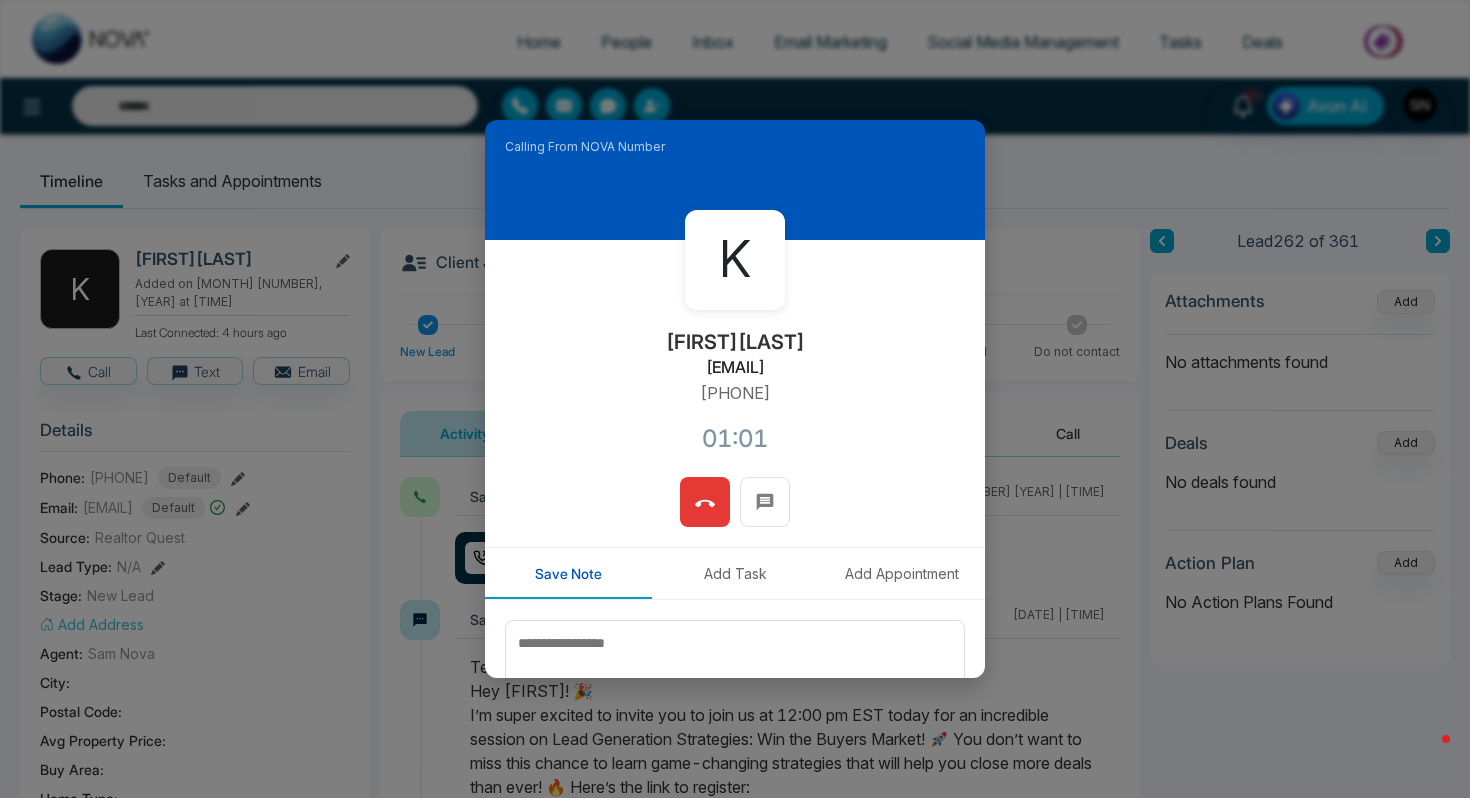 copy on "saleswithkev@gmail.com" 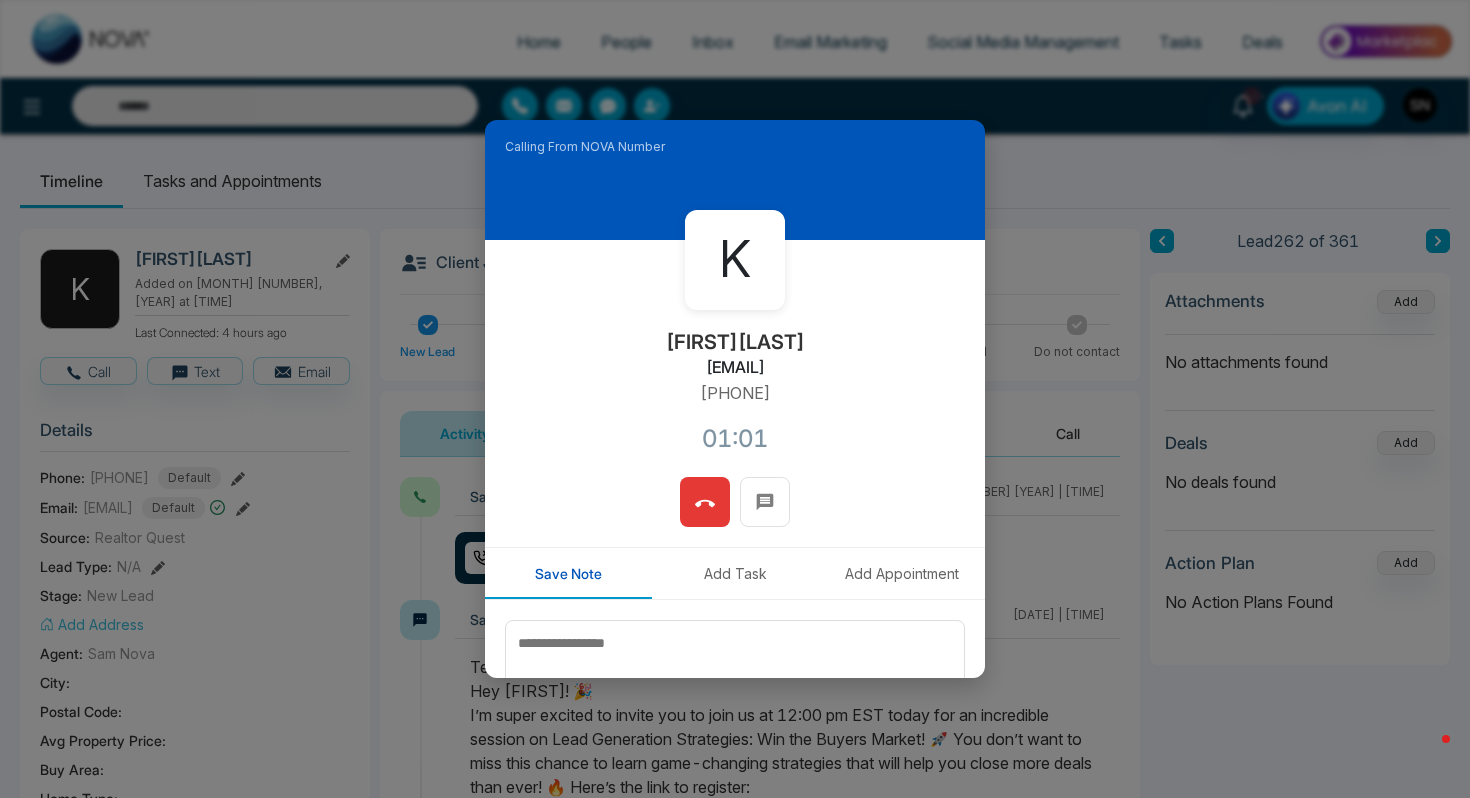 type on "**********" 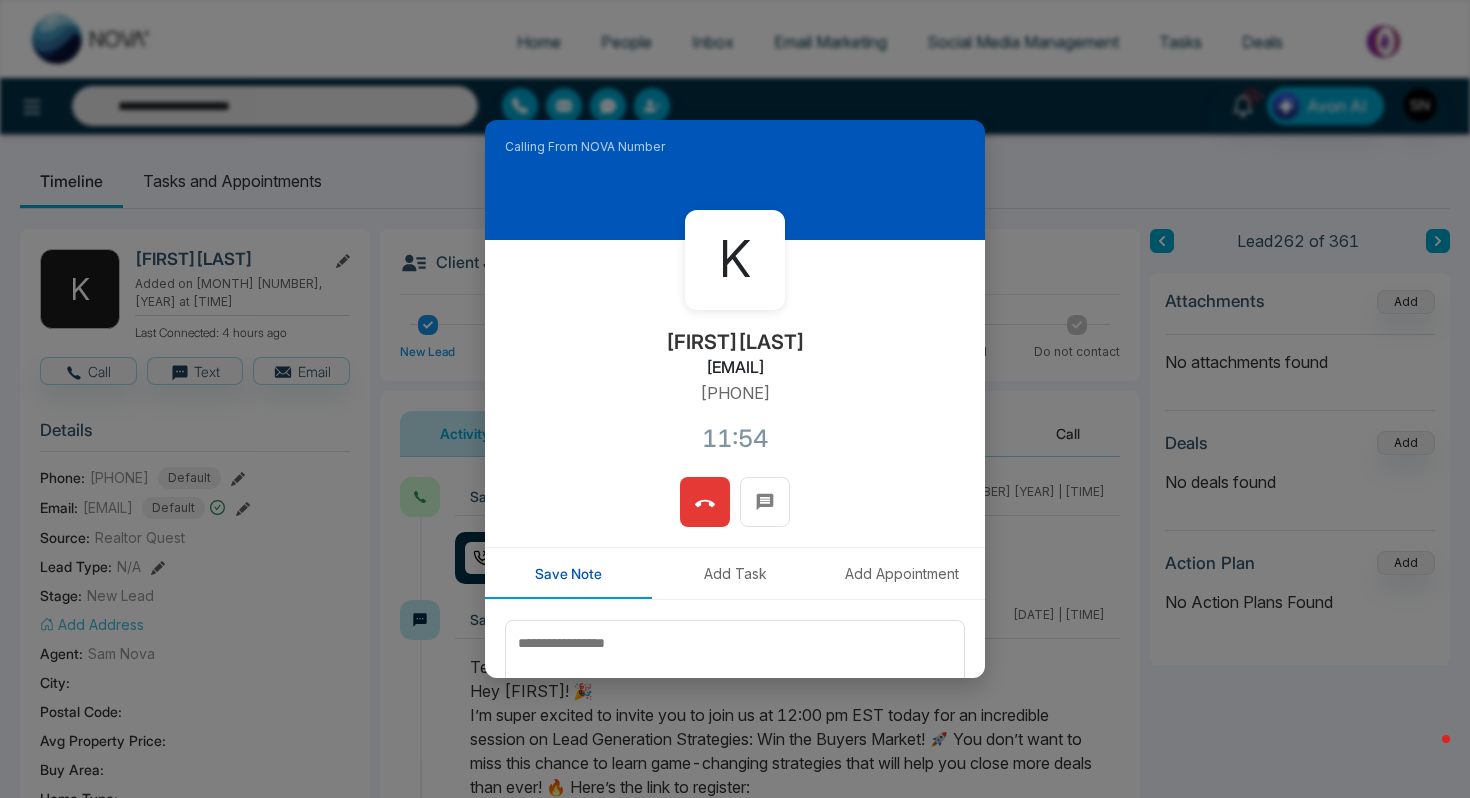 click 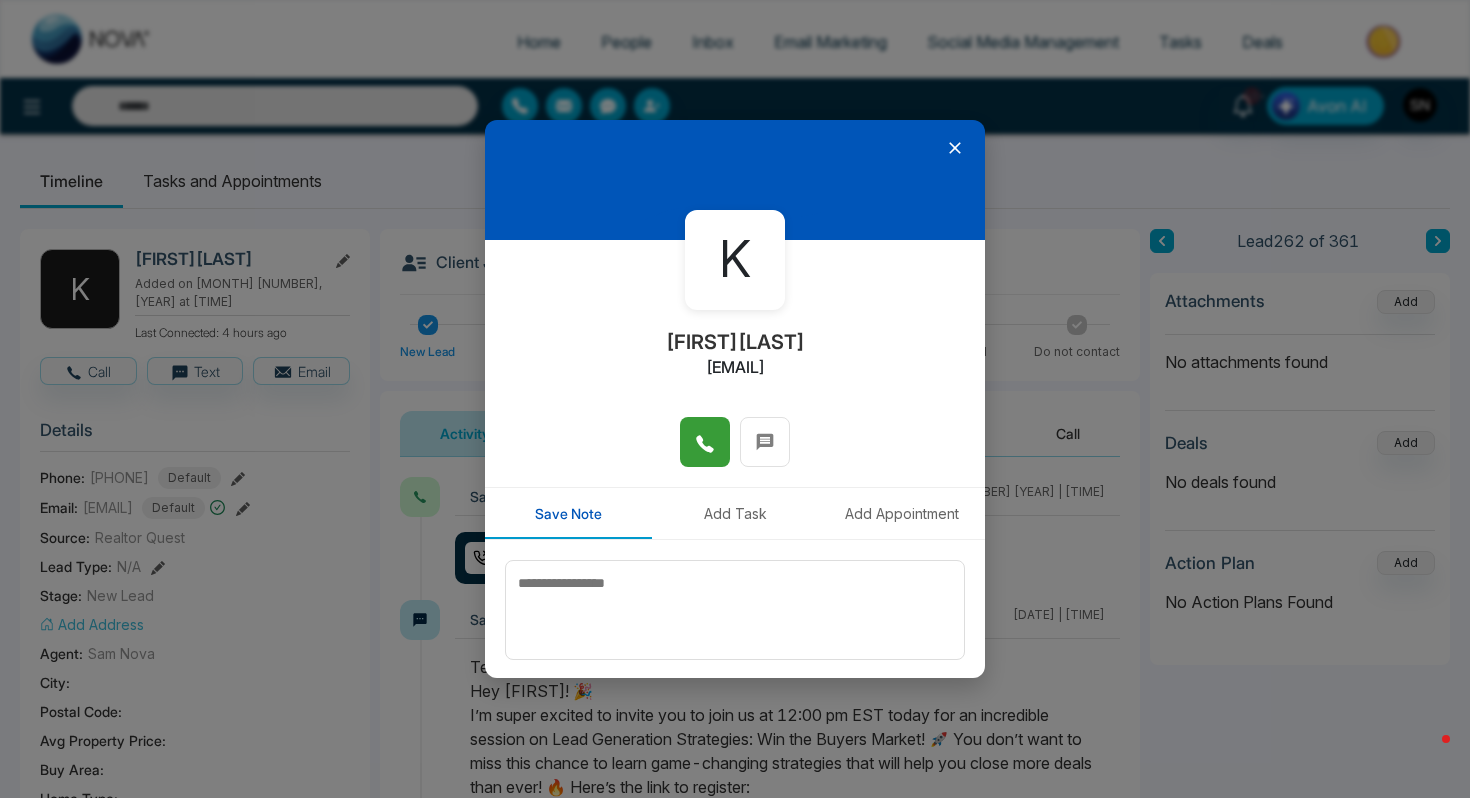 click 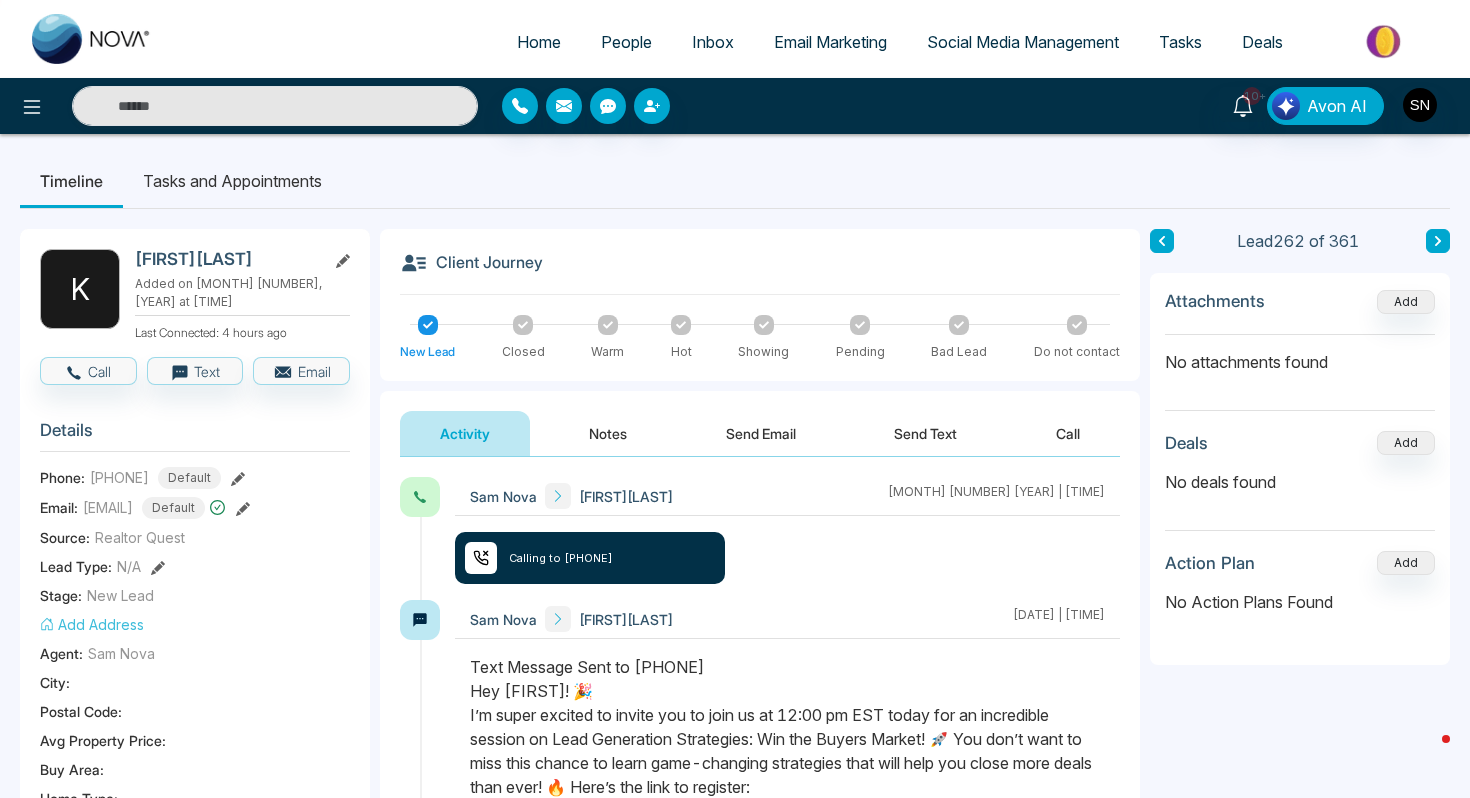 type on "**********" 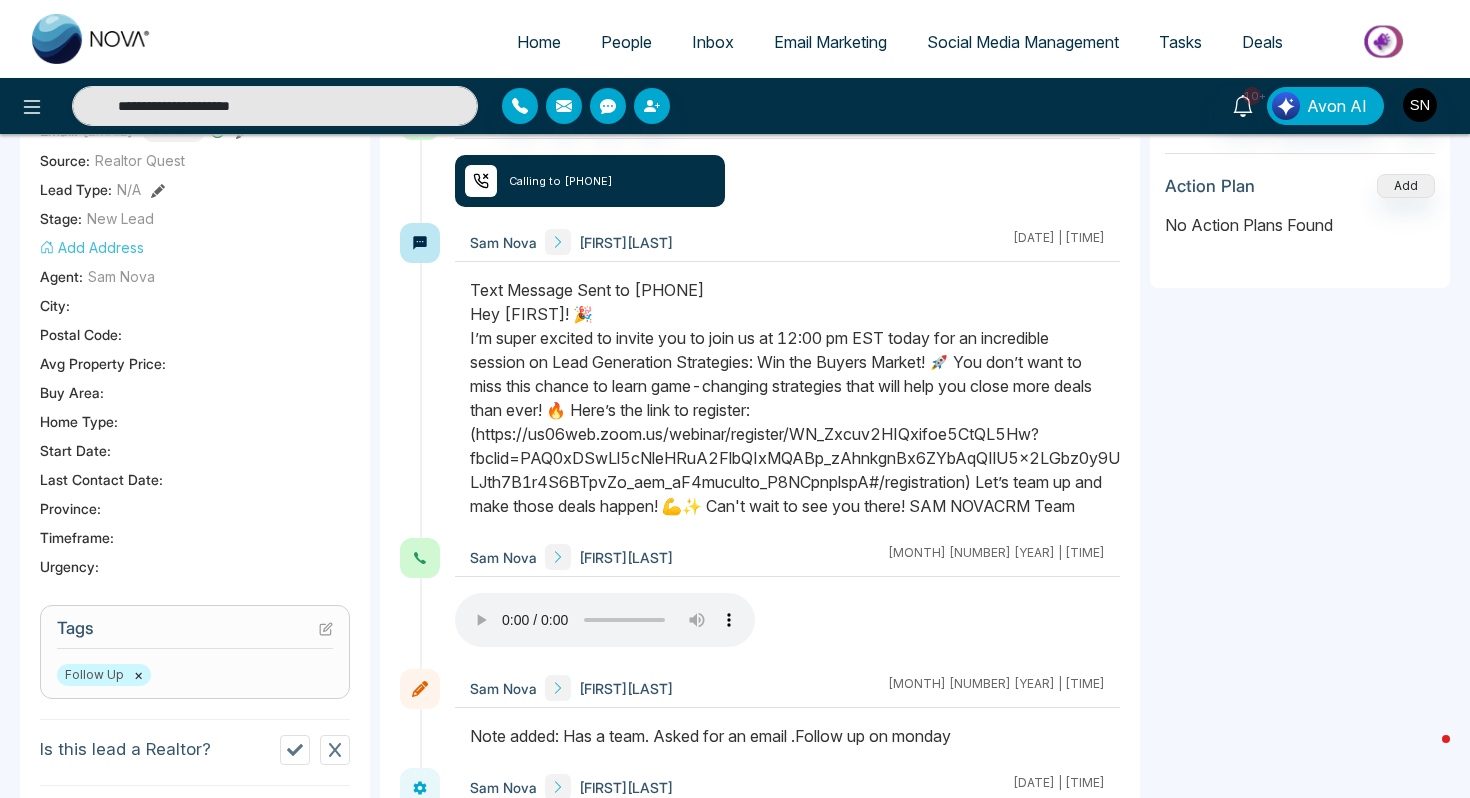 scroll, scrollTop: 385, scrollLeft: 0, axis: vertical 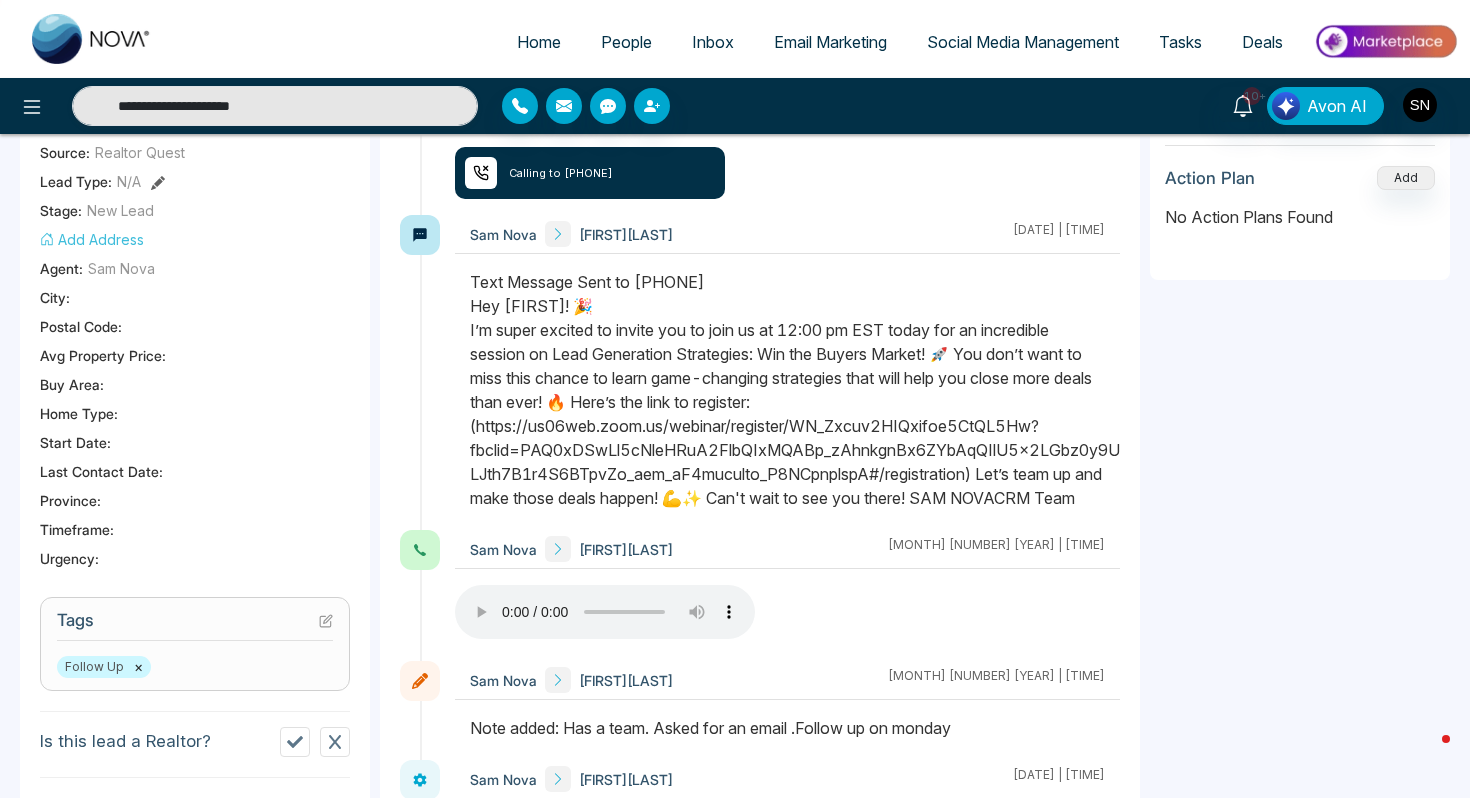 click on "×" at bounding box center [138, 667] 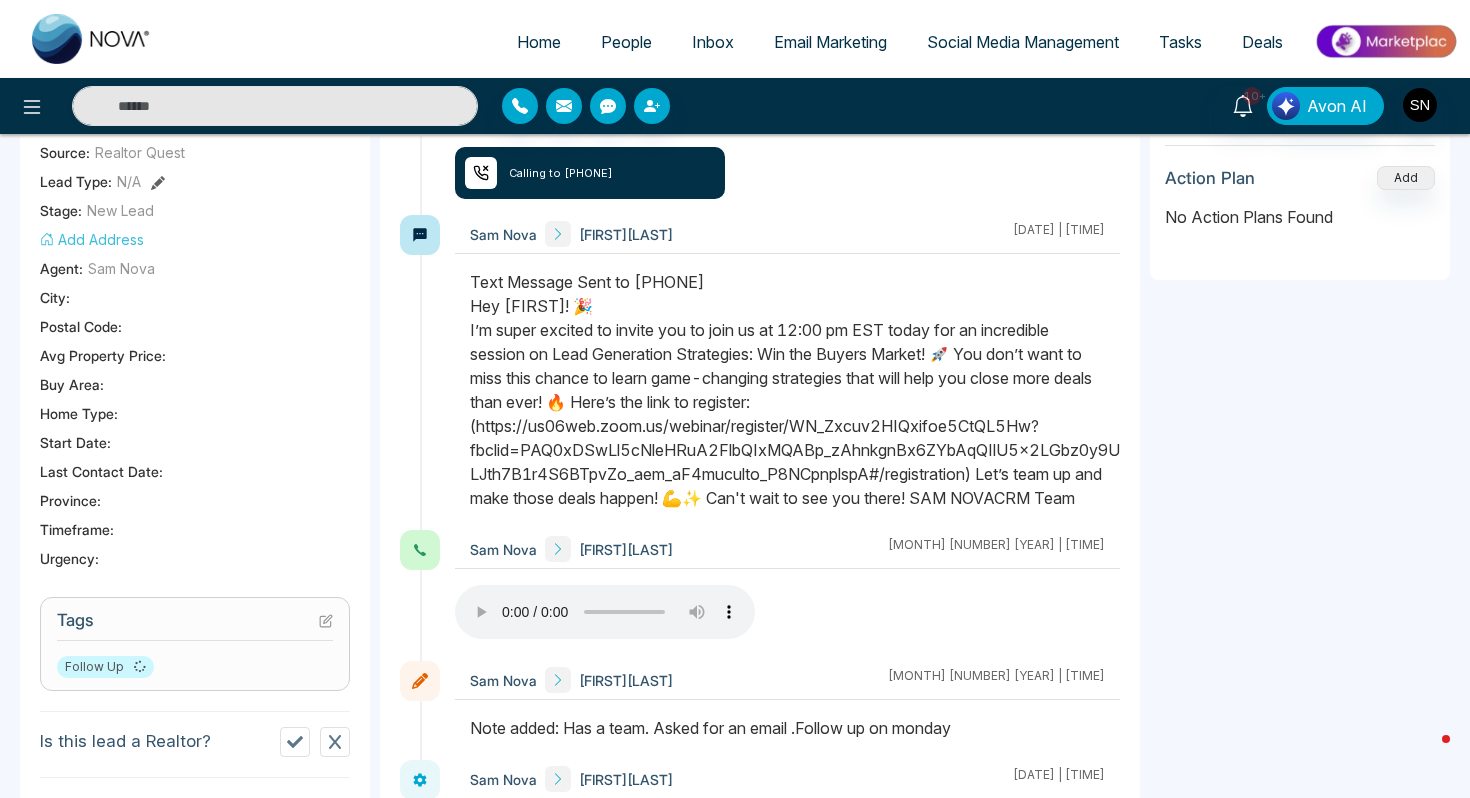 type on "**********" 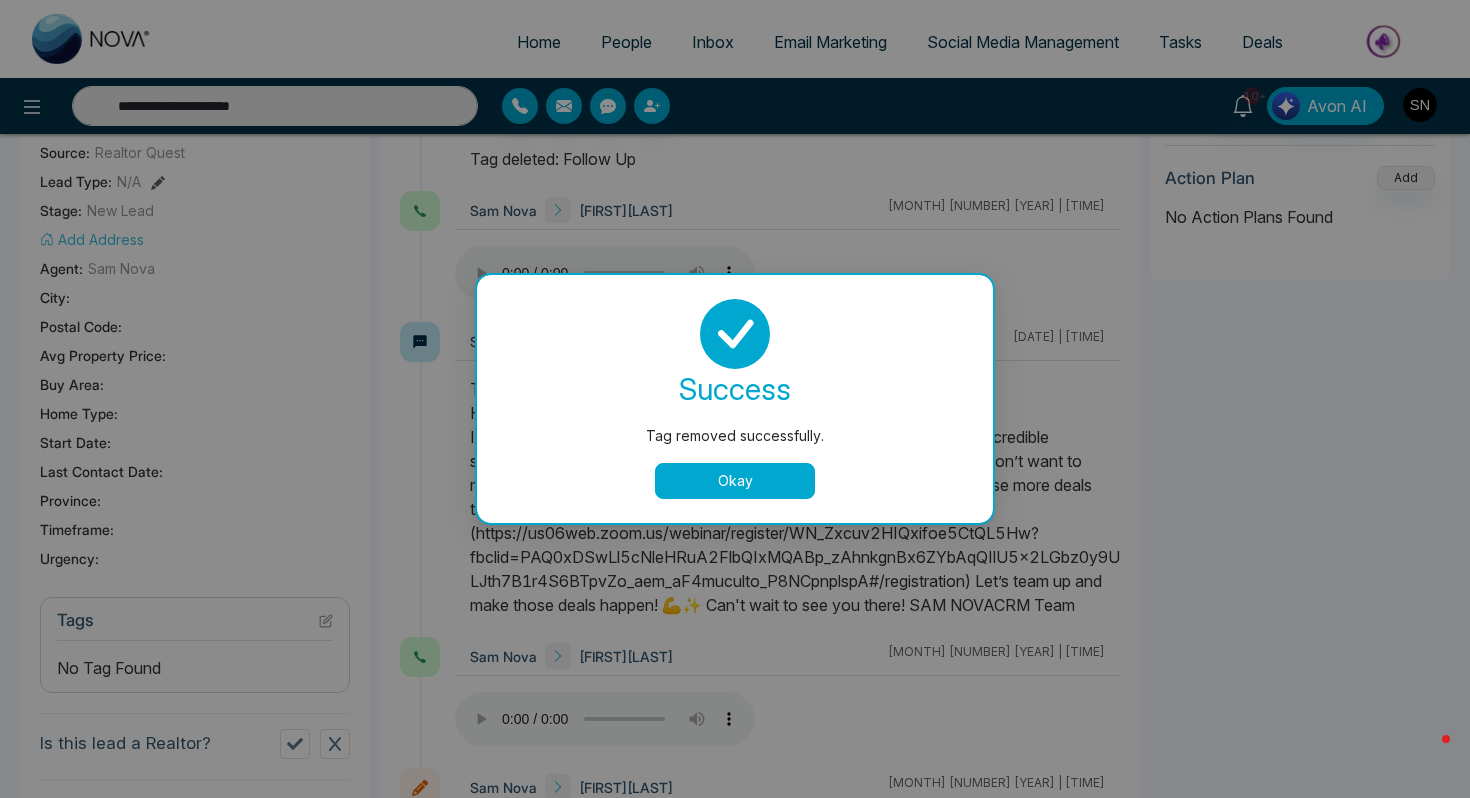 click on "success Tag removed successfully.   Okay" at bounding box center (735, 399) 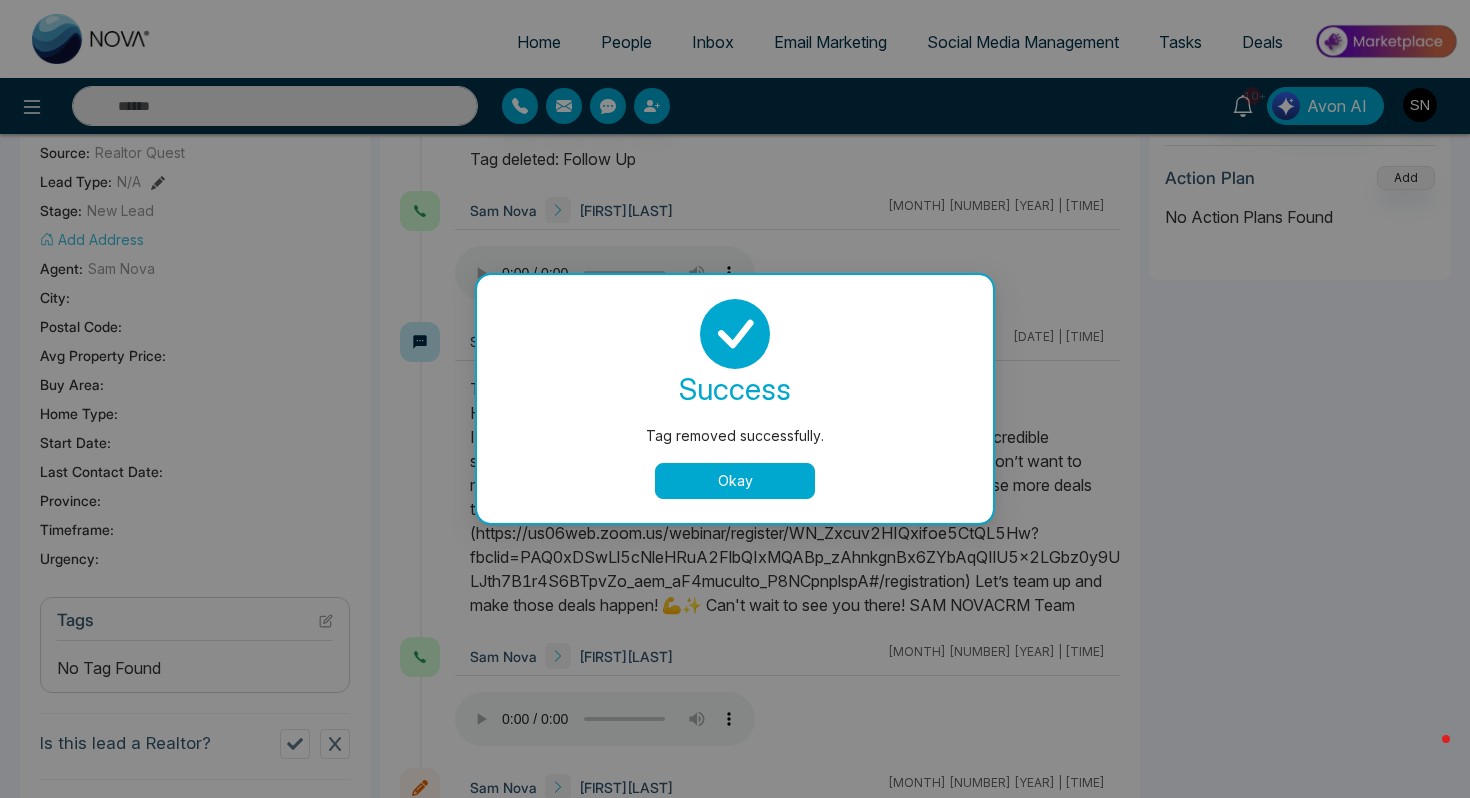 click on "Okay" at bounding box center (735, 481) 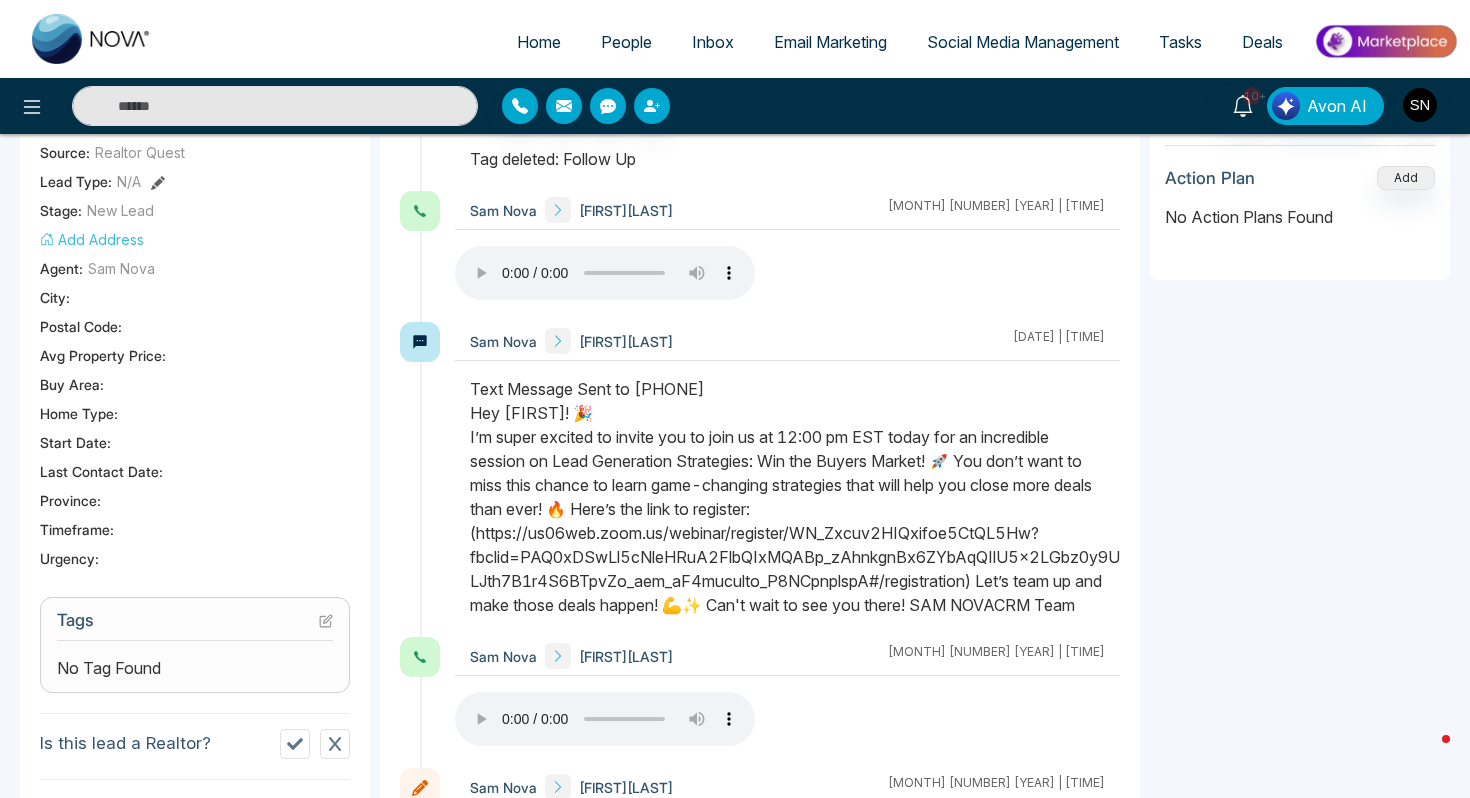 type on "**********" 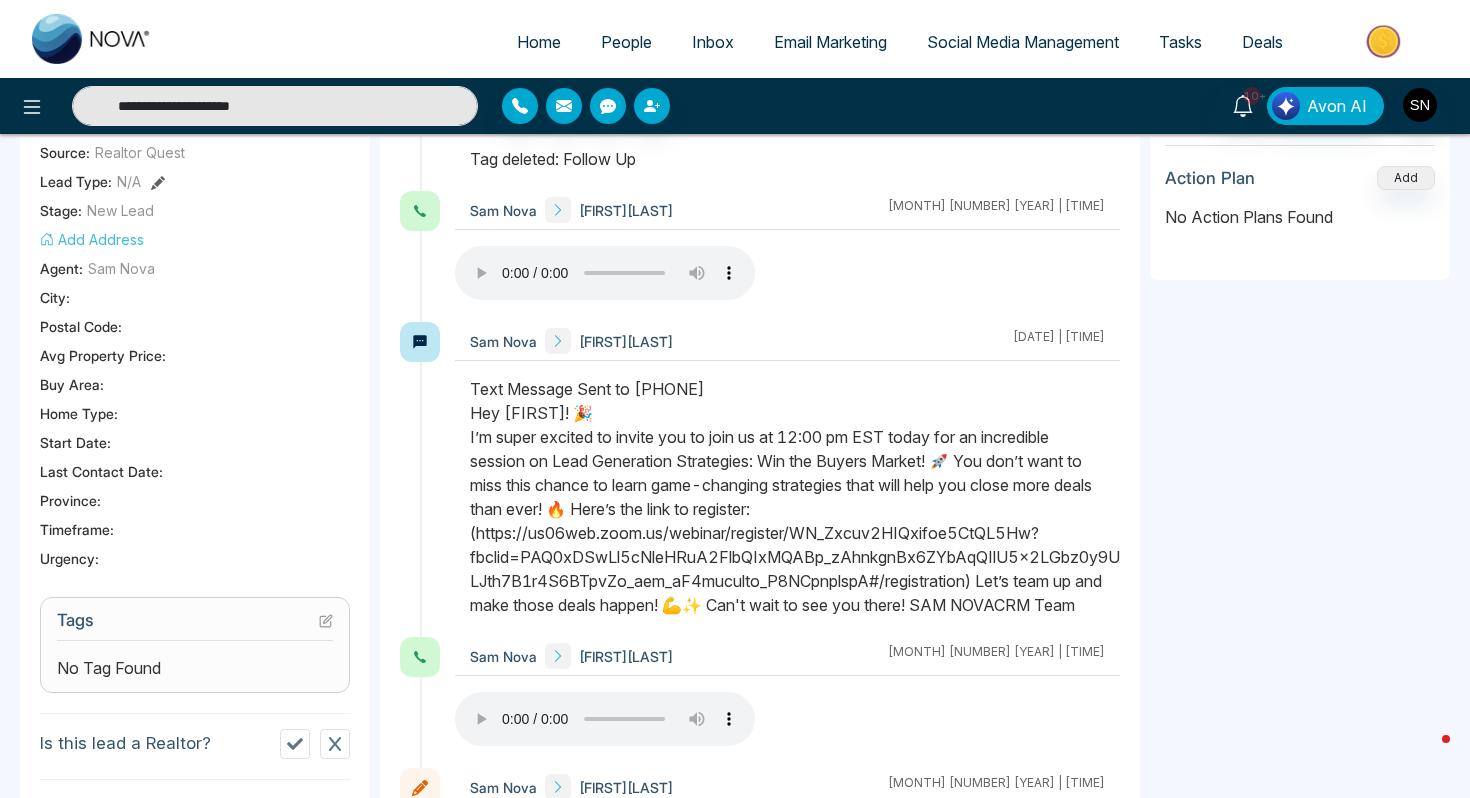 click on "**********" at bounding box center (275, 106) 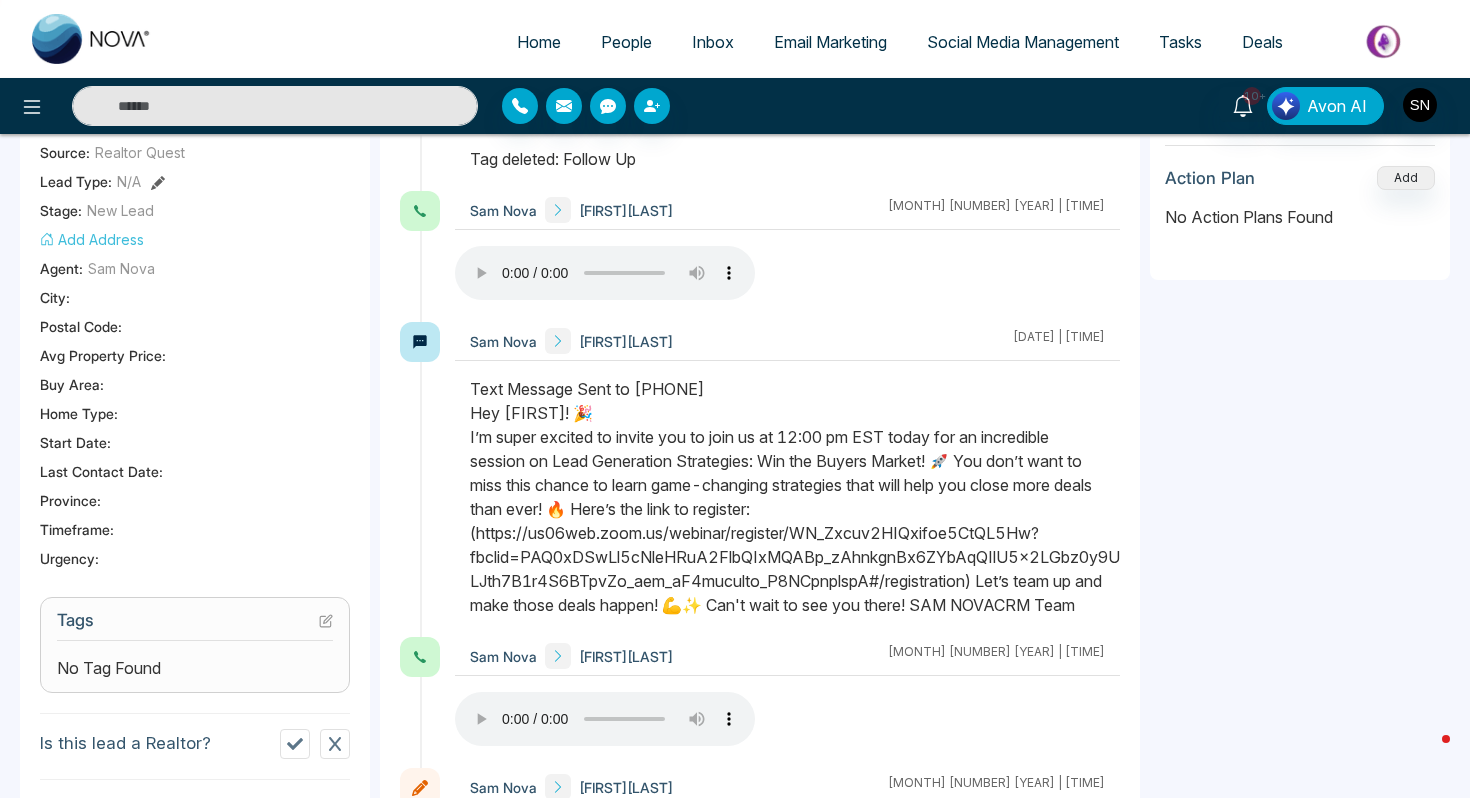 paste on "**********" 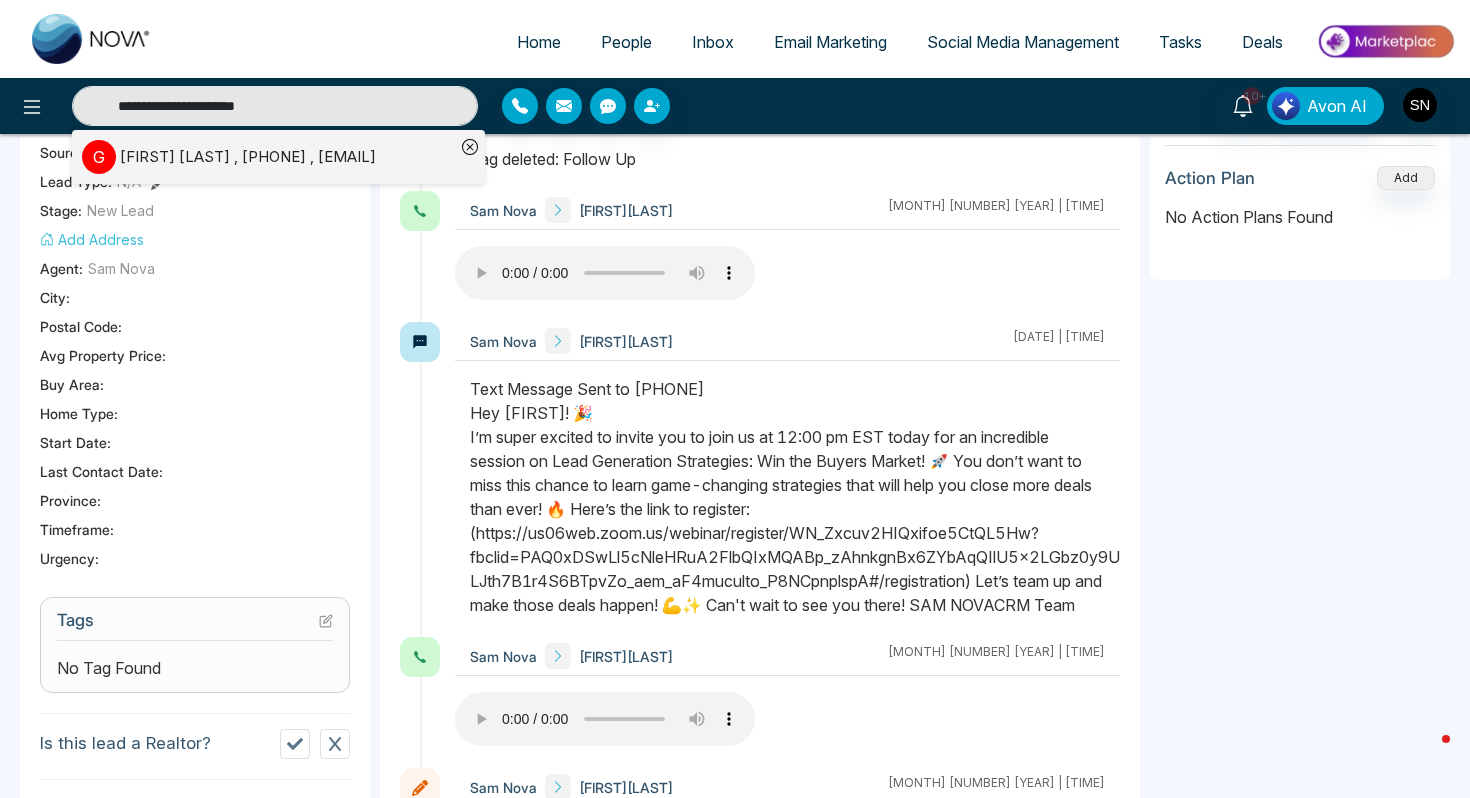 type on "**********" 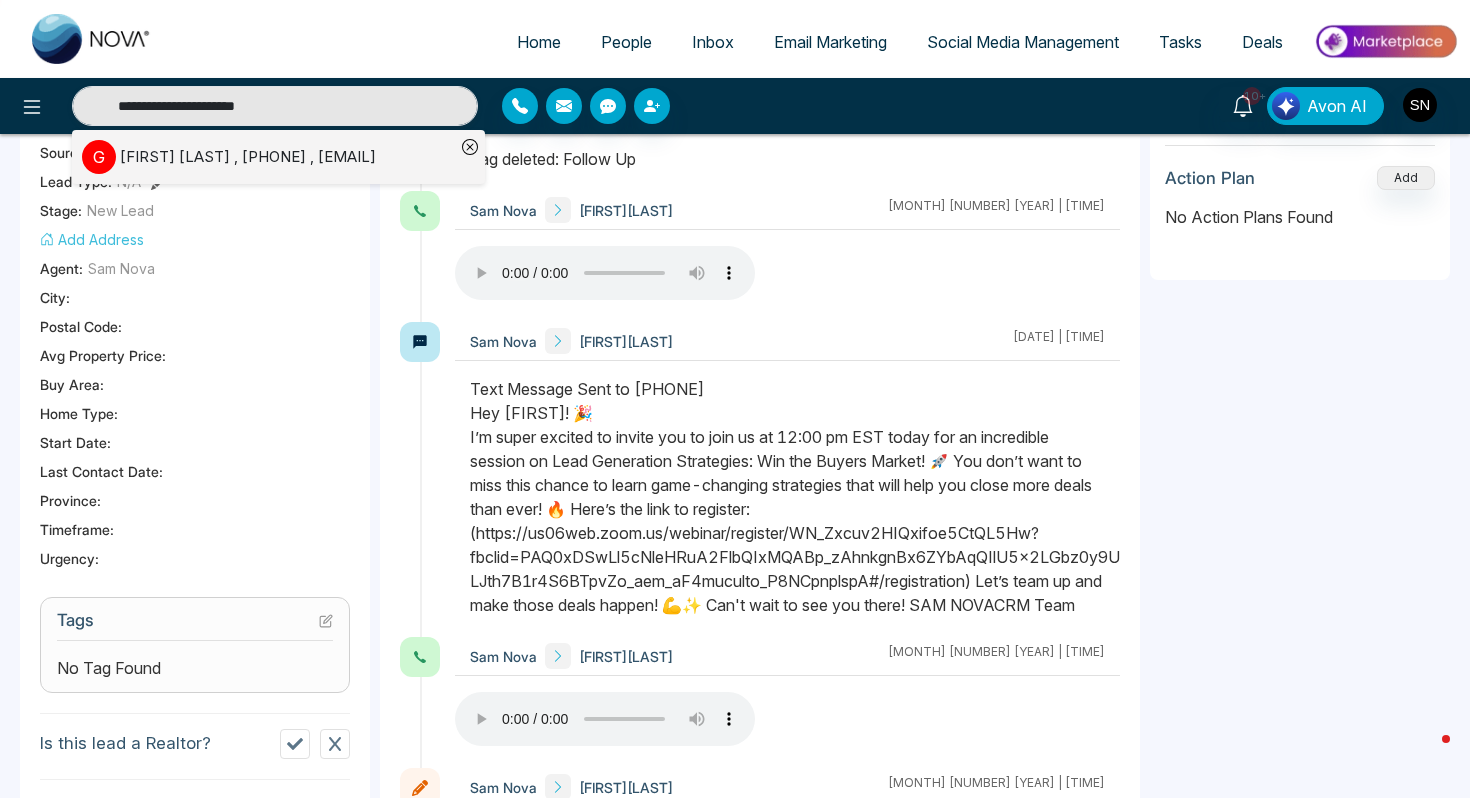 click on "Gurpreet Brar     , +14164333480   , gurpreet.brar@gmail.com" at bounding box center (248, 157) 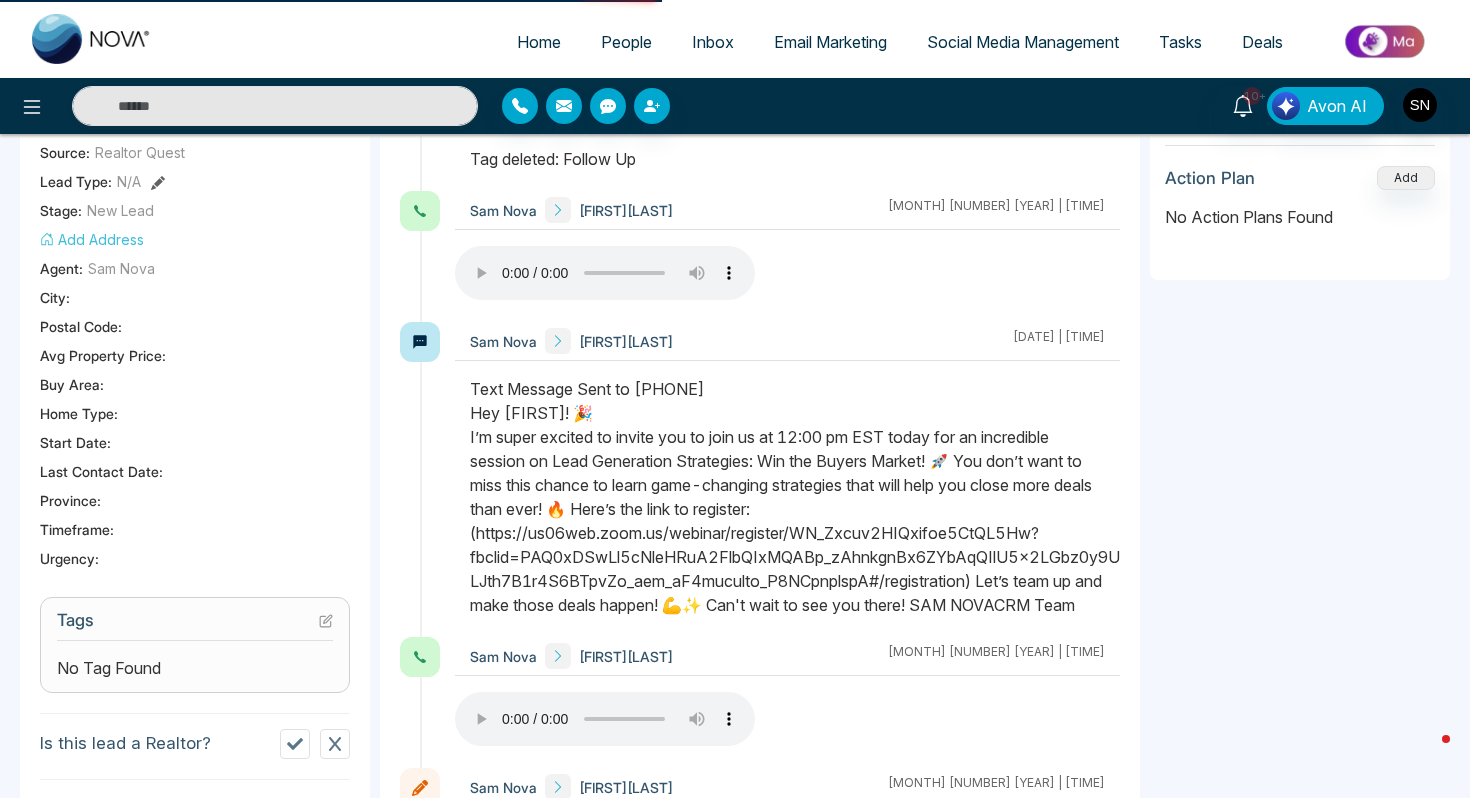 type on "**********" 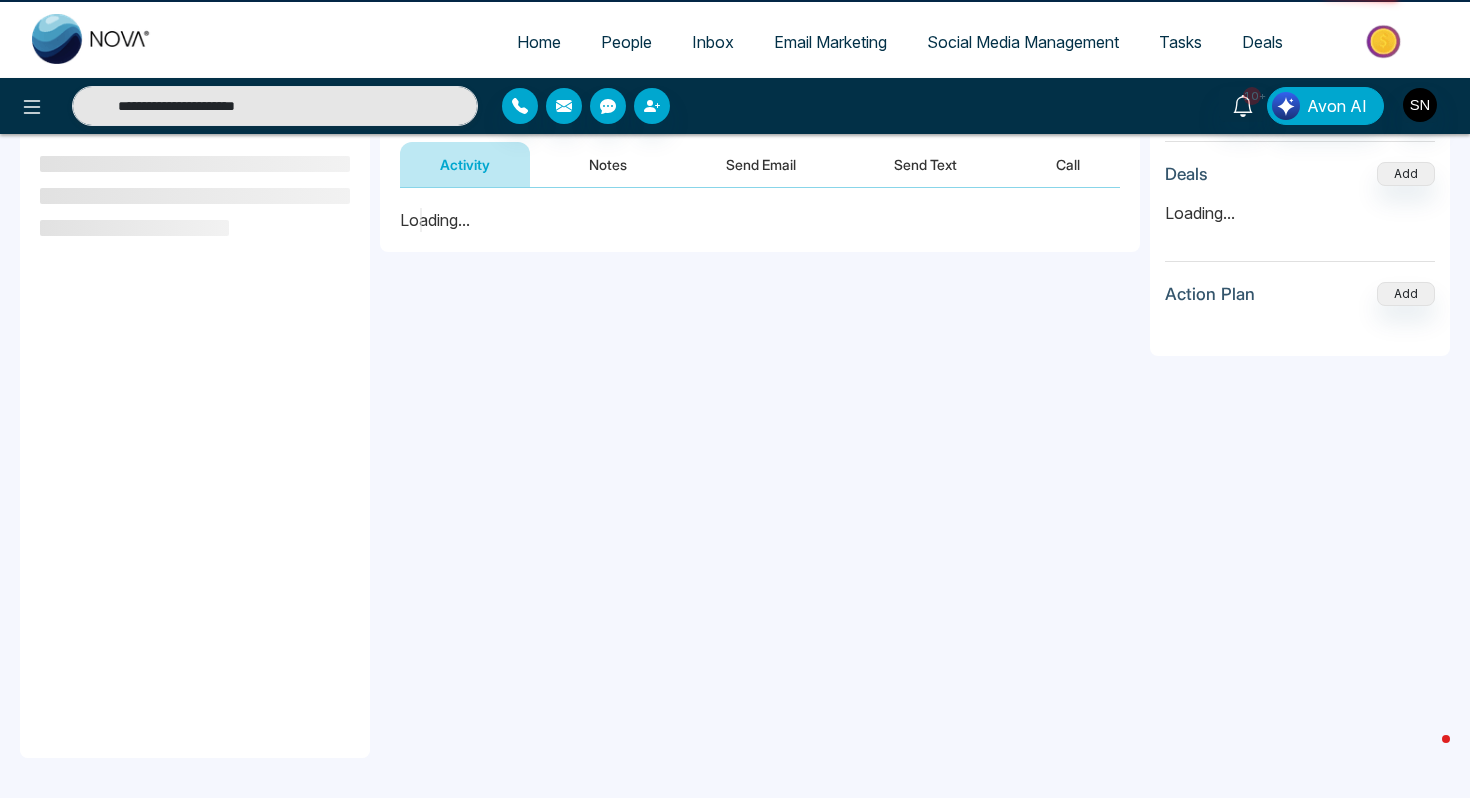 scroll, scrollTop: 0, scrollLeft: 0, axis: both 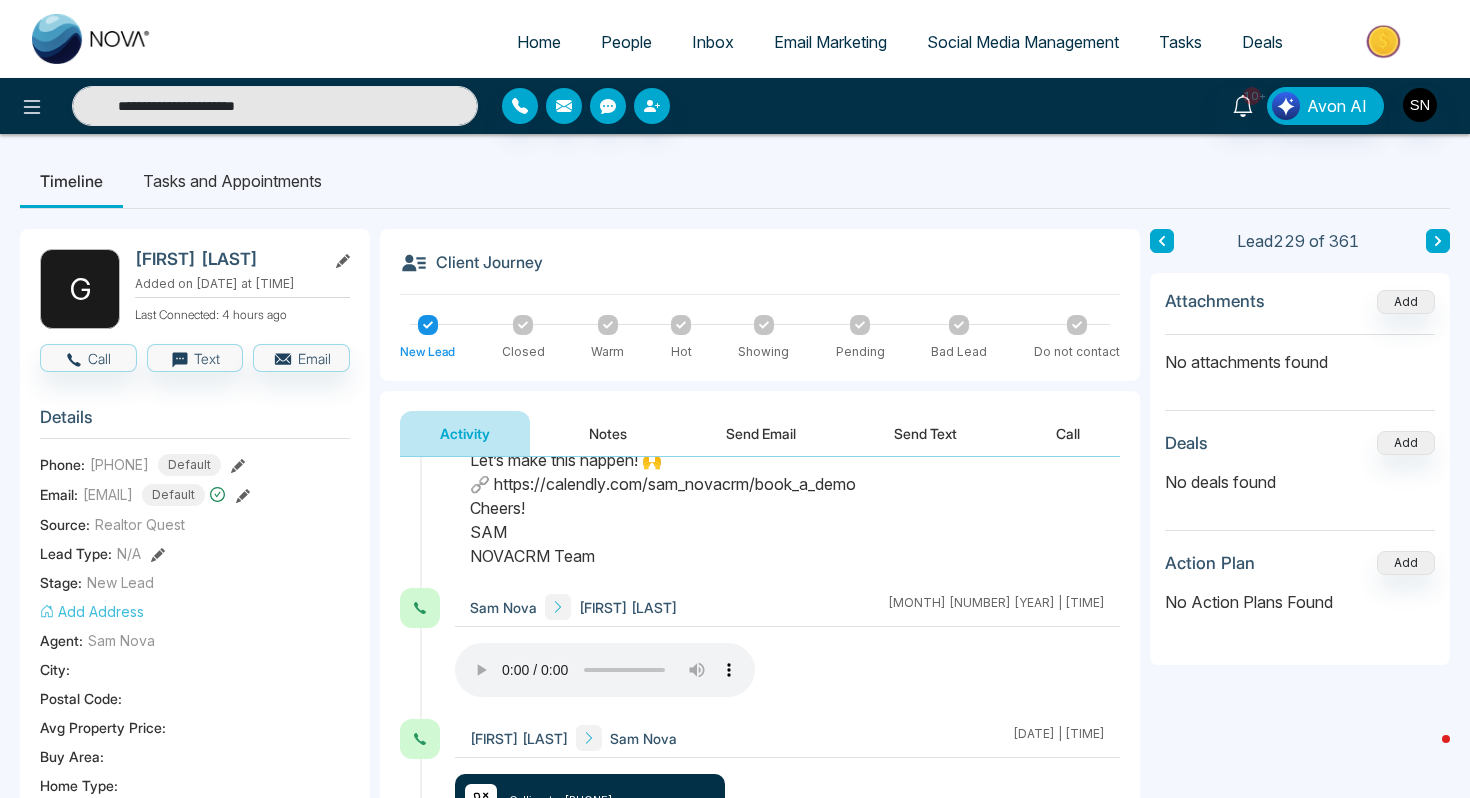 type 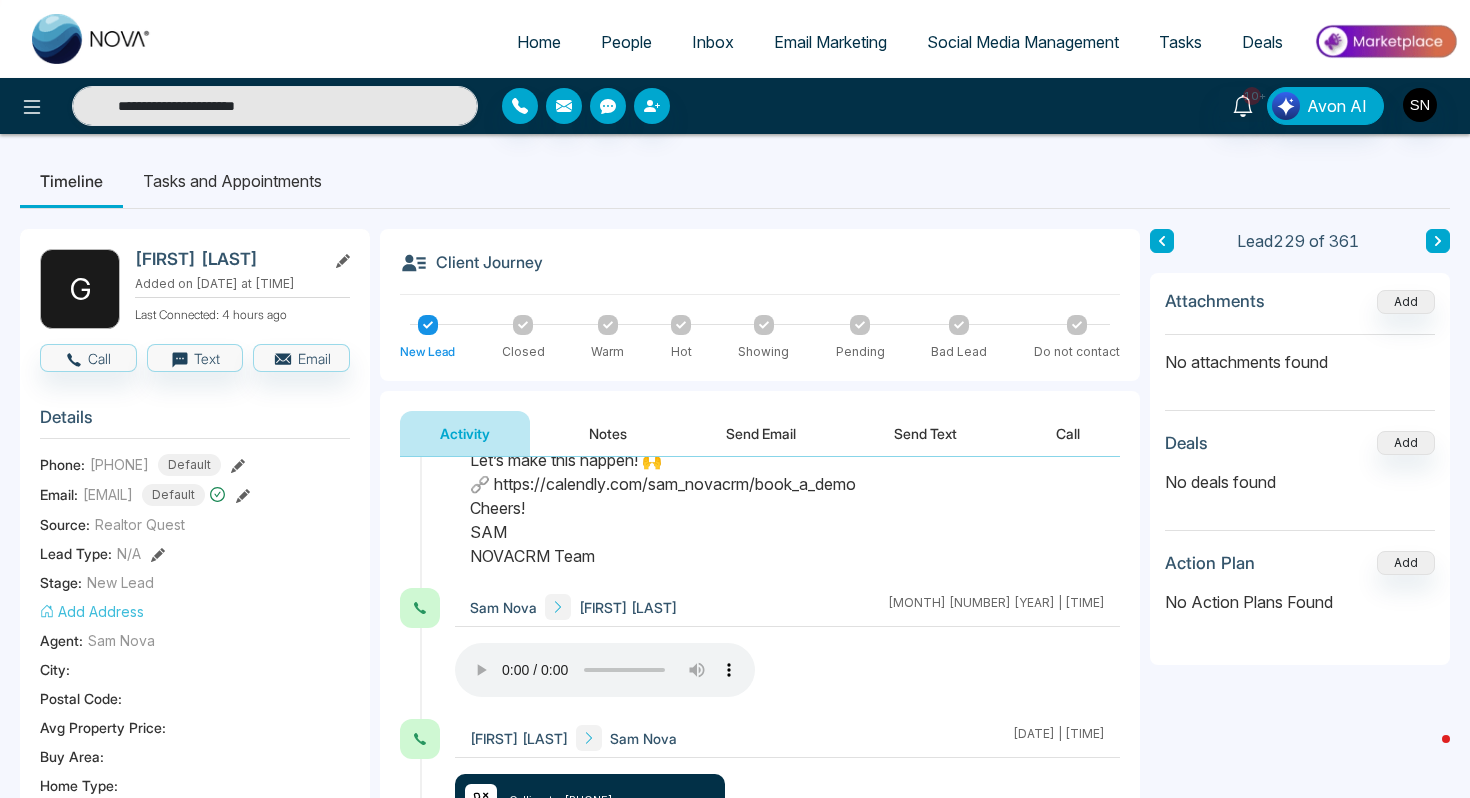 click on "G Gurpreet Brar  Added on   May 19, 2025 at 02:09 PM Last Connected:   4 hours ago   Call   Text   Email Details Phone: +14164333480 Default Email: gurpreet.brar@gmail.com Default Source: Realtor Quest Lead Type: N/A Stage: New Lead Add Address Agent: Sam Nova City : Postal Code : Avg Property Price : Buy Area : Home Type : Start Date : Last Contact Date : Province : Timeframe : Urgency : Tags Follow Up   × Is this lead a Realtor? Lead Summary 5 Calls 2 Texts 0 Emails Social Profile   Not found Not found Not found Custom Lead Data Delete lead" at bounding box center [195, 923] 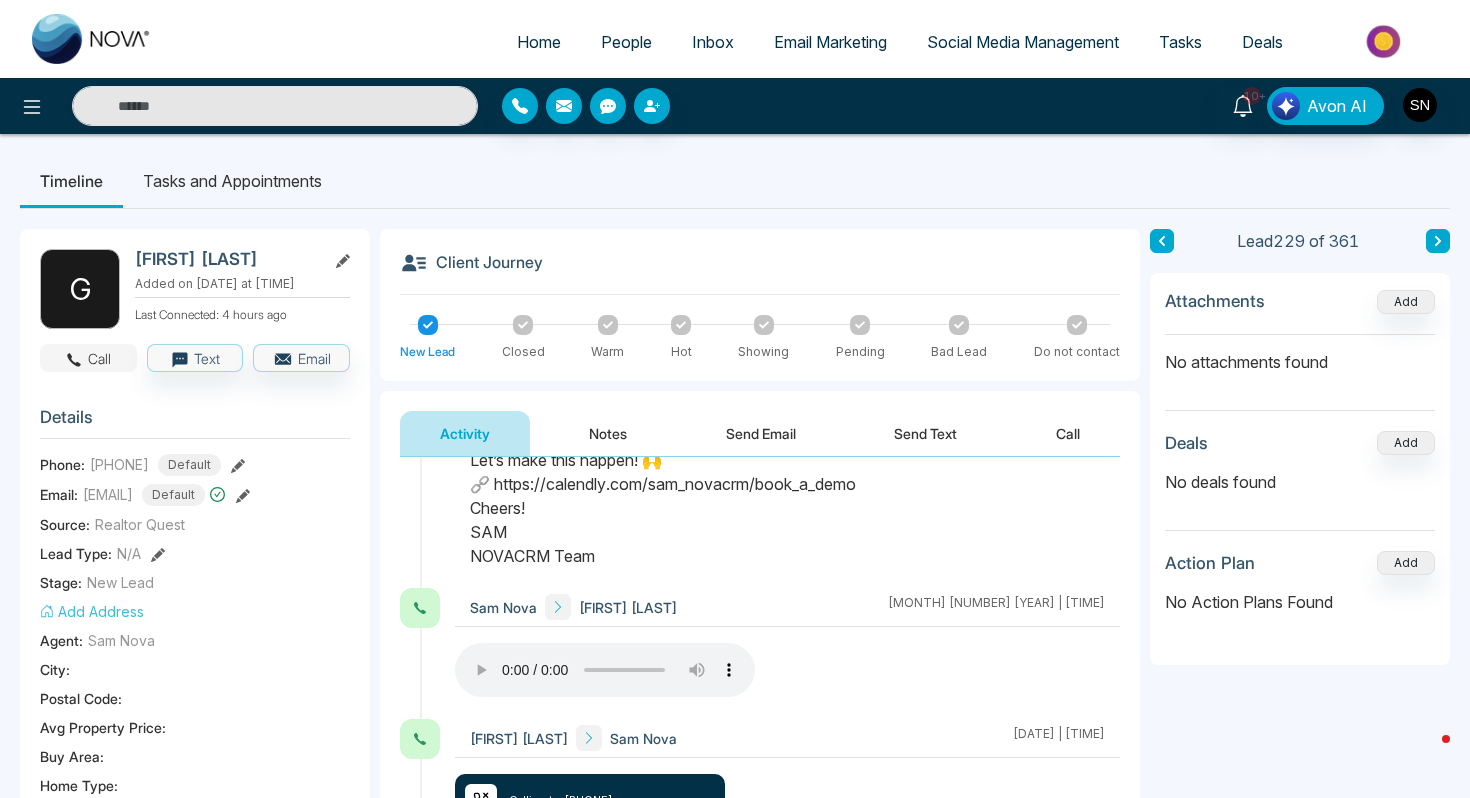click on "Call" at bounding box center [88, 358] 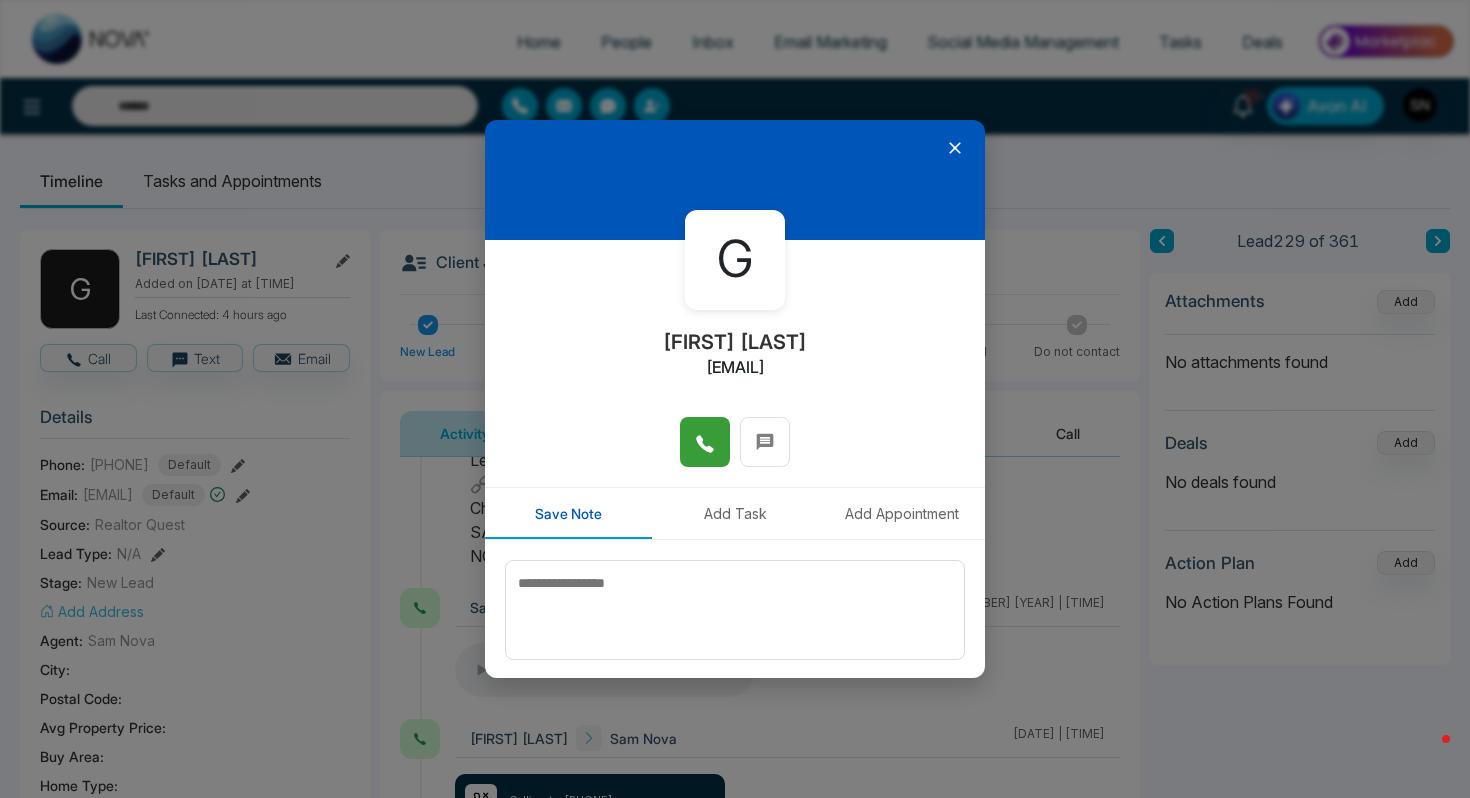 click 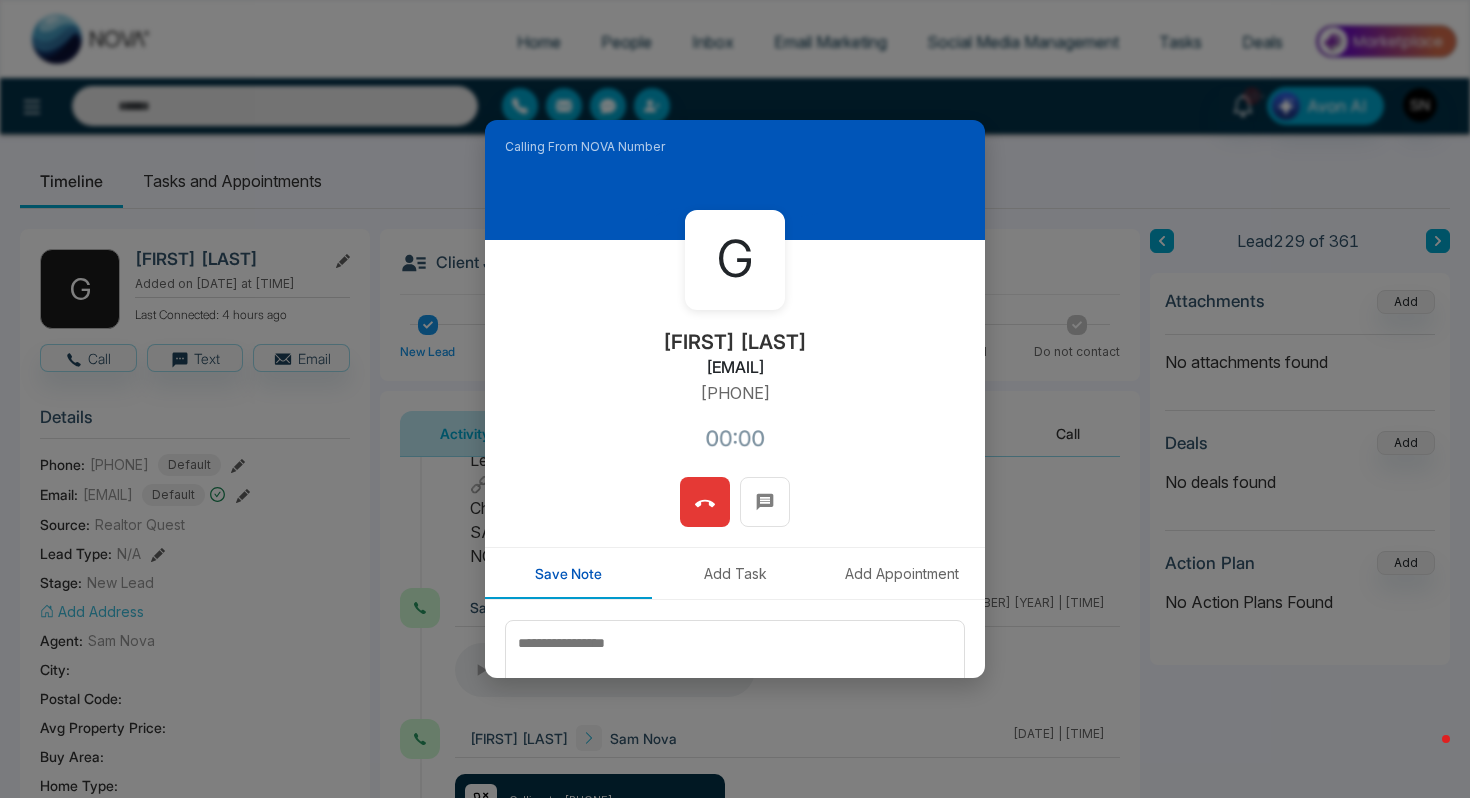 type on "**********" 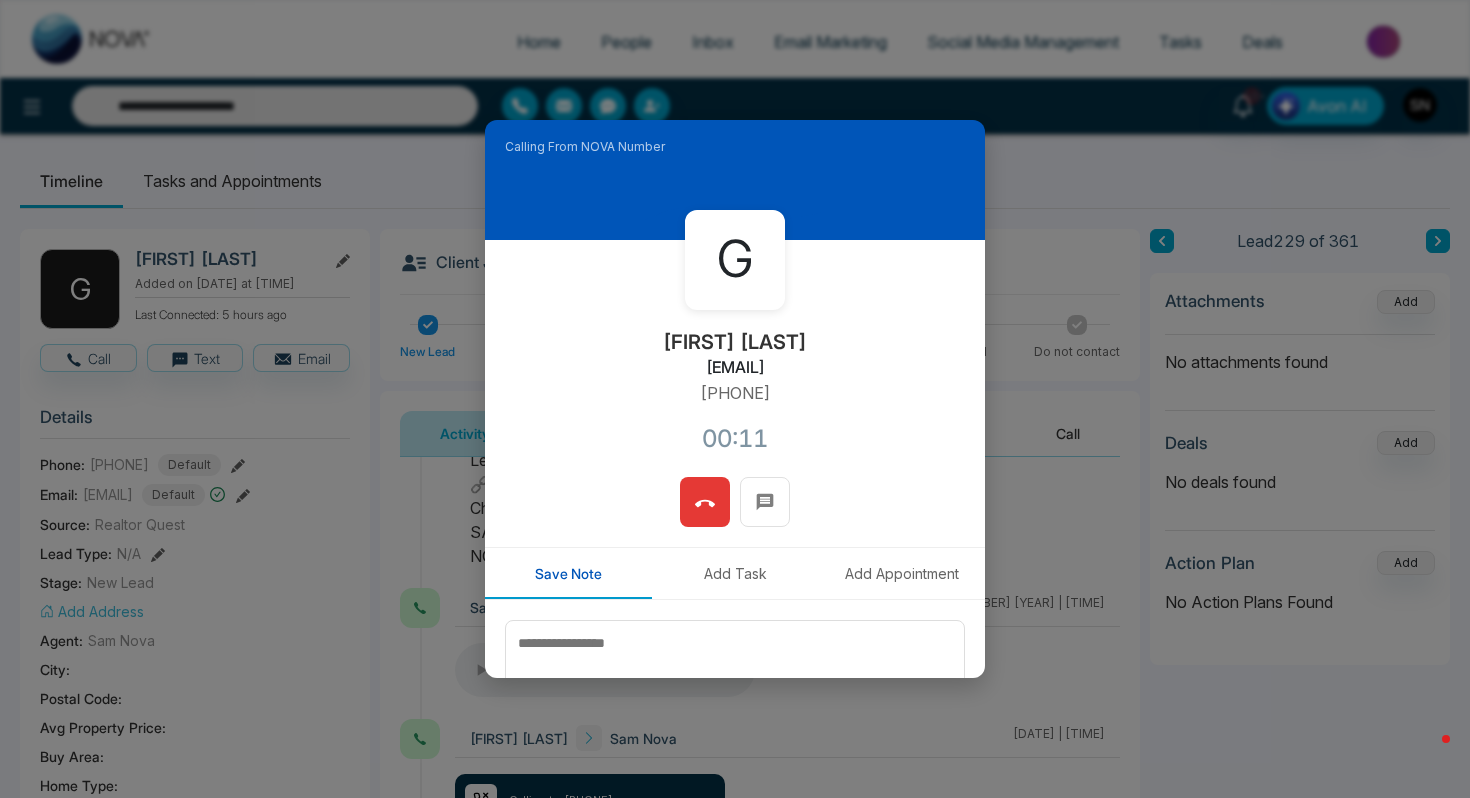 drag, startPoint x: 640, startPoint y: 366, endPoint x: 826, endPoint y: 366, distance: 186 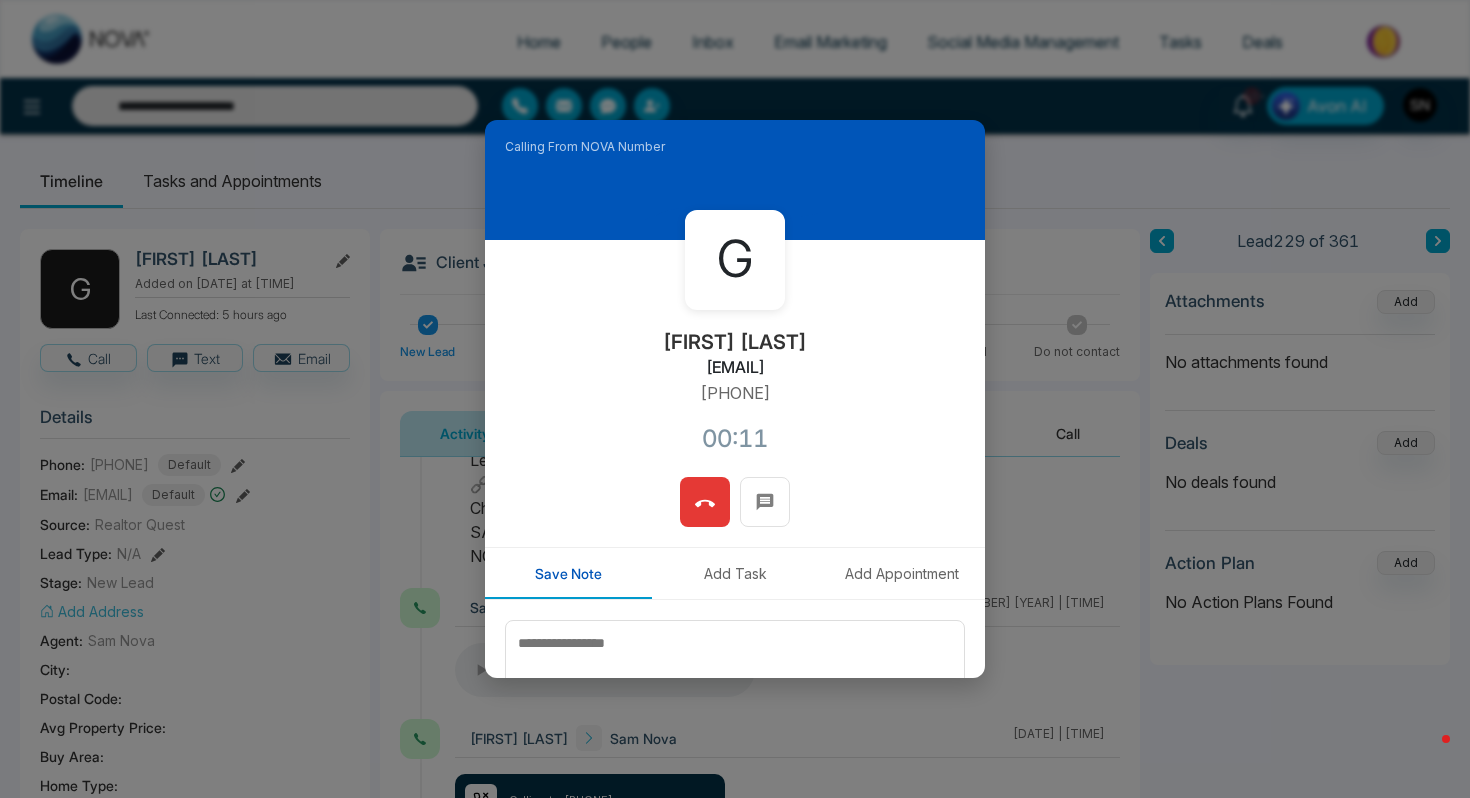 click on "G Gurpreet Brar gurpreet.brar@gmail.com +14164333480 00:11" at bounding box center (735, 358) 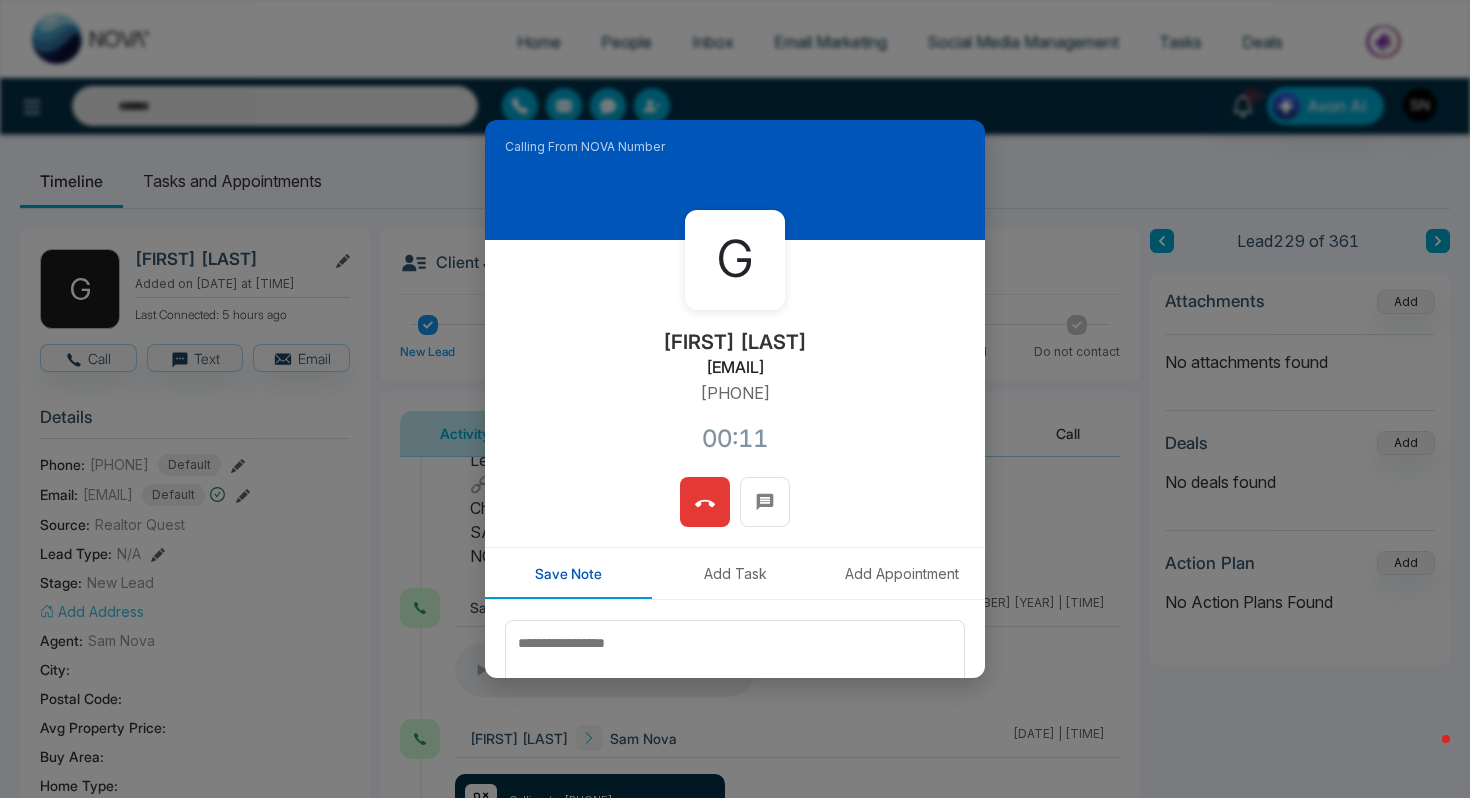 type on "**********" 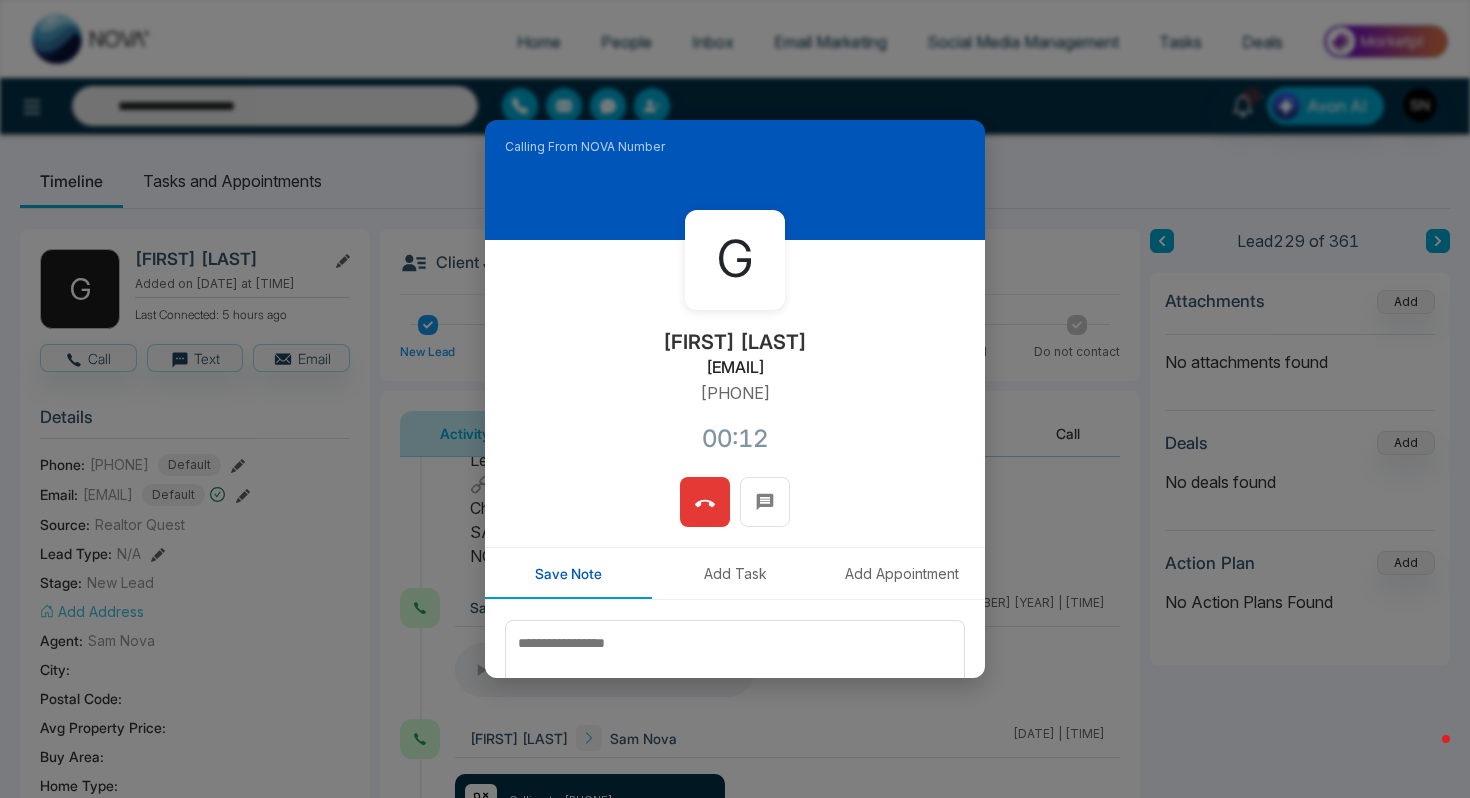 copy on "gurpreet.brar@gmail.com" 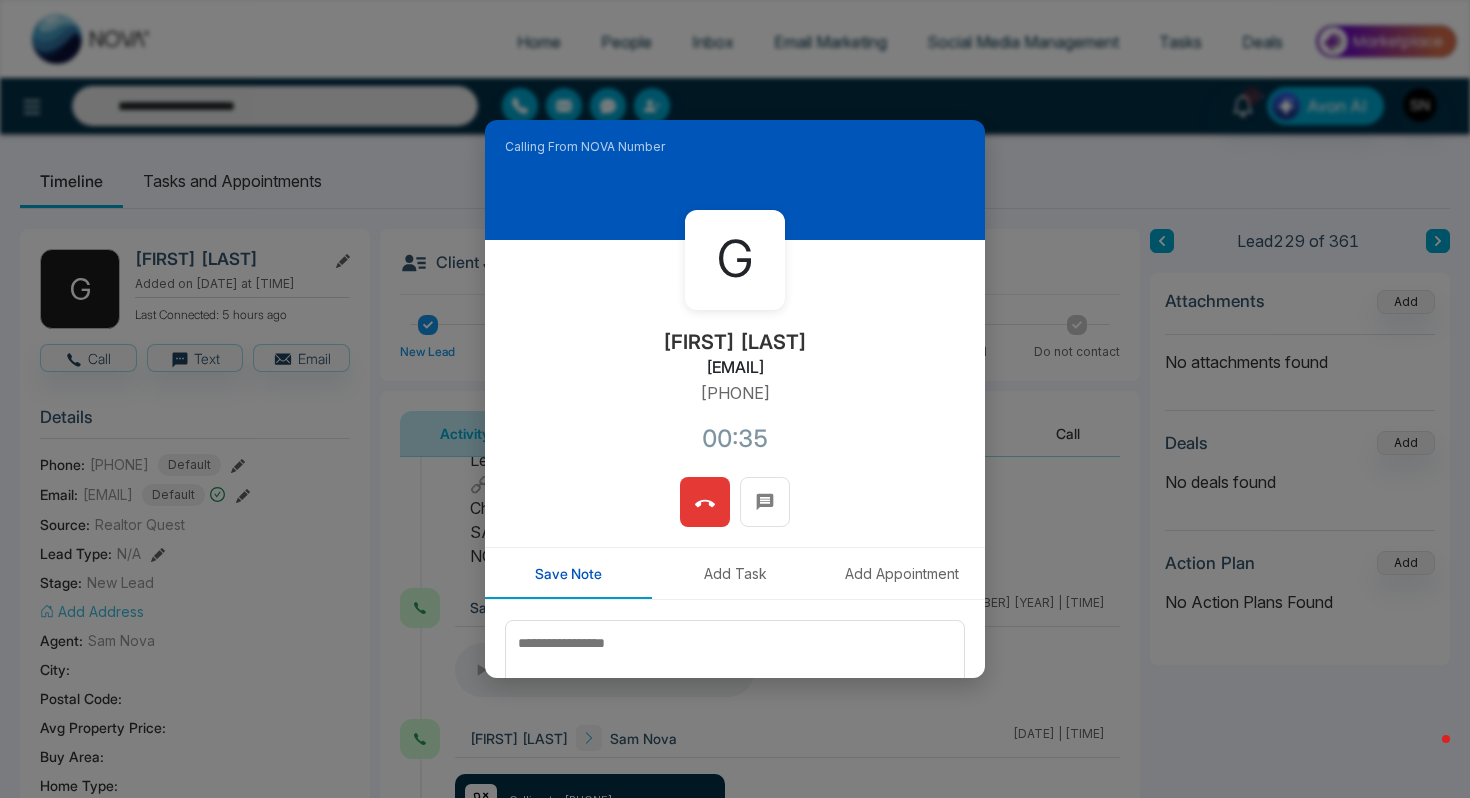 scroll, scrollTop: 544, scrollLeft: 0, axis: vertical 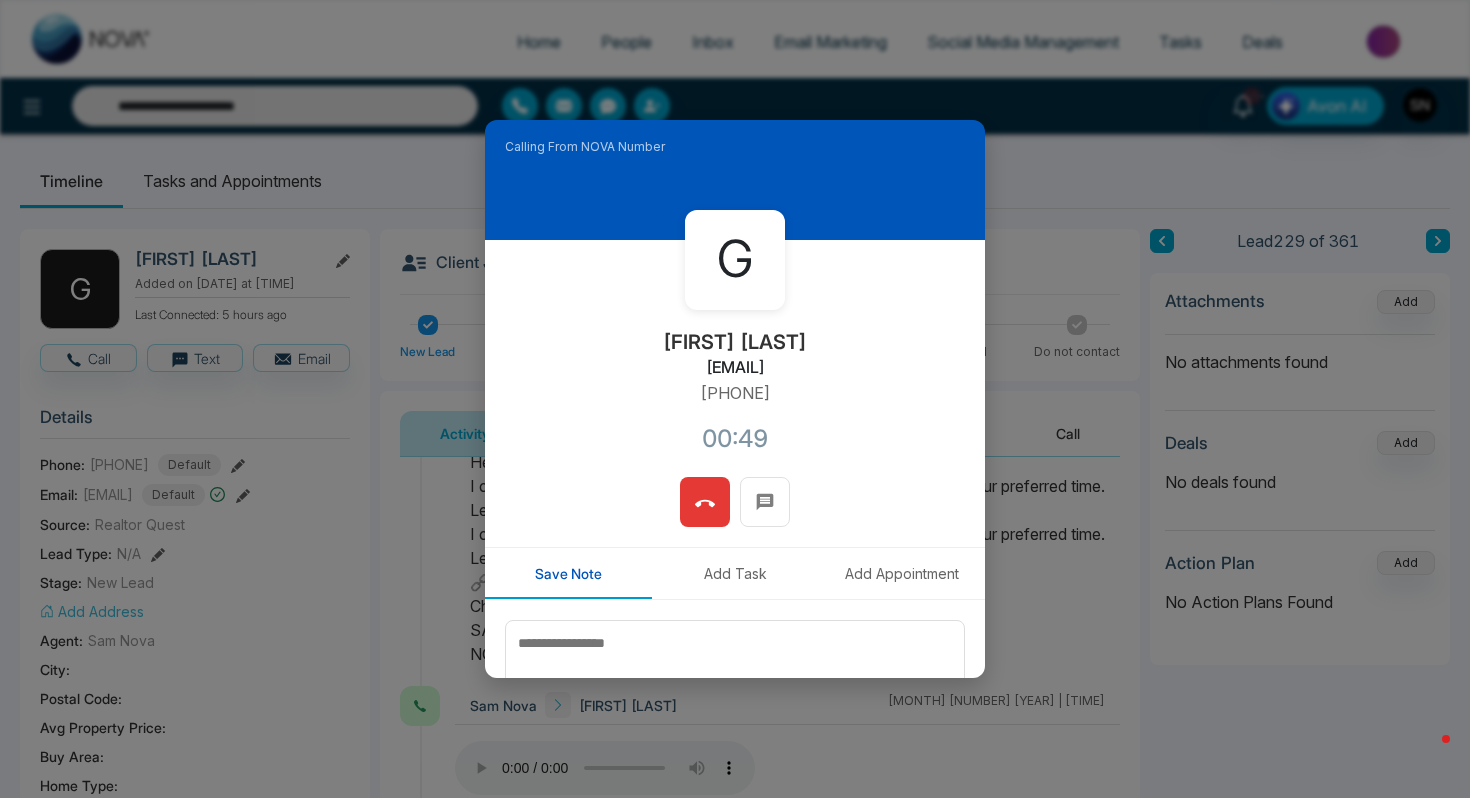 click at bounding box center (705, 502) 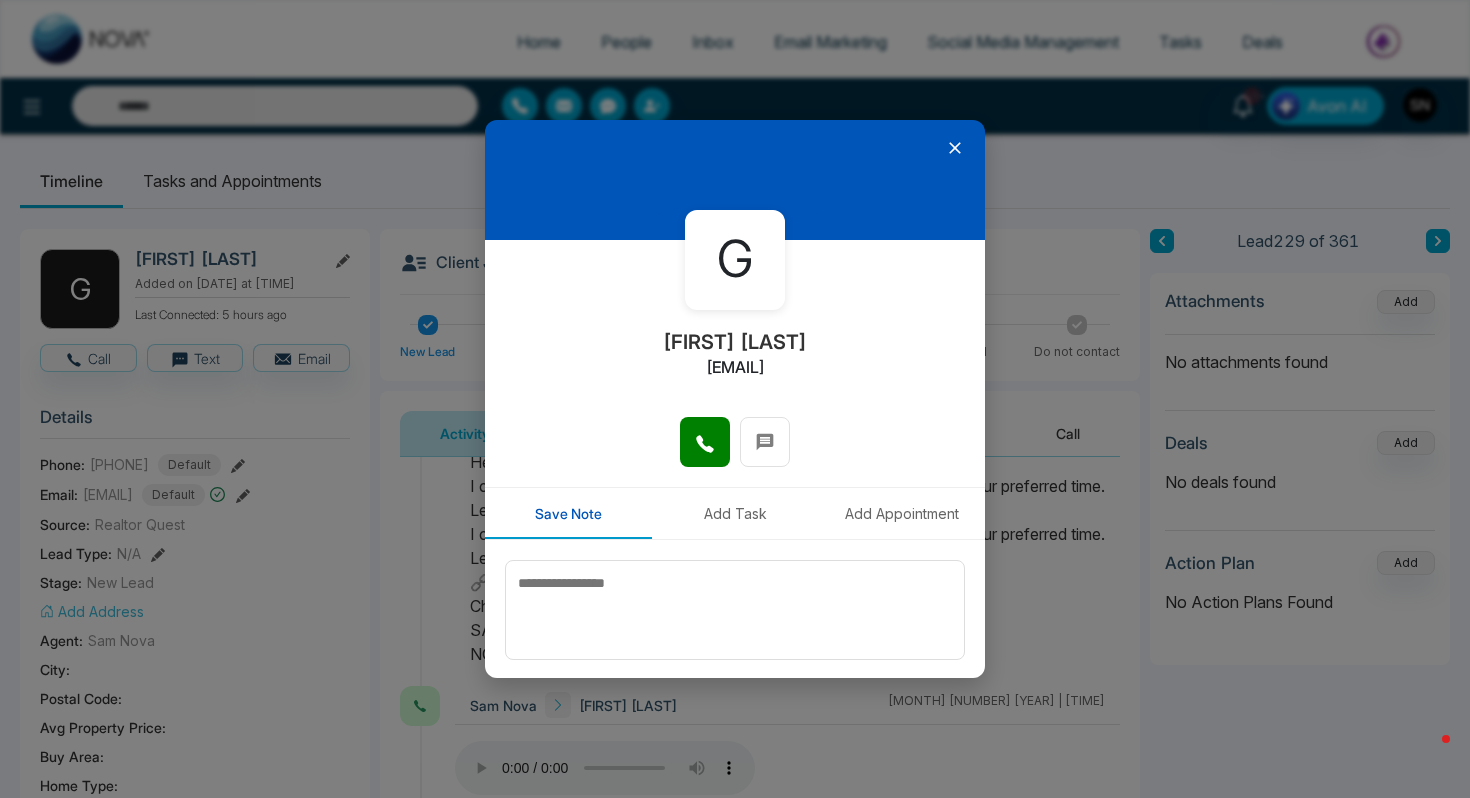 click 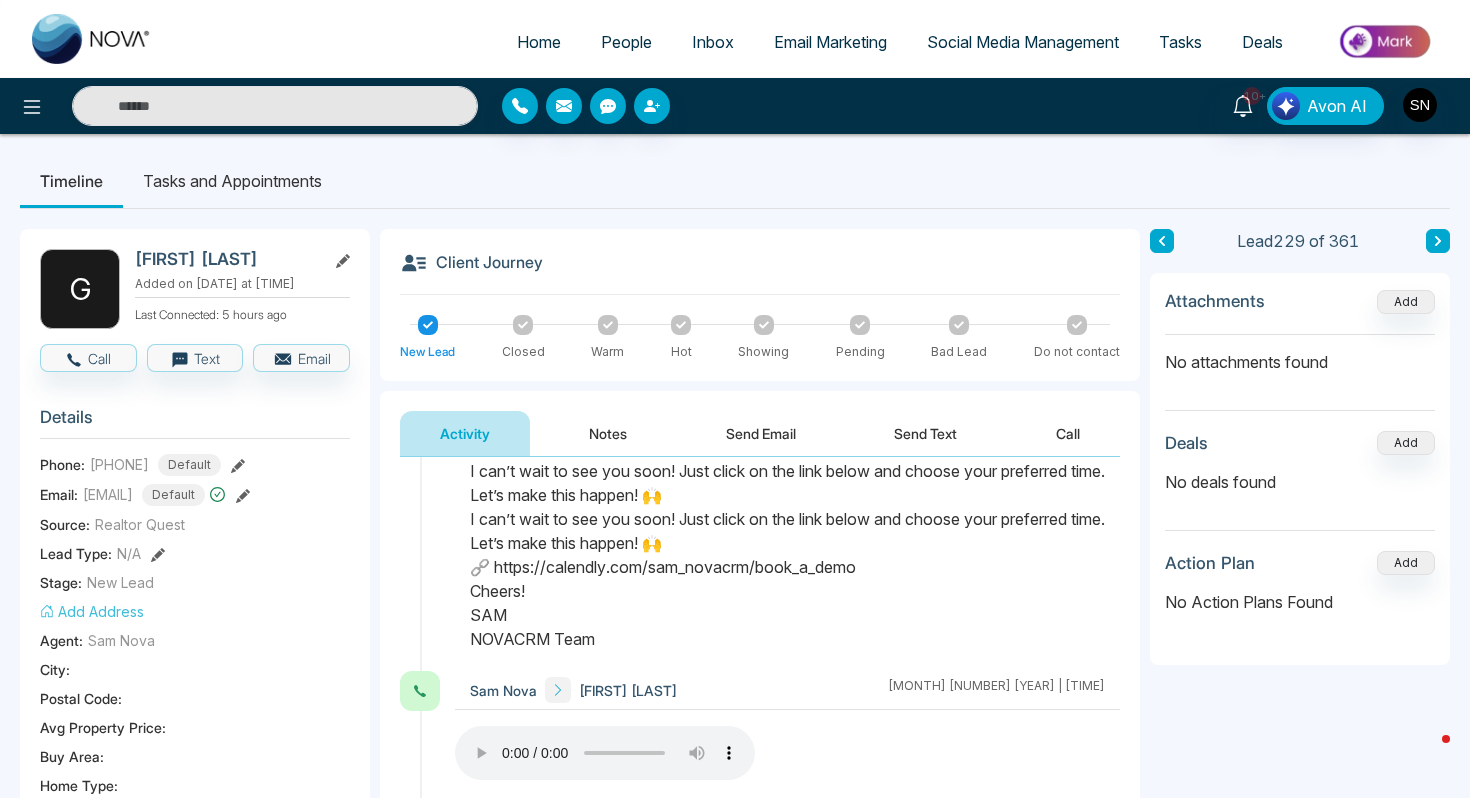 scroll, scrollTop: 560, scrollLeft: 0, axis: vertical 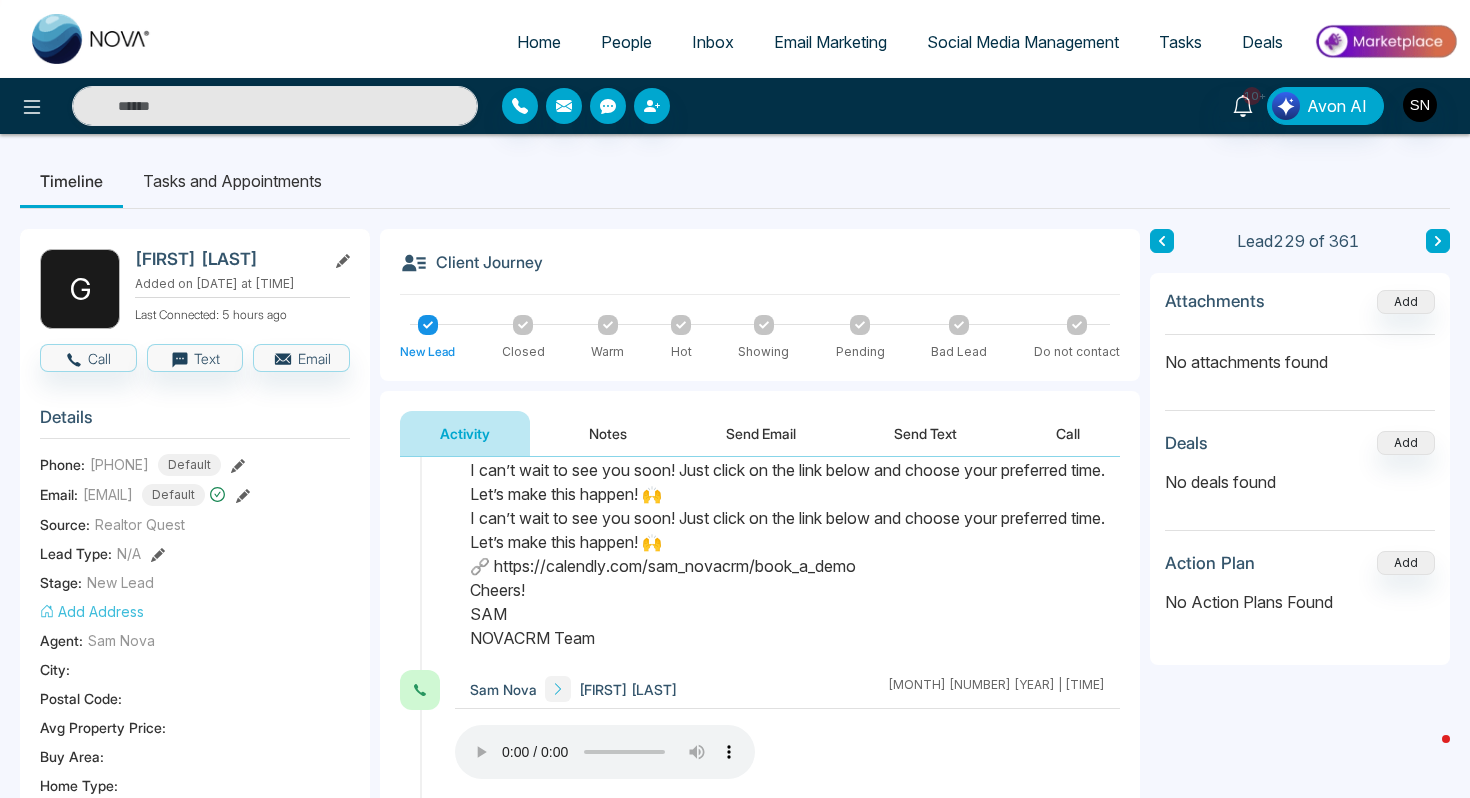 type on "**********" 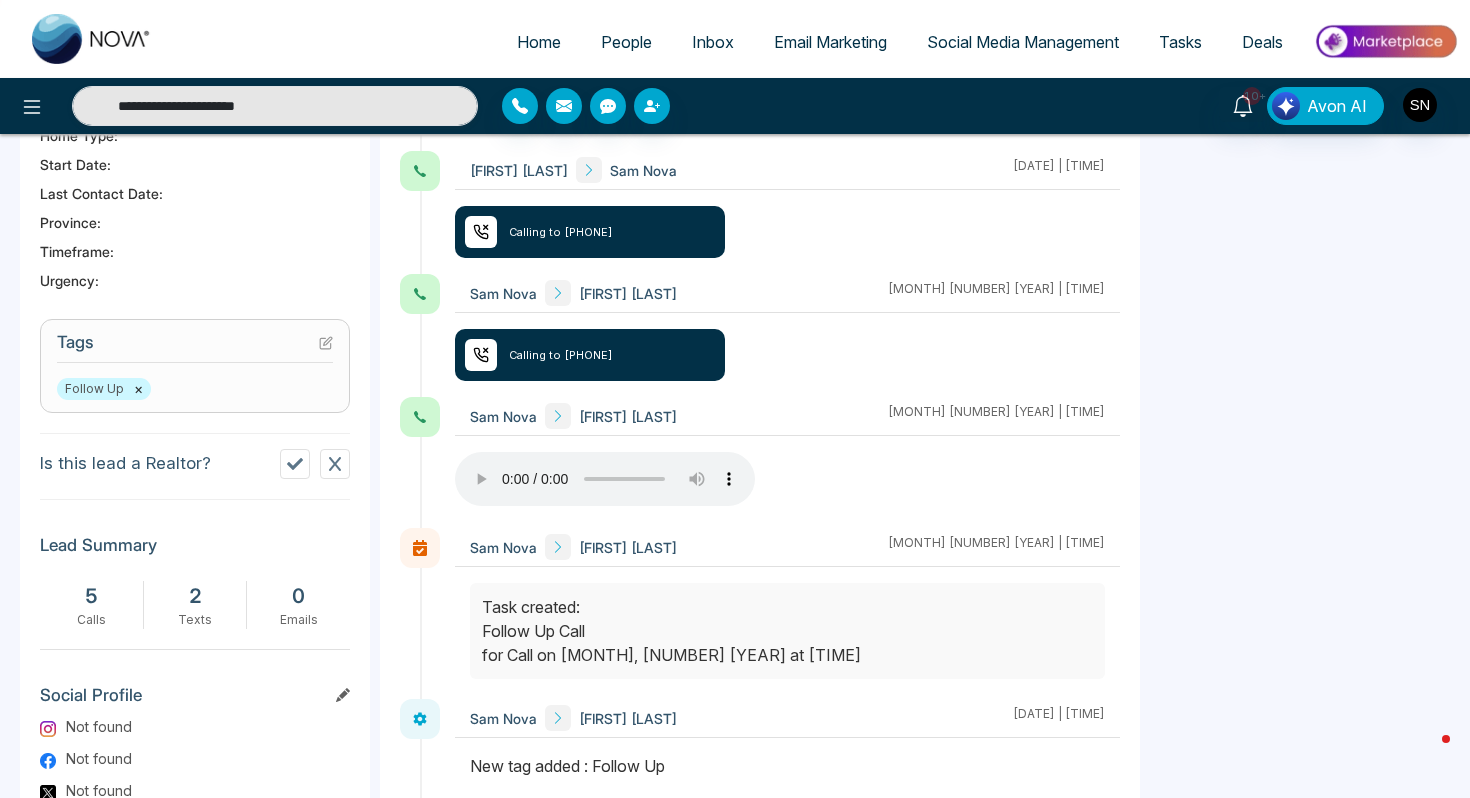 scroll, scrollTop: 0, scrollLeft: 0, axis: both 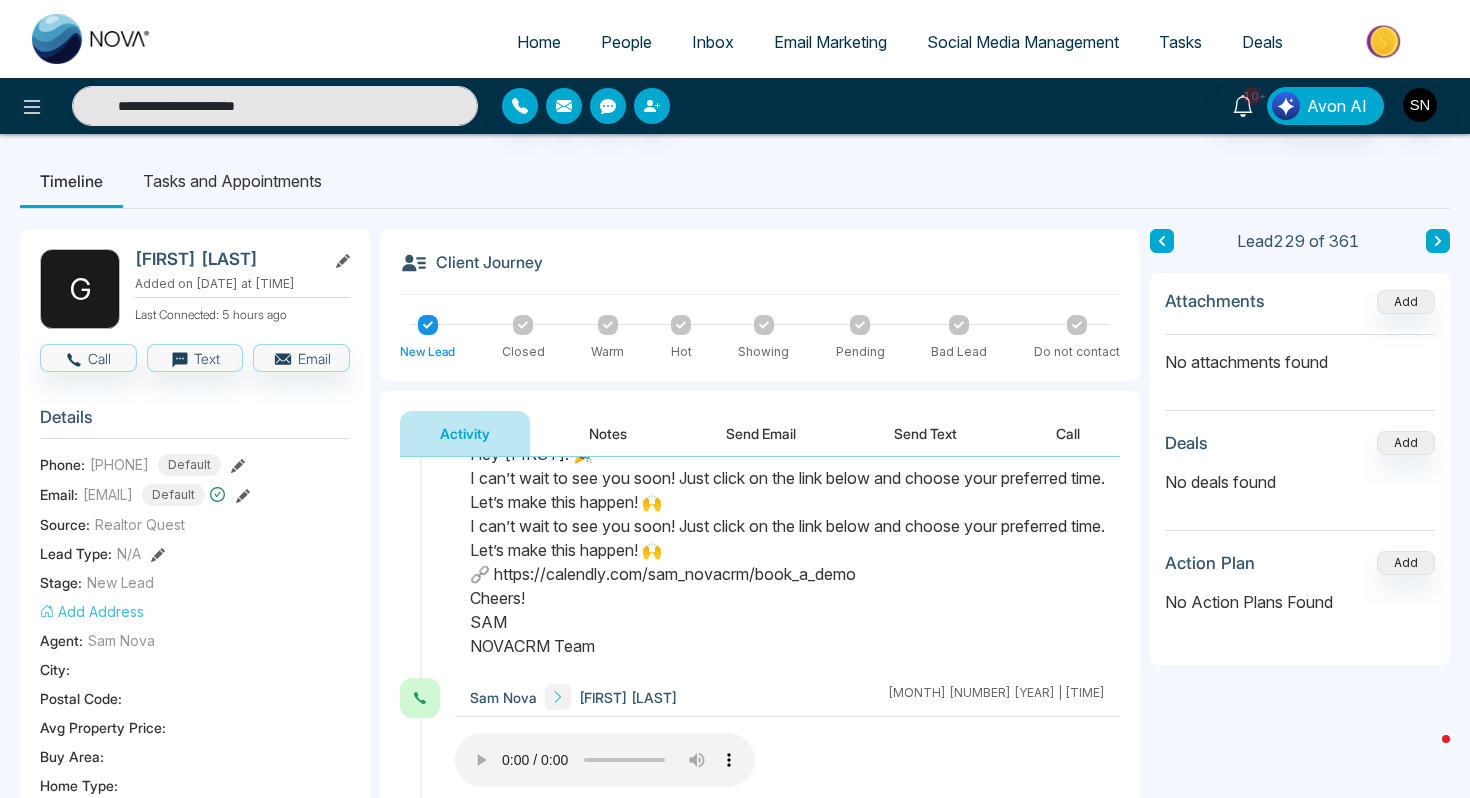 click on "Tasks and Appointments" at bounding box center (232, 181) 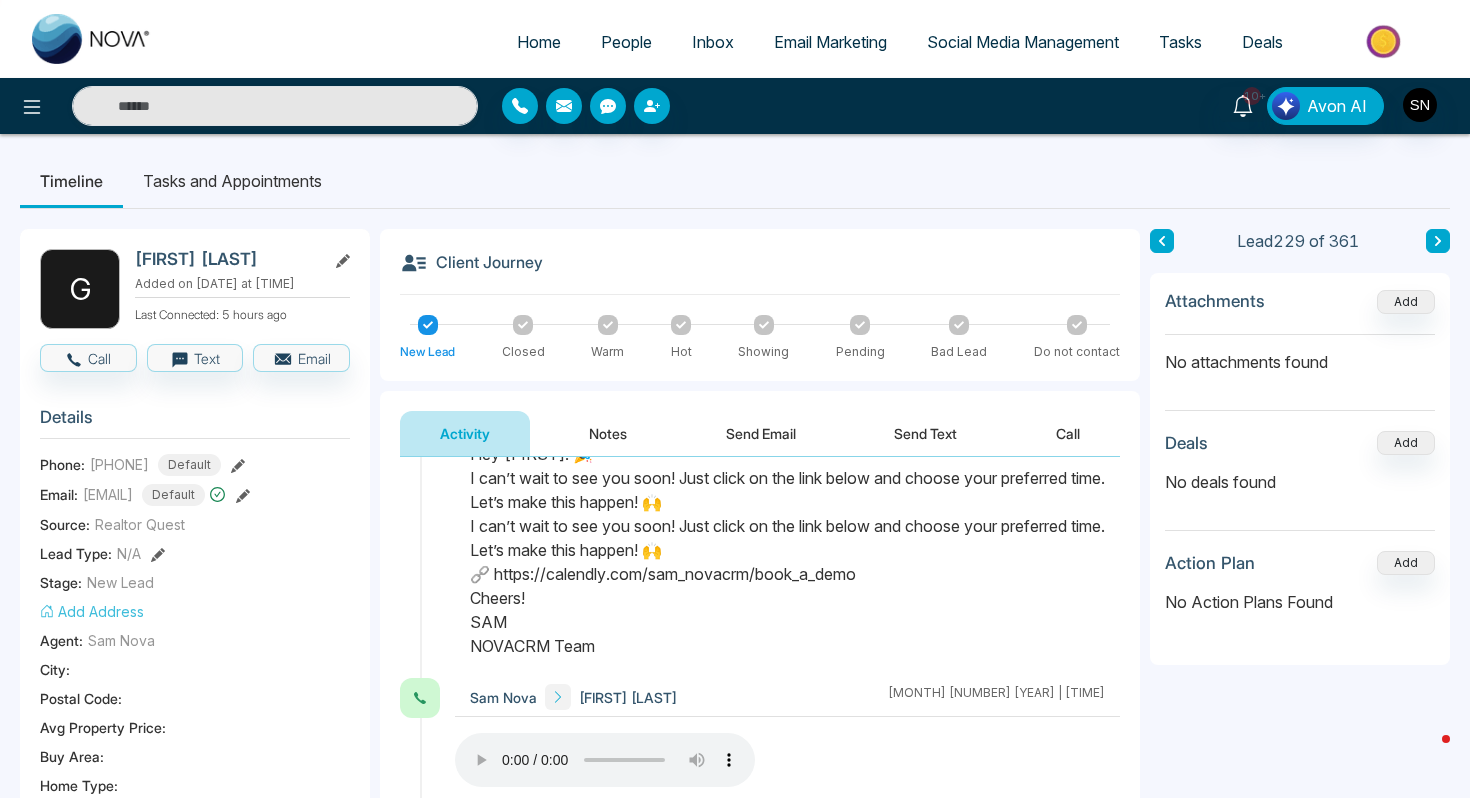 type on "**********" 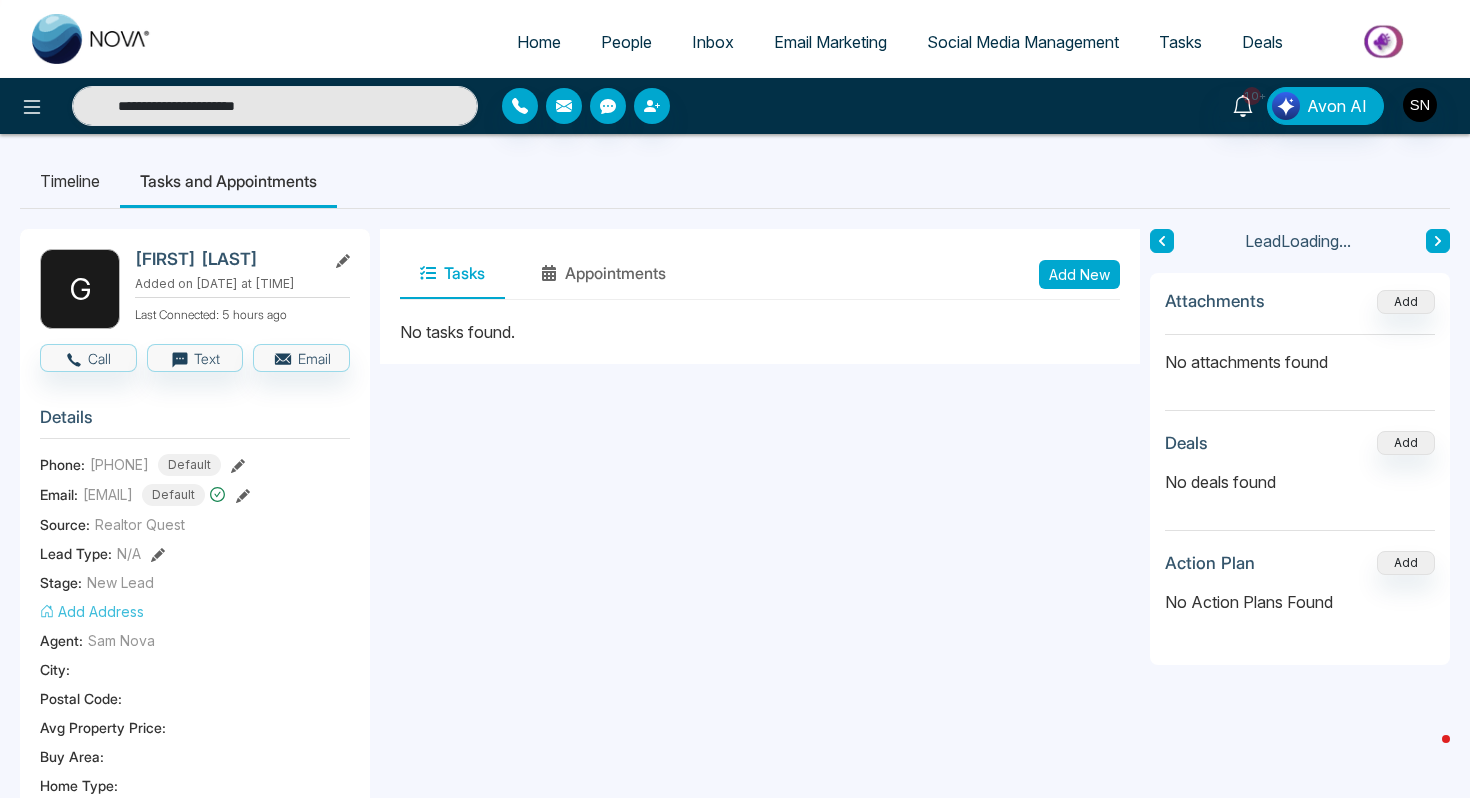 click on "Tasks Appointments Add New" at bounding box center (760, 274) 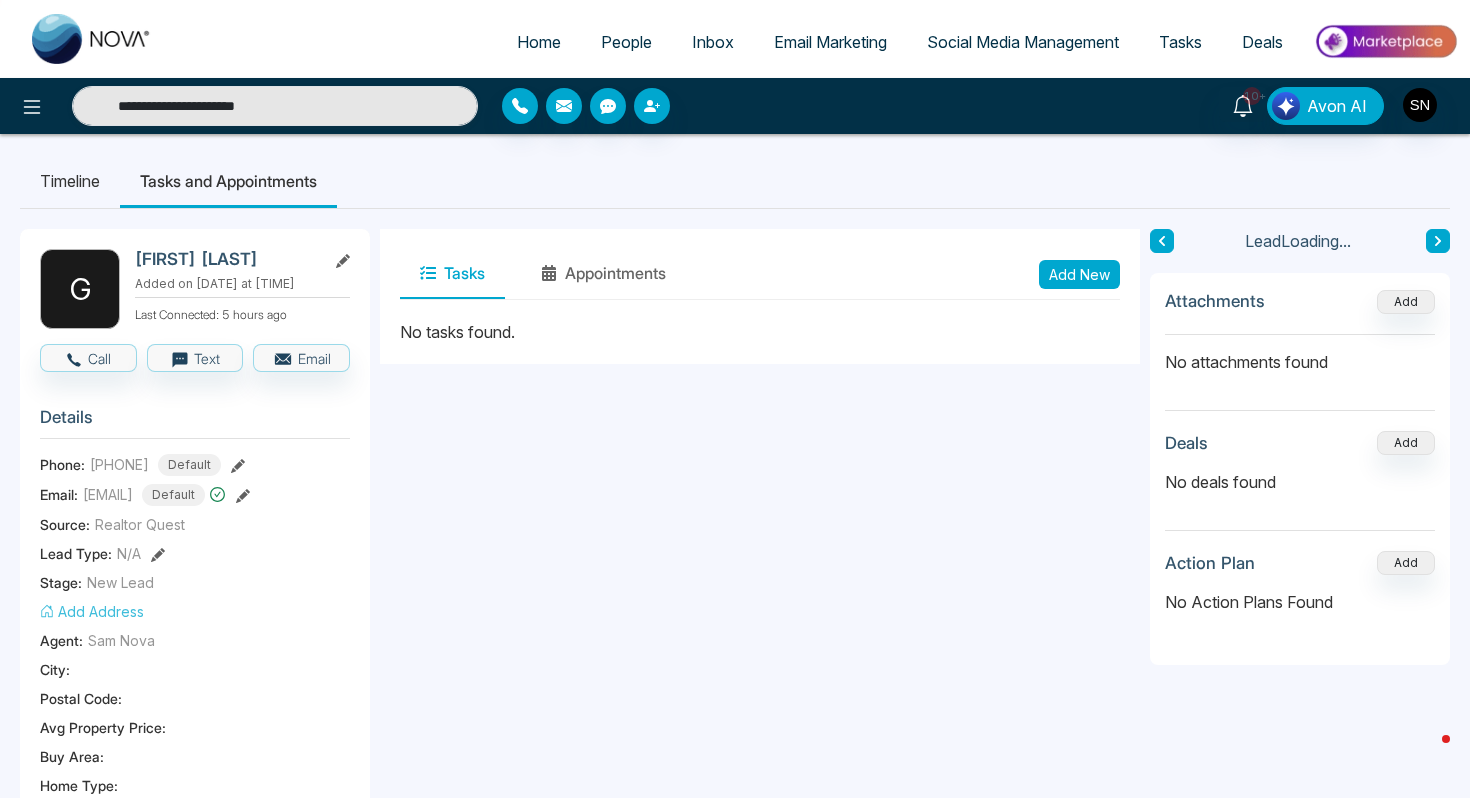 click on "Add New" at bounding box center [1079, 274] 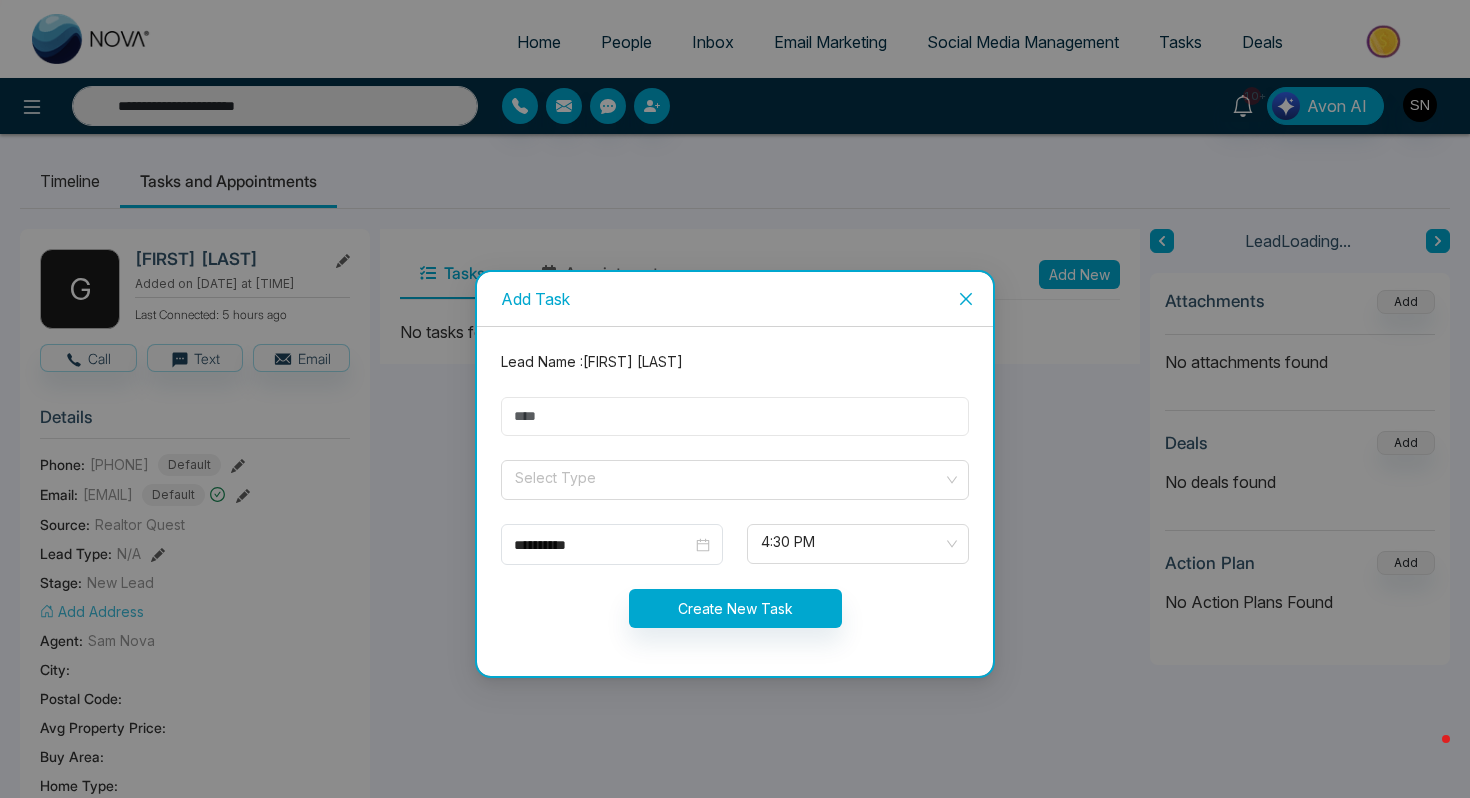 click at bounding box center (735, 416) 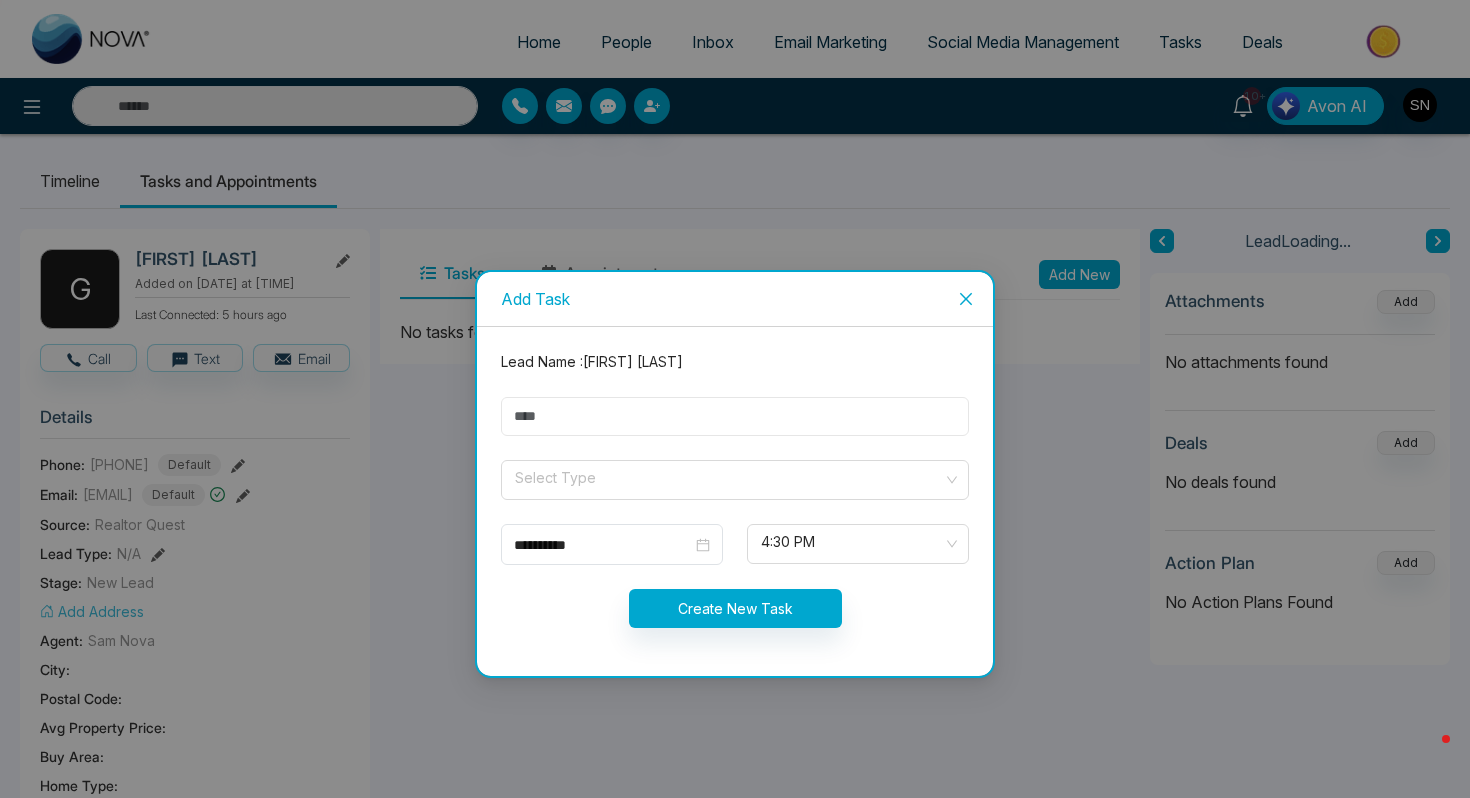 type on "**********" 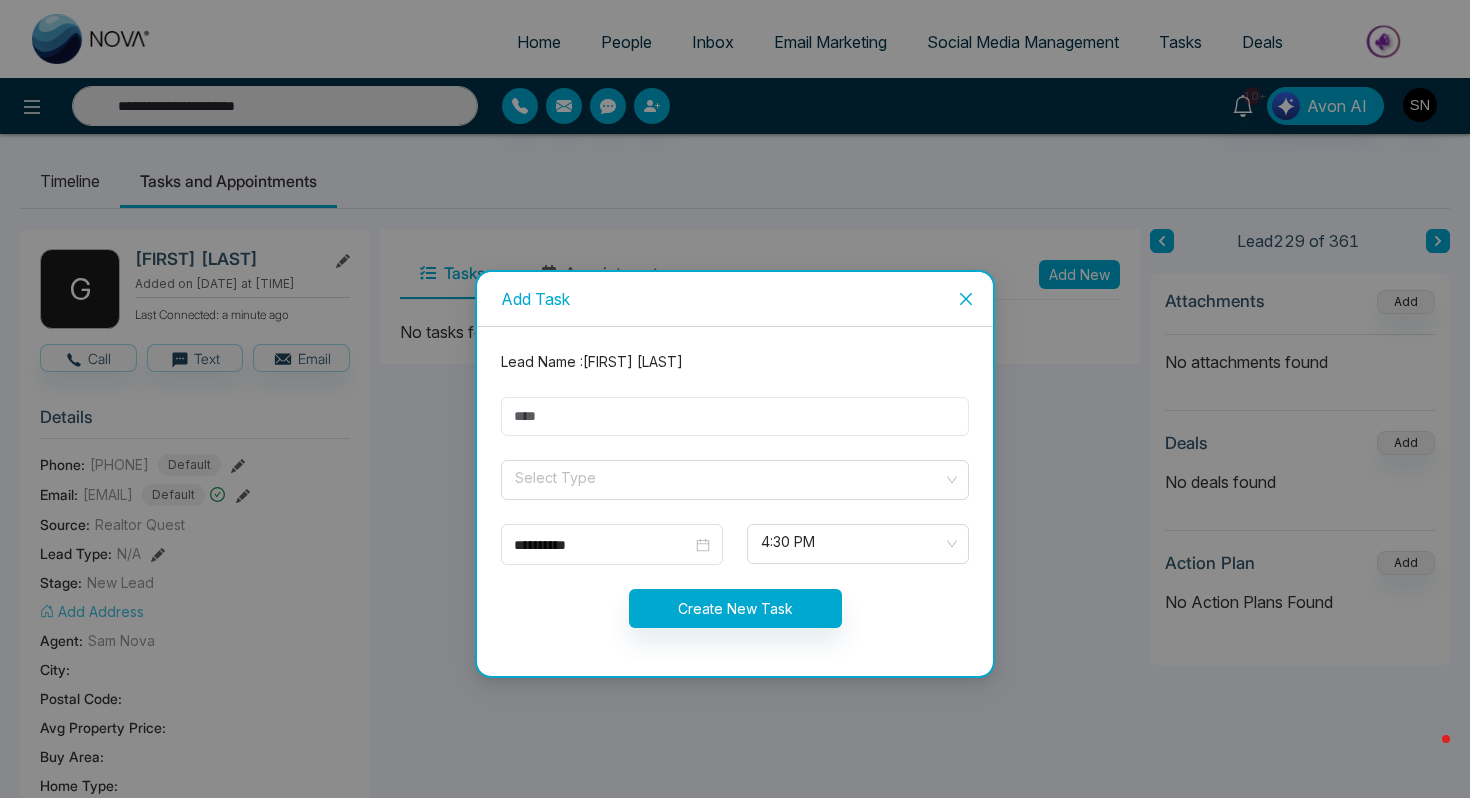 type on "**********" 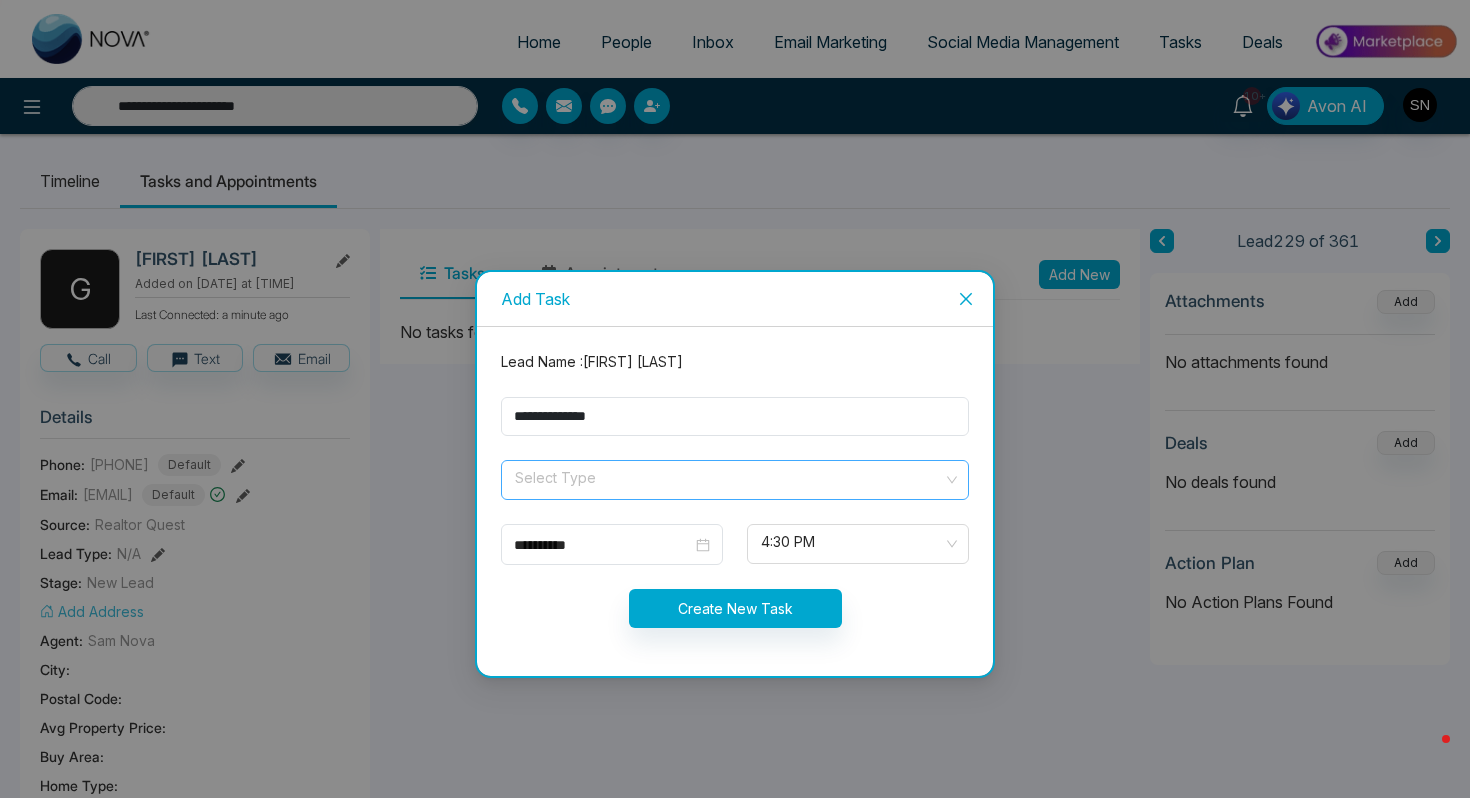 click at bounding box center (728, 476) 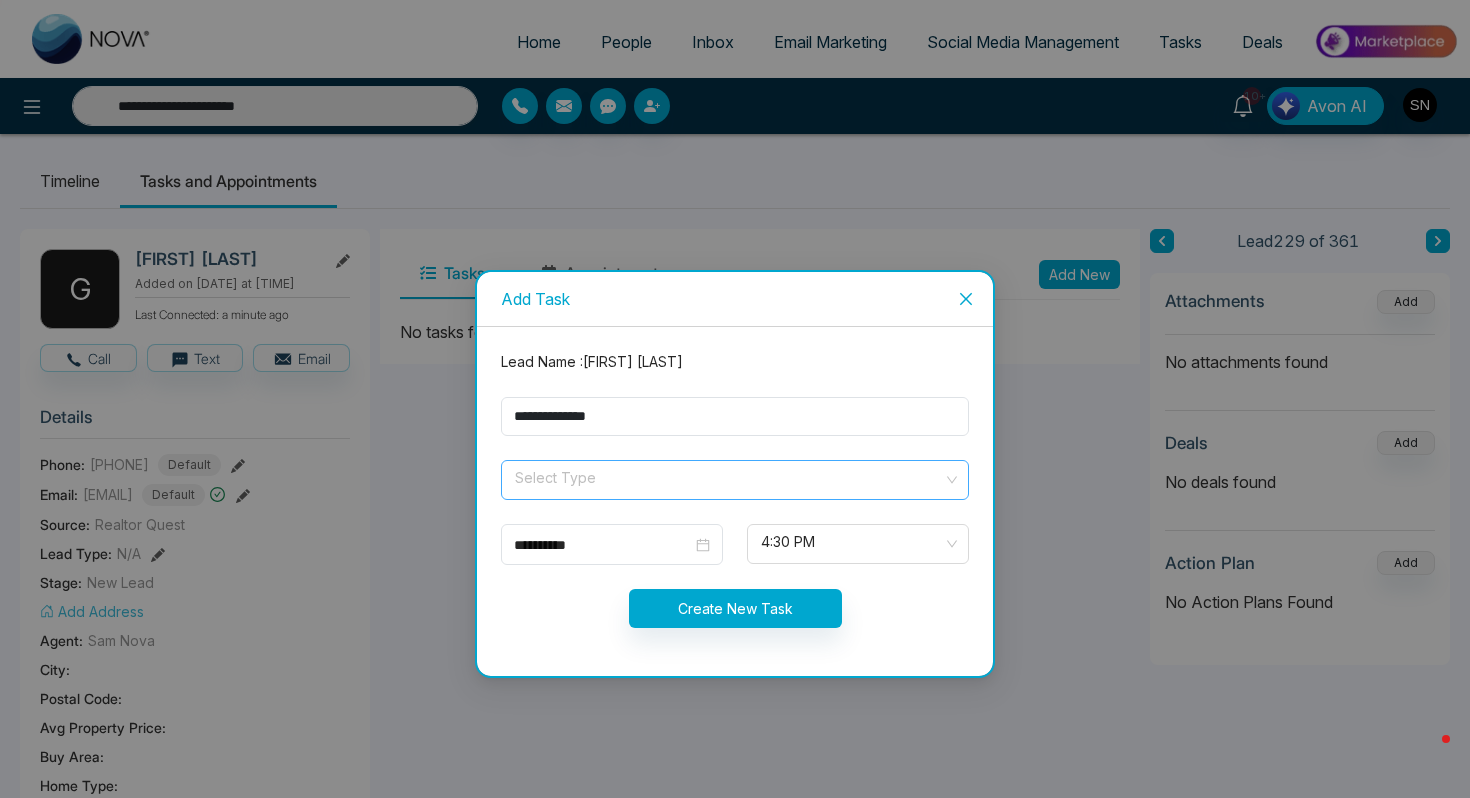 type 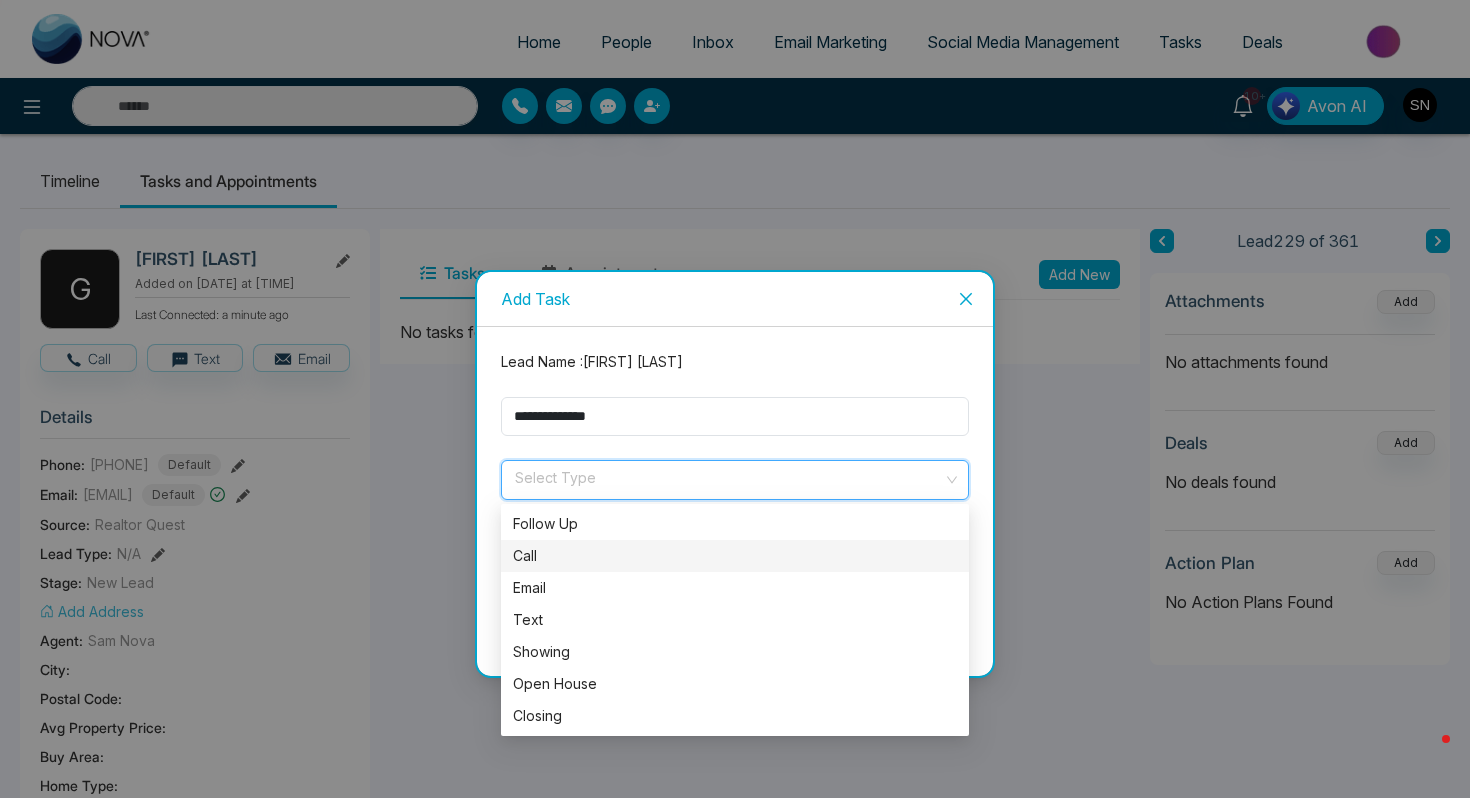click on "Call" at bounding box center (735, 556) 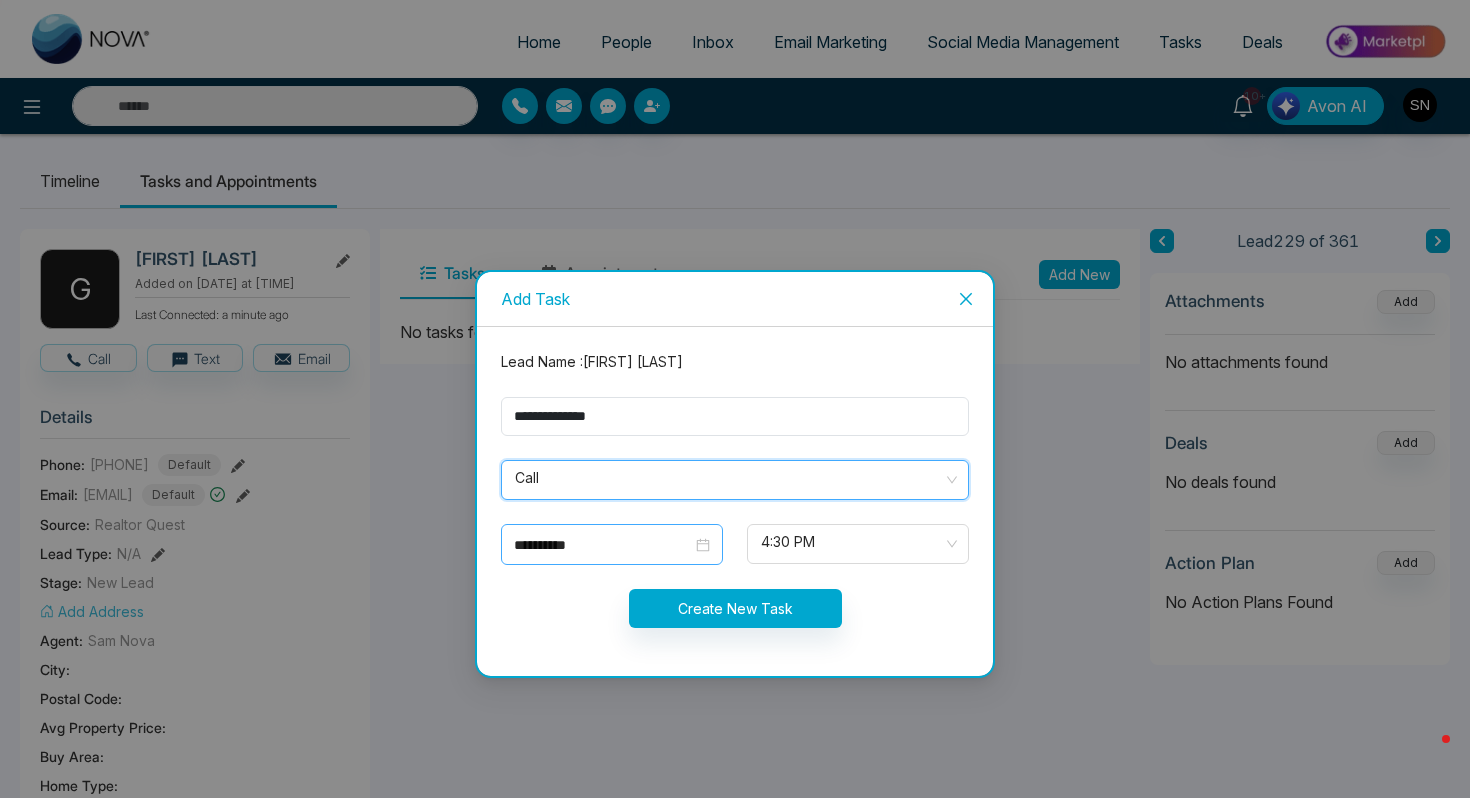 click on "**********" at bounding box center [612, 545] 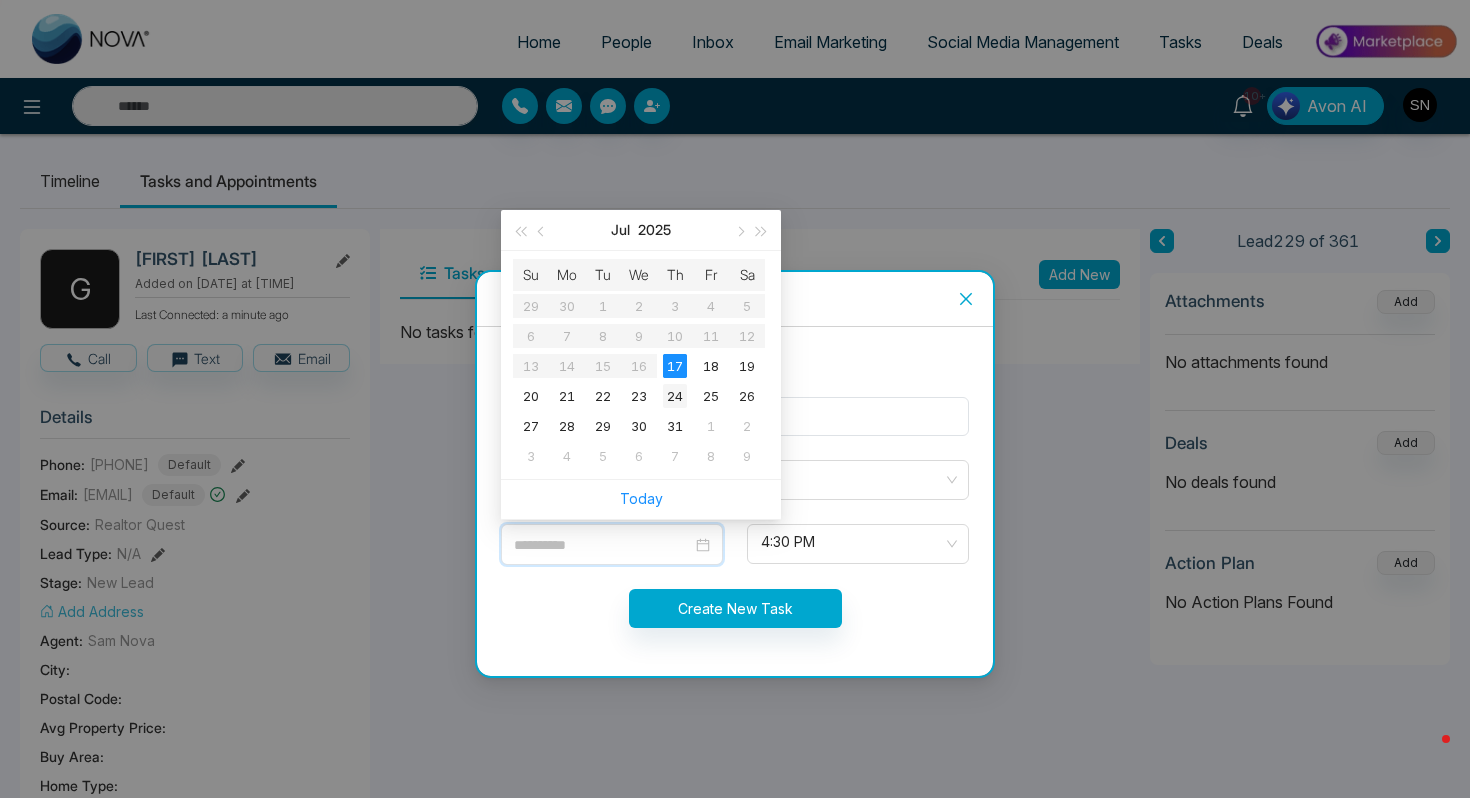 type on "**********" 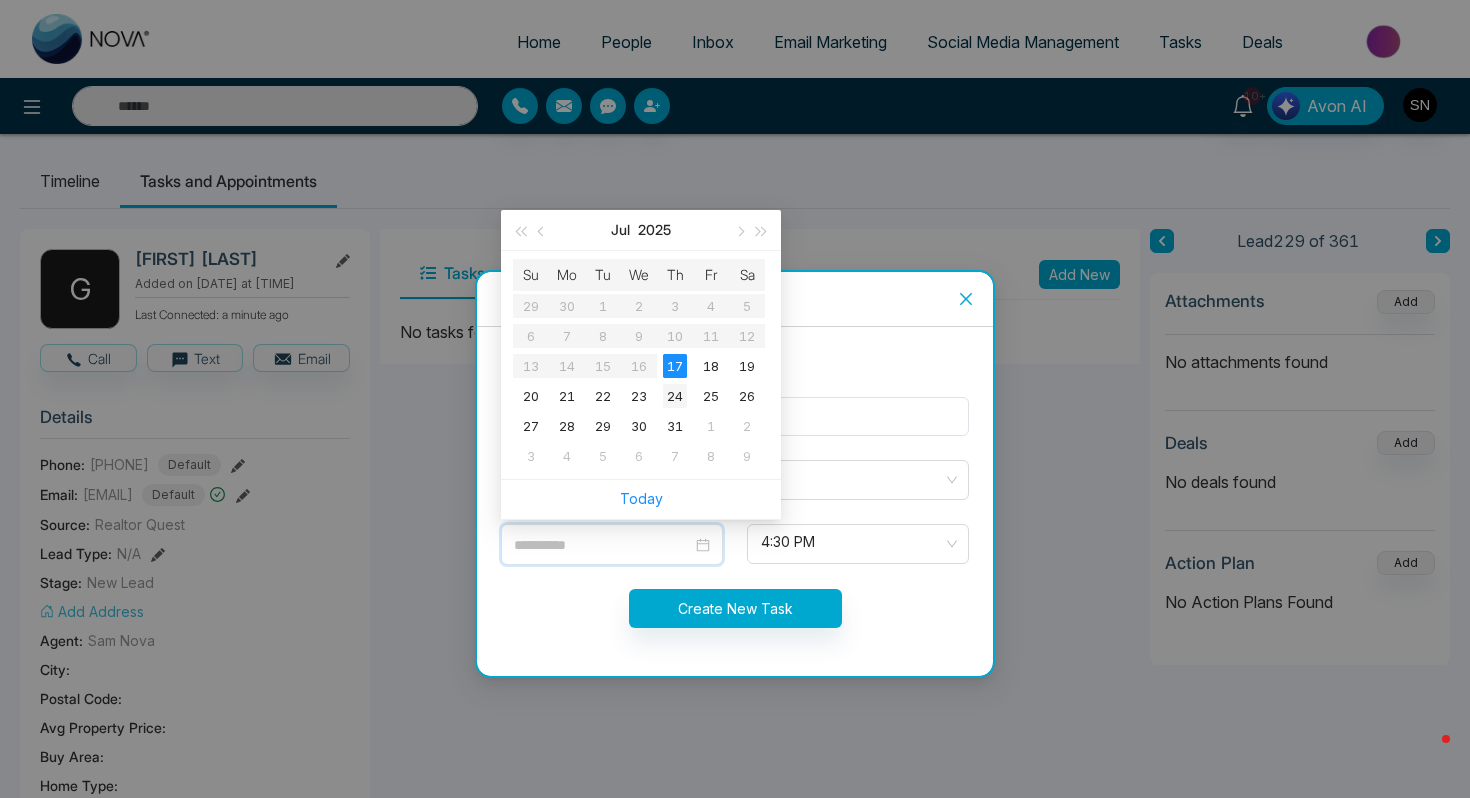 click on "24" at bounding box center [675, 396] 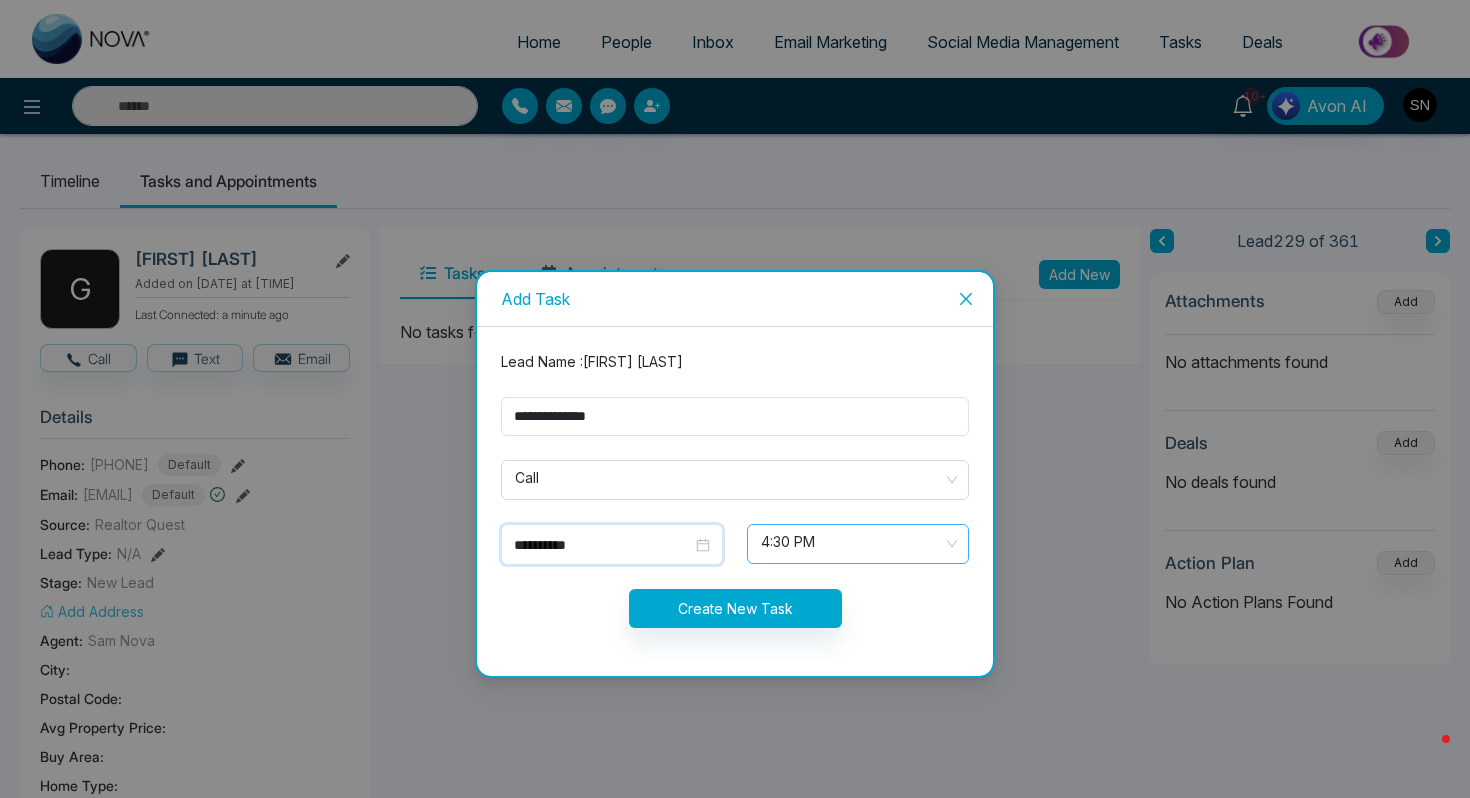 click on "4:30 PM" at bounding box center (858, 544) 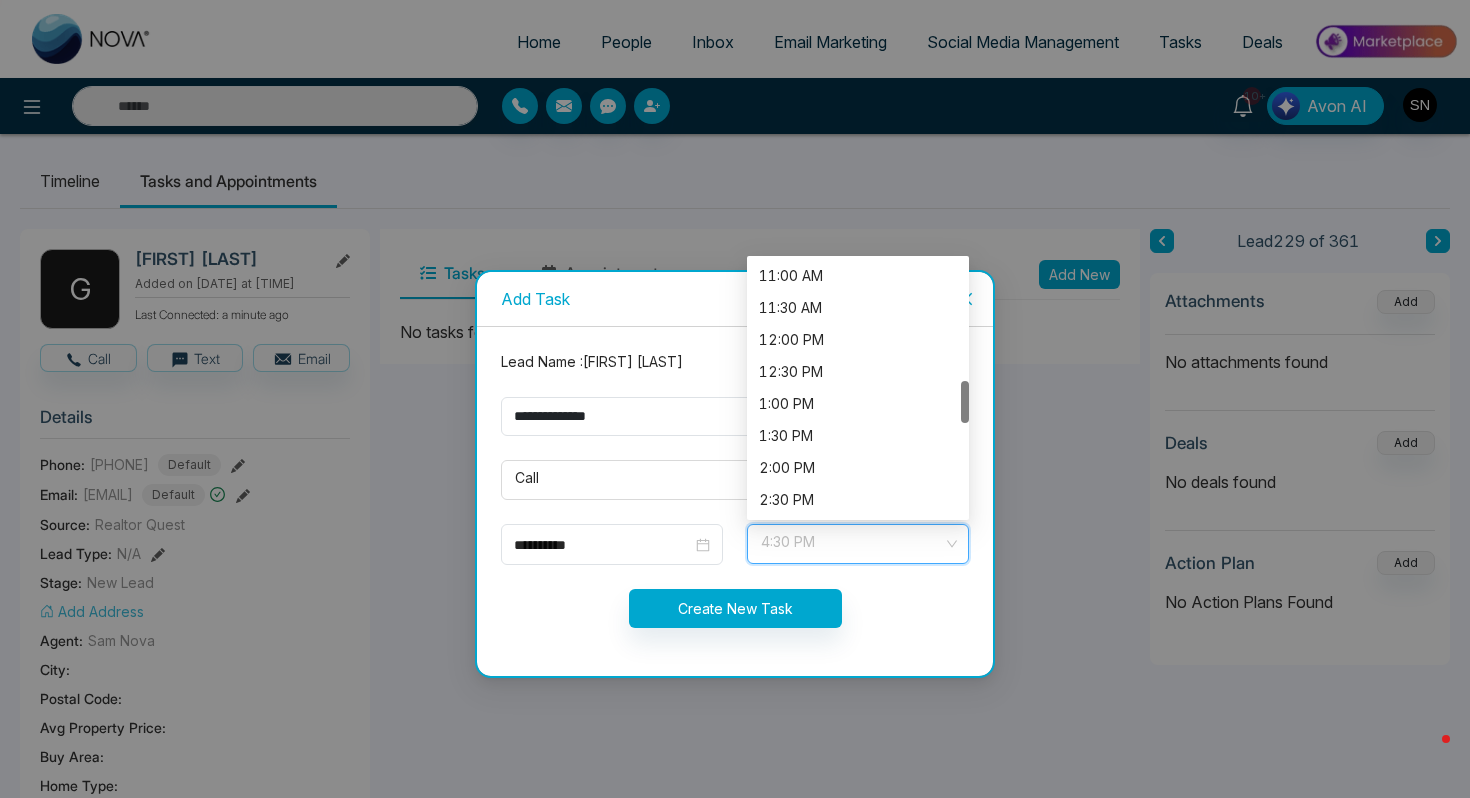 scroll, scrollTop: 723, scrollLeft: 0, axis: vertical 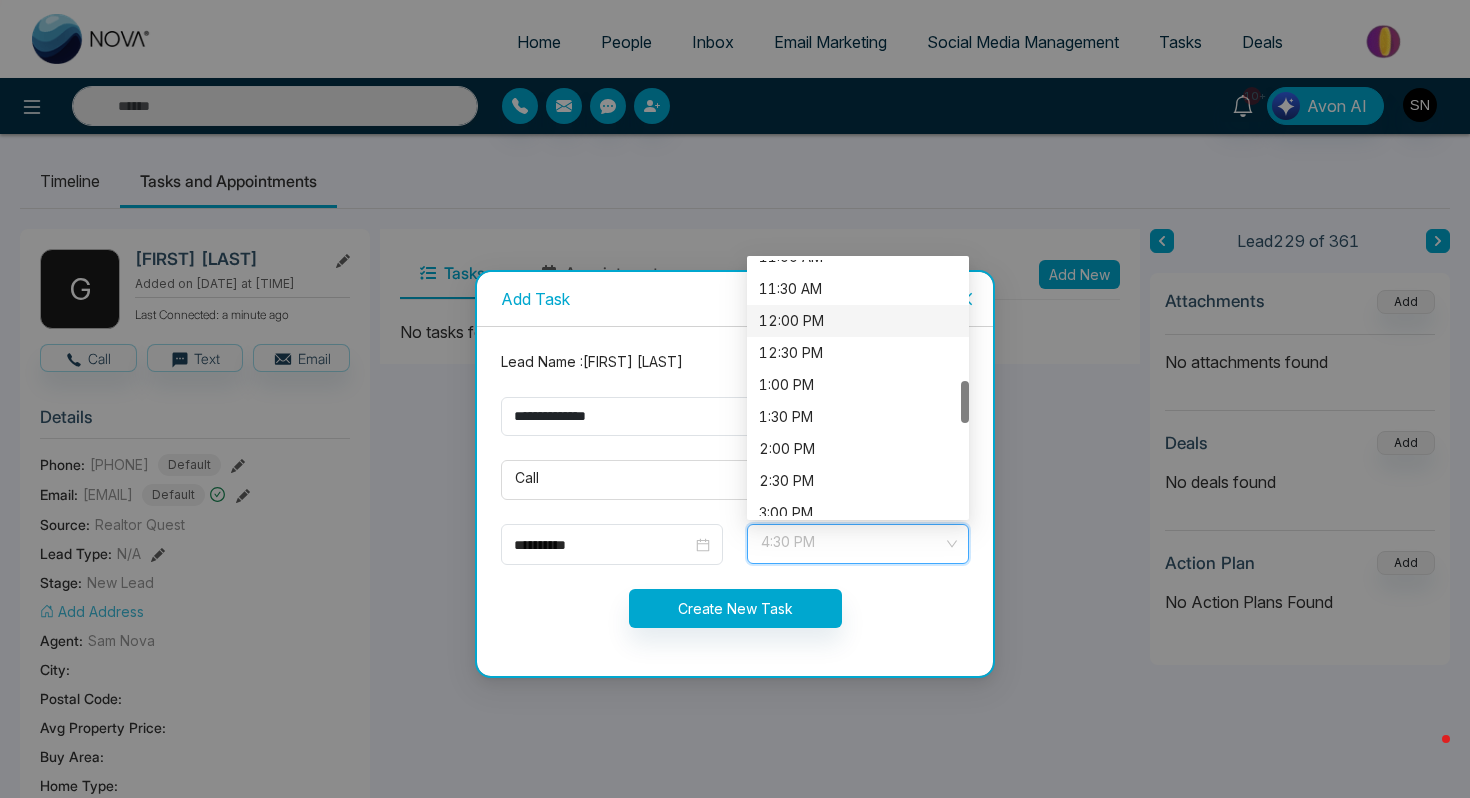 click on "12:00 PM" at bounding box center [858, 321] 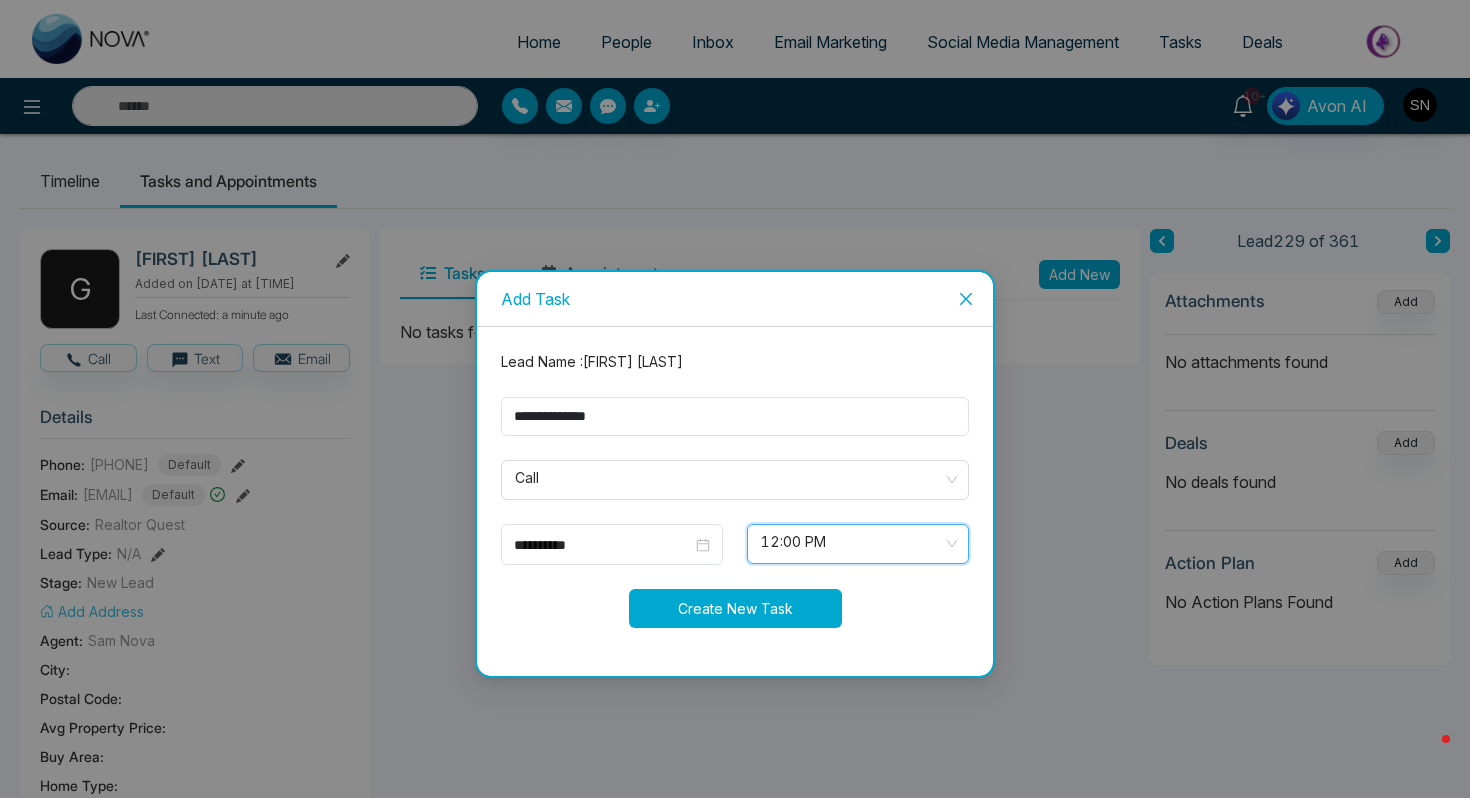 click on "Create New Task" at bounding box center [735, 608] 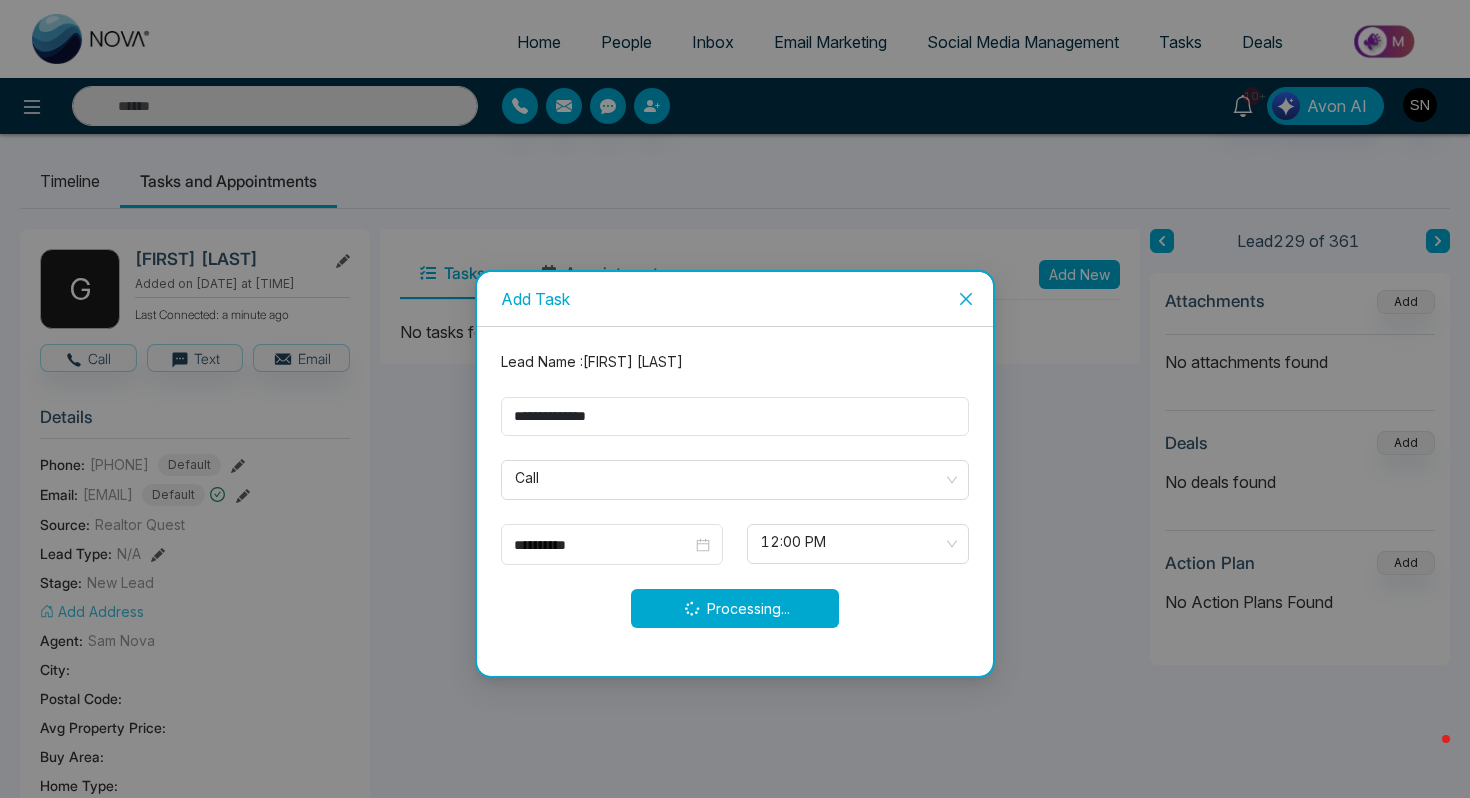 type on "**********" 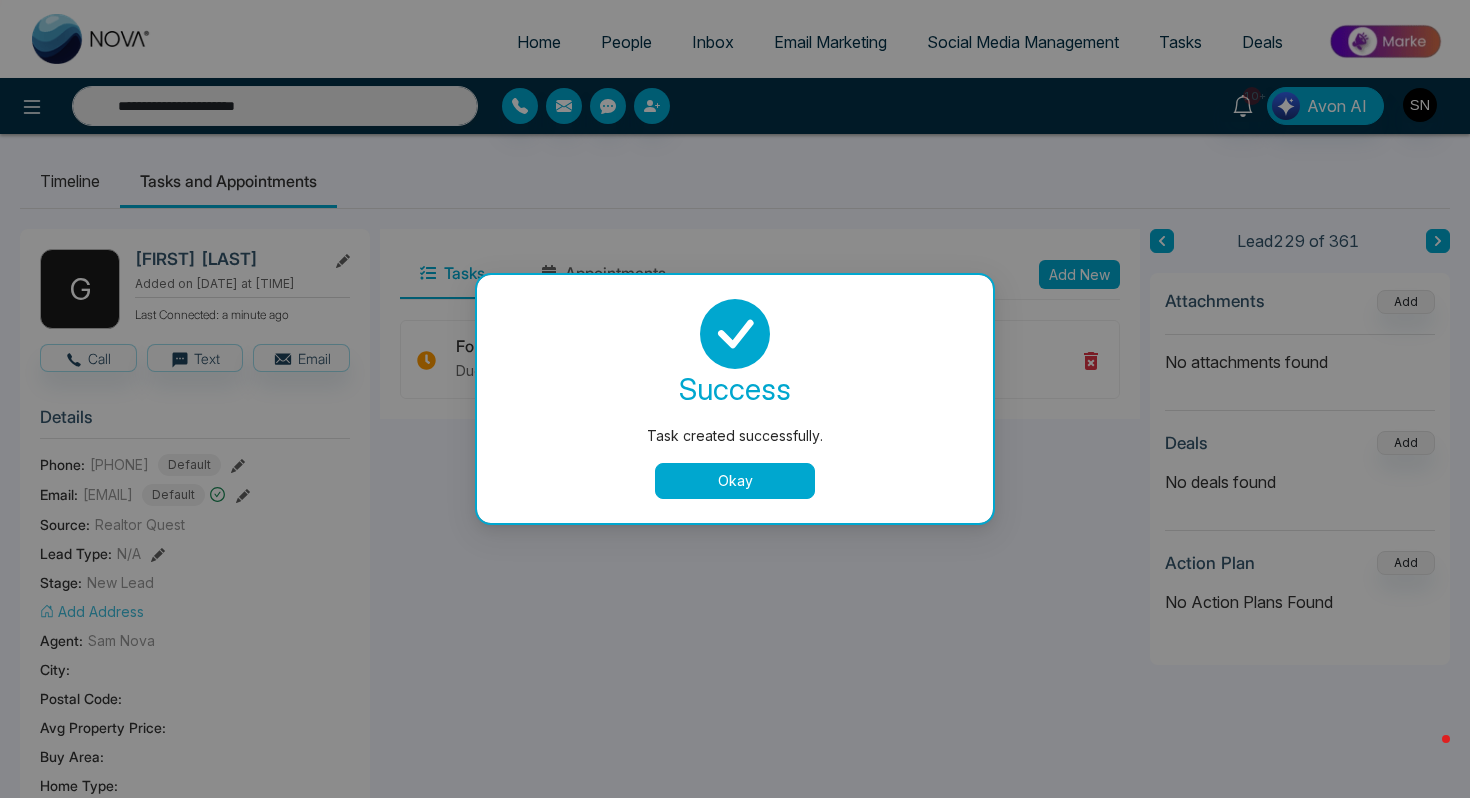 click on "Okay" at bounding box center [735, 481] 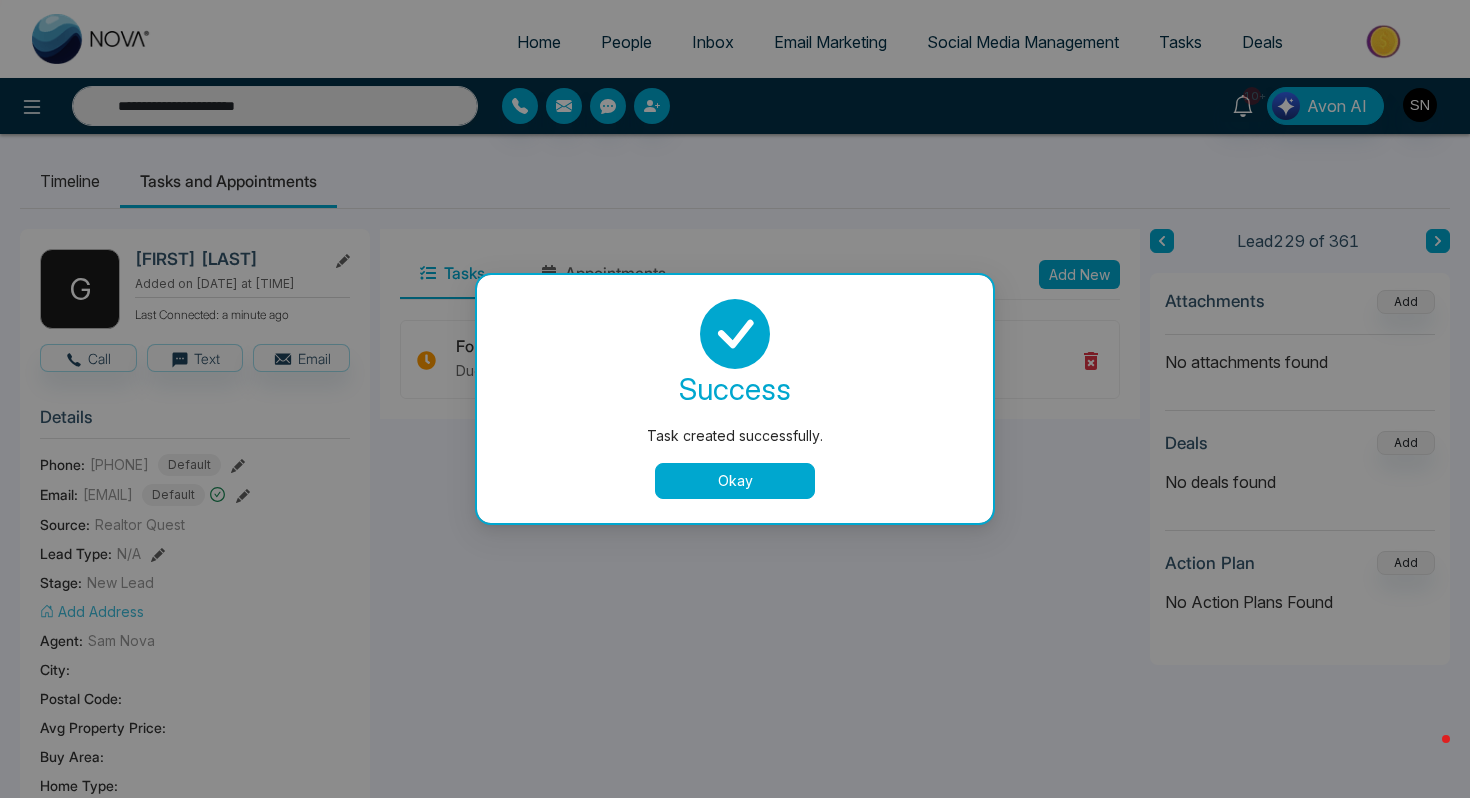 type 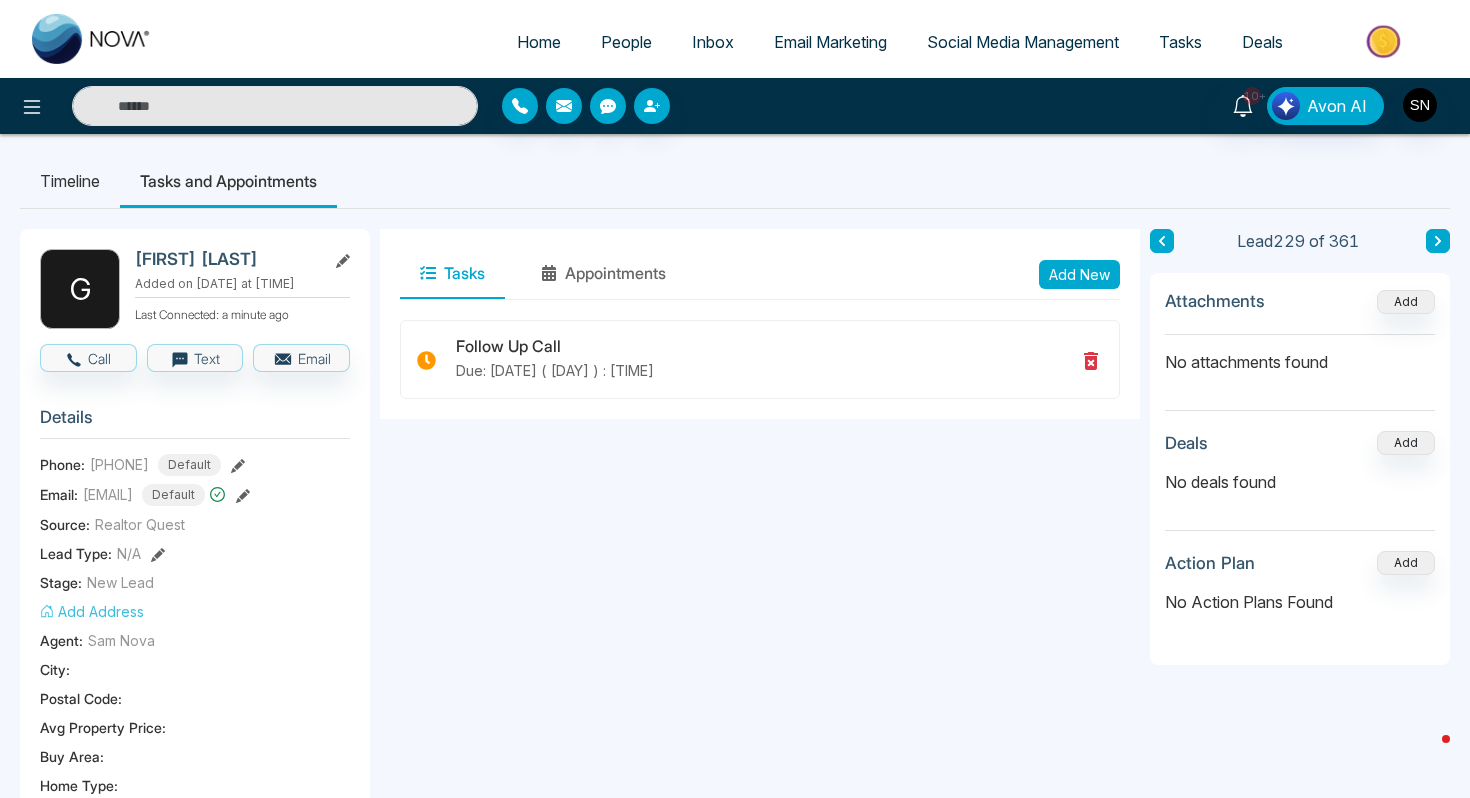 click on "Home People Inbox Email Marketing Social Media Management Tasks Deals" at bounding box center [815, 43] 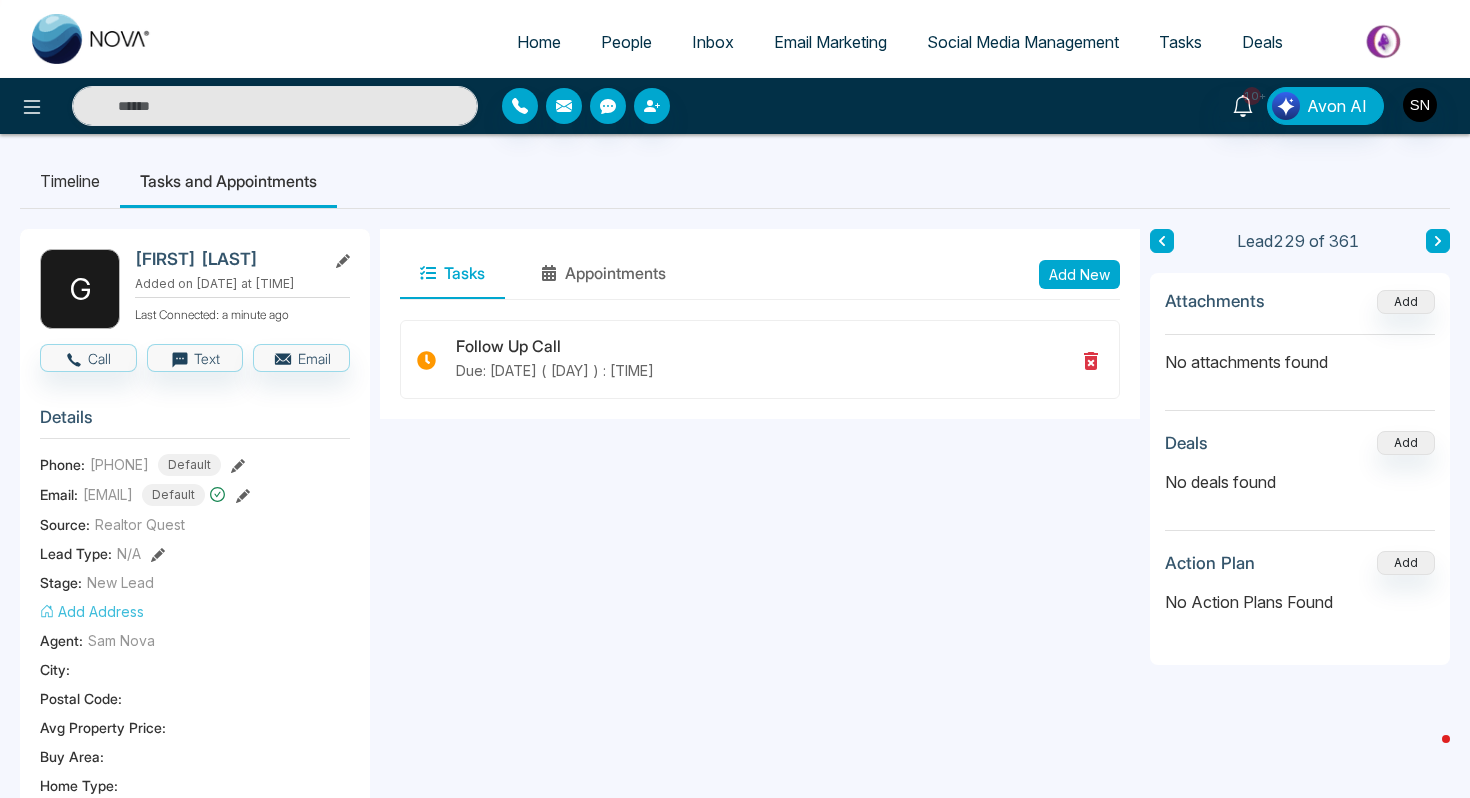 click on "People" at bounding box center (626, 42) 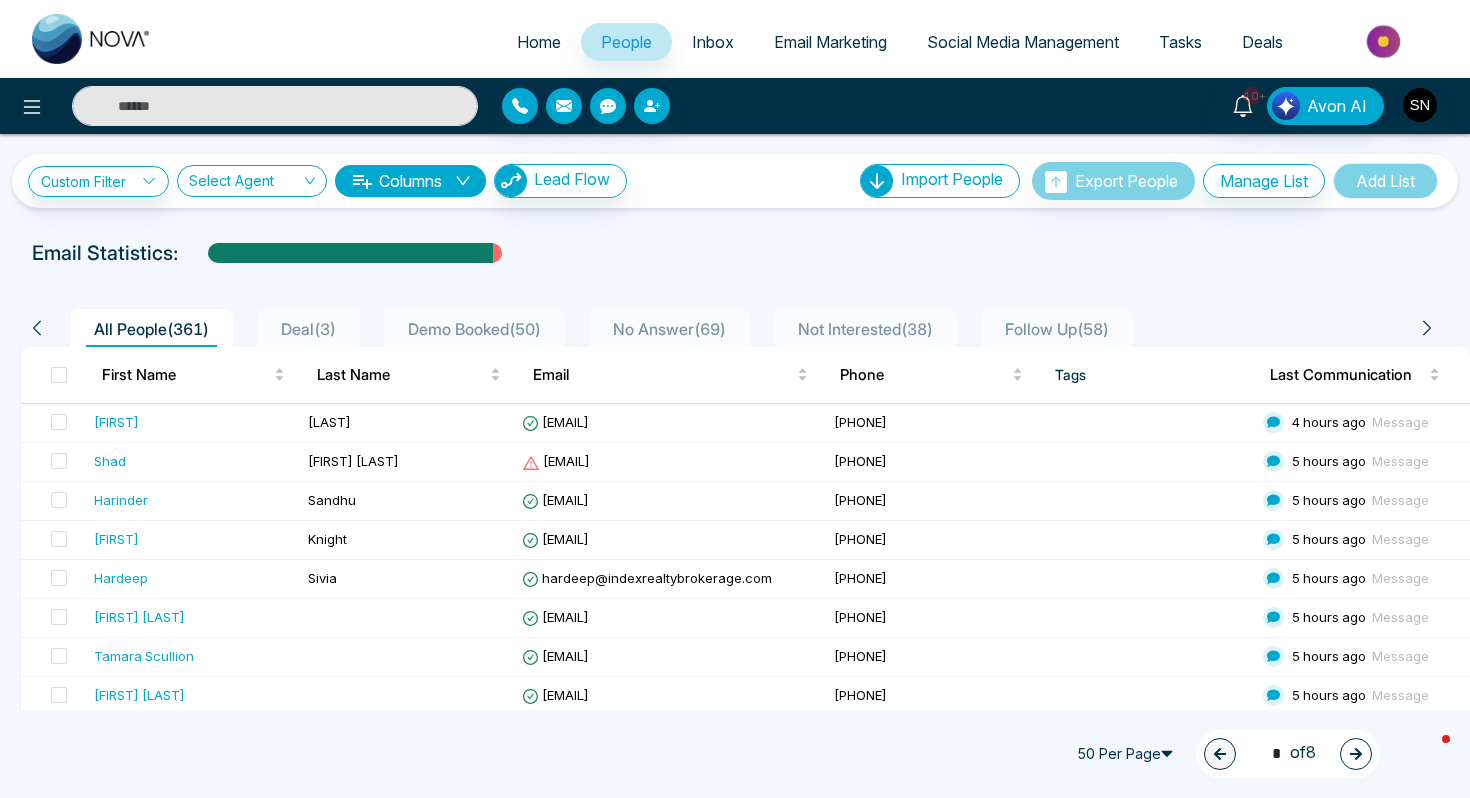 click at bounding box center [275, 106] 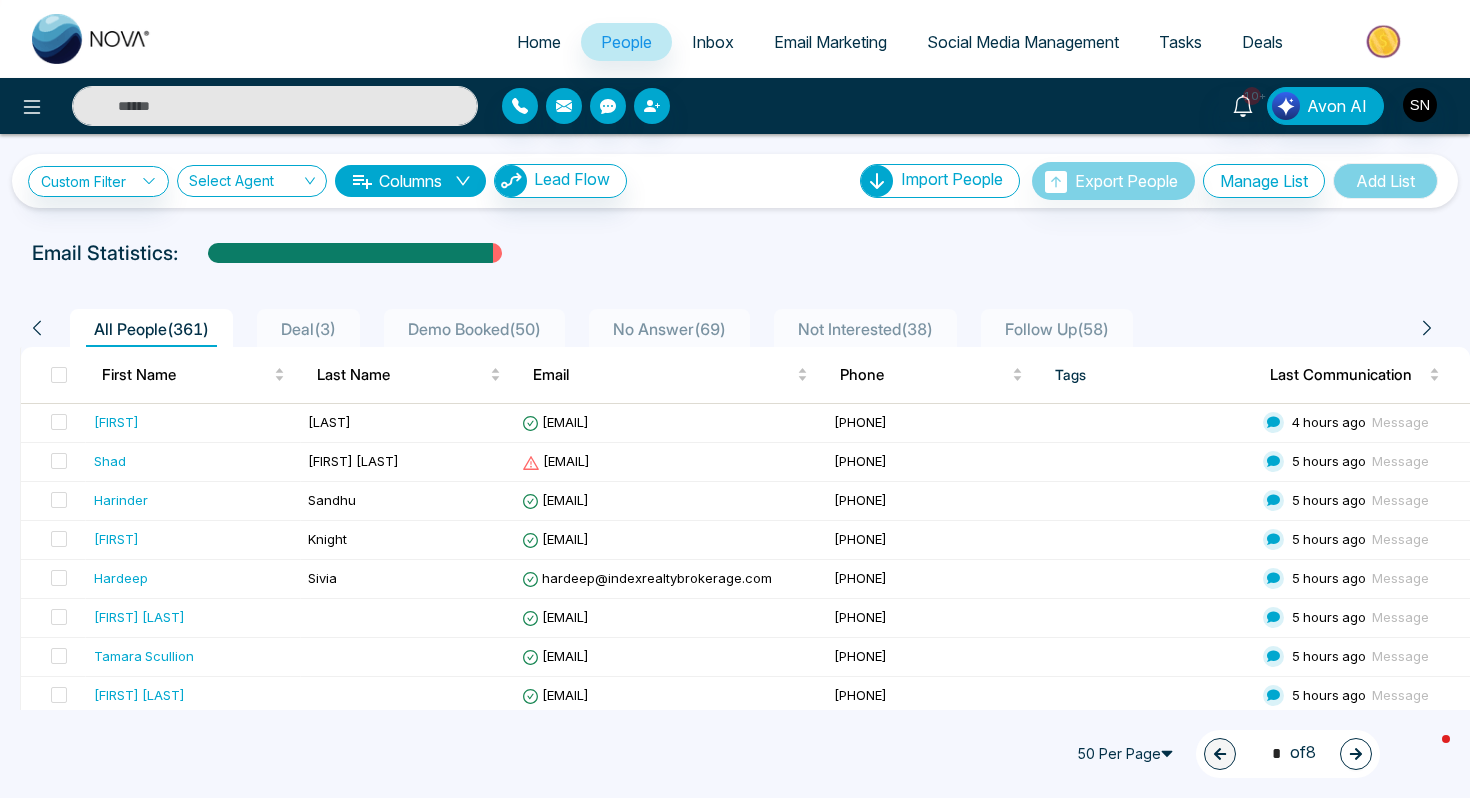 paste on "**********" 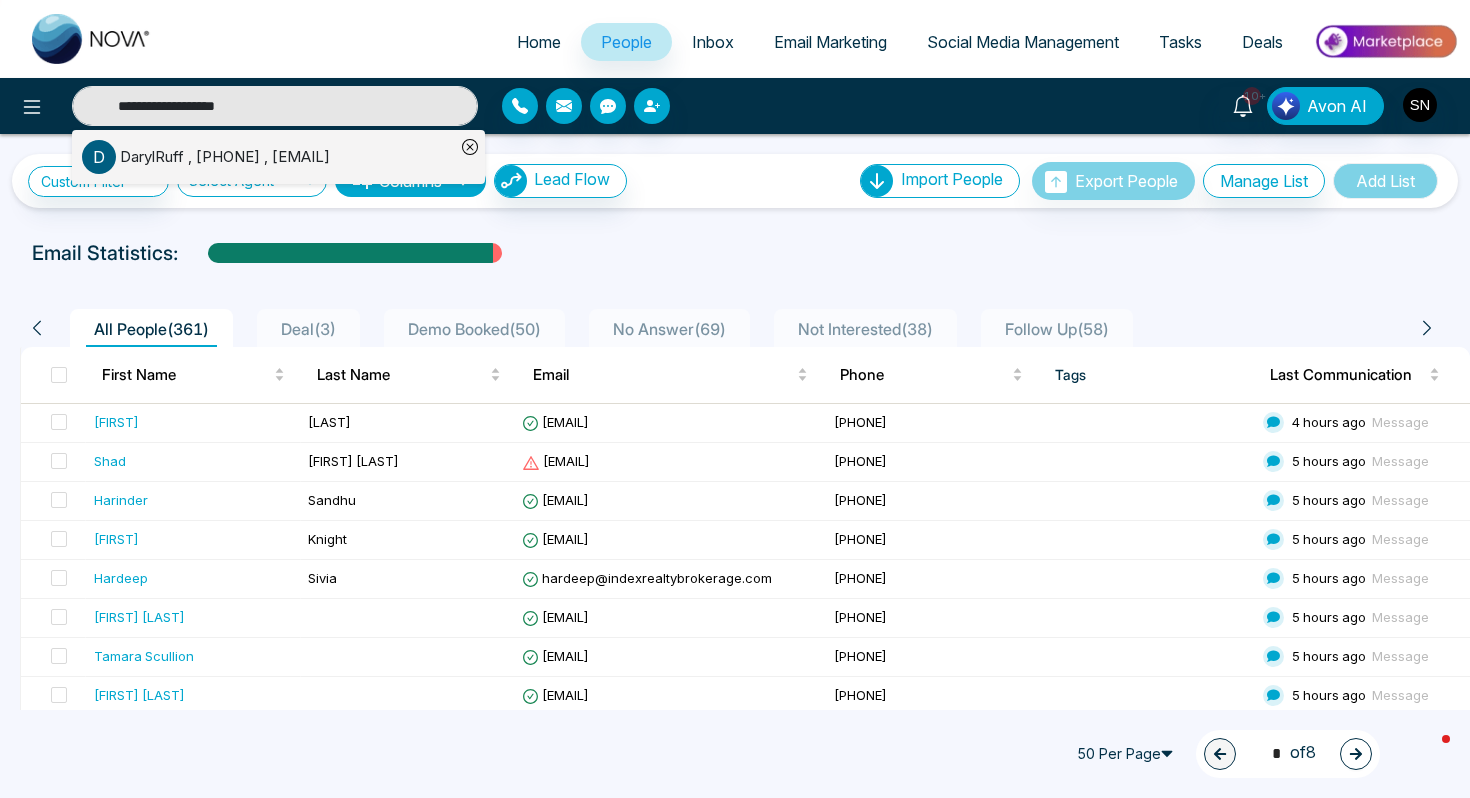 type on "**********" 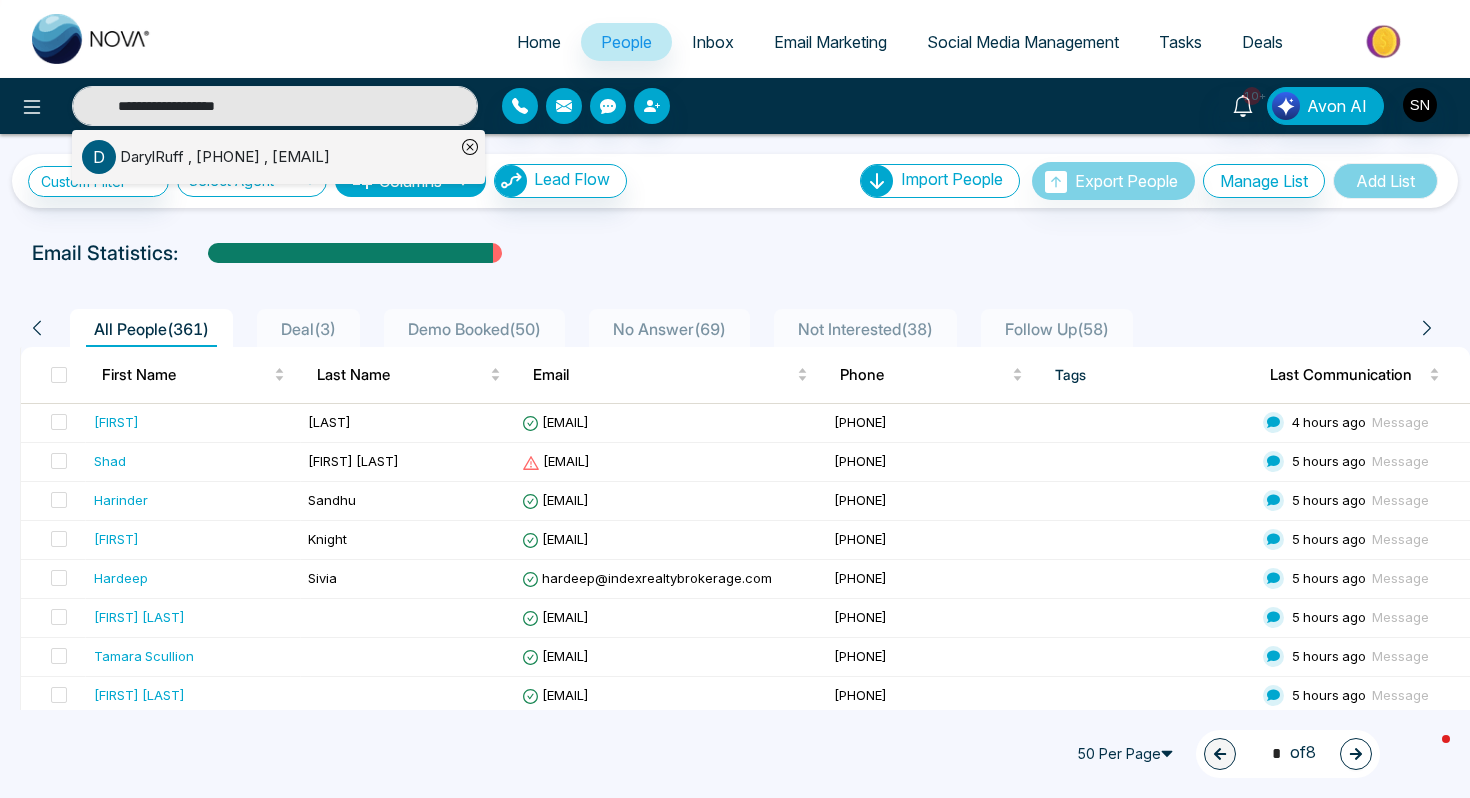 click on "DarylRuff     , +19054512390   , druff9876@gmail.com" at bounding box center [225, 157] 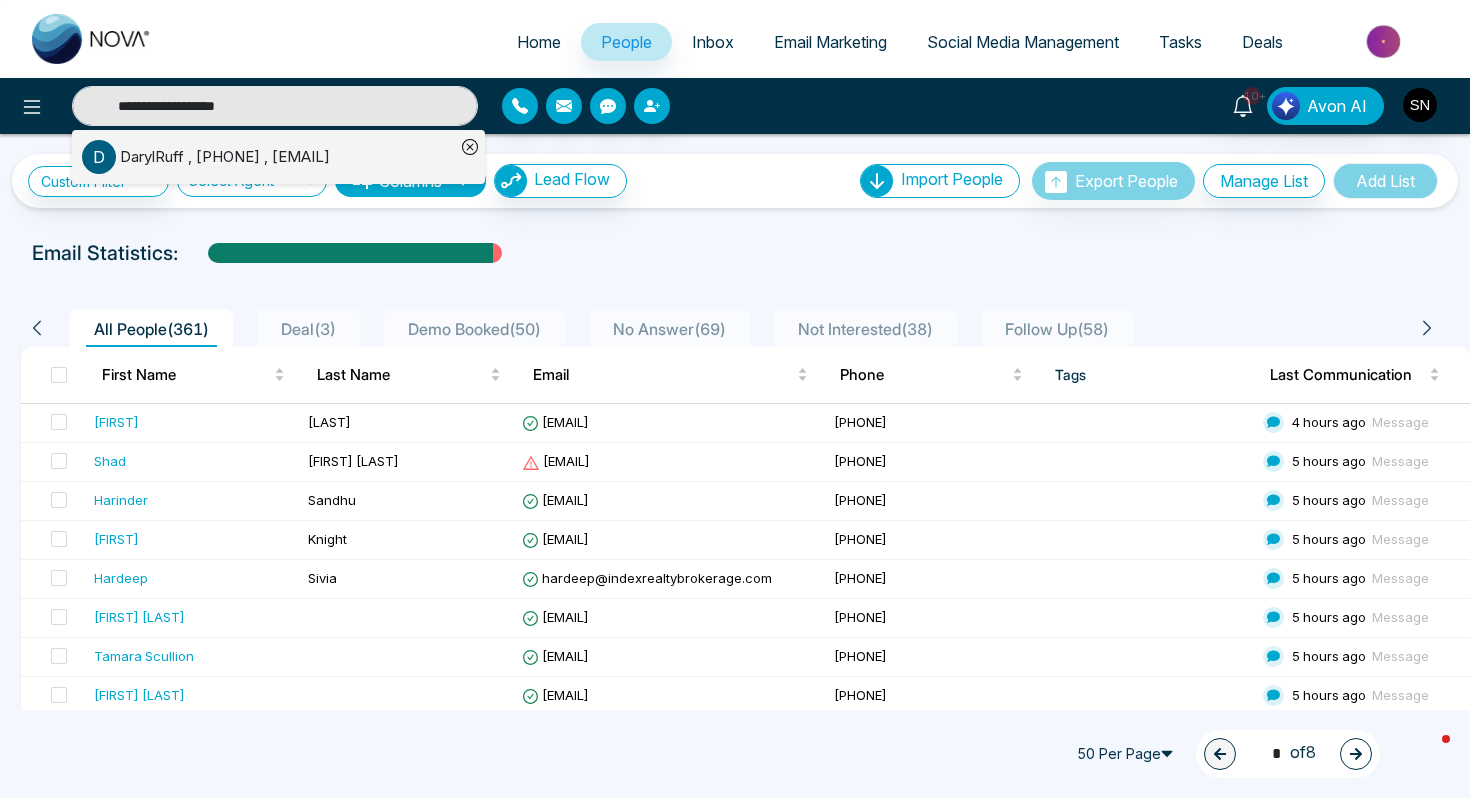 type 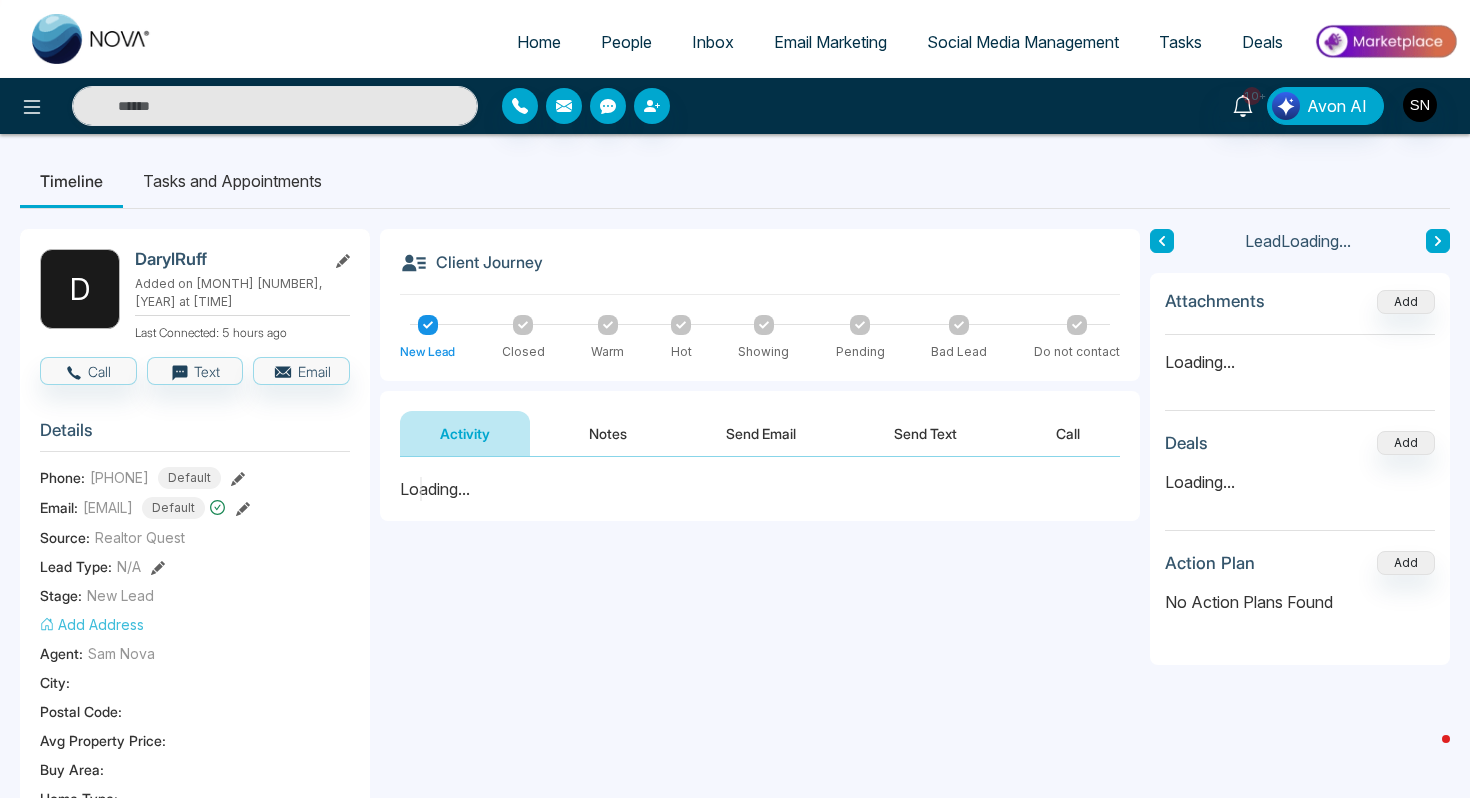 click on "Tasks and Appointments" at bounding box center (232, 181) 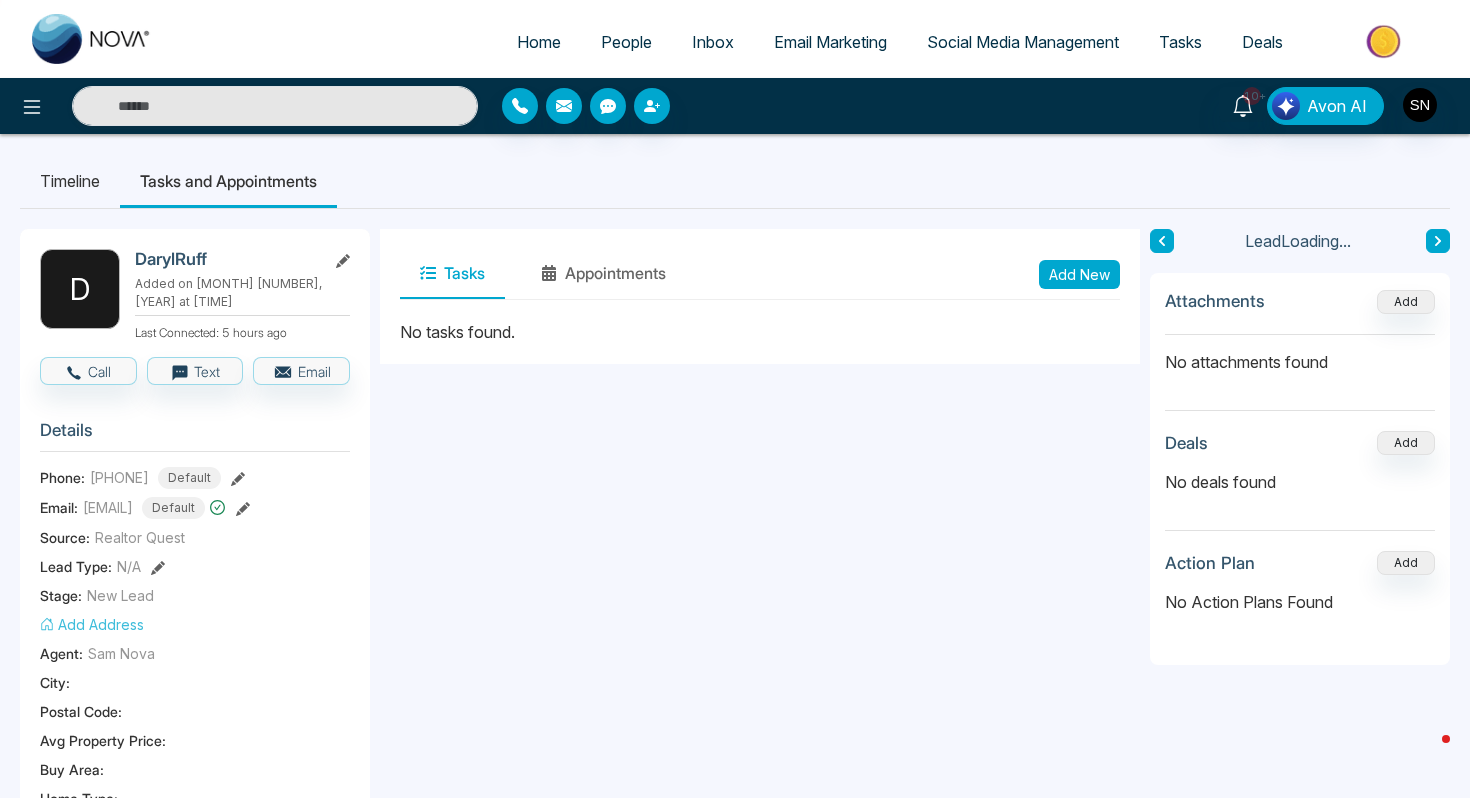 click on "Add New" at bounding box center [1079, 274] 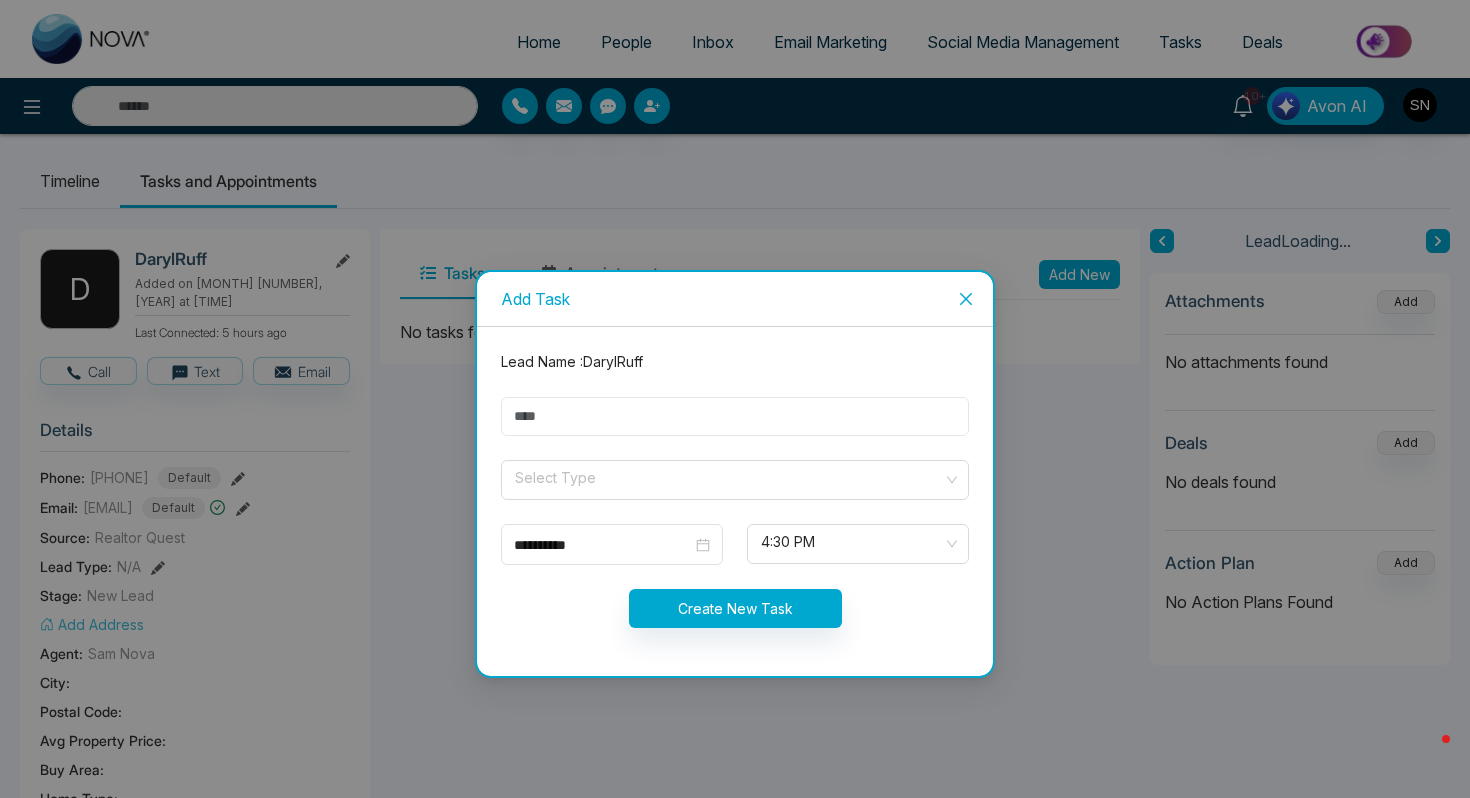 click at bounding box center [735, 416] 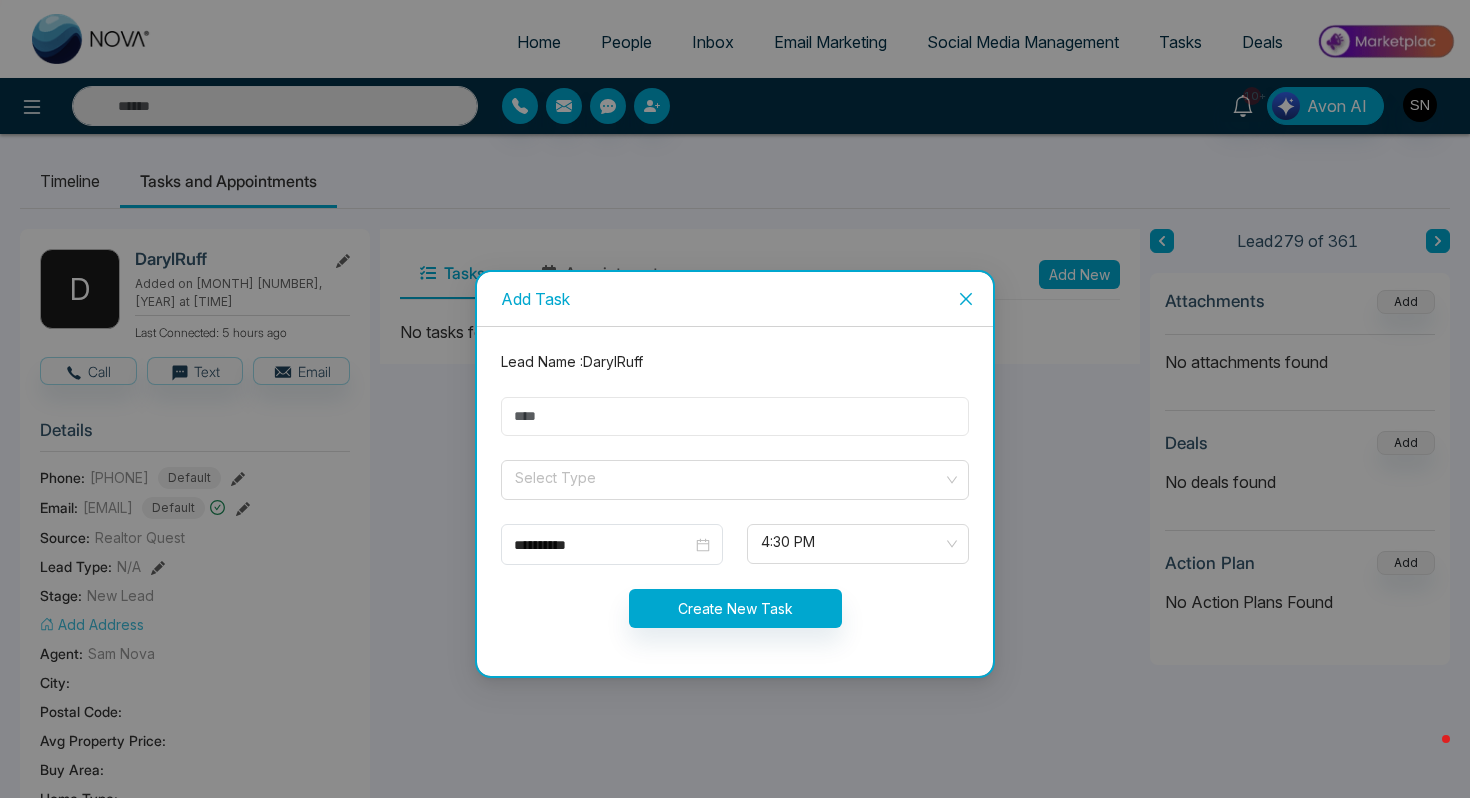type on "**********" 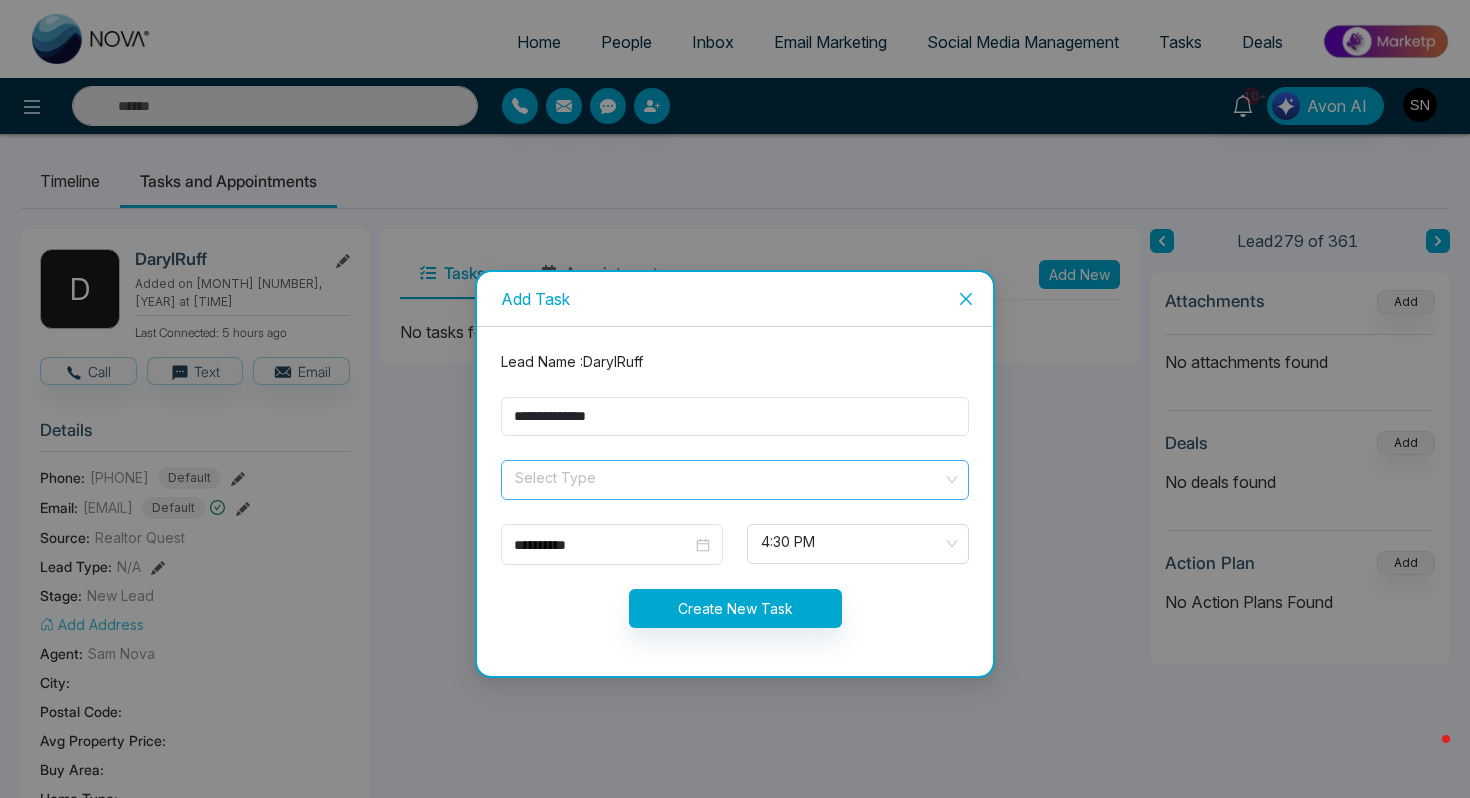 click at bounding box center [728, 476] 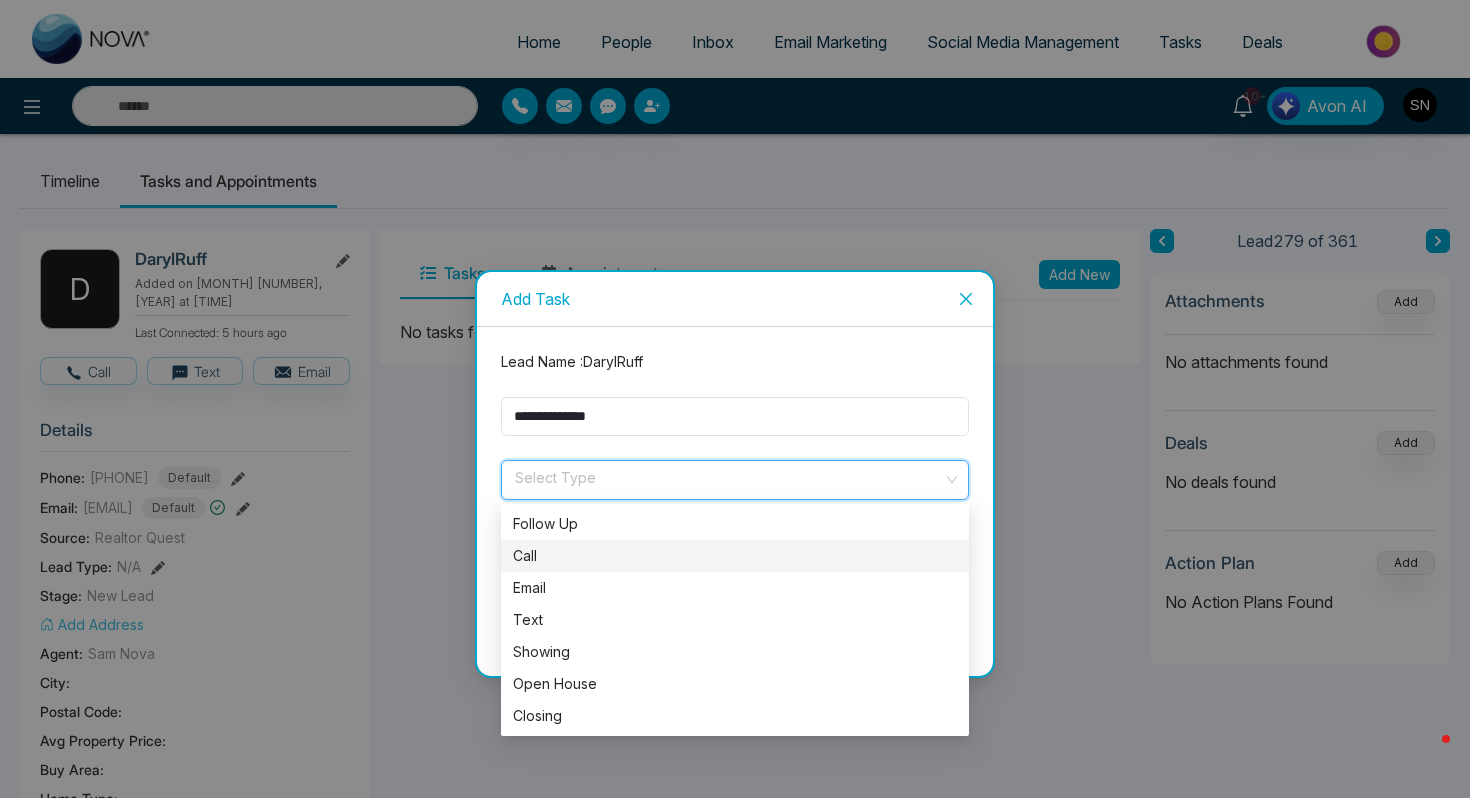 click on "Call" at bounding box center (735, 556) 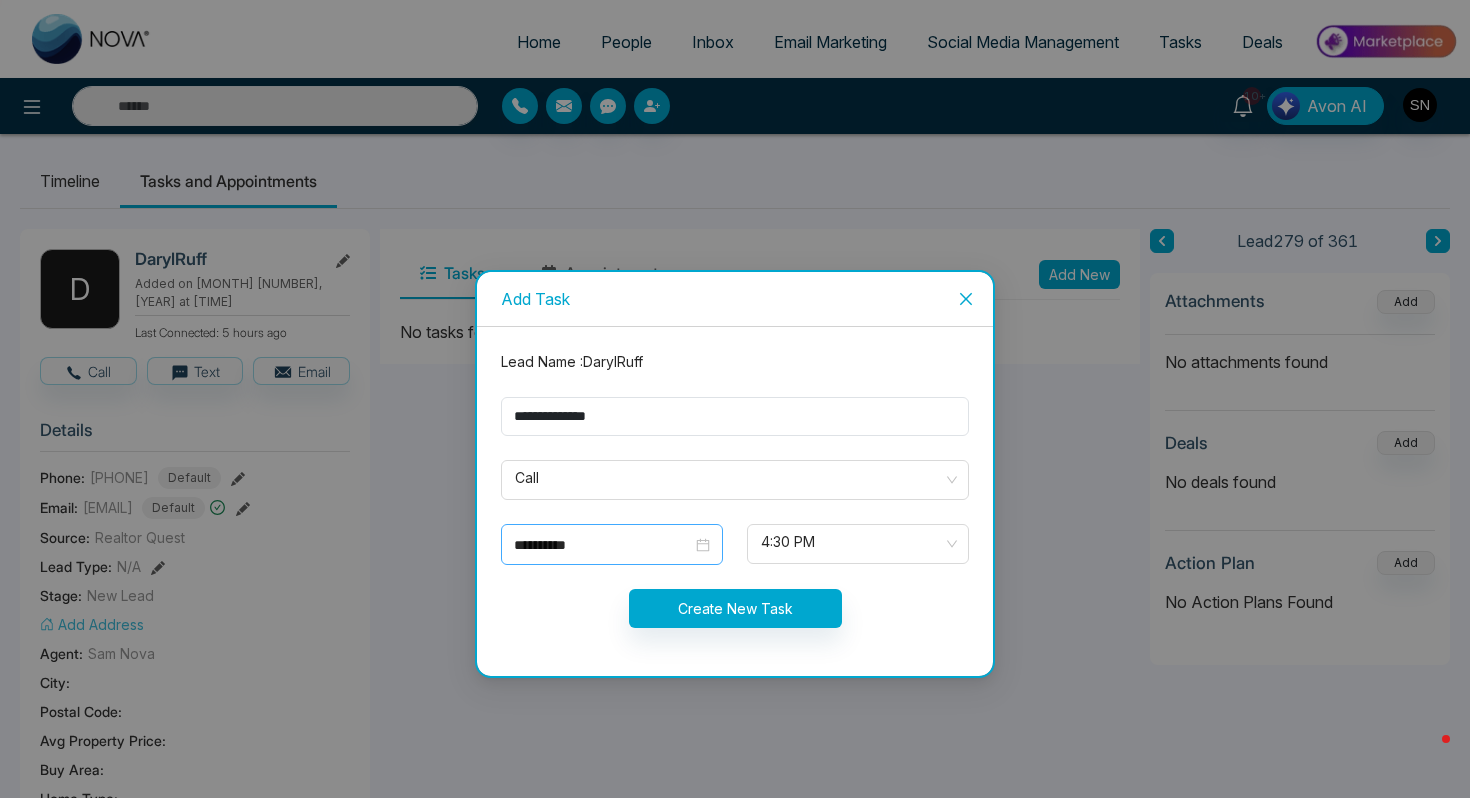click on "**********" at bounding box center [612, 544] 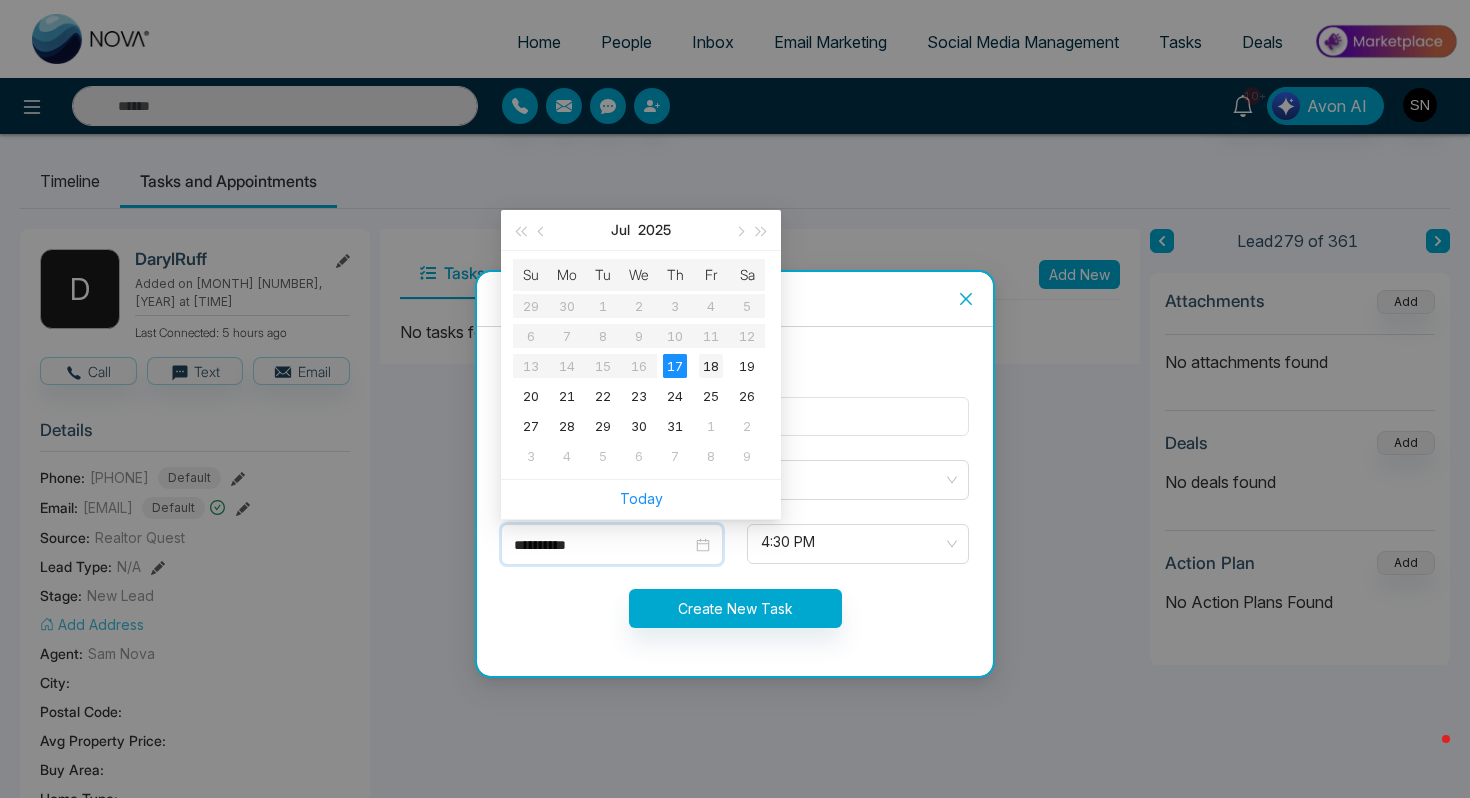 type on "**********" 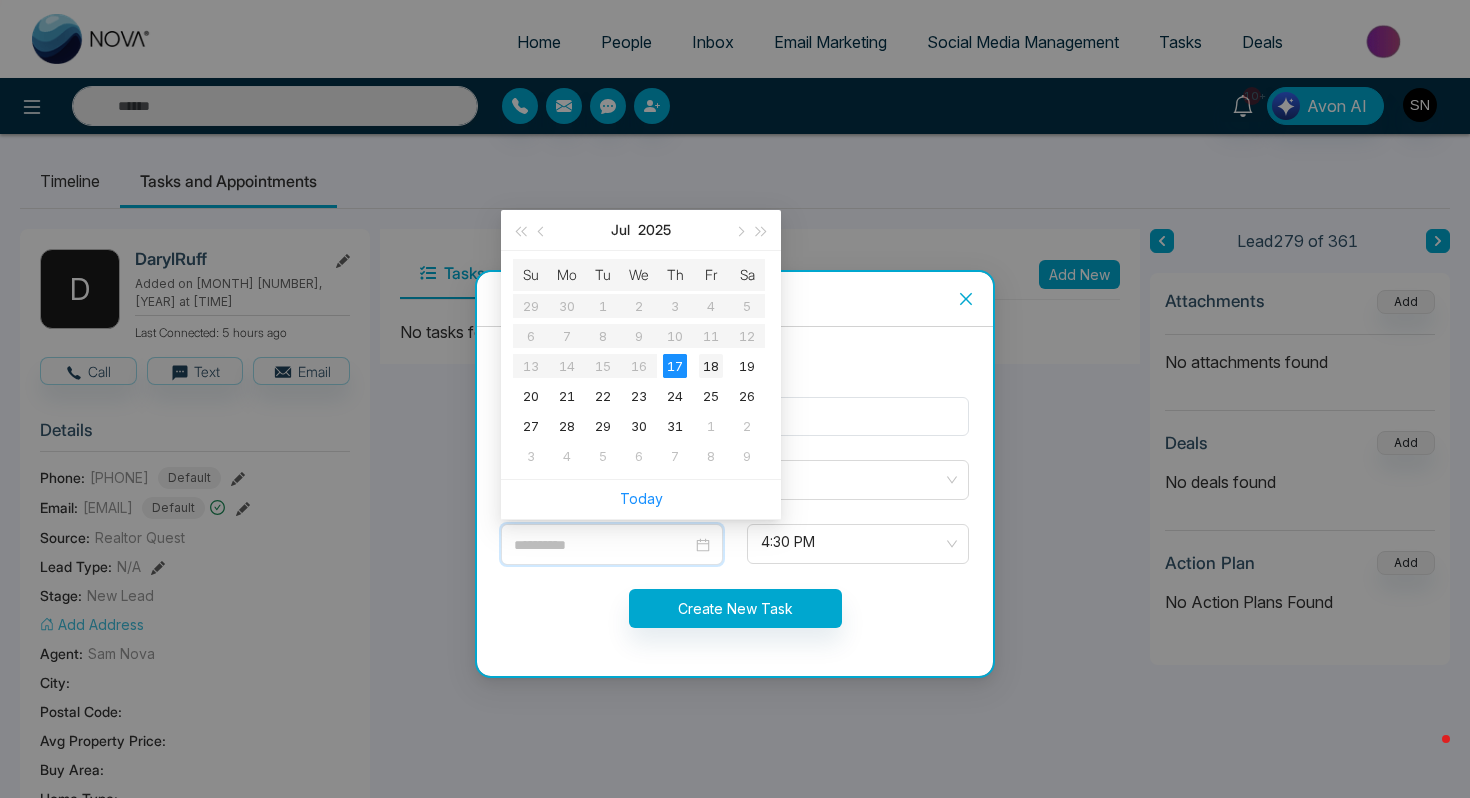 click on "18" at bounding box center (711, 366) 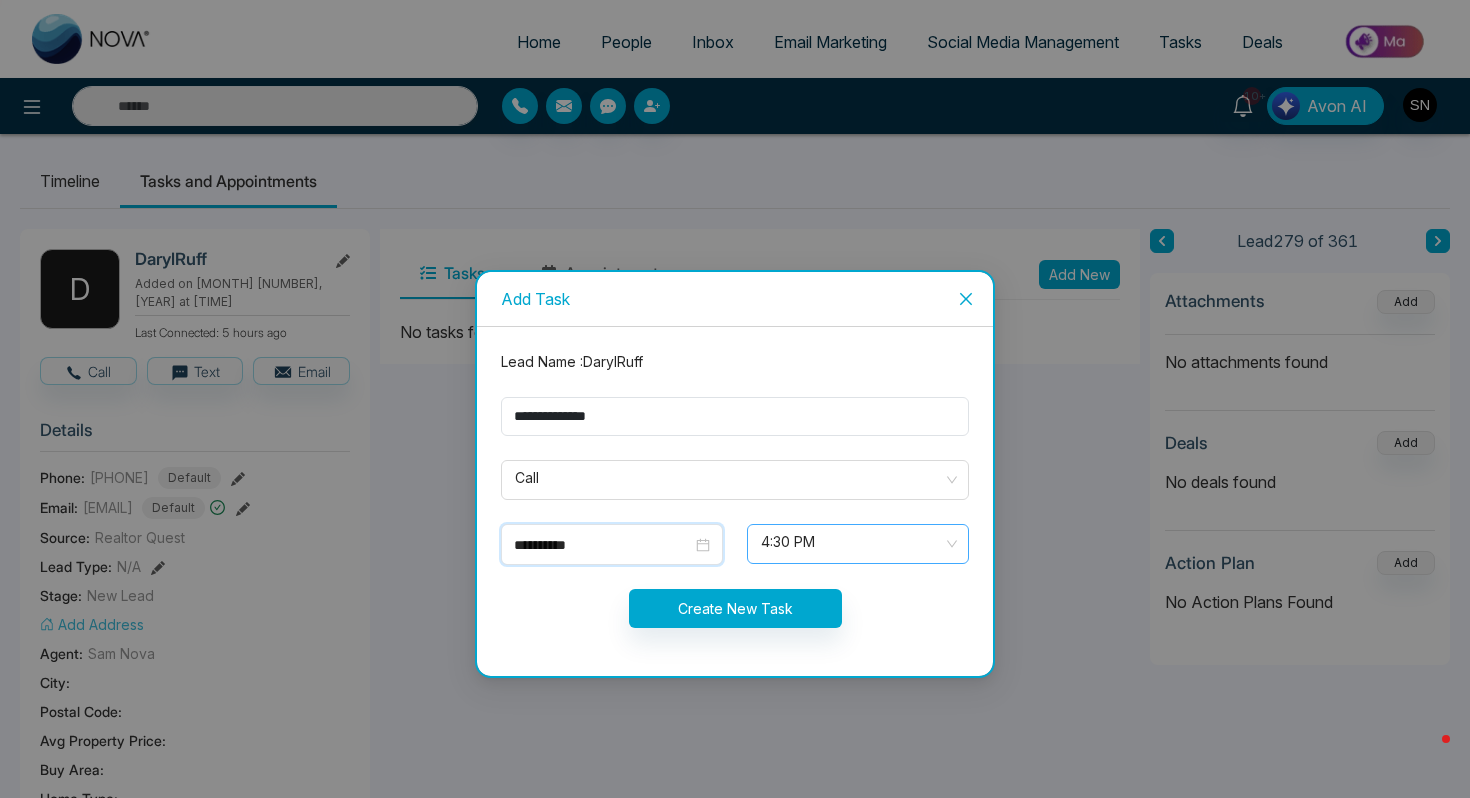 click on "4:30 PM" at bounding box center (858, 544) 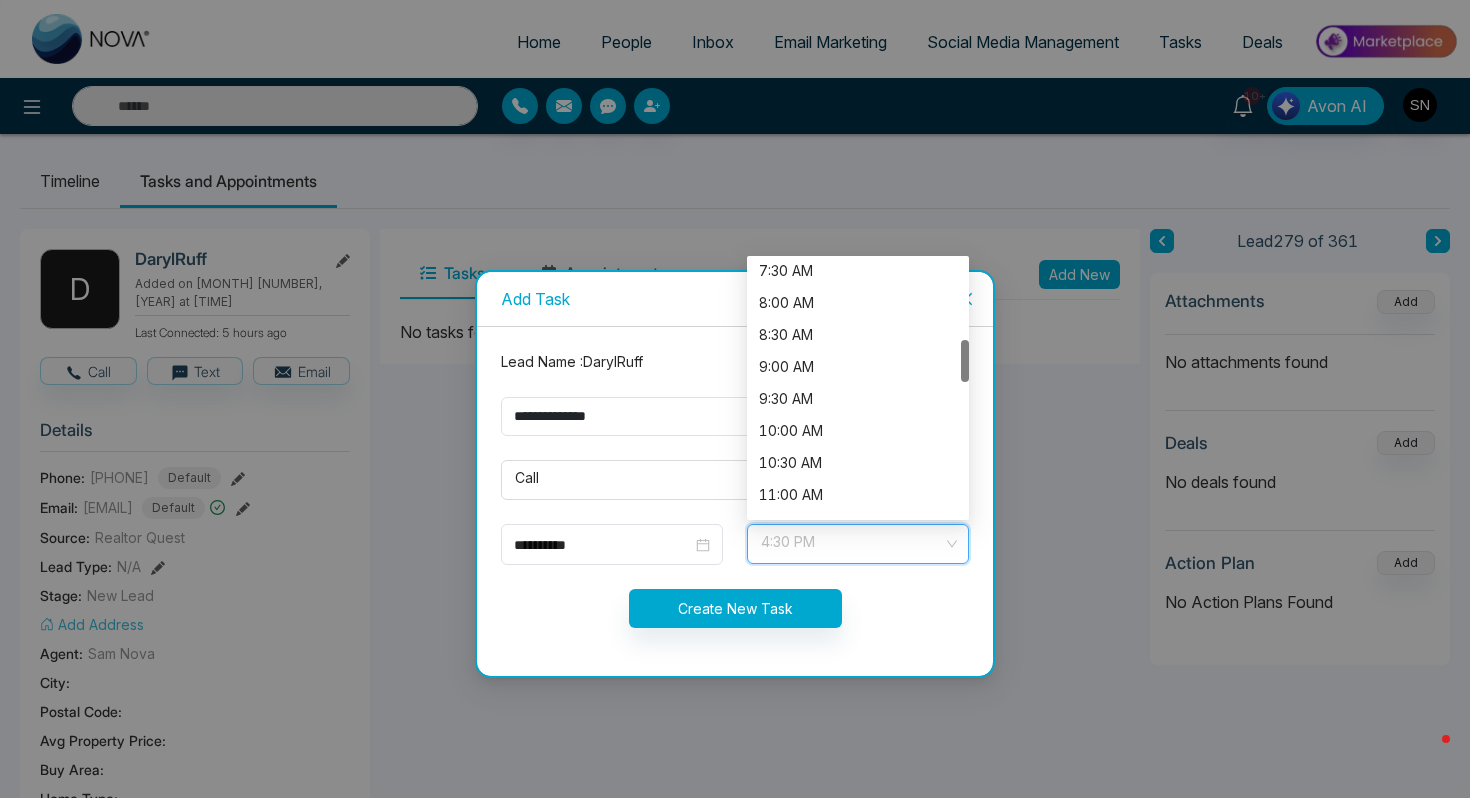scroll, scrollTop: 481, scrollLeft: 0, axis: vertical 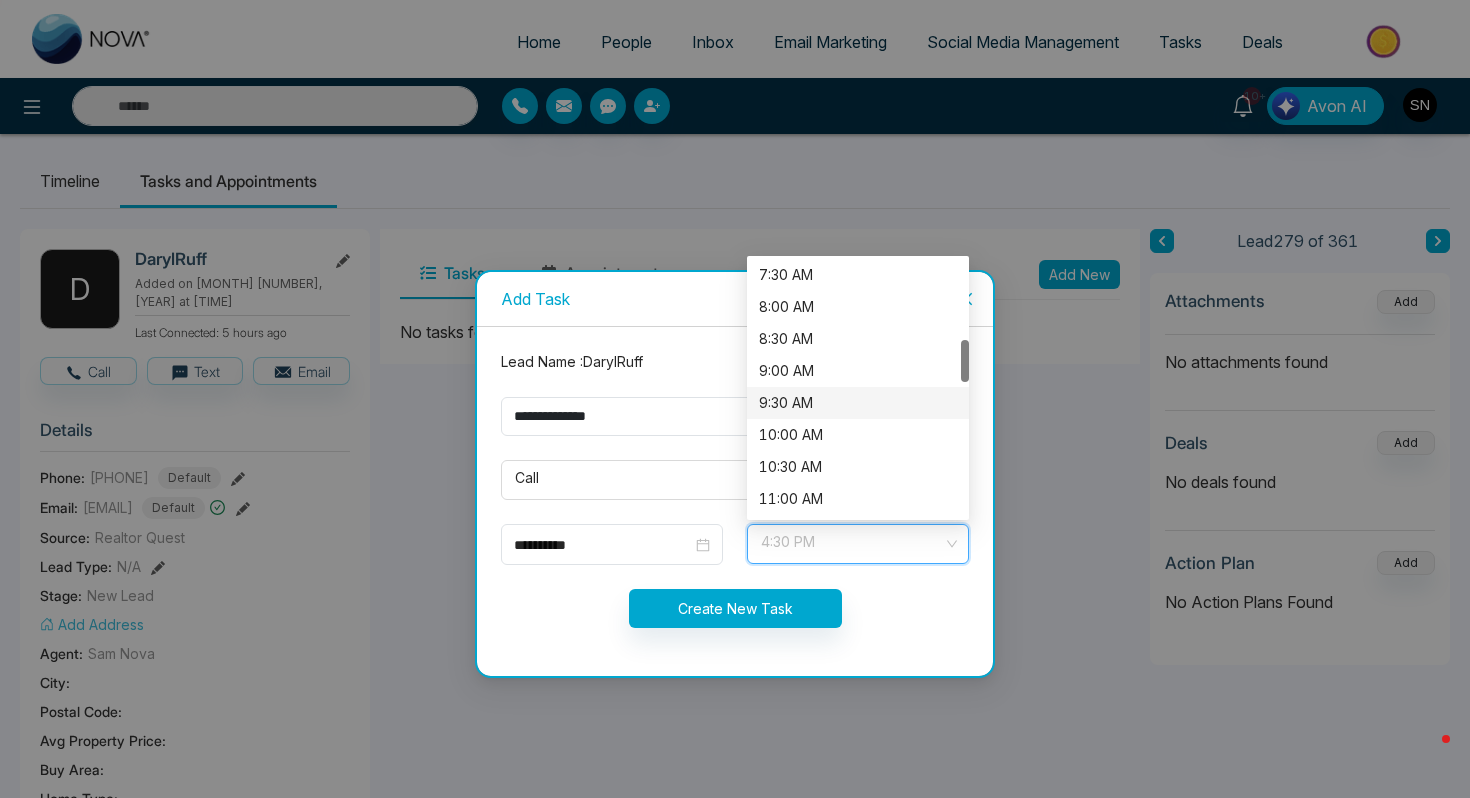 click on "9:30 AM" at bounding box center (858, 403) 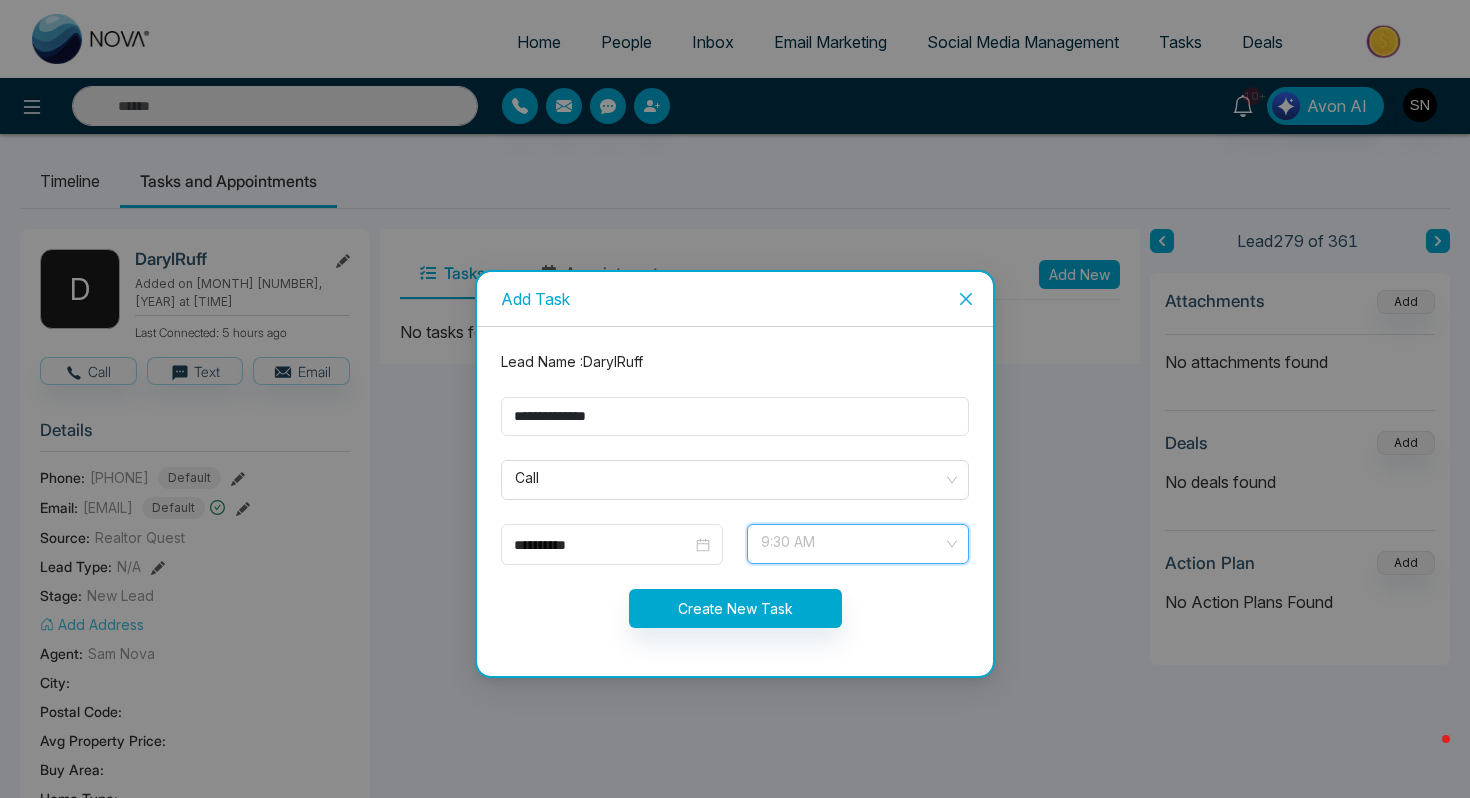 click on "9:30 AM" at bounding box center [858, 544] 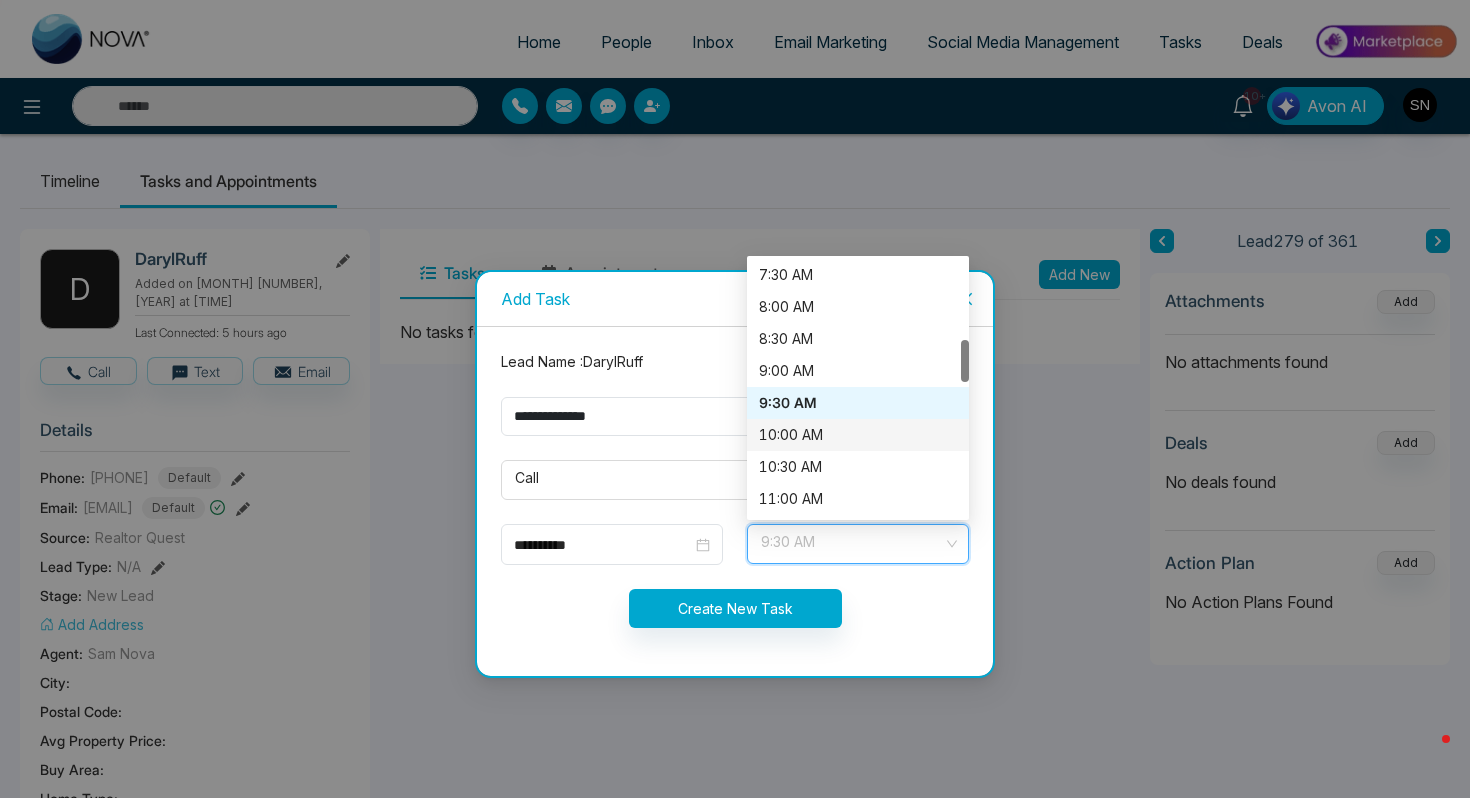 click on "10:00 AM" at bounding box center [858, 435] 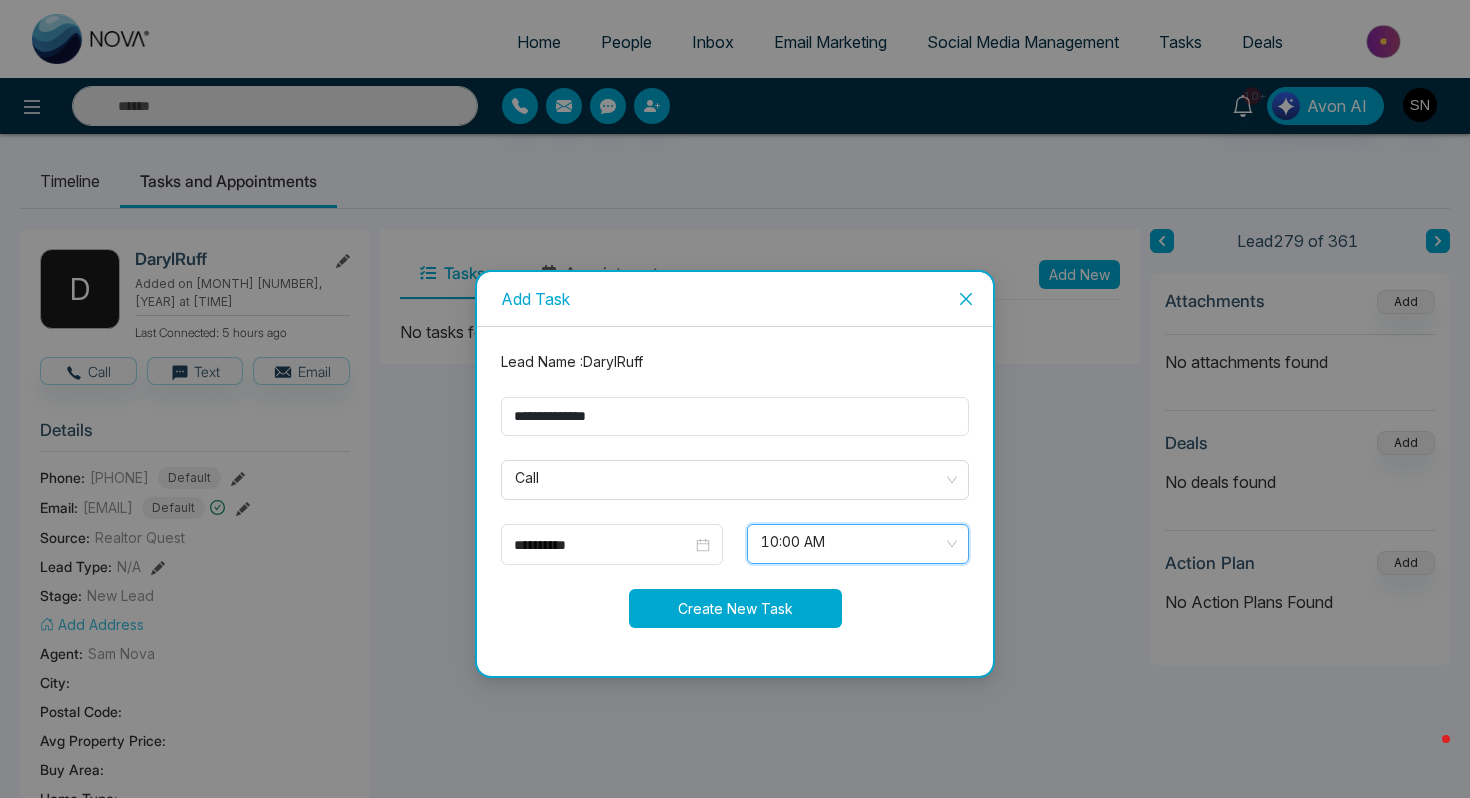 click on "Create New Task" at bounding box center [735, 608] 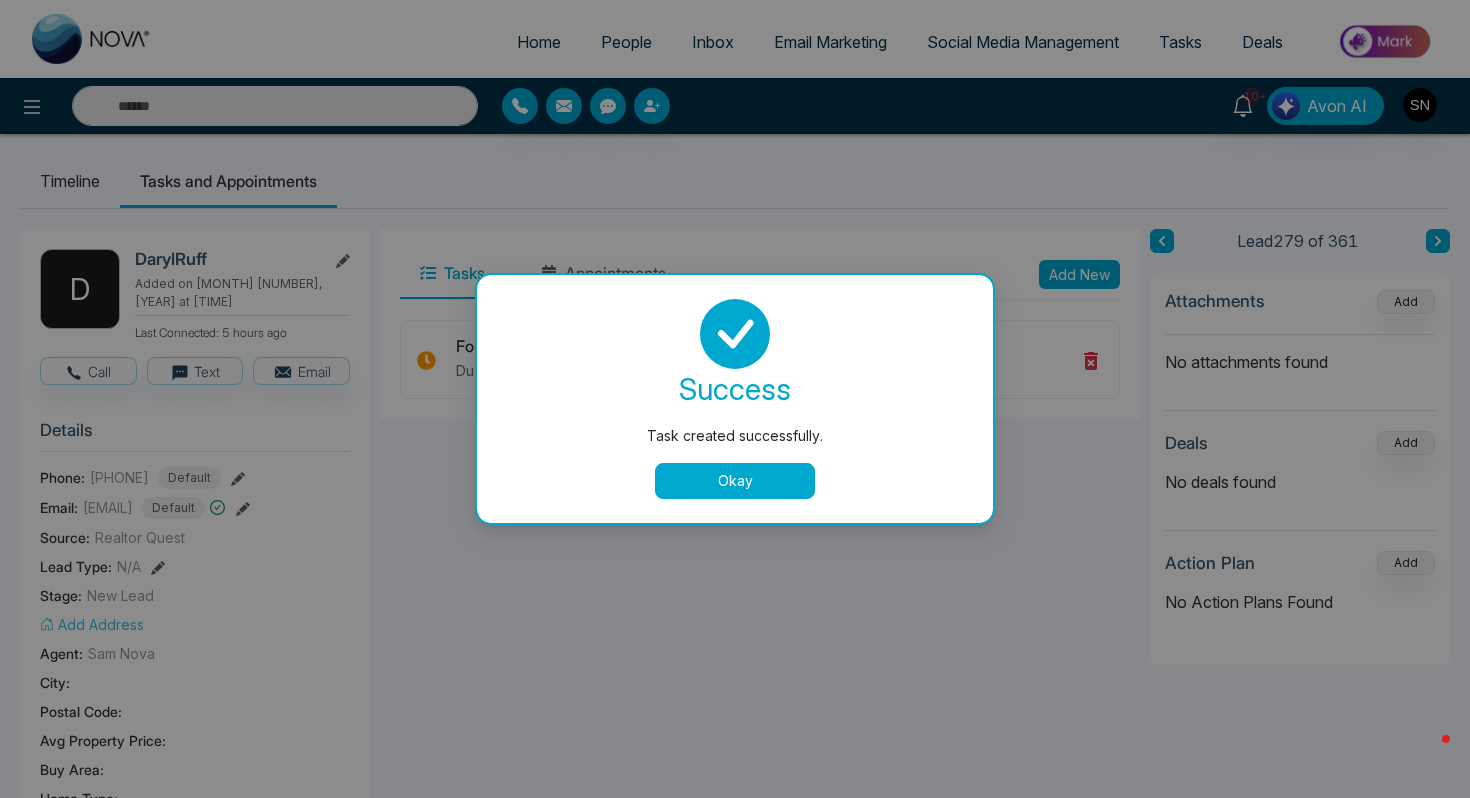click on "Okay" at bounding box center (735, 481) 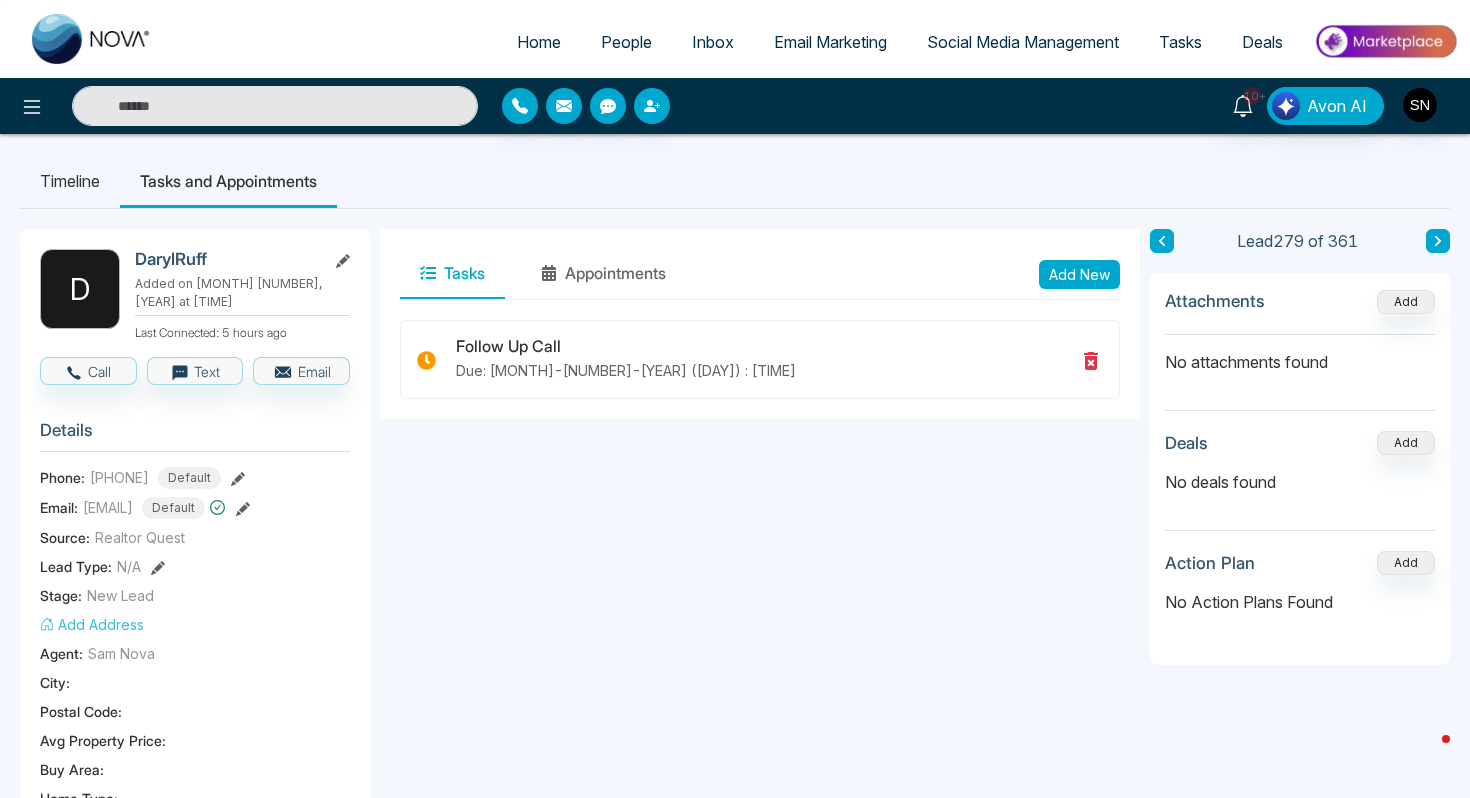 click at bounding box center (275, 106) 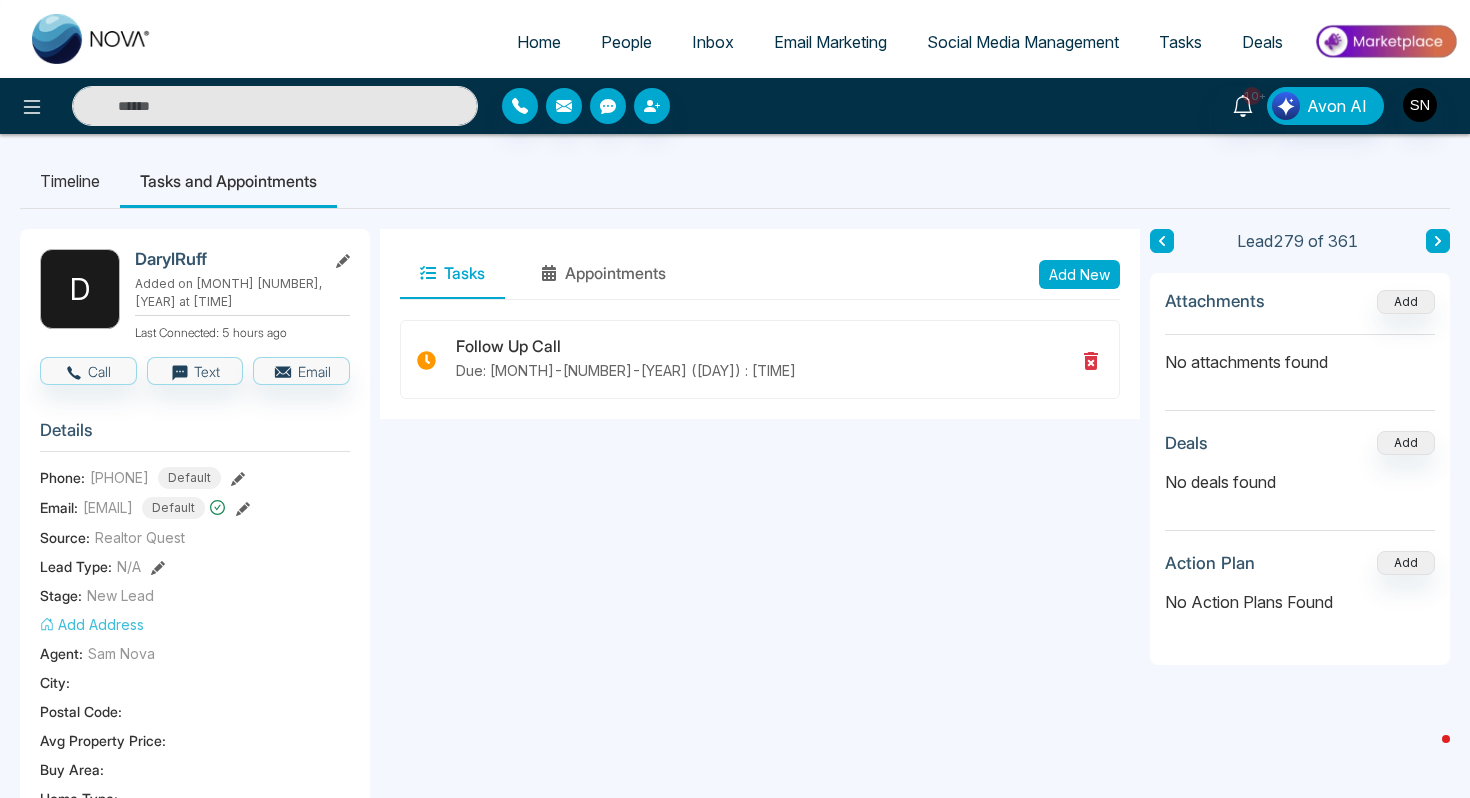 paste on "**********" 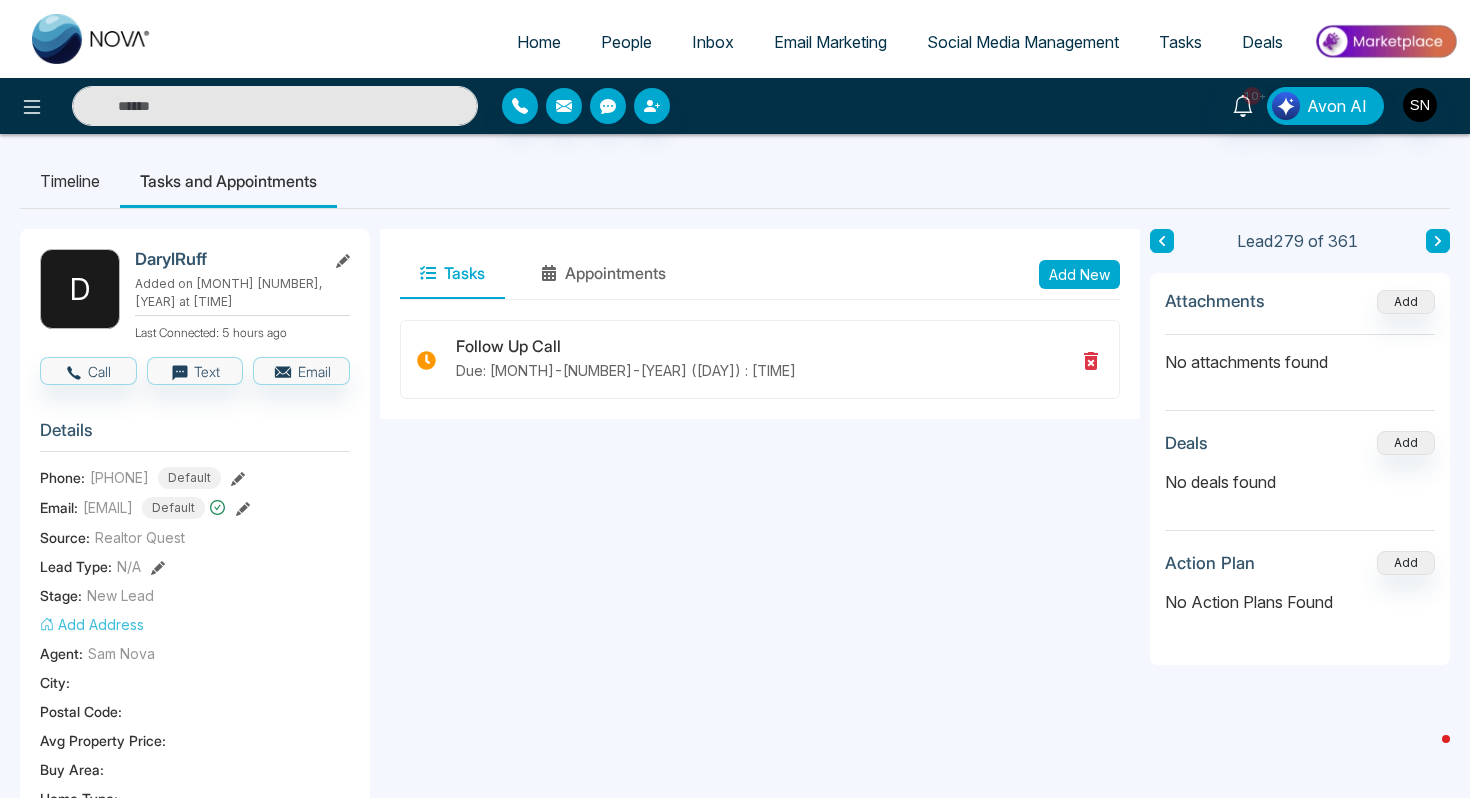 type on "**********" 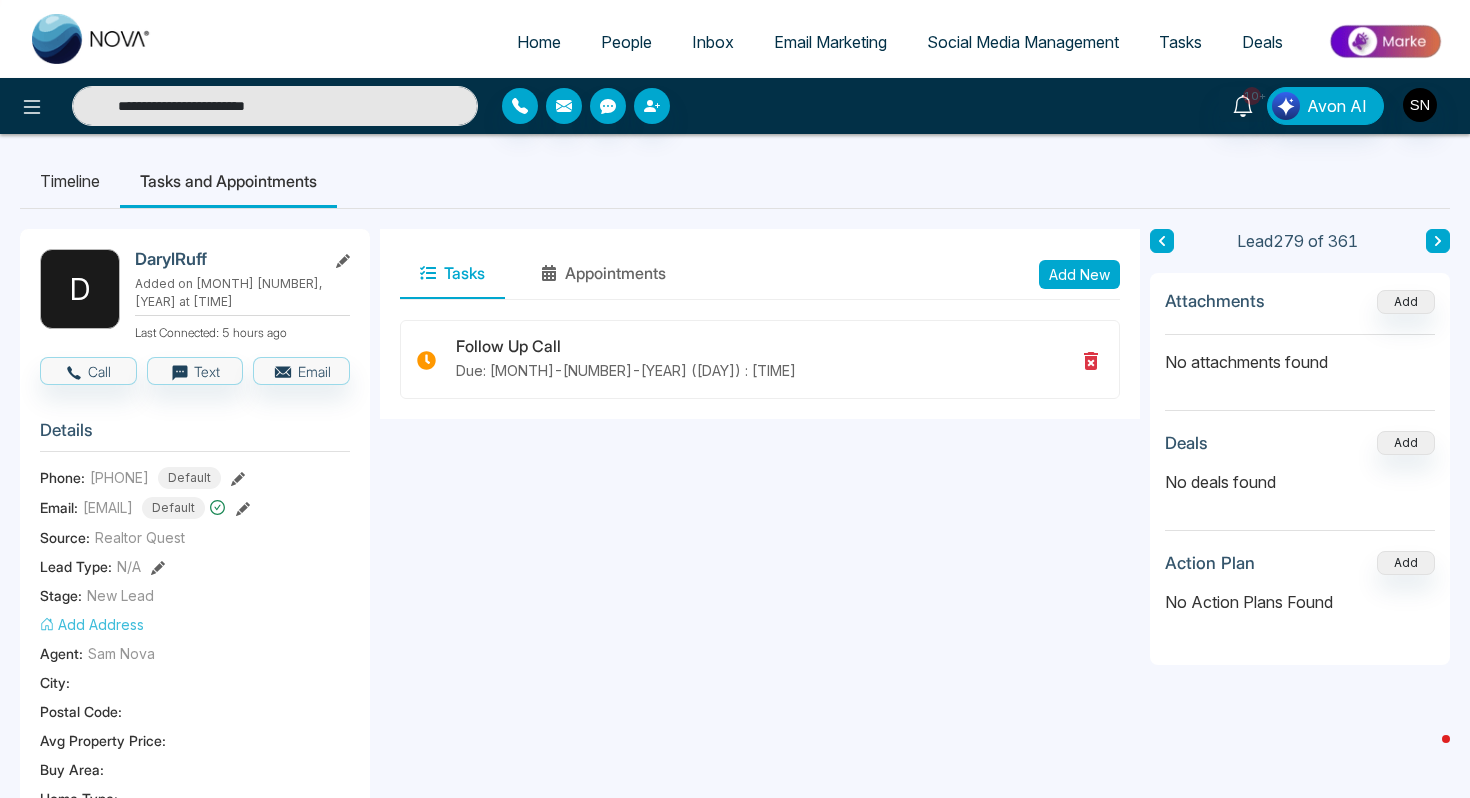 click on "**********" at bounding box center (275, 106) 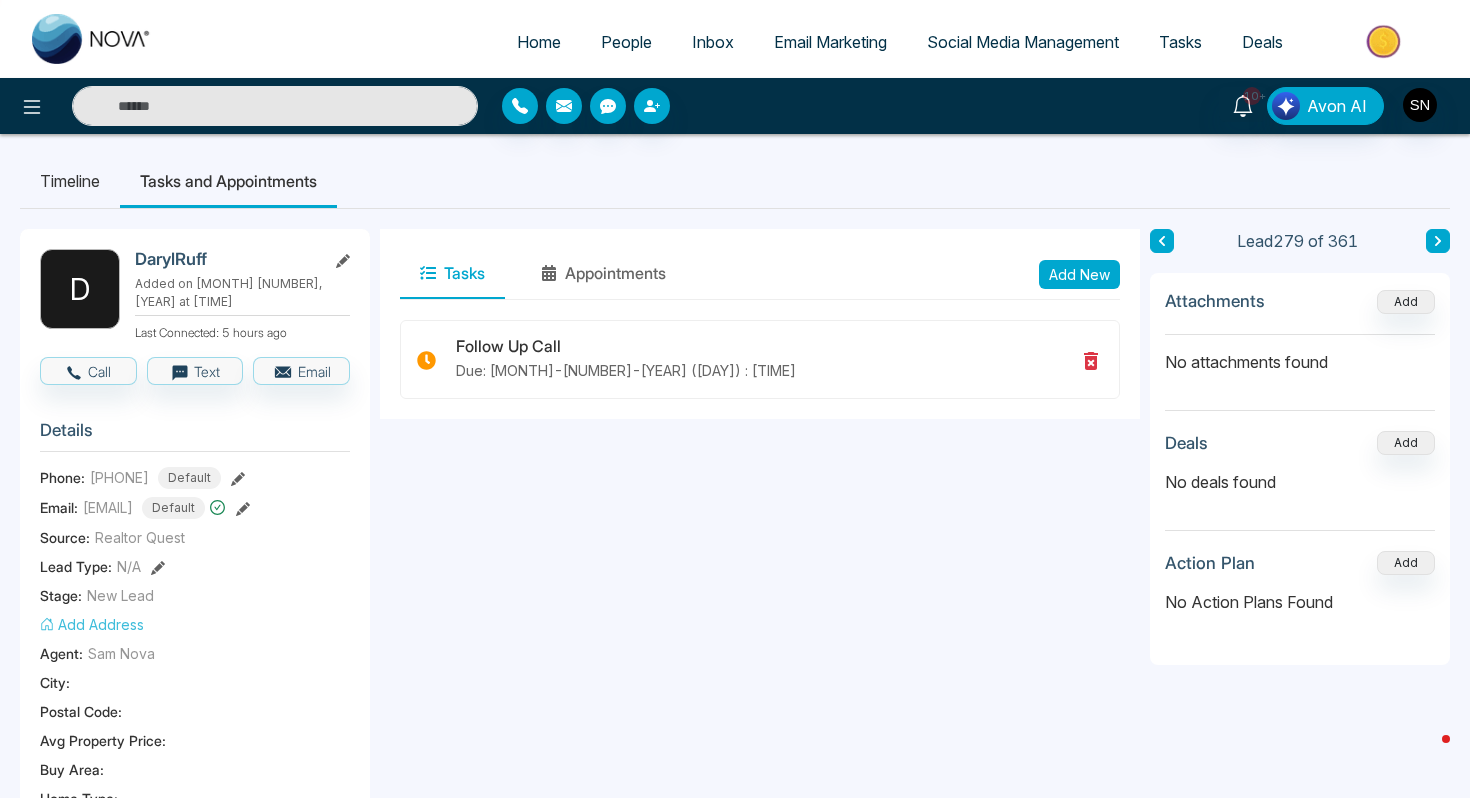 click at bounding box center [275, 106] 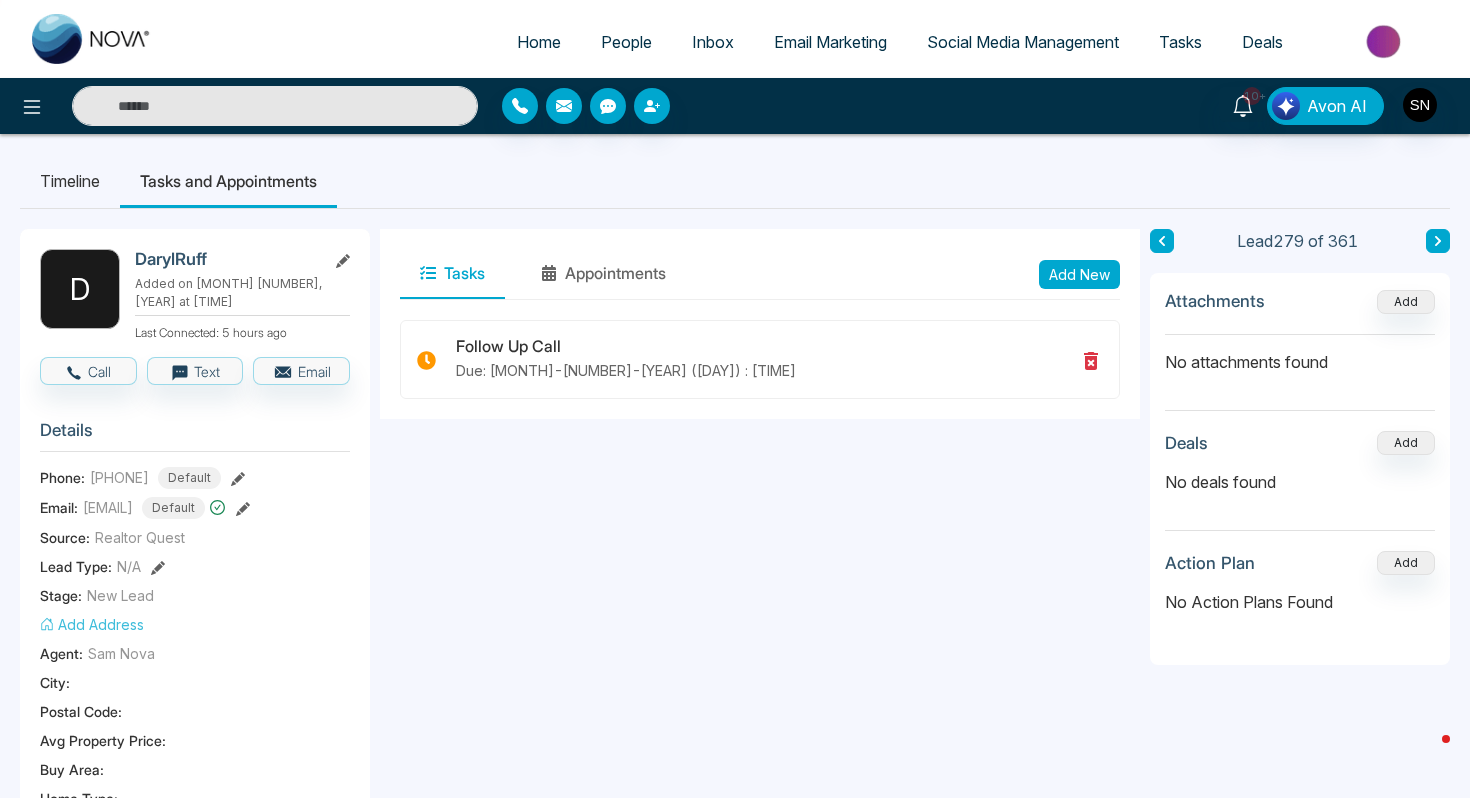 click at bounding box center [275, 106] 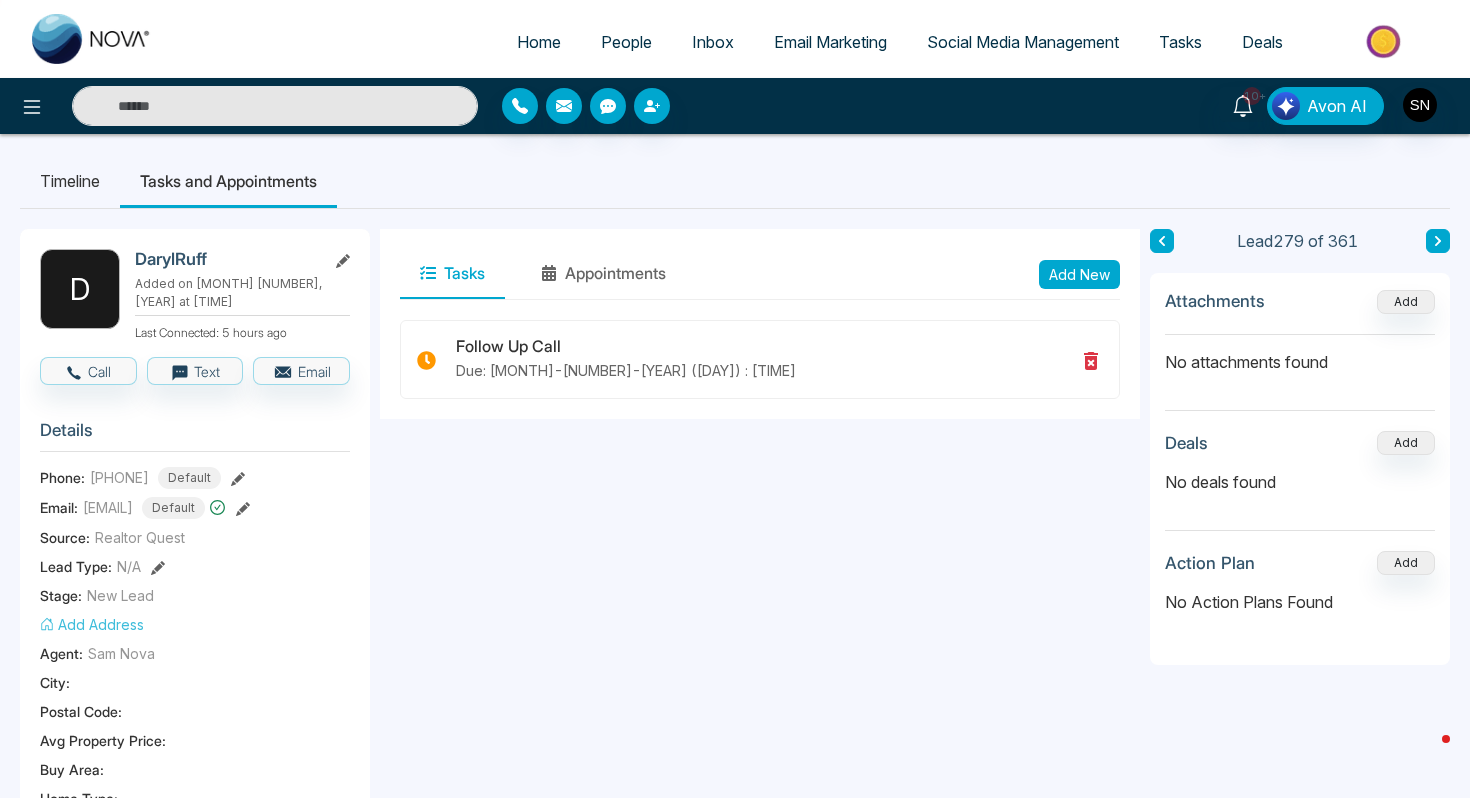 paste on "**********" 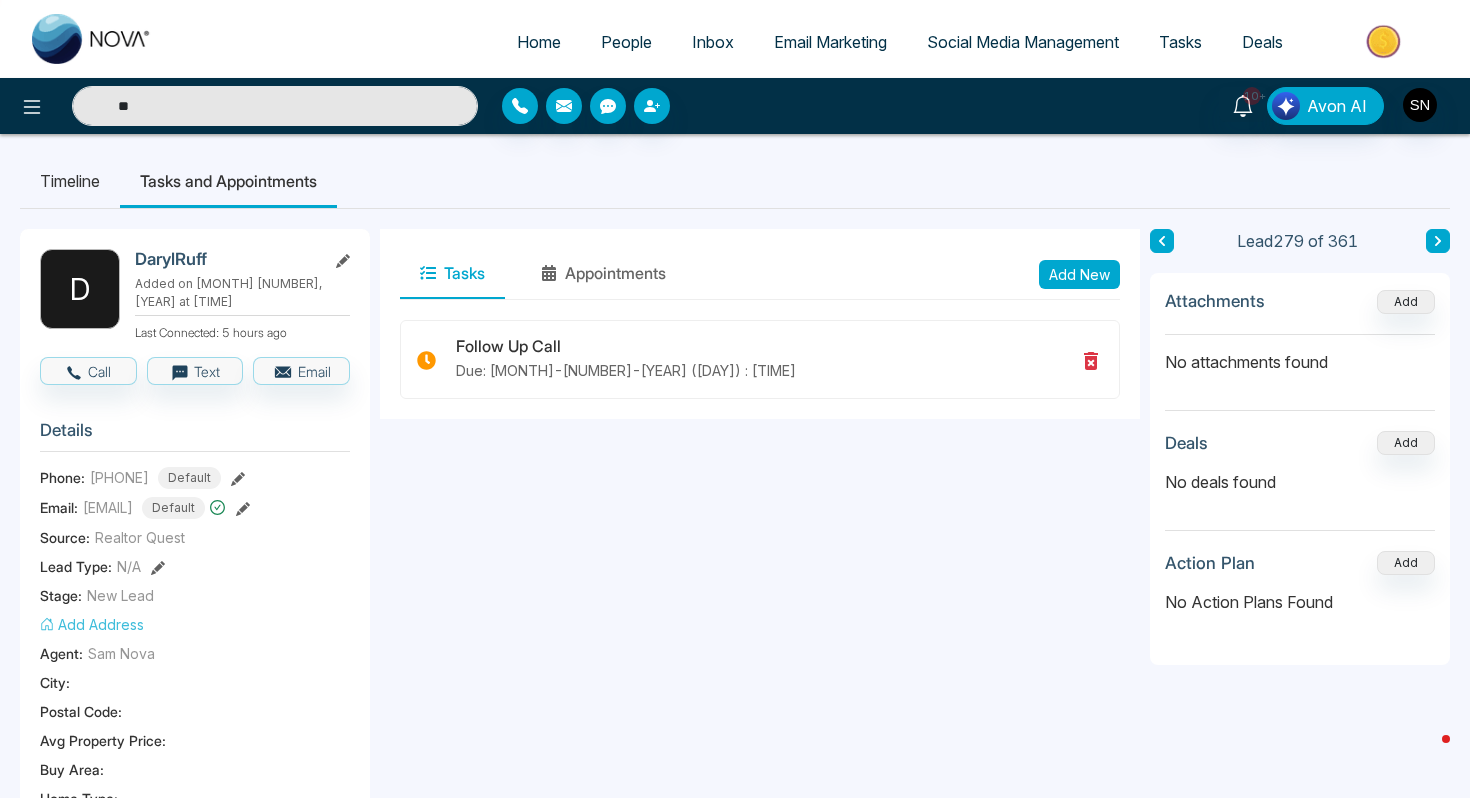 type on "*" 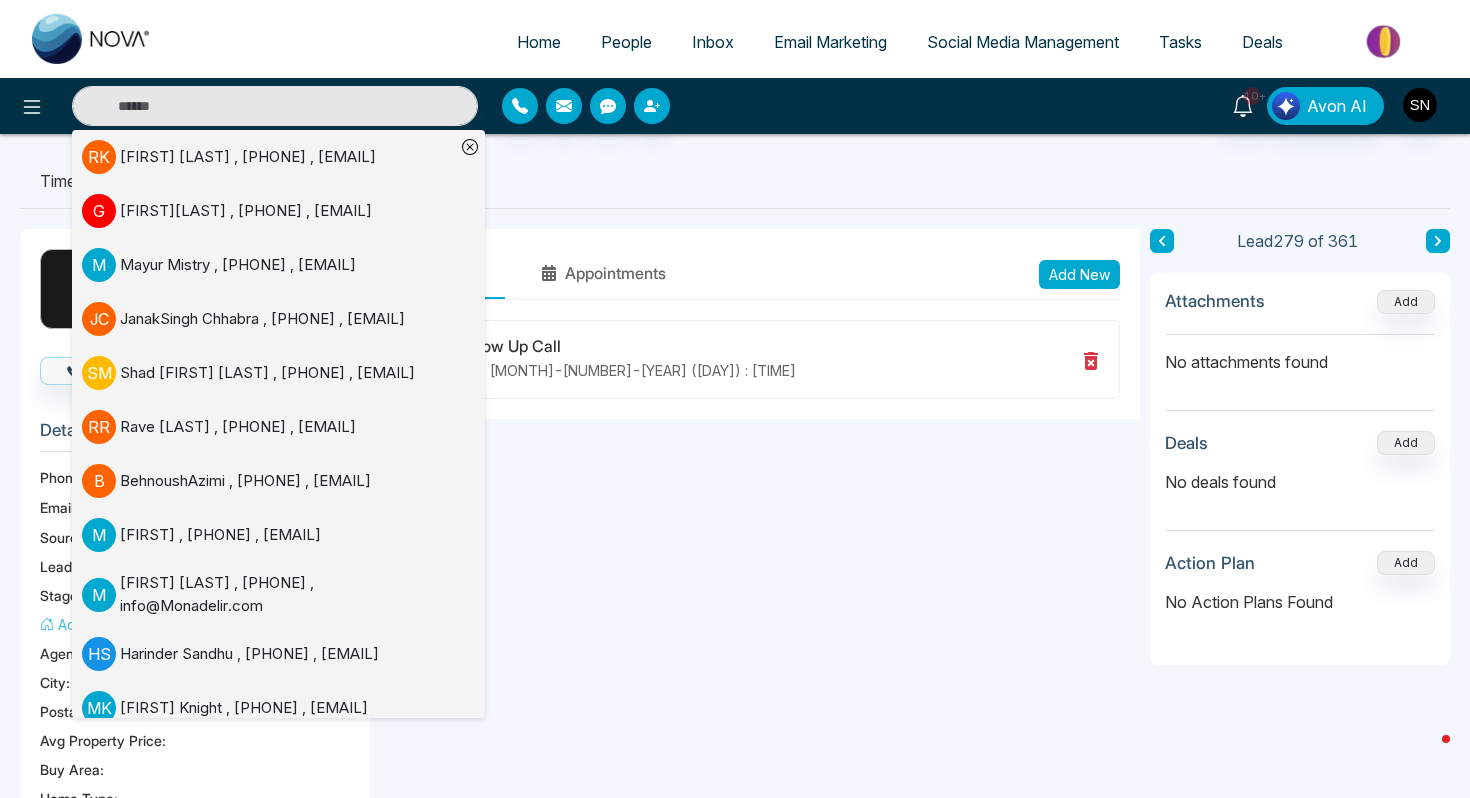click at bounding box center [275, 106] 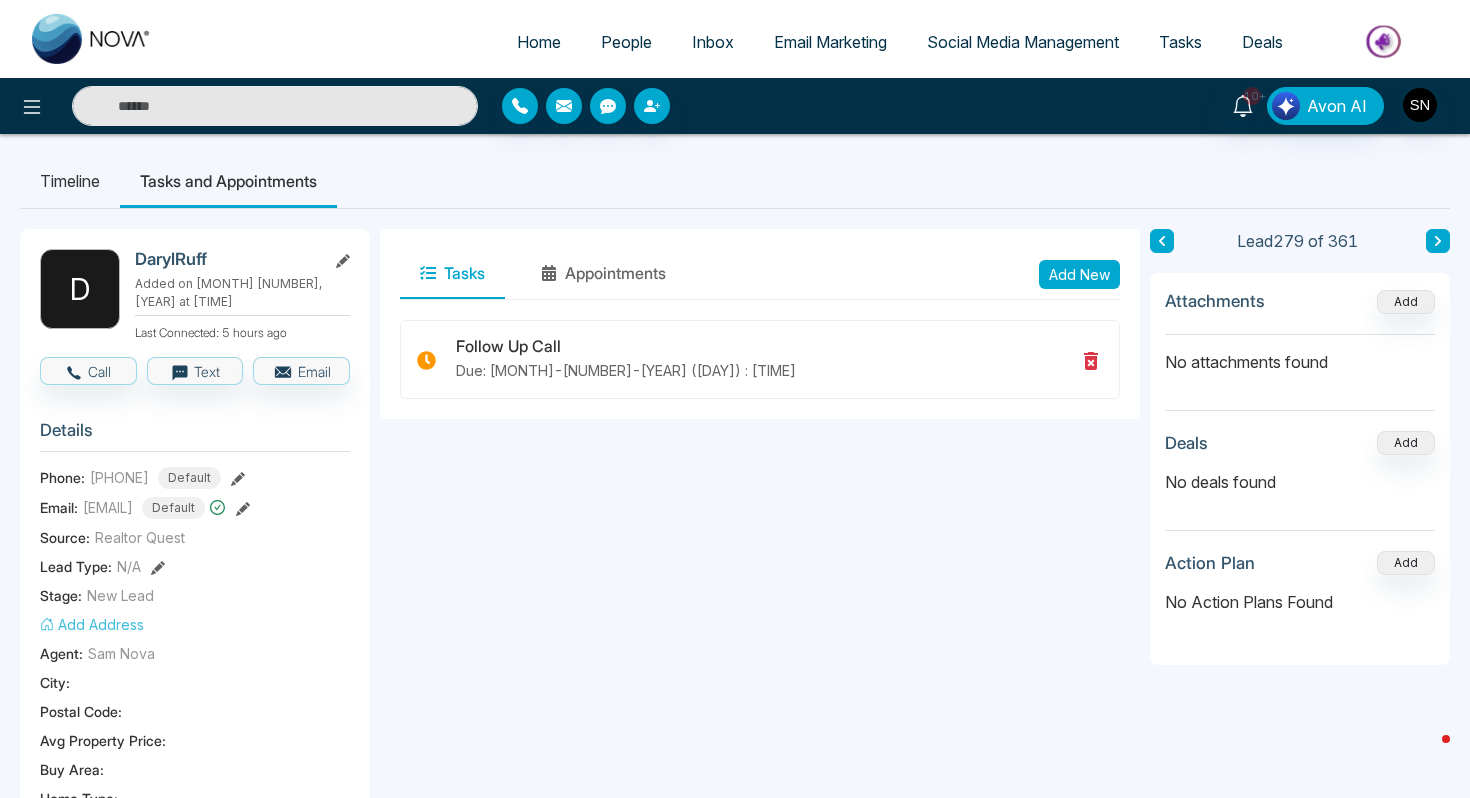 paste on "**********" 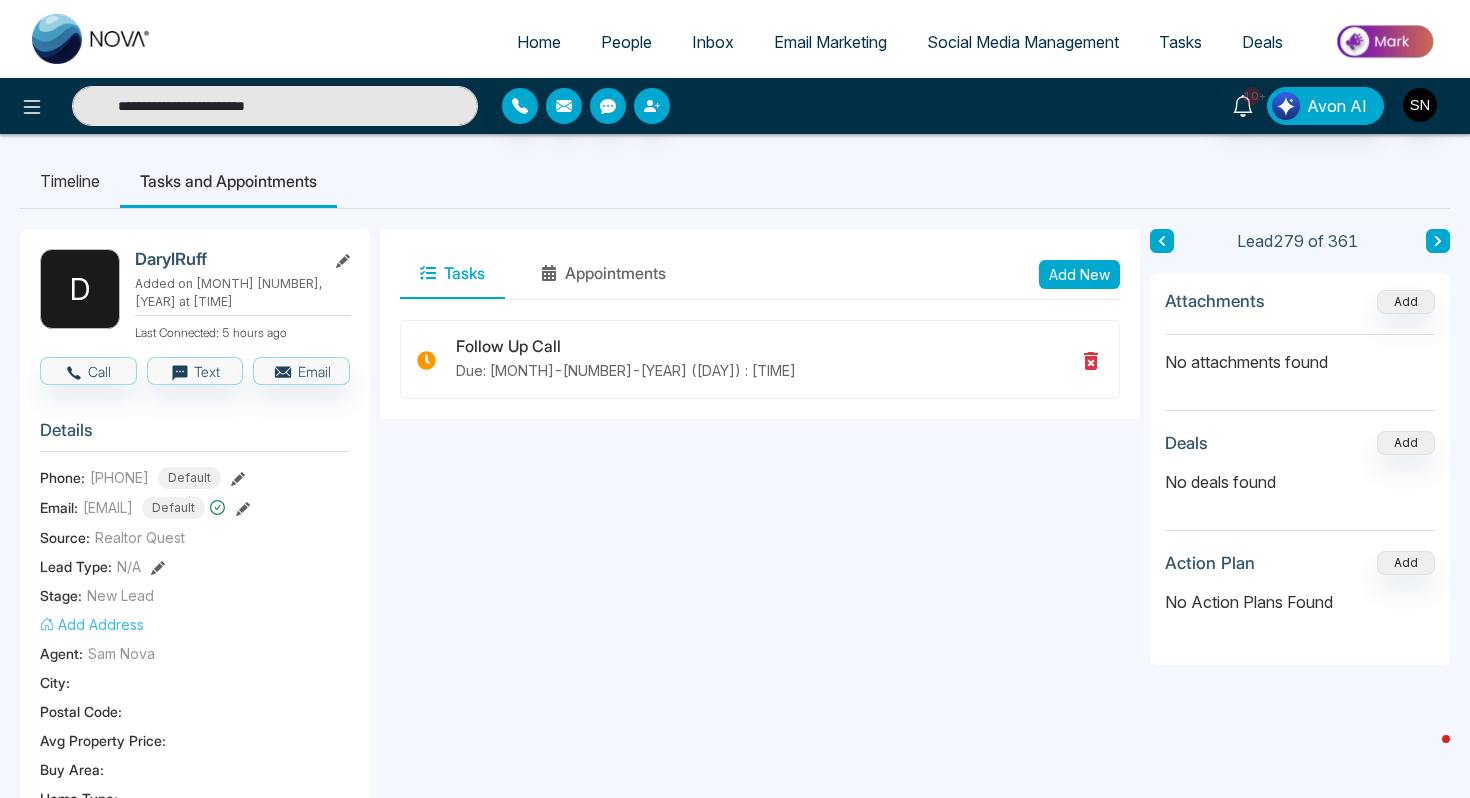 type on "**********" 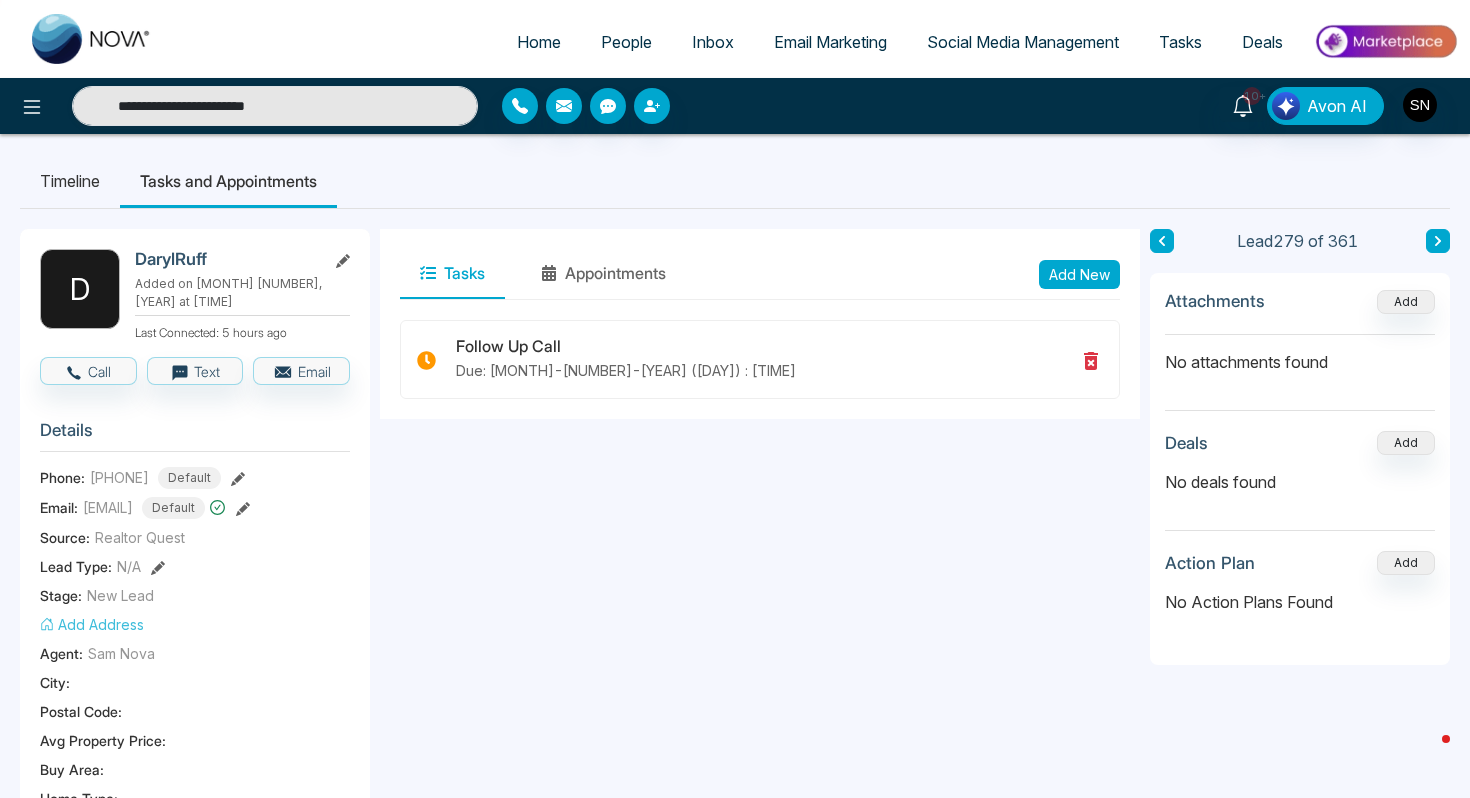 click on "People" at bounding box center (626, 42) 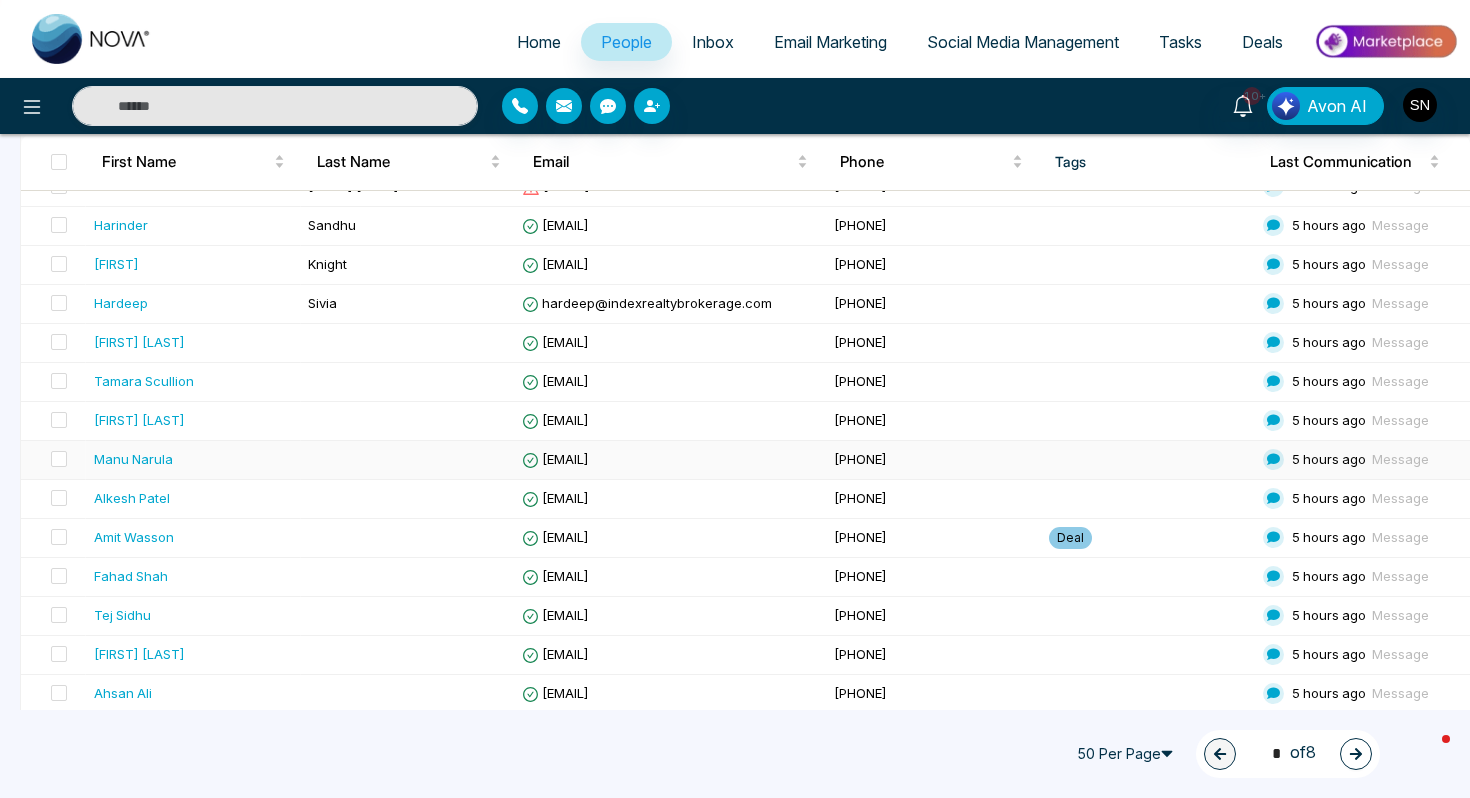 scroll, scrollTop: 285, scrollLeft: 0, axis: vertical 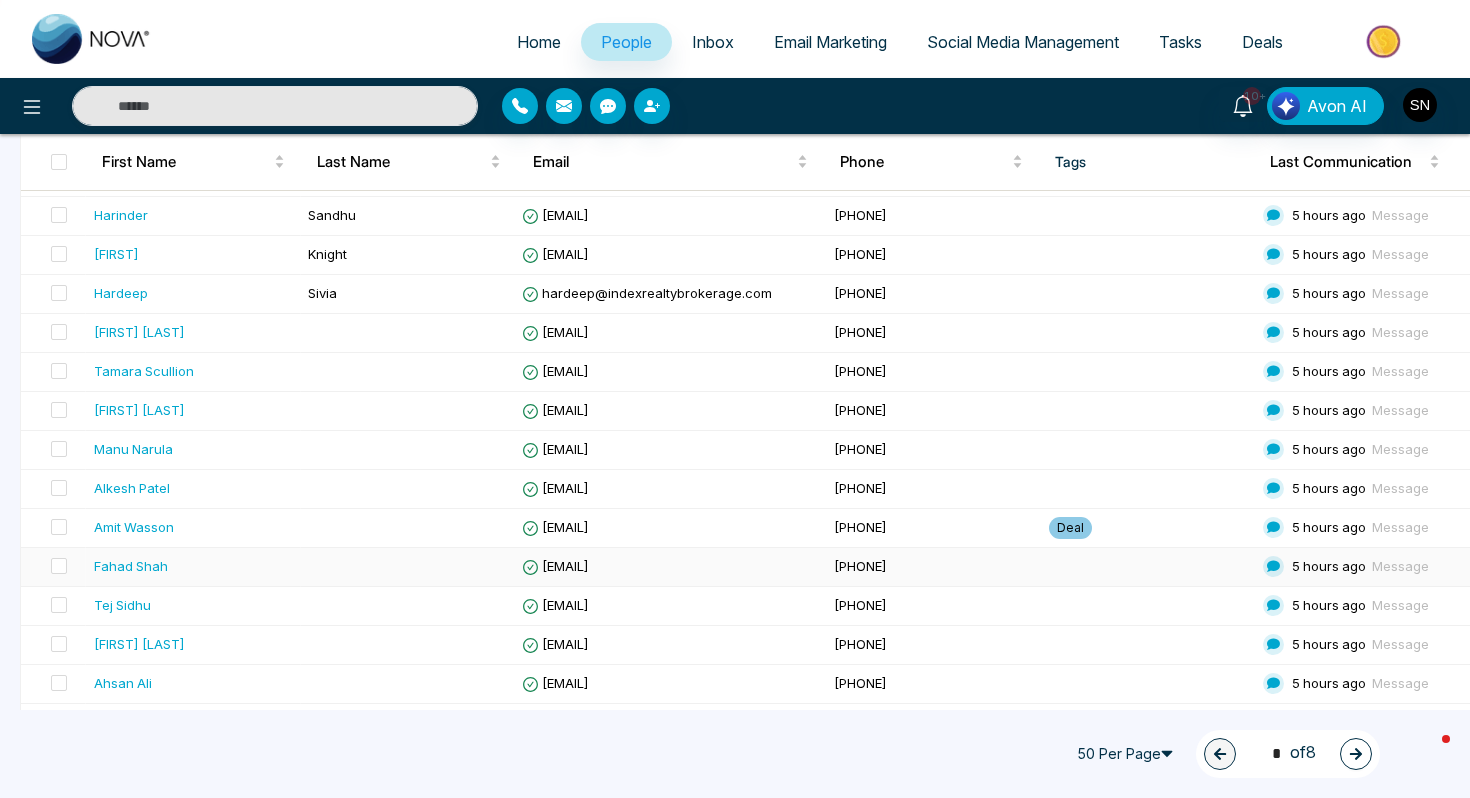 click on "Fahad Shah" at bounding box center [193, 566] 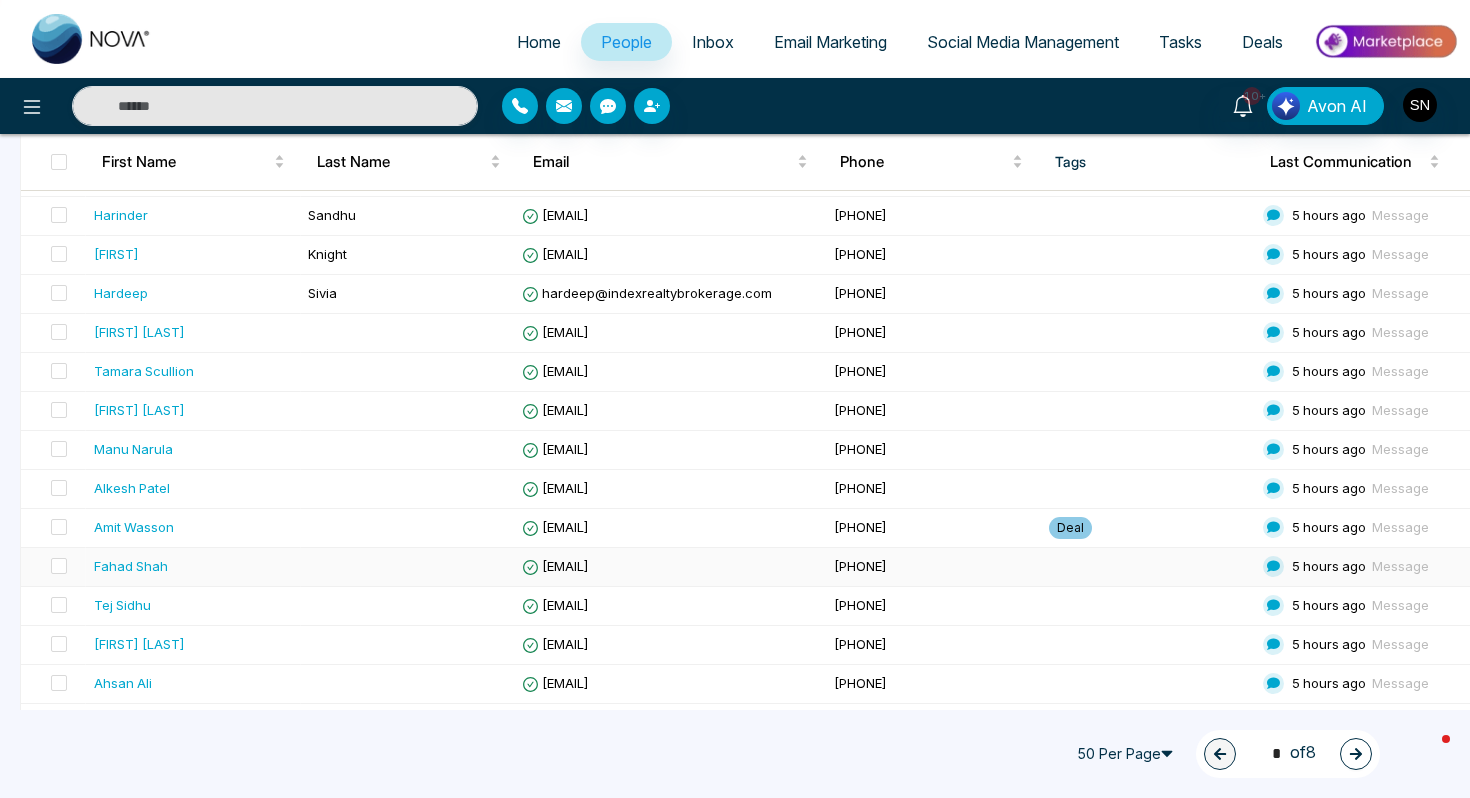 scroll, scrollTop: 0, scrollLeft: 0, axis: both 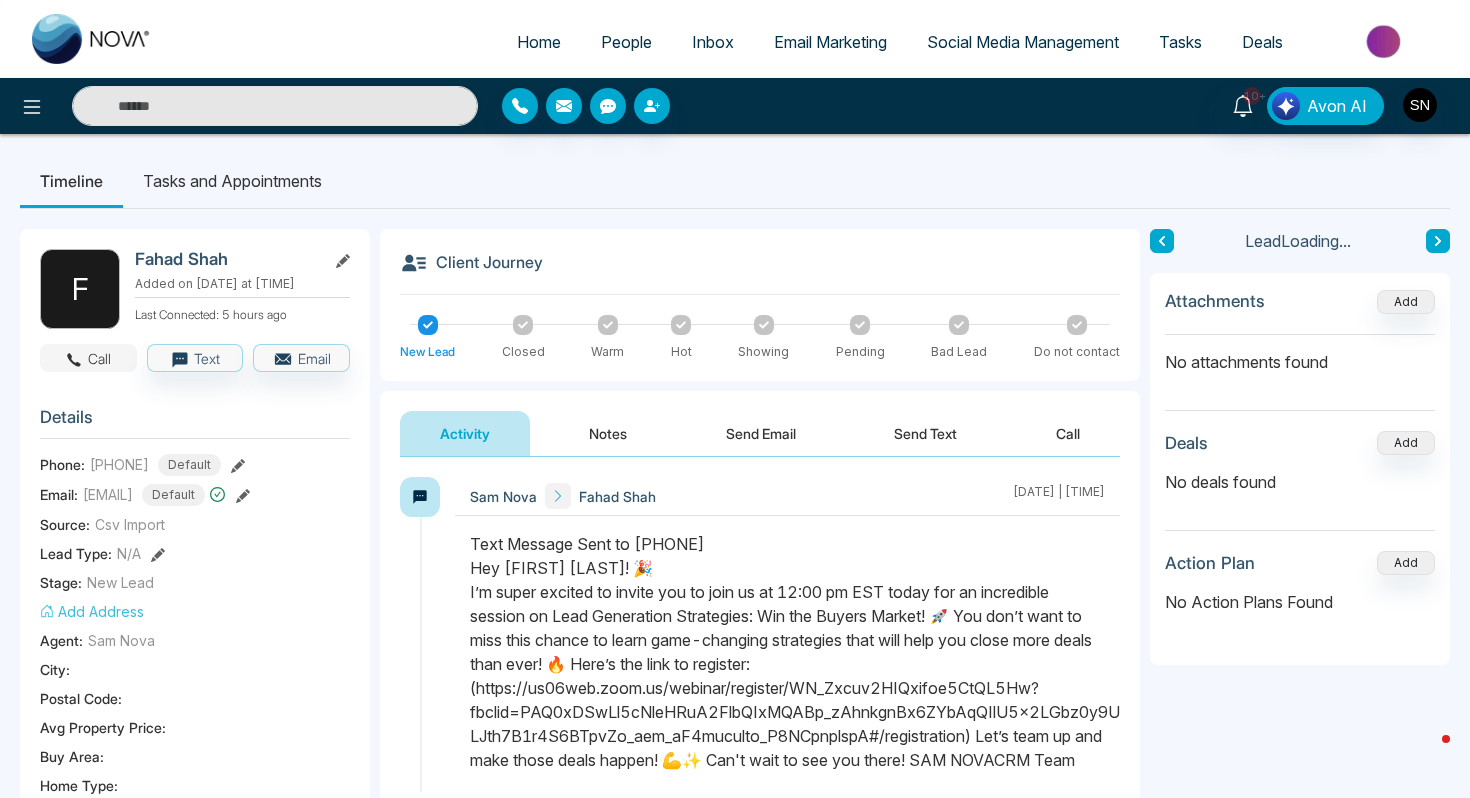 click on "Call" at bounding box center [88, 358] 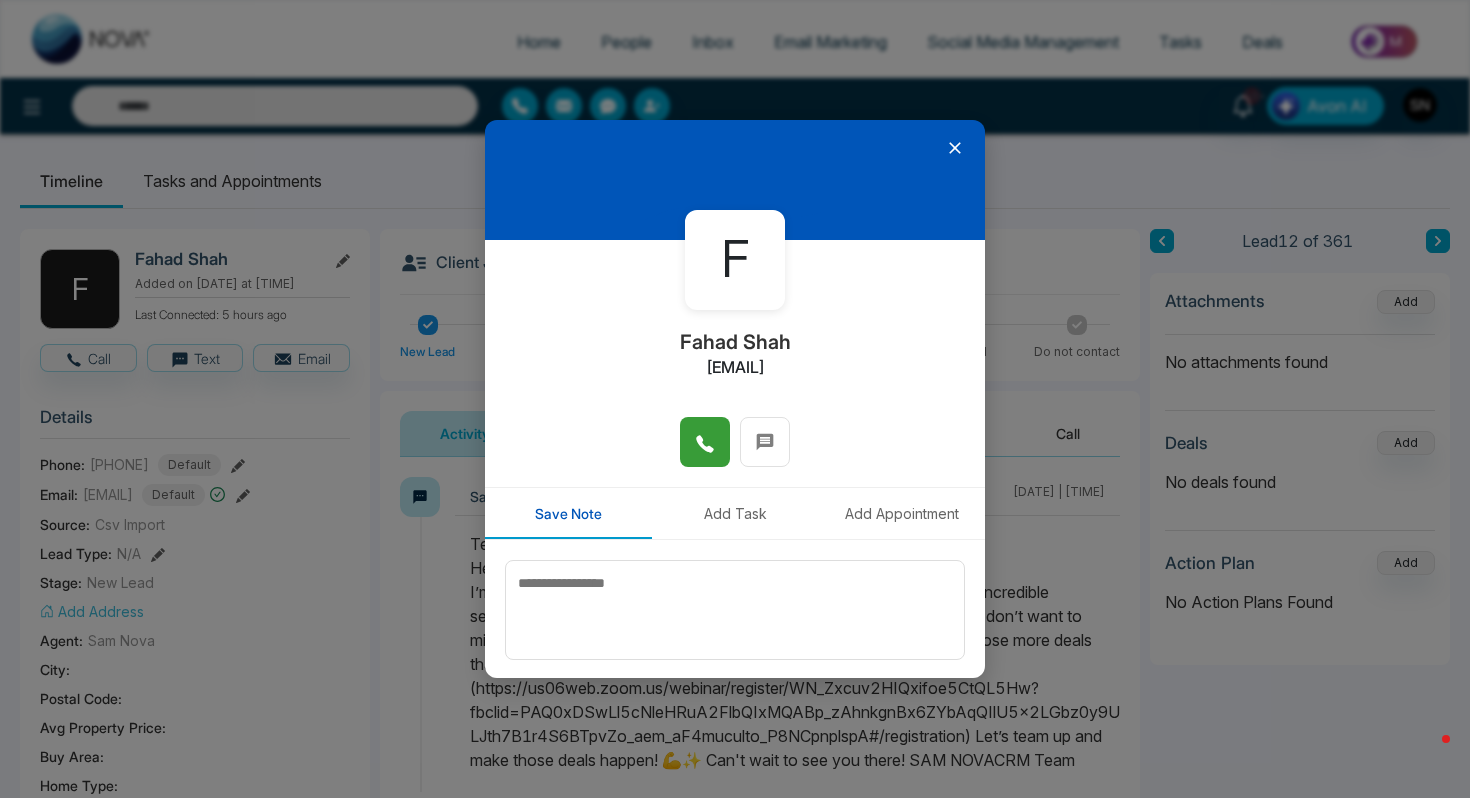 click at bounding box center [705, 442] 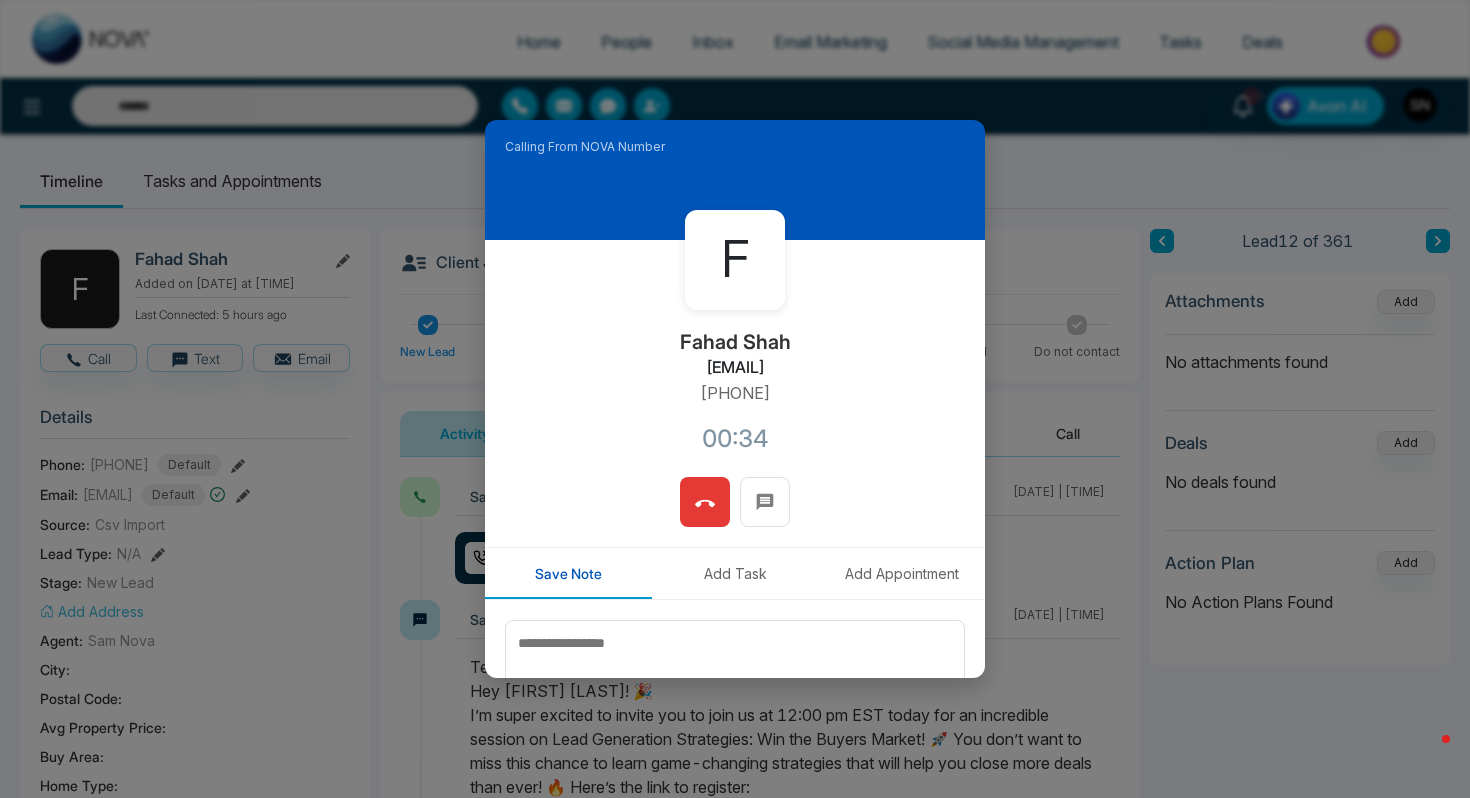 click 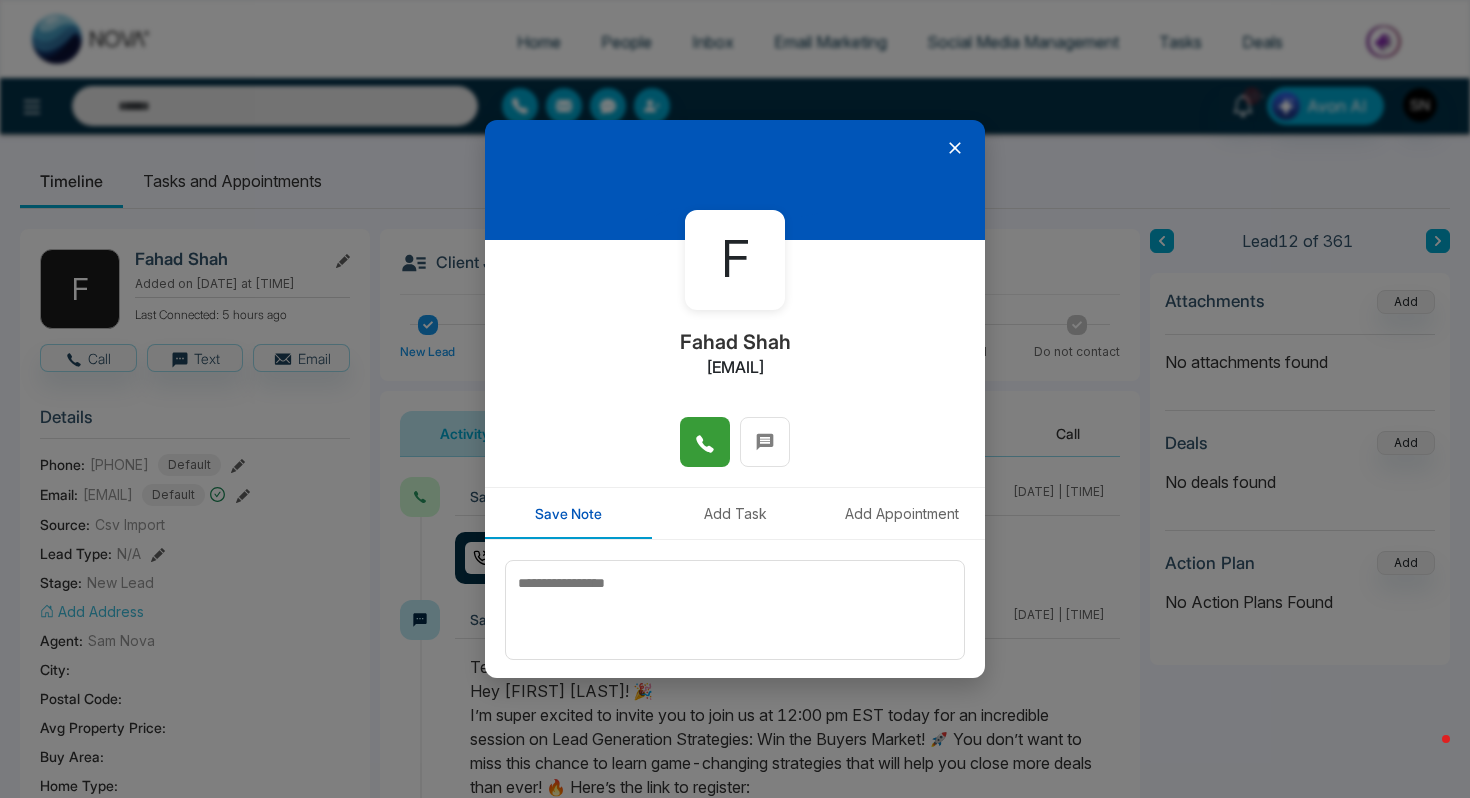 click 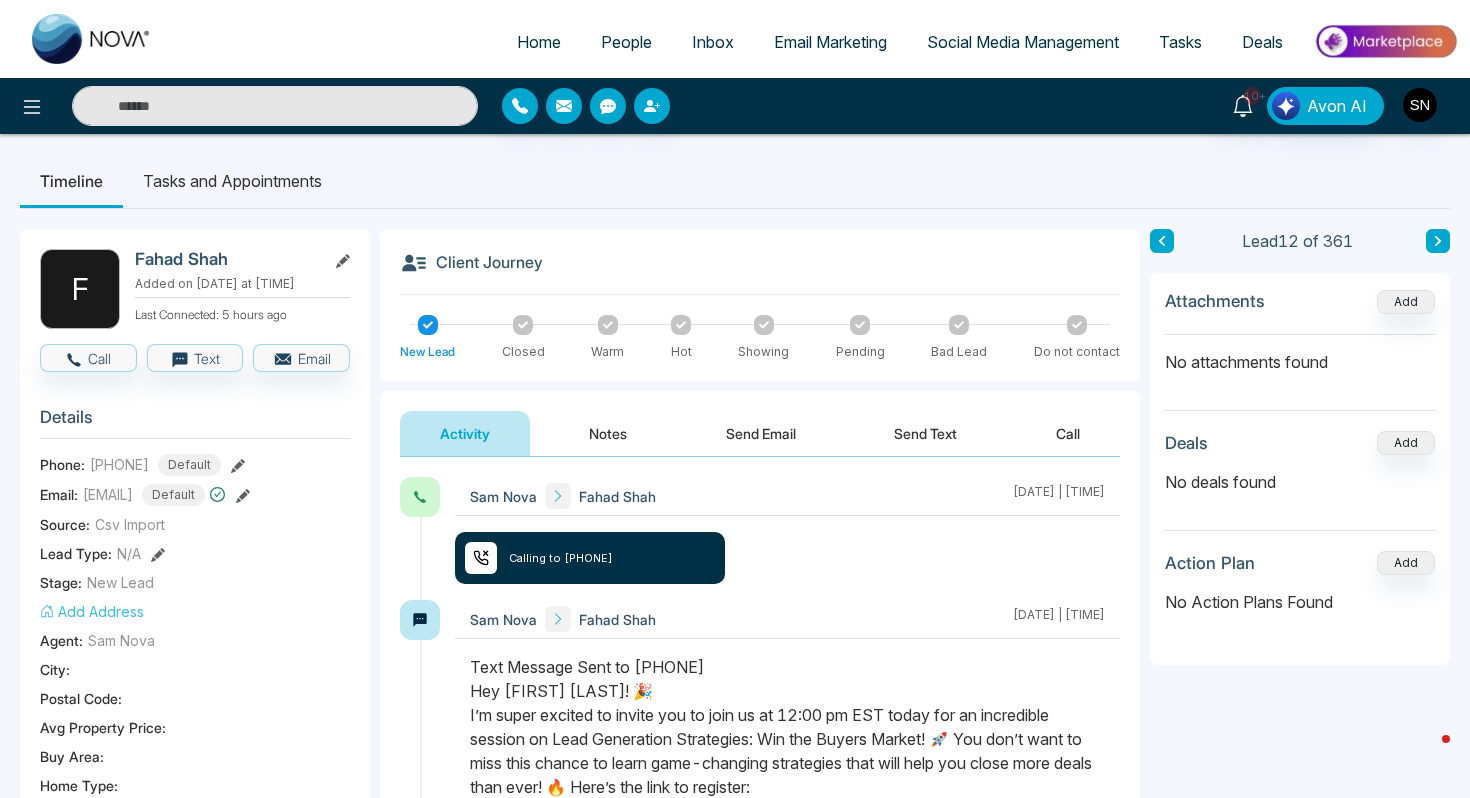 click on "Tasks and Appointments" at bounding box center (232, 181) 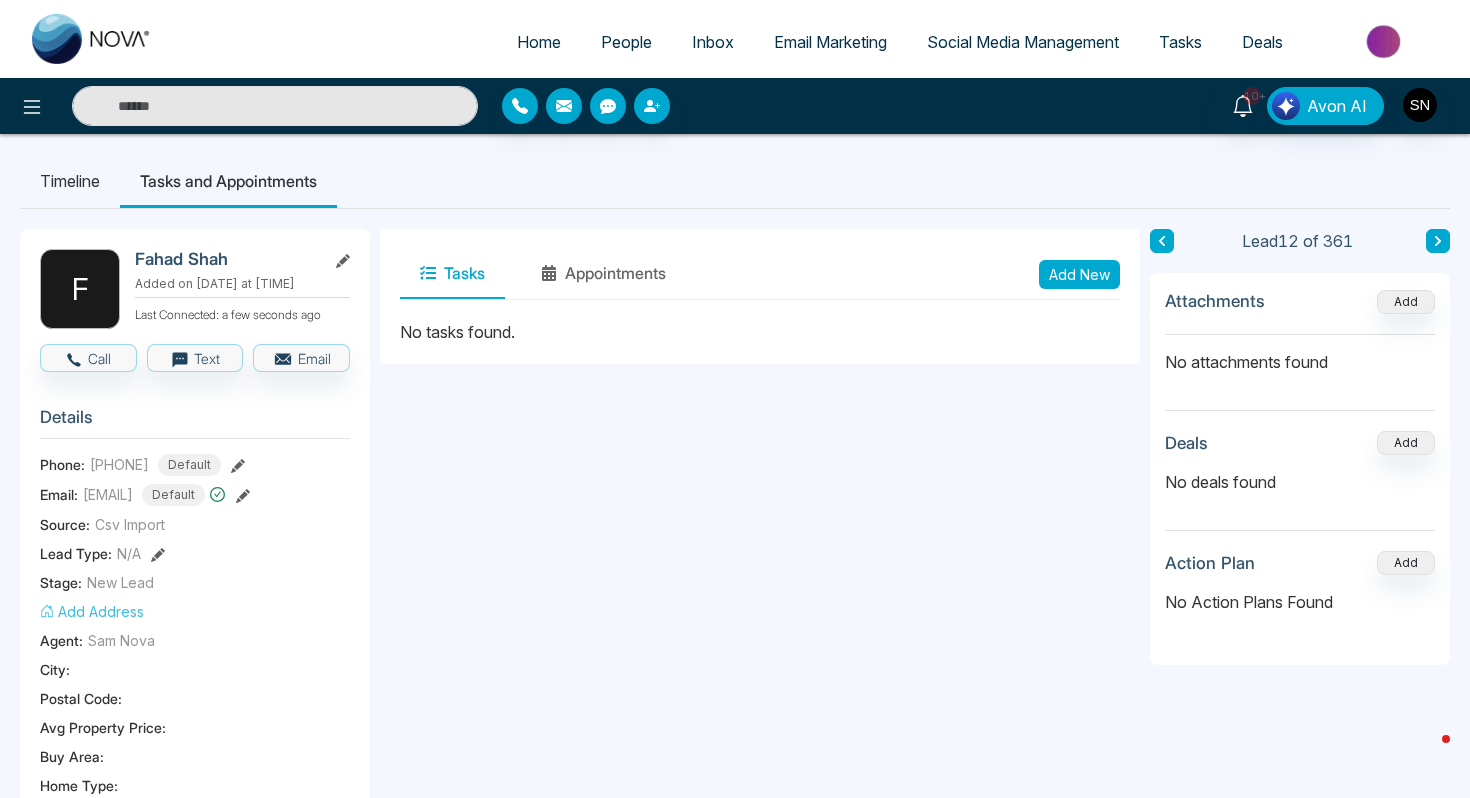 click on "Tasks Appointments Add New" at bounding box center [760, 274] 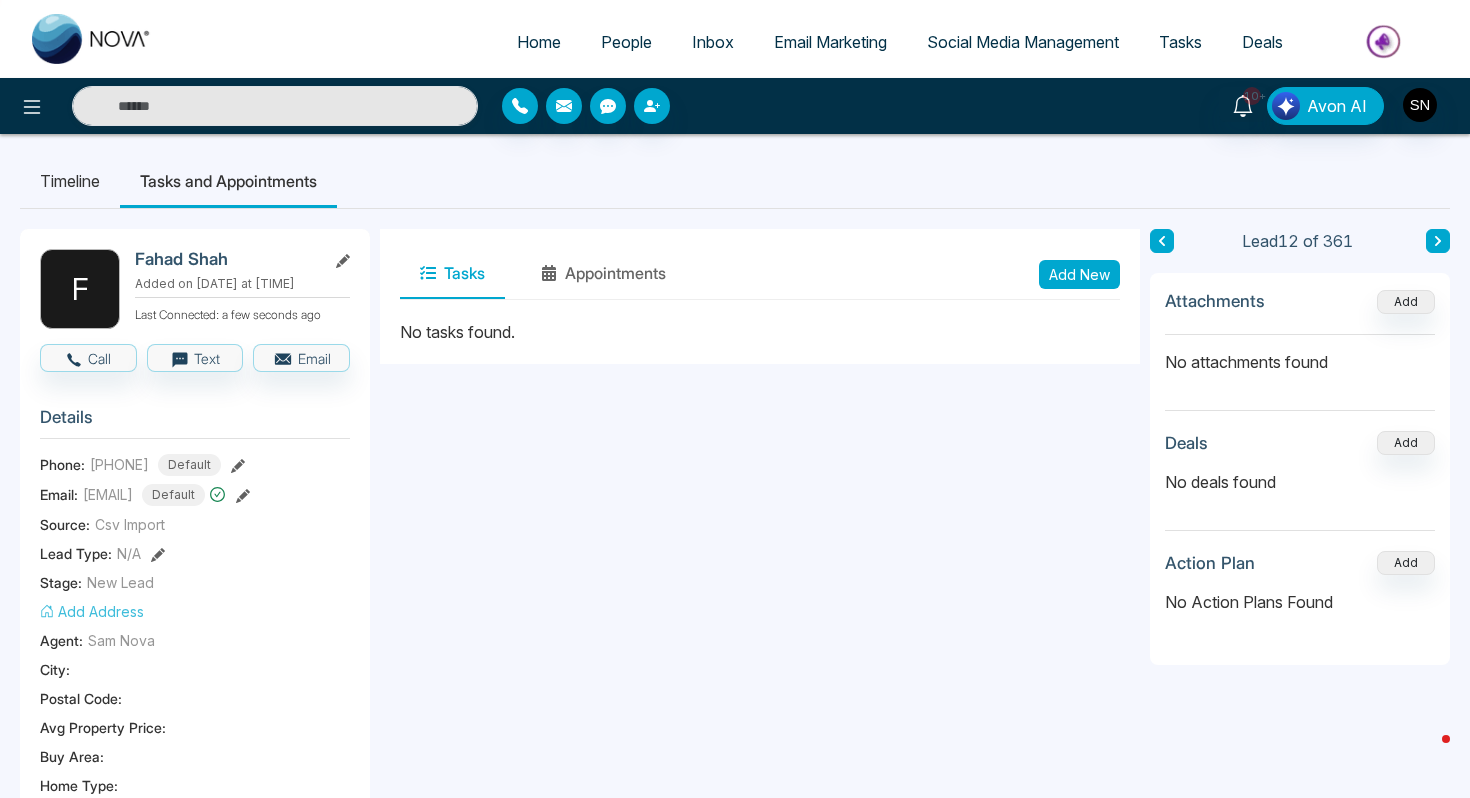 click on "Add New" at bounding box center (1079, 274) 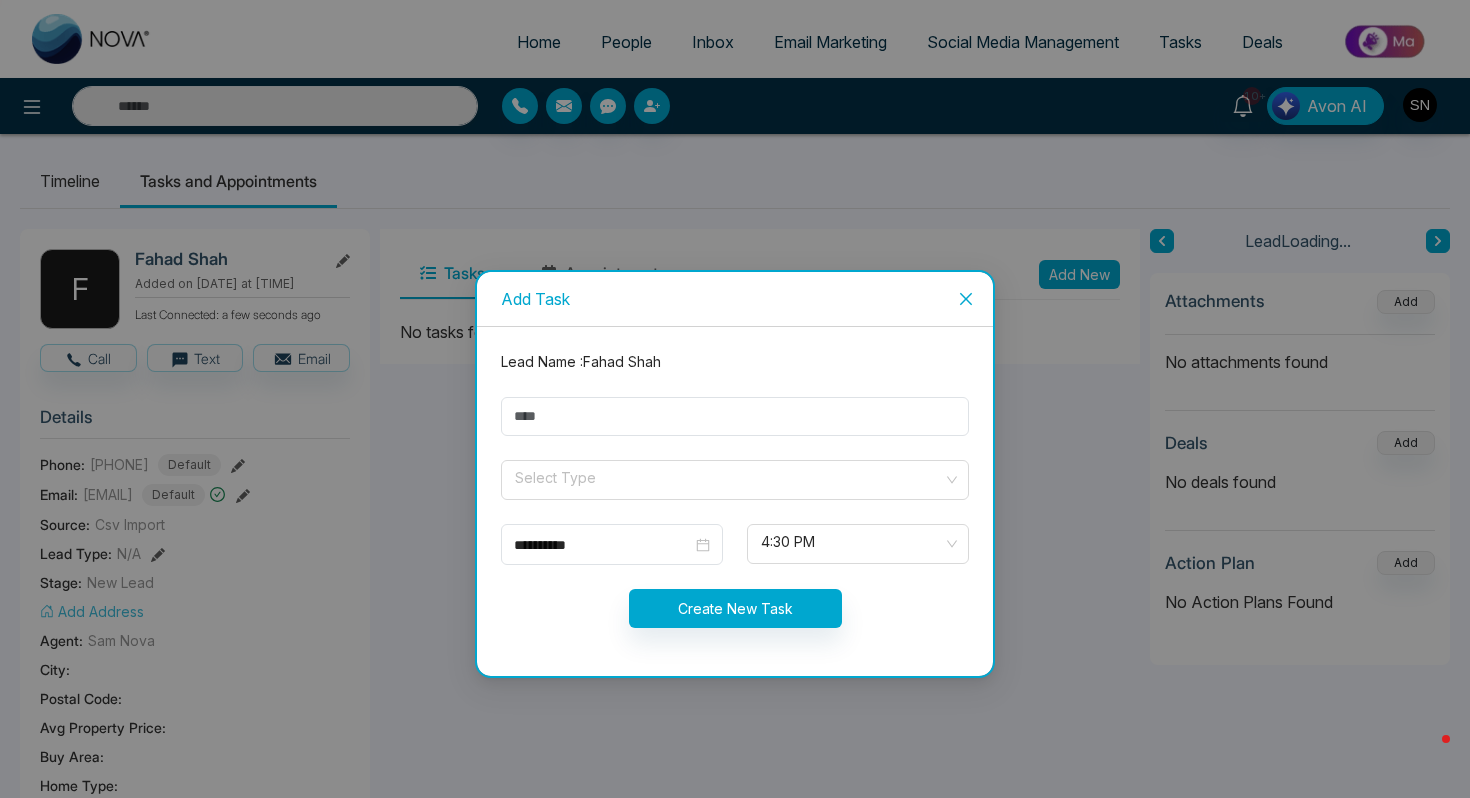 click on "**********" at bounding box center [735, 501] 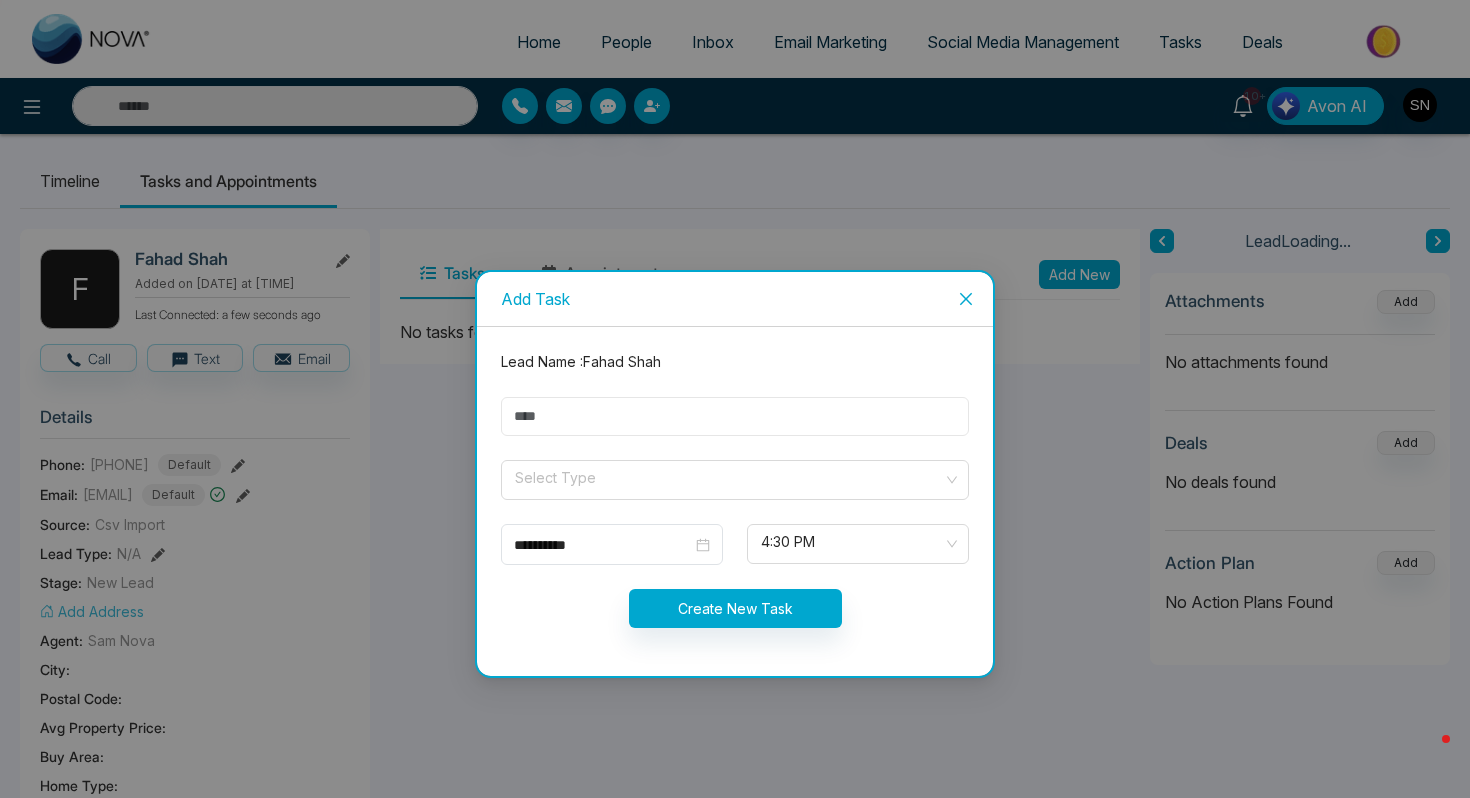 click at bounding box center (735, 416) 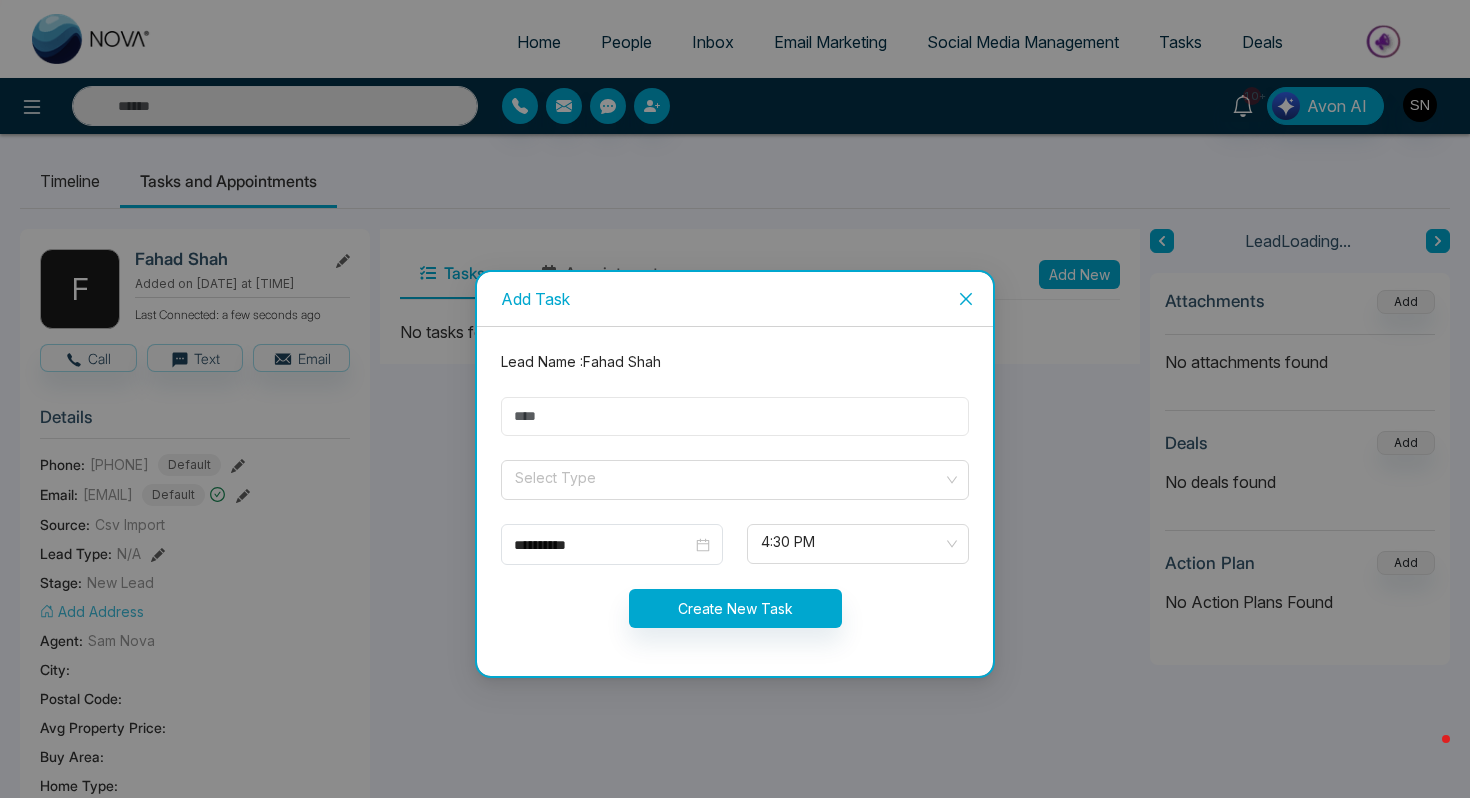 type on "**********" 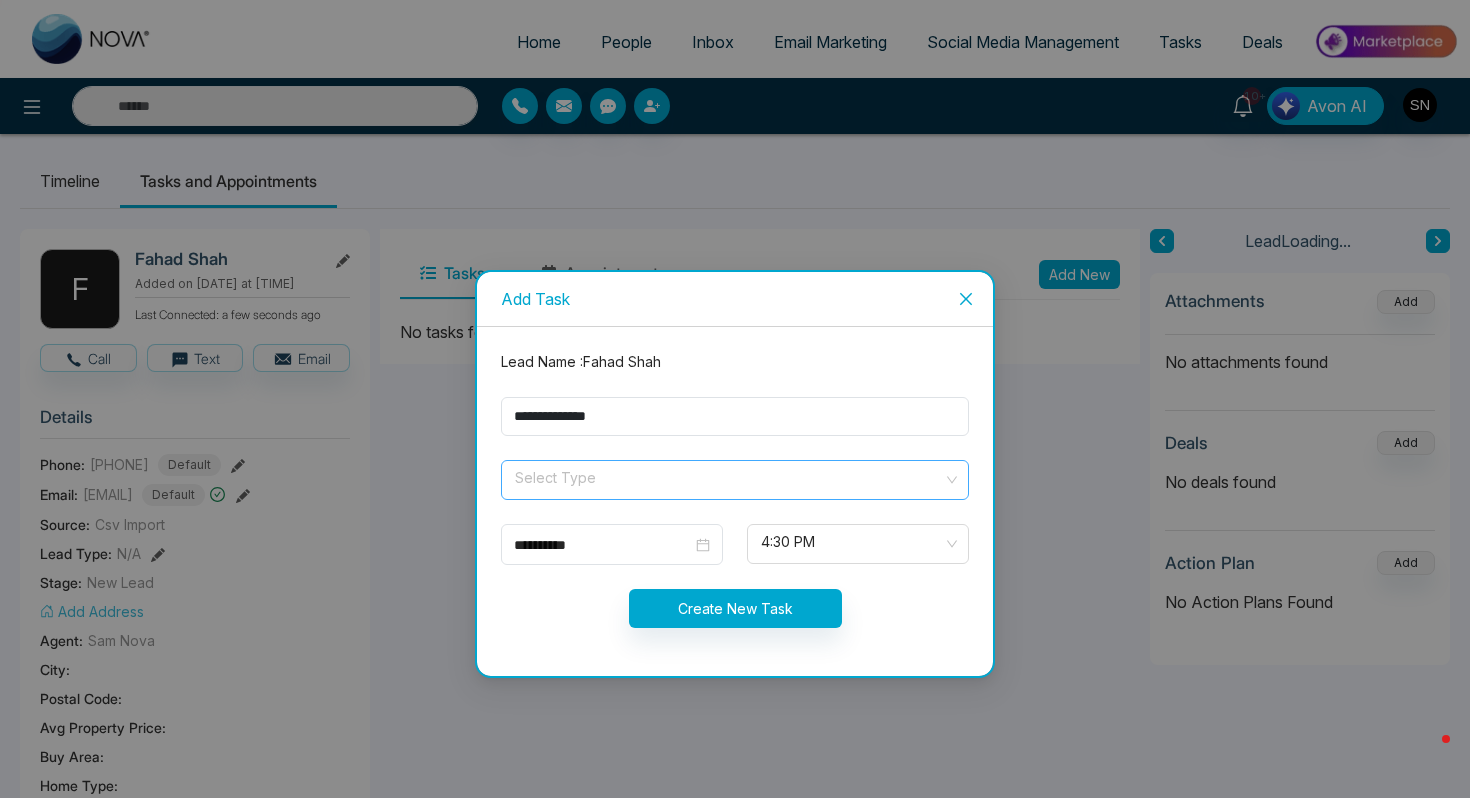 click at bounding box center (728, 476) 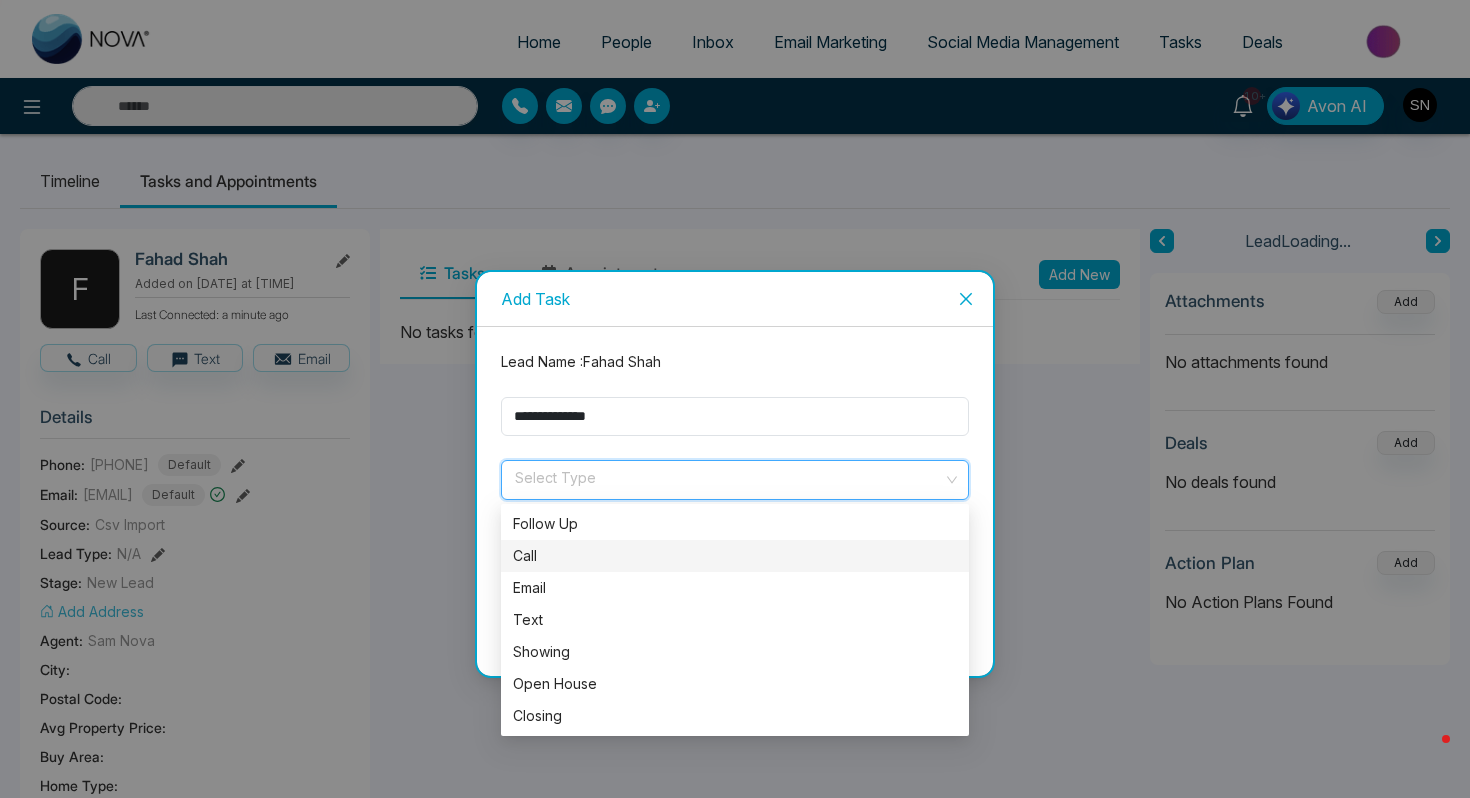 click on "Call" at bounding box center [735, 556] 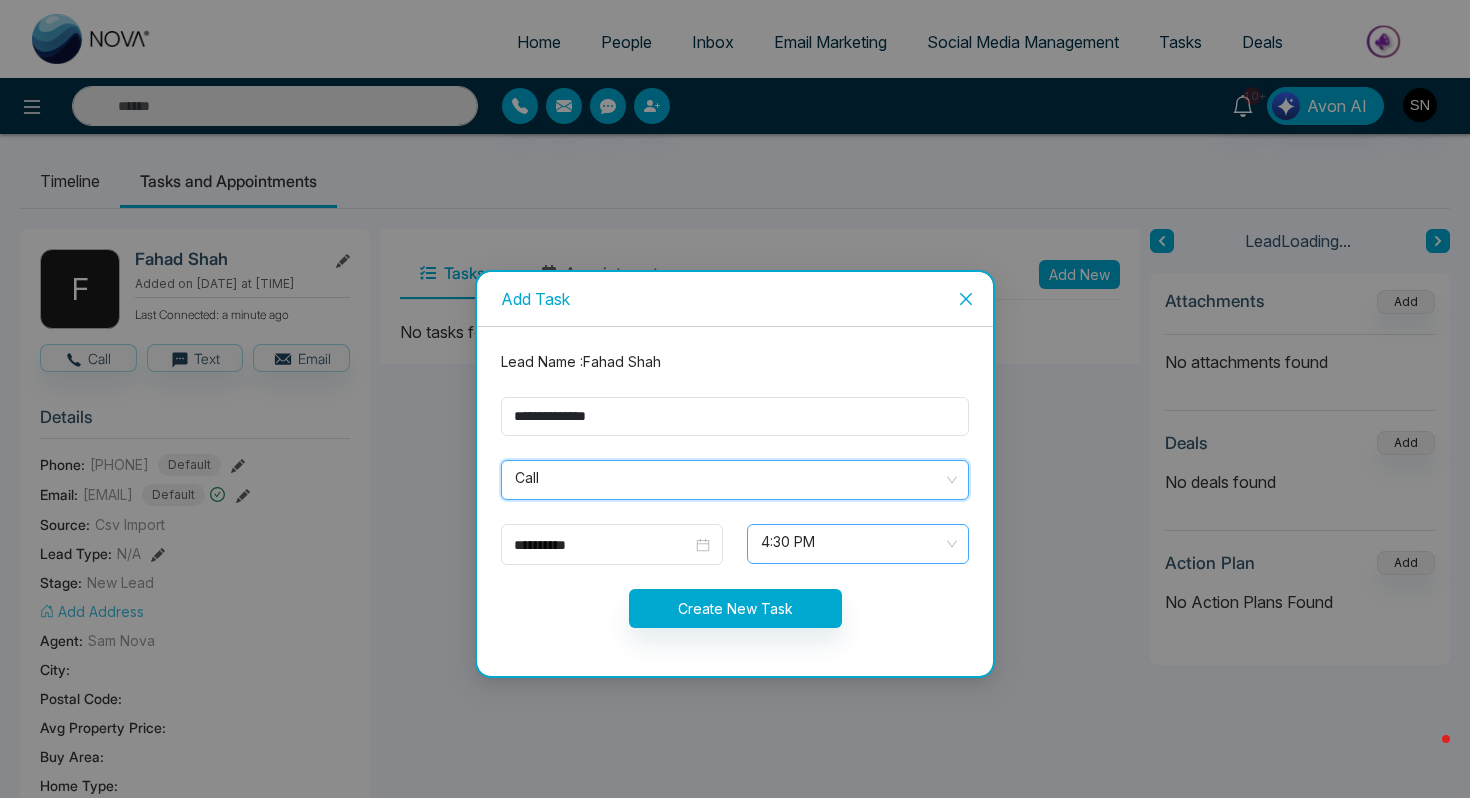 click on "4:30 PM" at bounding box center (858, 544) 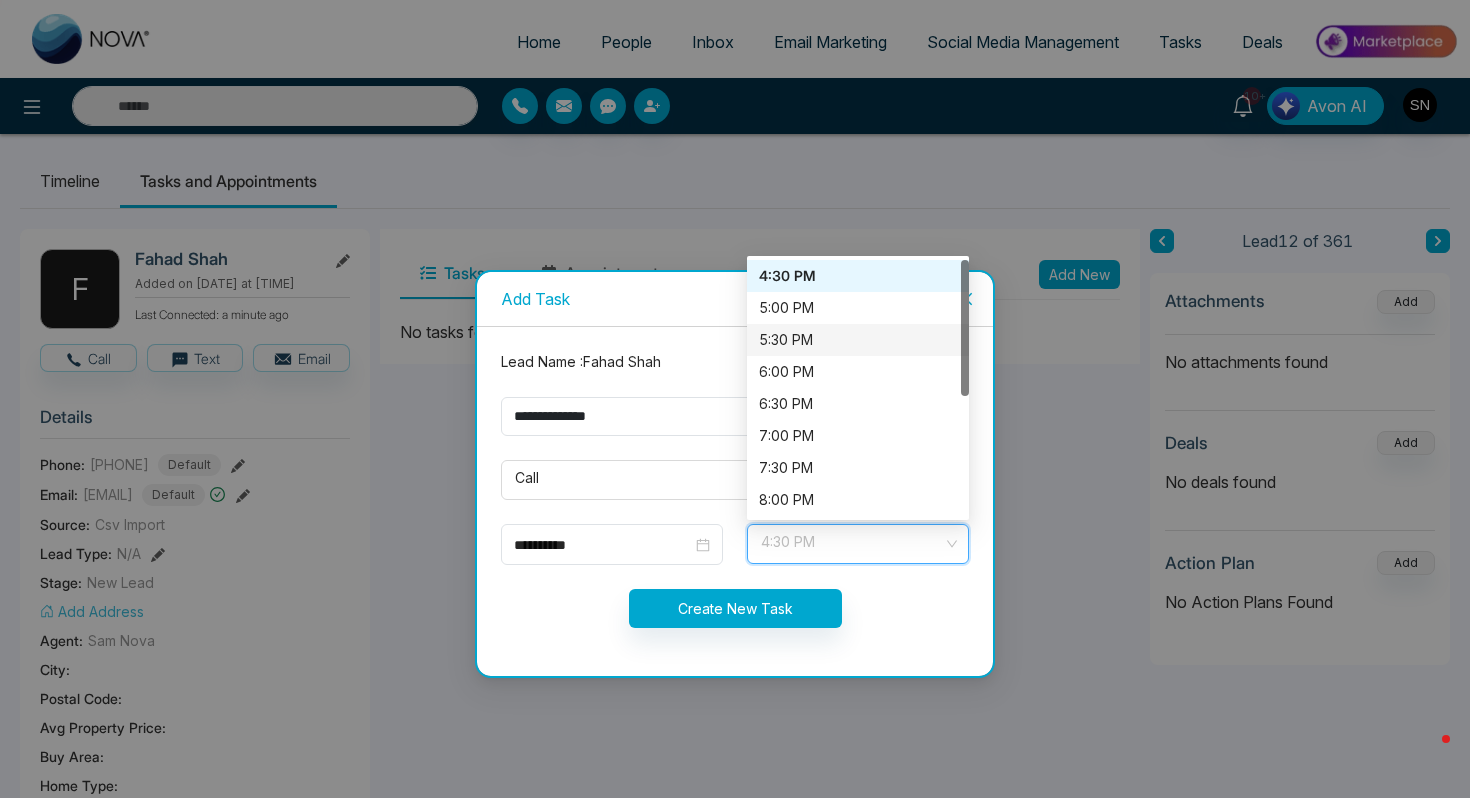 scroll, scrollTop: 2, scrollLeft: 0, axis: vertical 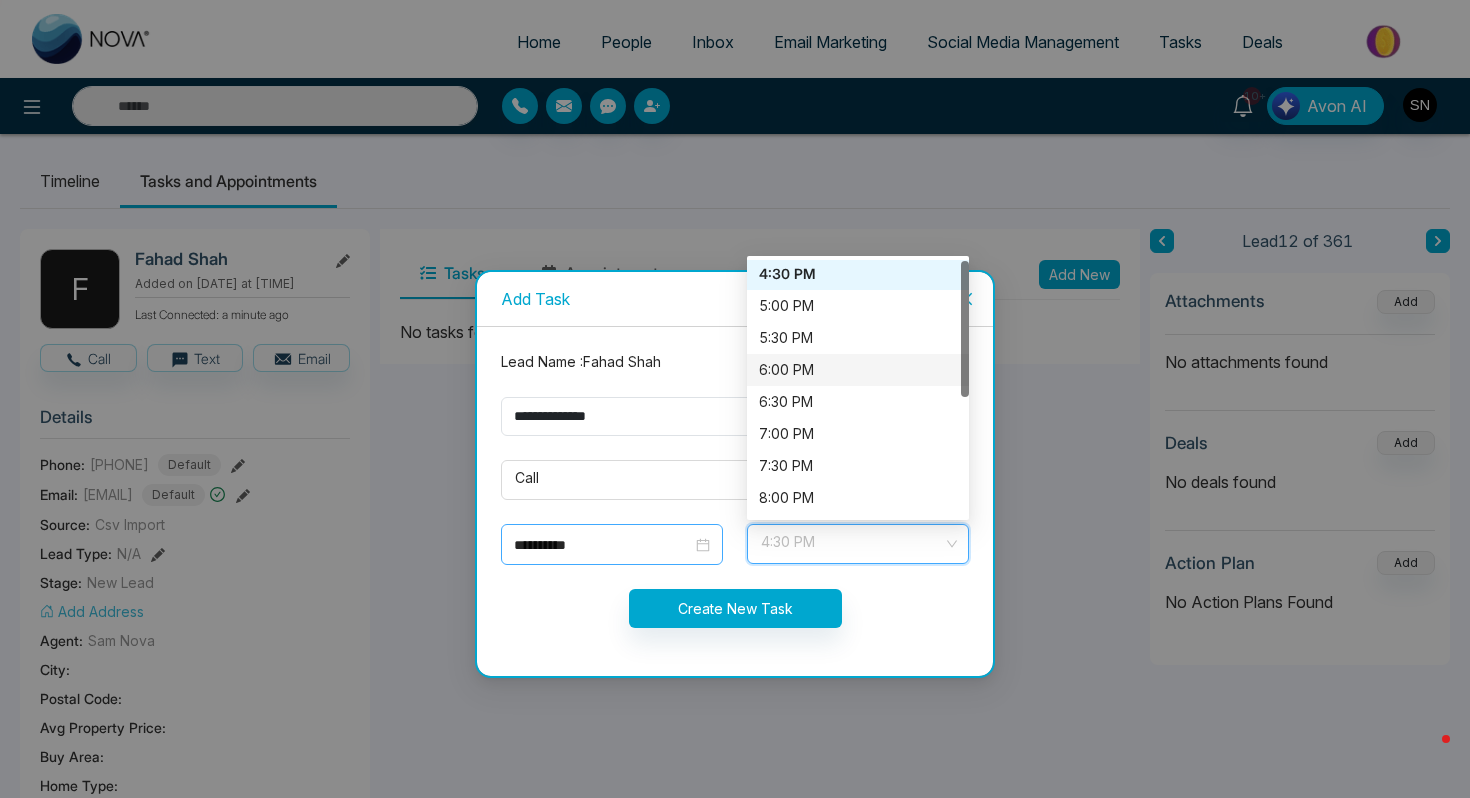 click on "**********" at bounding box center (612, 545) 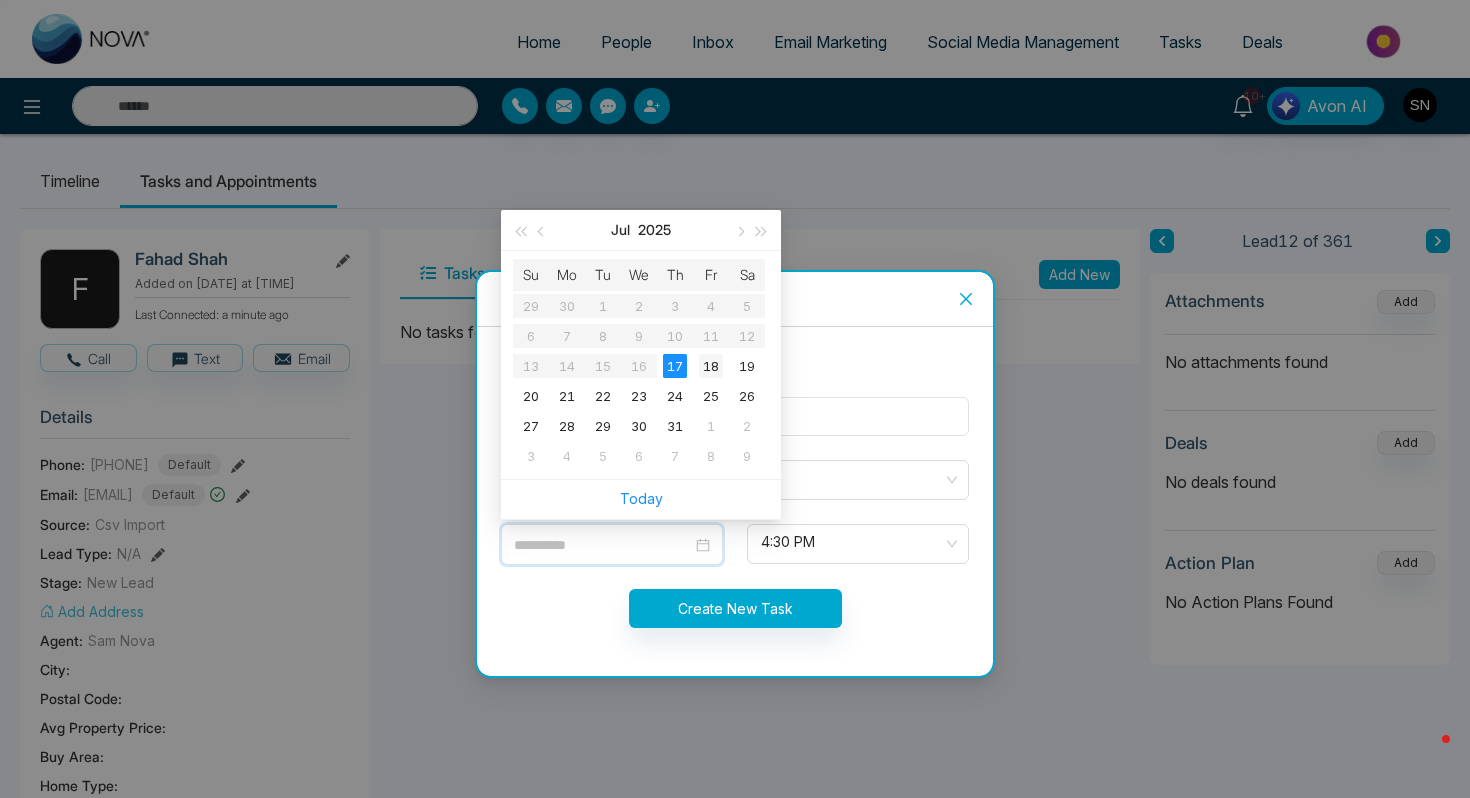 type on "**********" 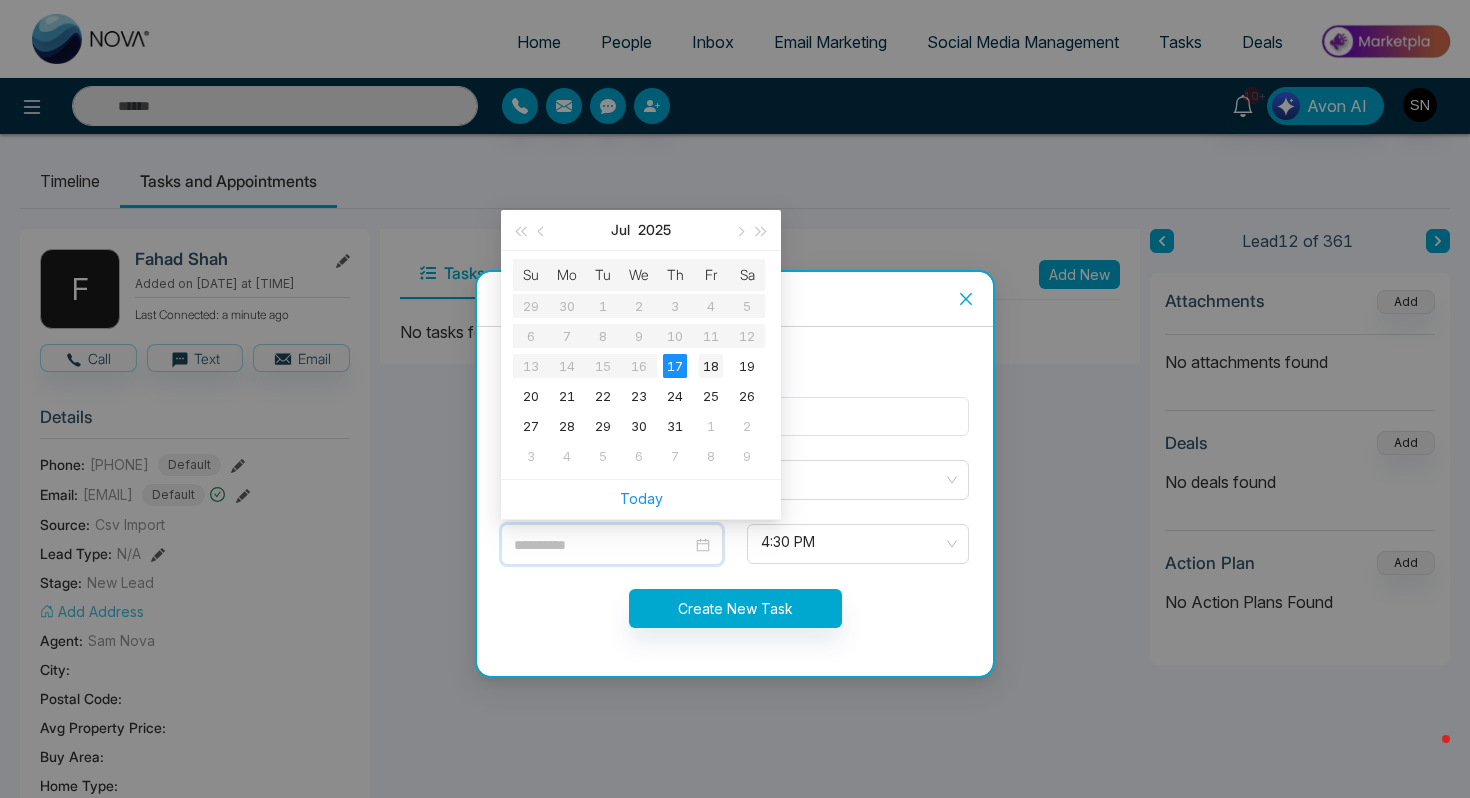 click on "18" at bounding box center [711, 366] 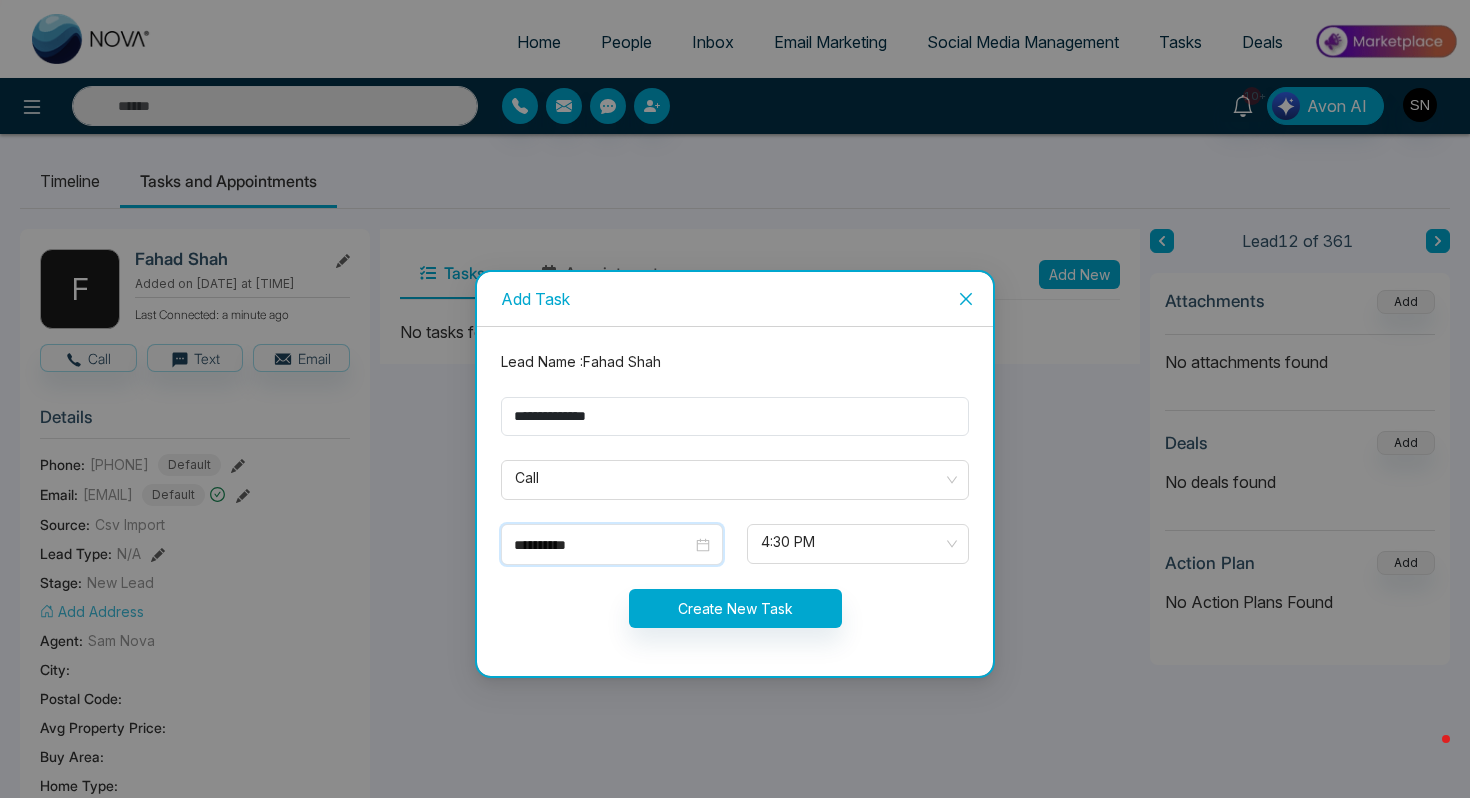 click on "**********" at bounding box center (735, 501) 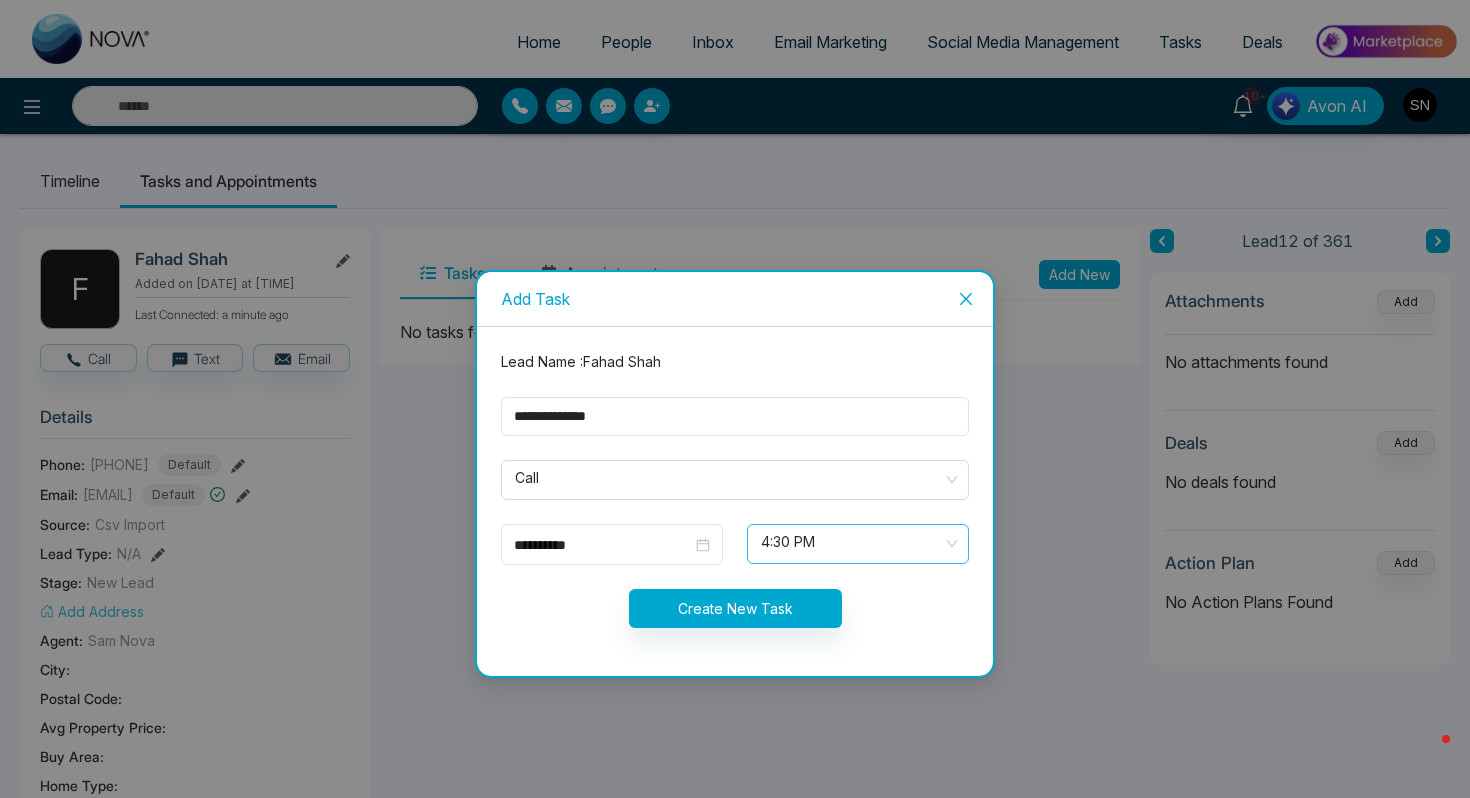 click on "4:30 PM" at bounding box center [858, 544] 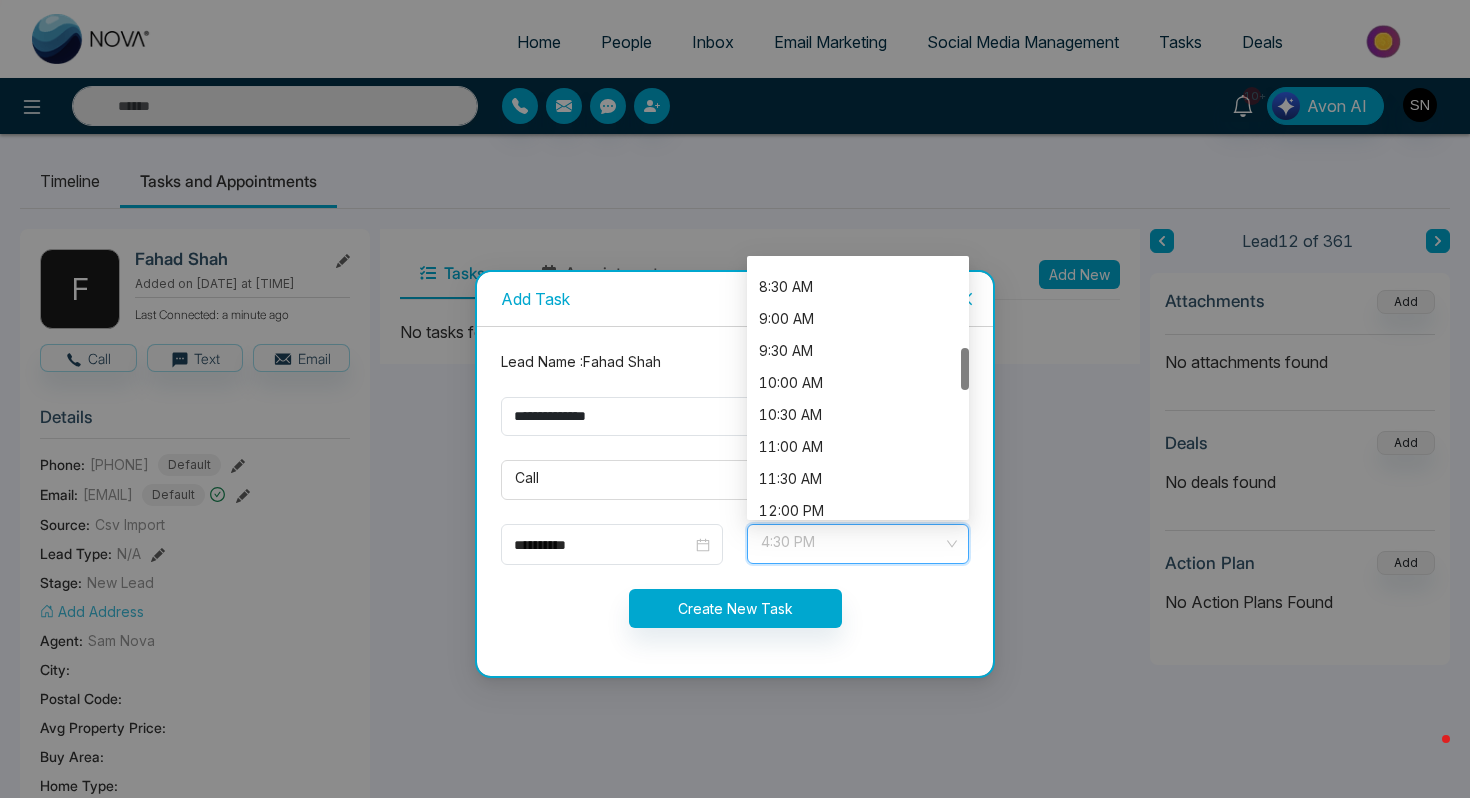 scroll, scrollTop: 518, scrollLeft: 0, axis: vertical 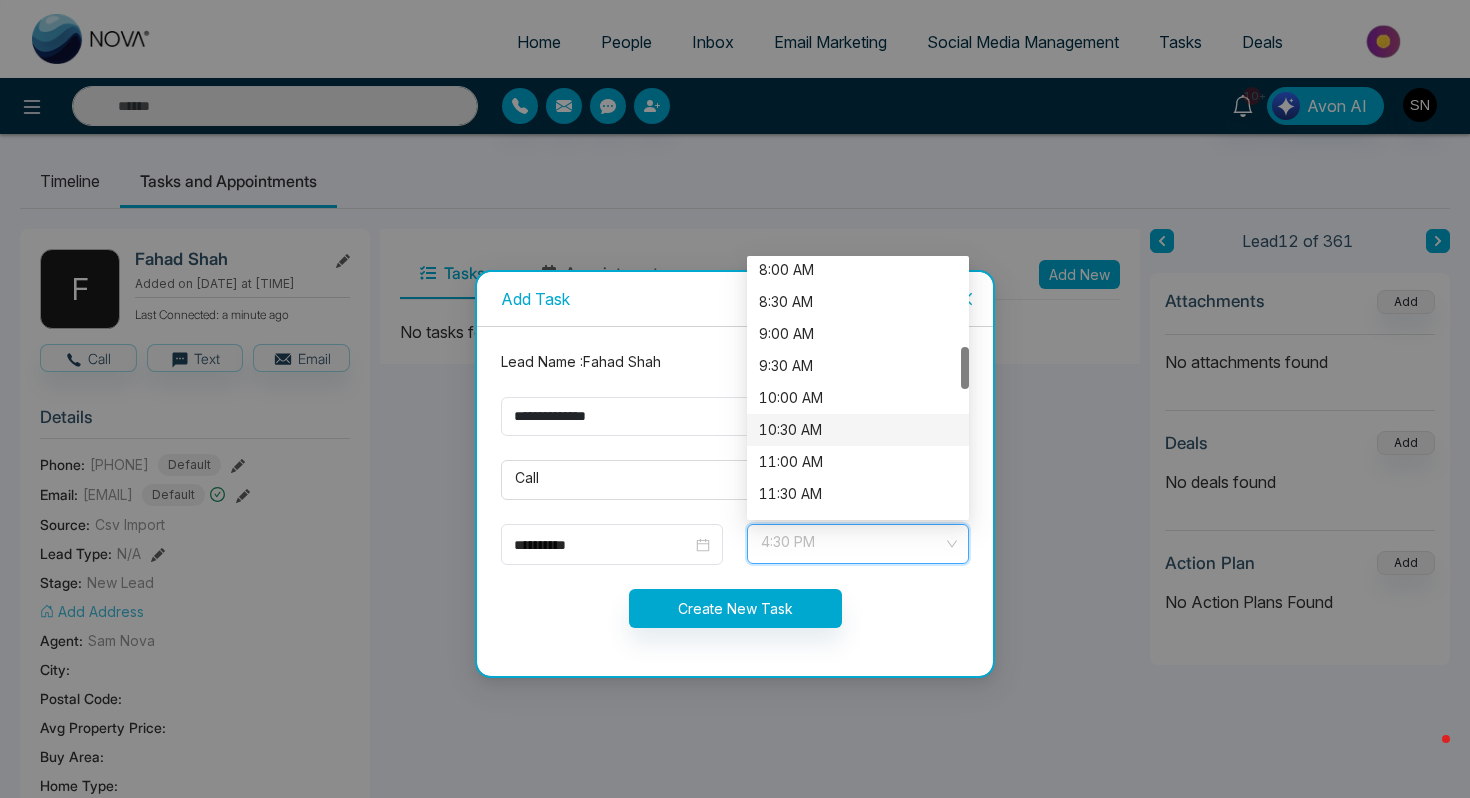 click on "10:30 AM" at bounding box center [858, 430] 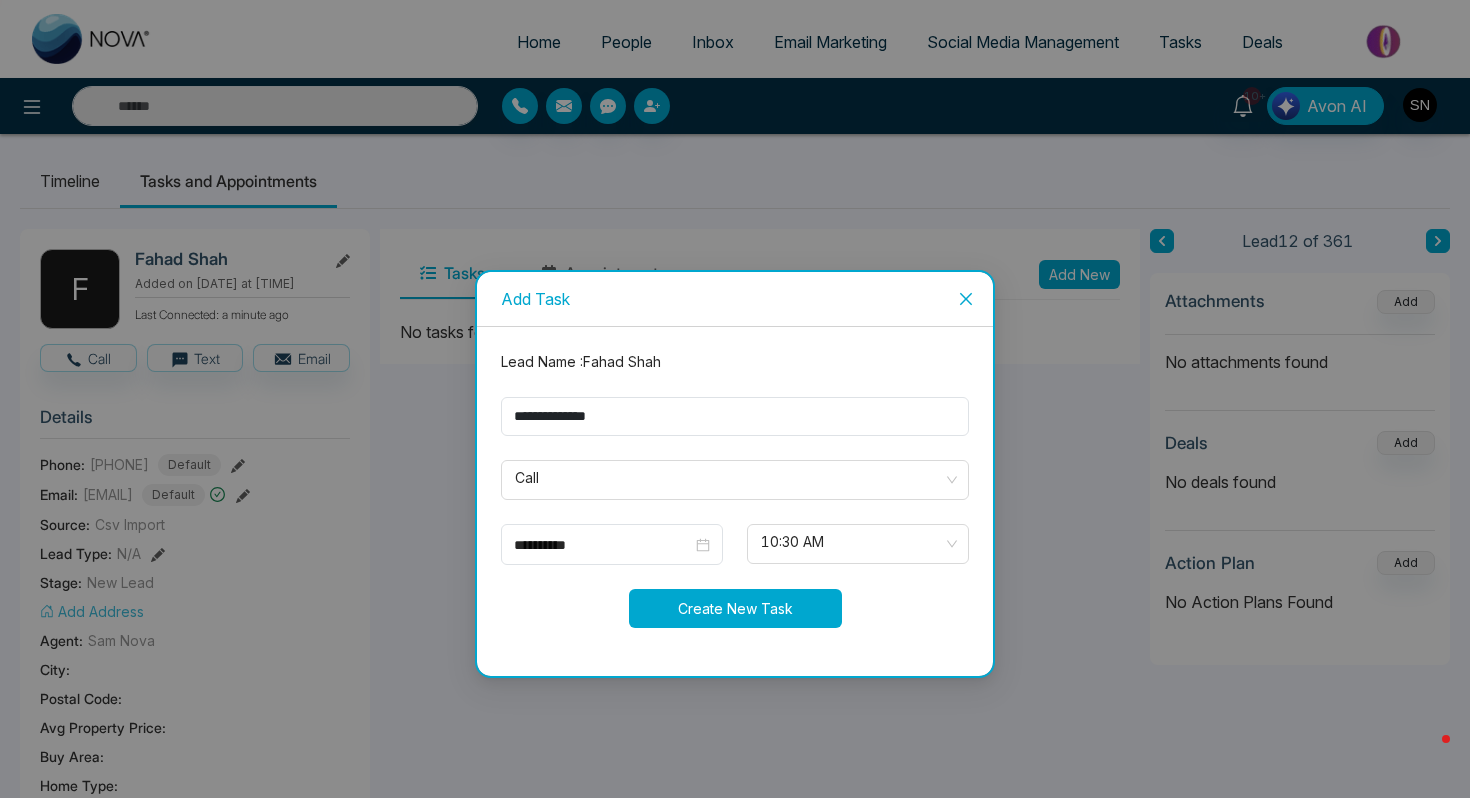 click on "Create New Task" at bounding box center [735, 608] 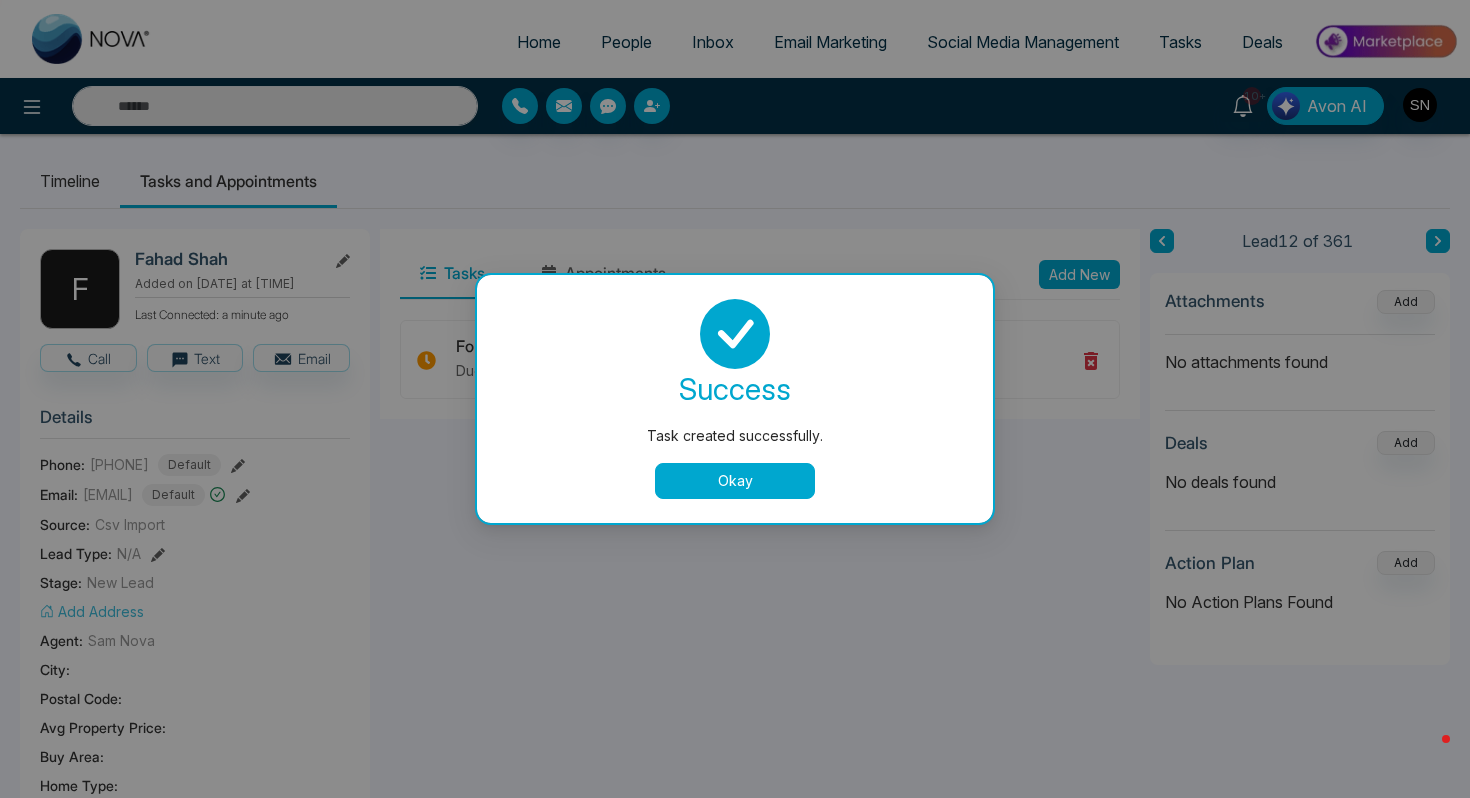 click on "success Task created successfully.   Okay" at bounding box center [735, 399] 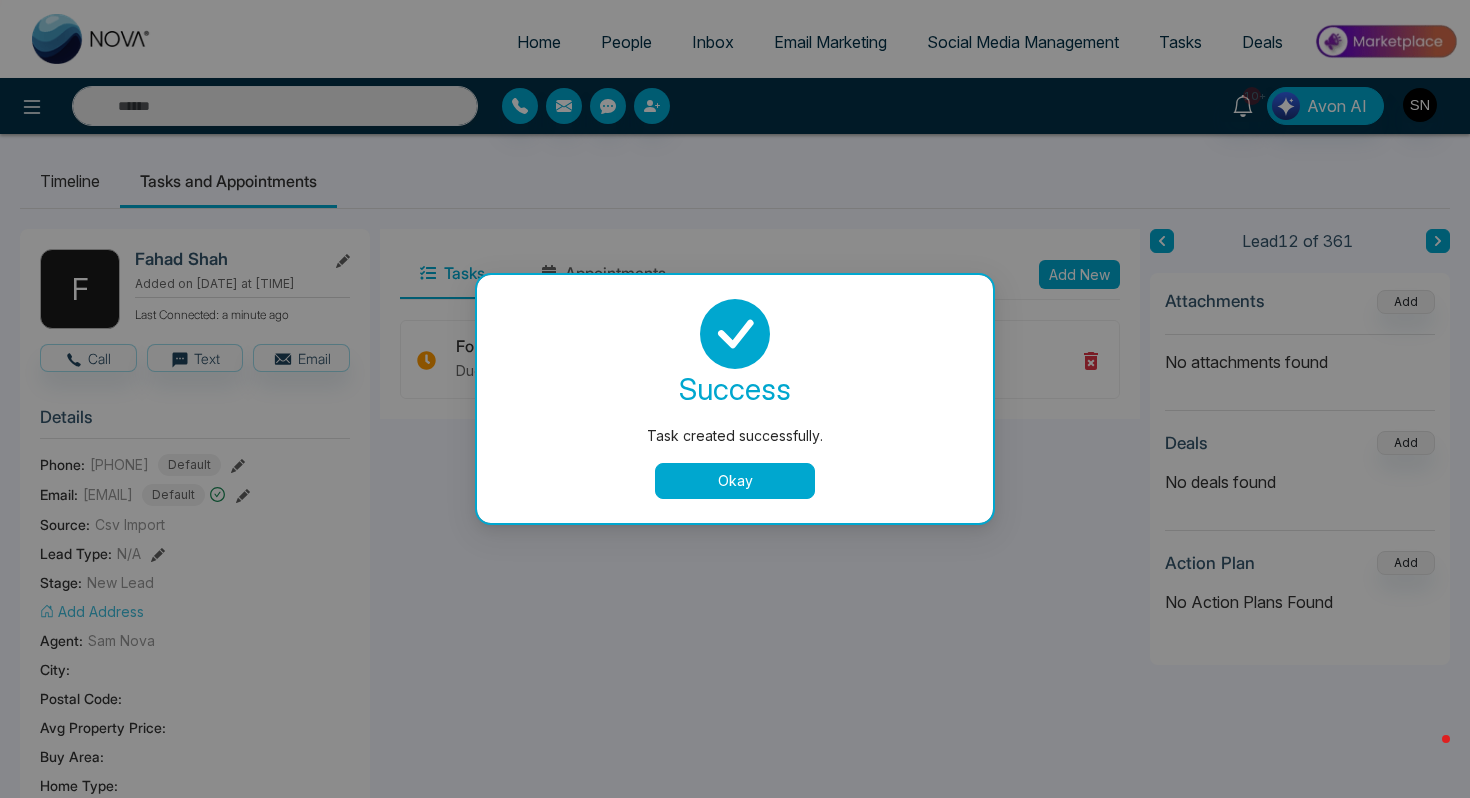 click on "Okay" at bounding box center (735, 481) 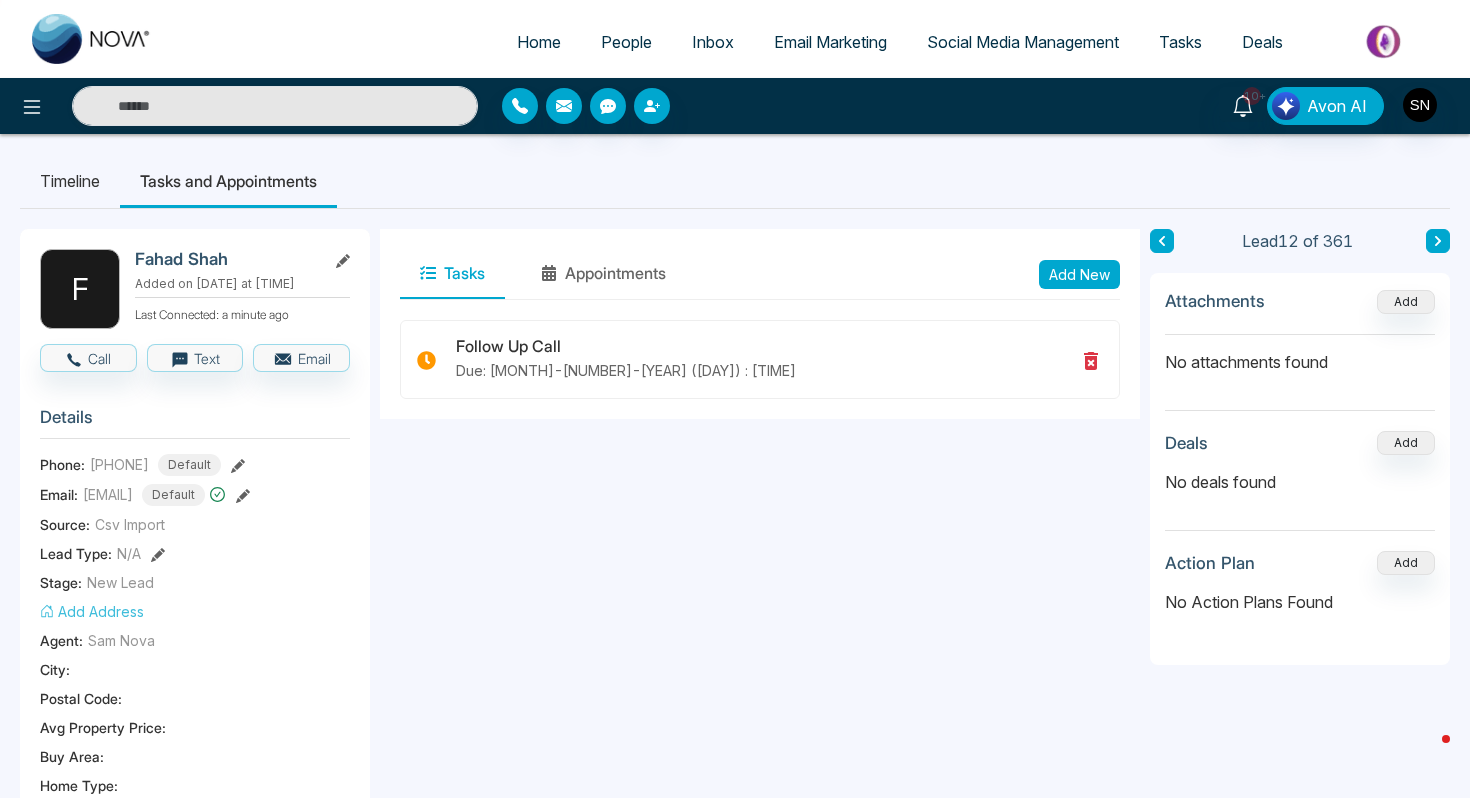 click at bounding box center [1438, 241] 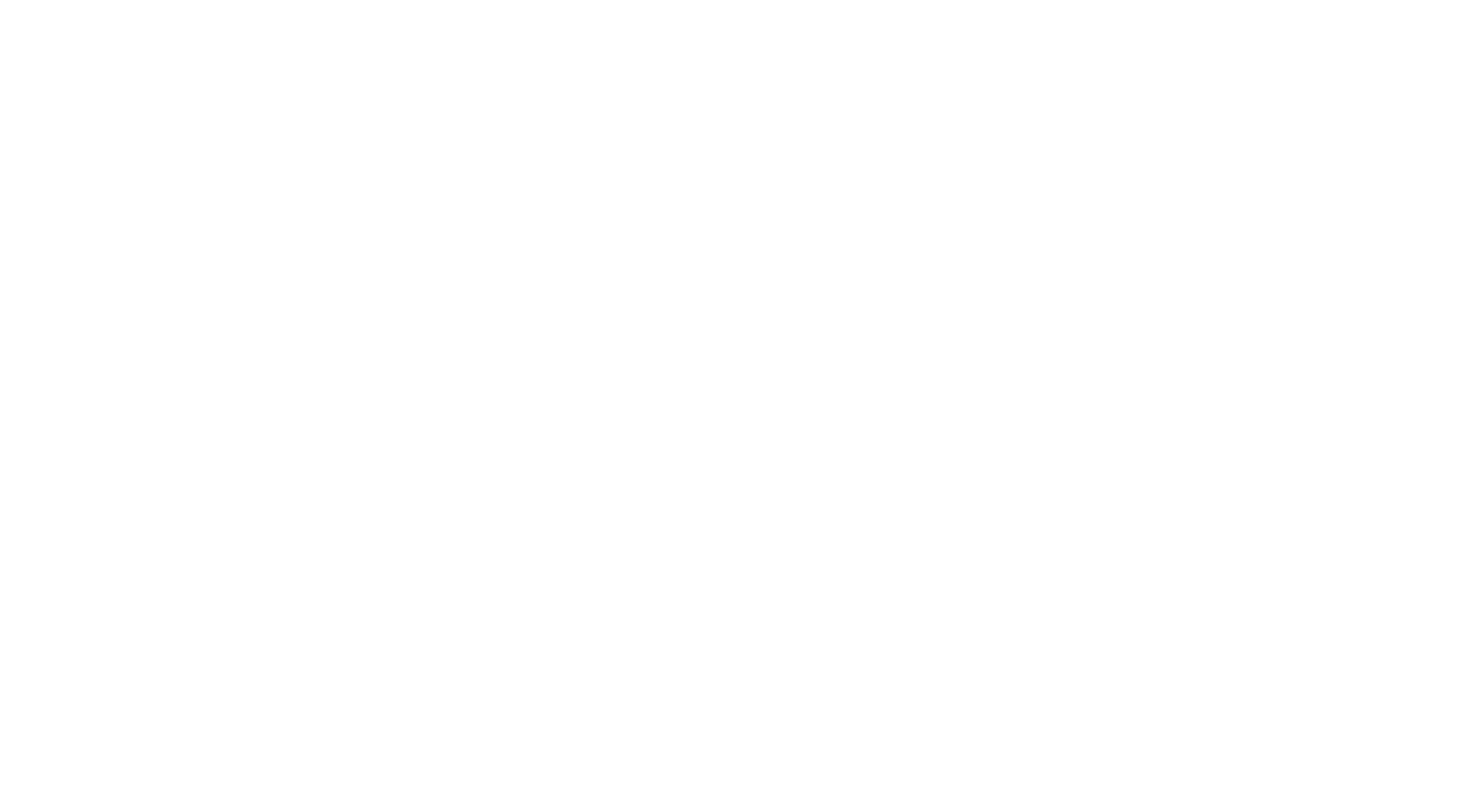 scroll, scrollTop: 0, scrollLeft: 0, axis: both 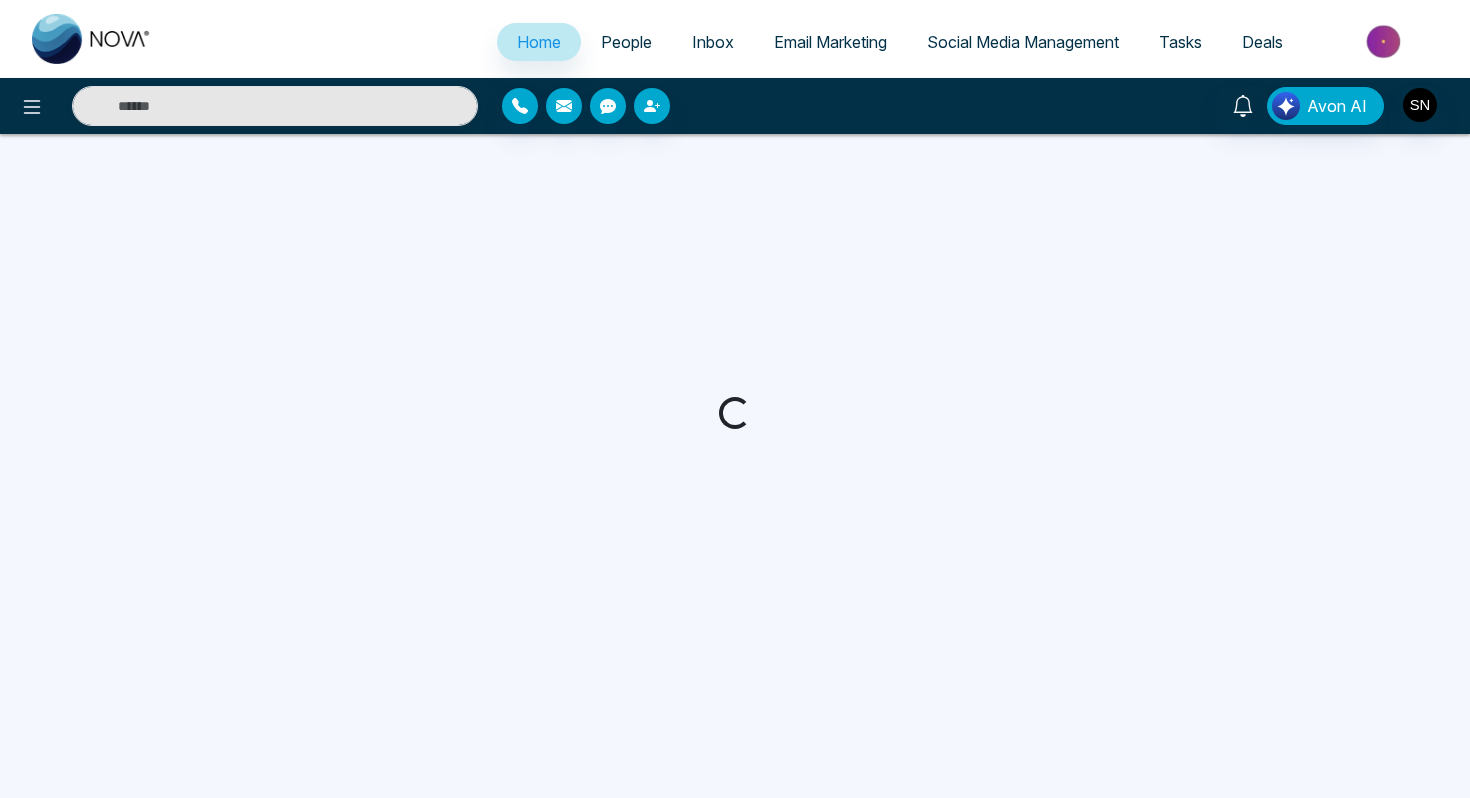select on "*" 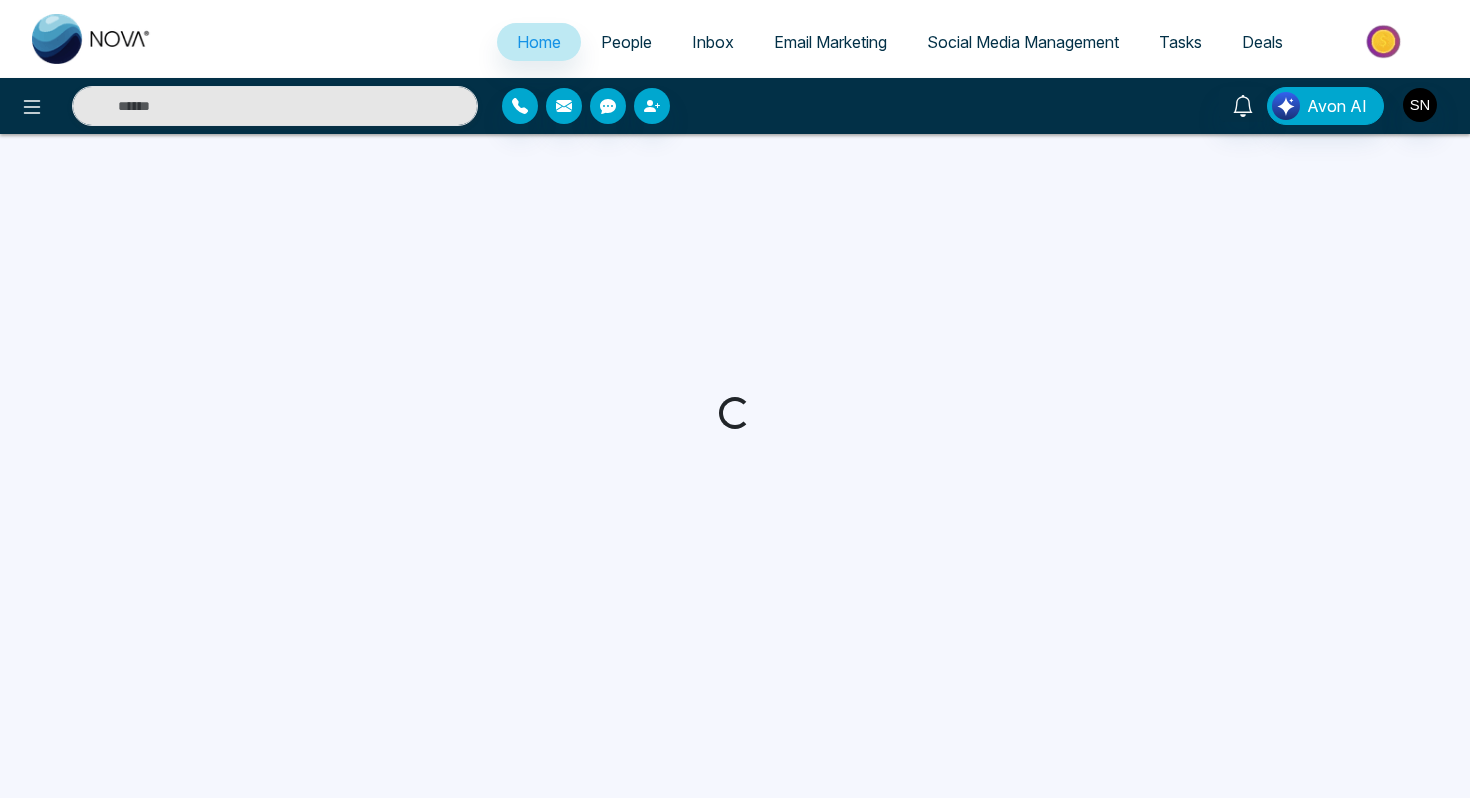 select on "*" 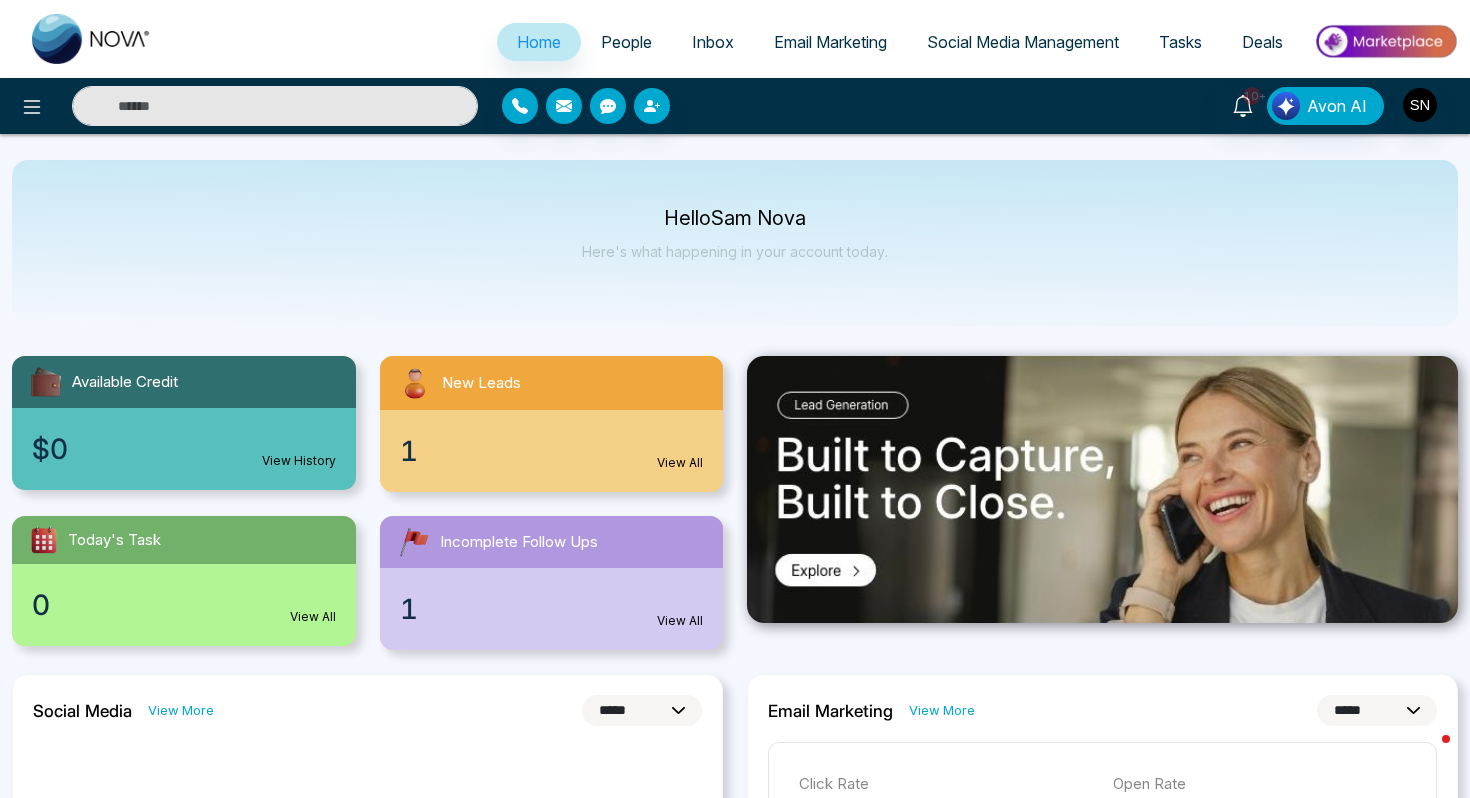 click at bounding box center [275, 106] 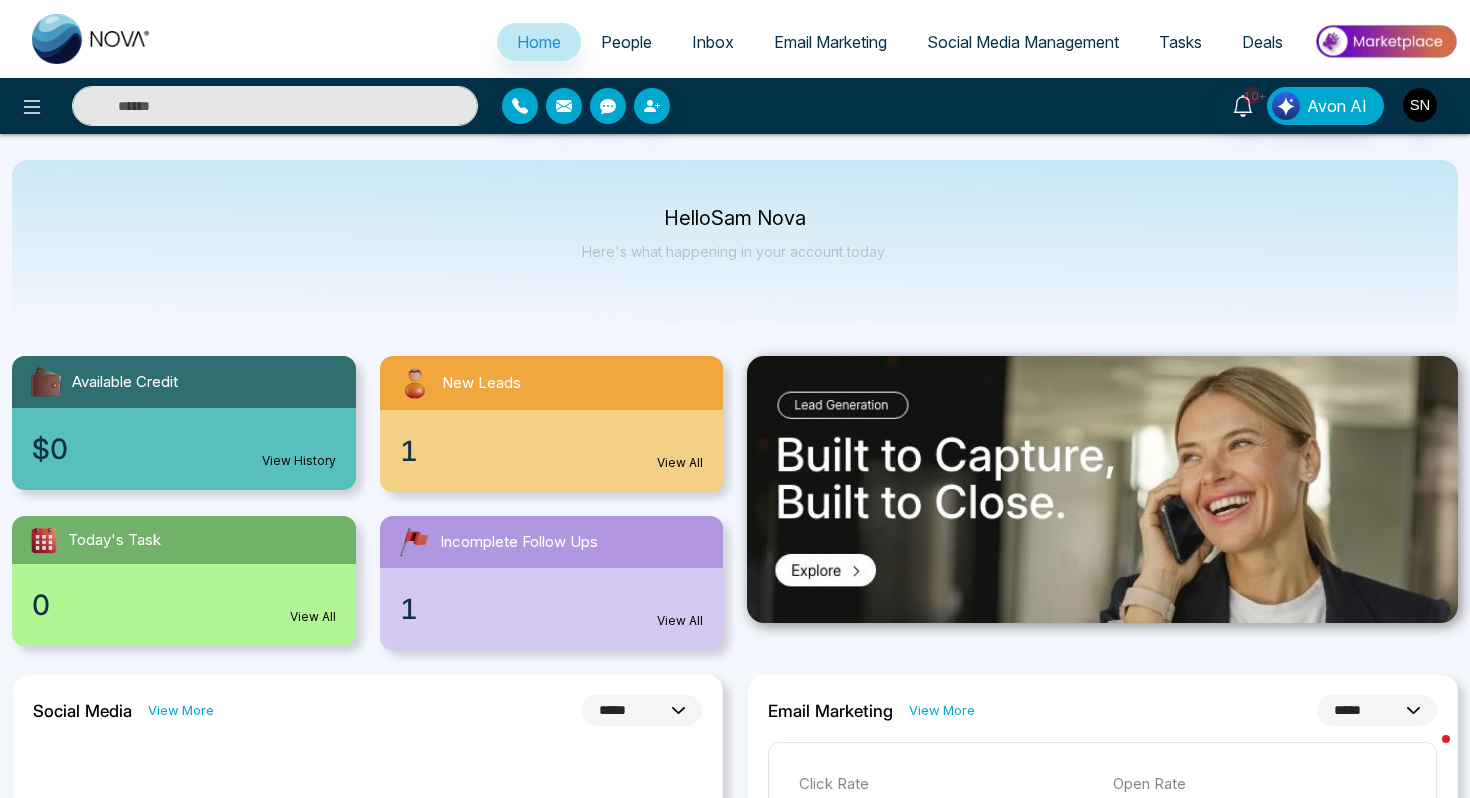 paste on "**********" 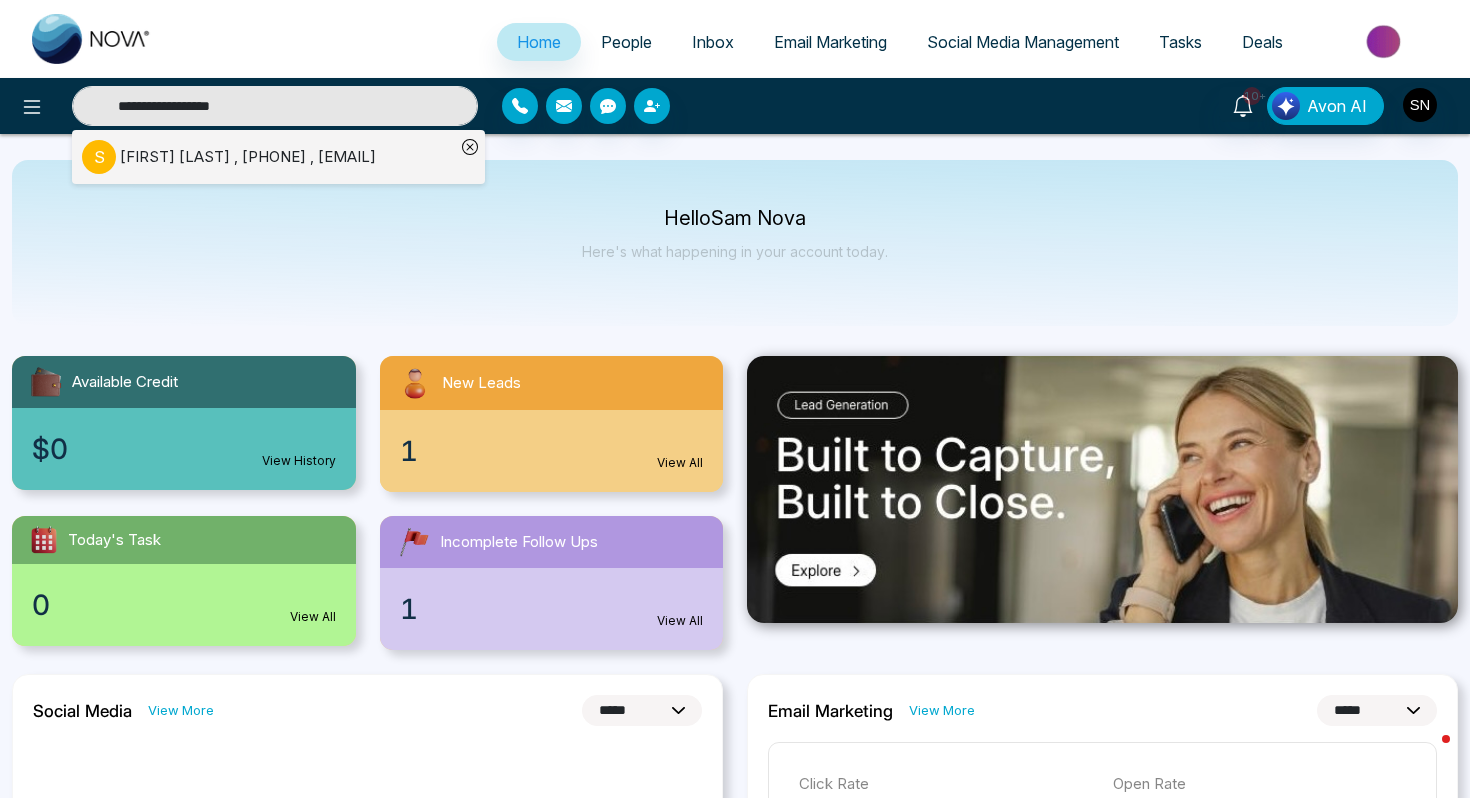 type on "**********" 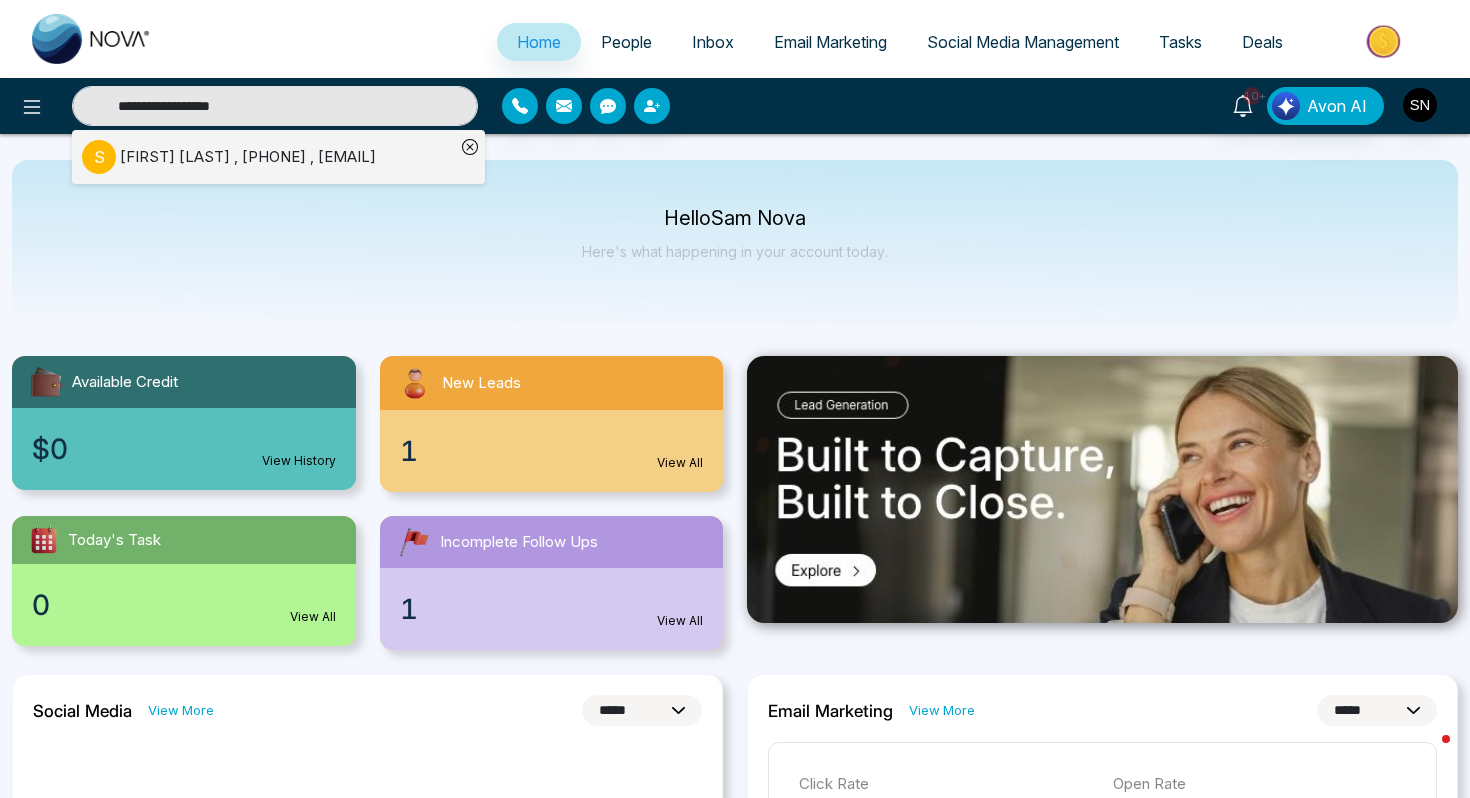 click on "[FIRST] [LAST]     , [PHONE]   , [EMAIL]" at bounding box center [248, 157] 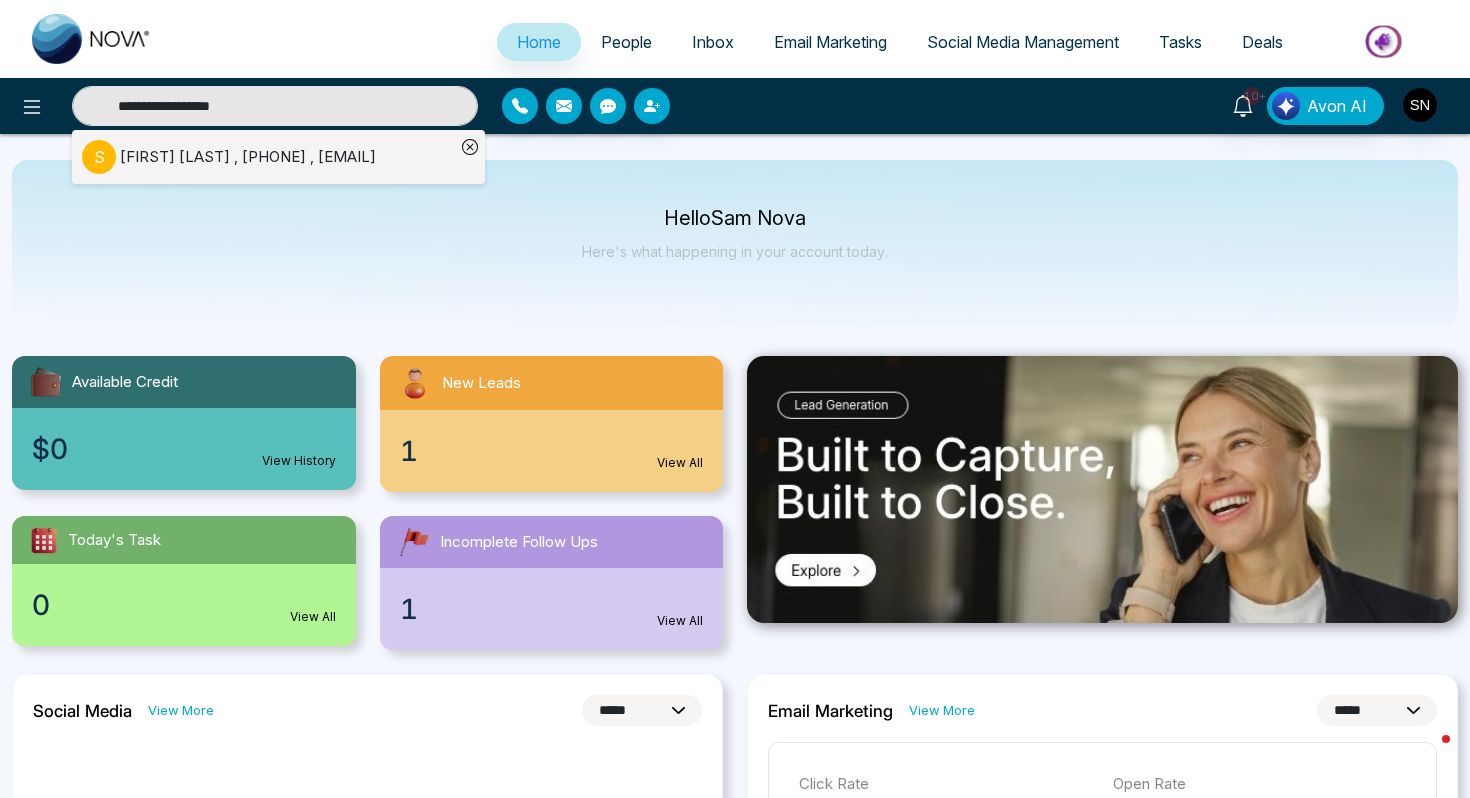 type 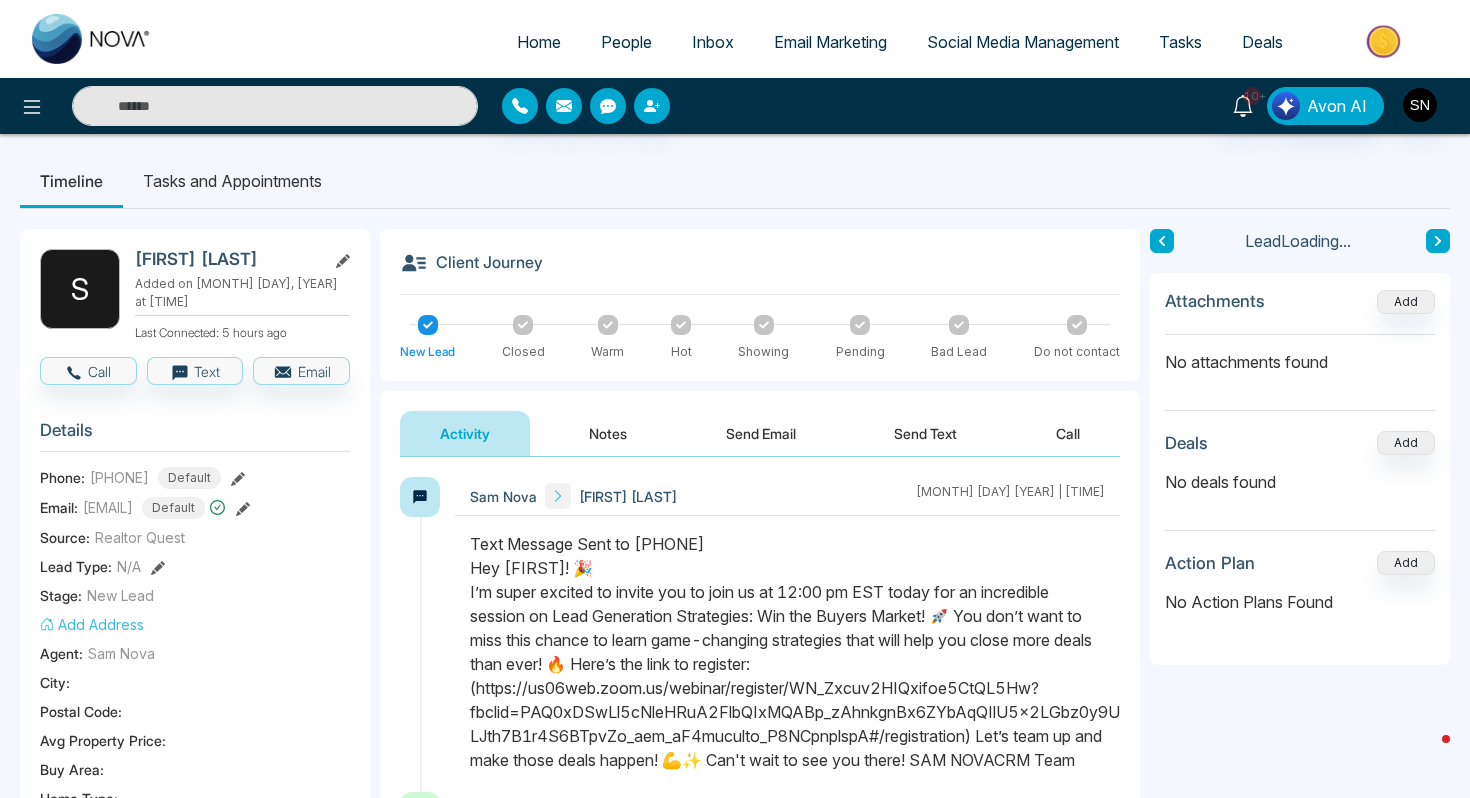 click on "[FIRST] [LAST]  Added on   [MONTH] [DAY], [YEAR] at [TIME] Last Connected:   [TIME_AGO]   Call   Text   Email Details Phone: [PHONE] Default Email: [EMAIL] Default Source: Realtor Quest Lead Type: N/A Stage: New Lead Add Address Agent: [FIRST] [LAST] City : Postal Code : Avg Property Price : Buy Area : Home Type : Start Date : Last Contact Date : Province : Timeframe : Urgency : Tags No Answer   × Is this lead a Realtor? Lead Summary [NUMBER] Calls [NUMBER] Texts [NUMBER] Emails Social Profile   Not found Not found Not found Custom Lead Data Delete lead" at bounding box center [195, 930] 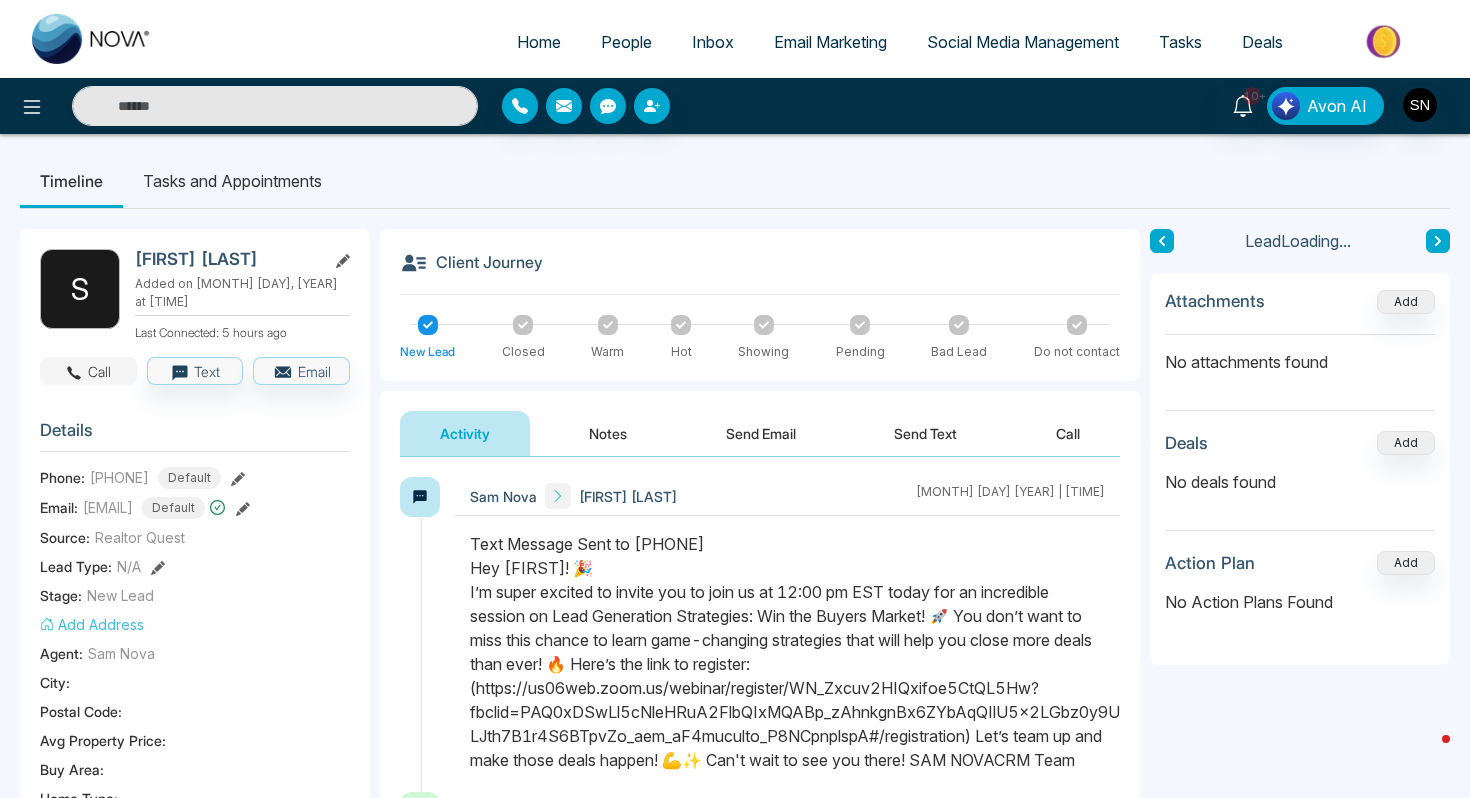 click on "Call" at bounding box center (88, 371) 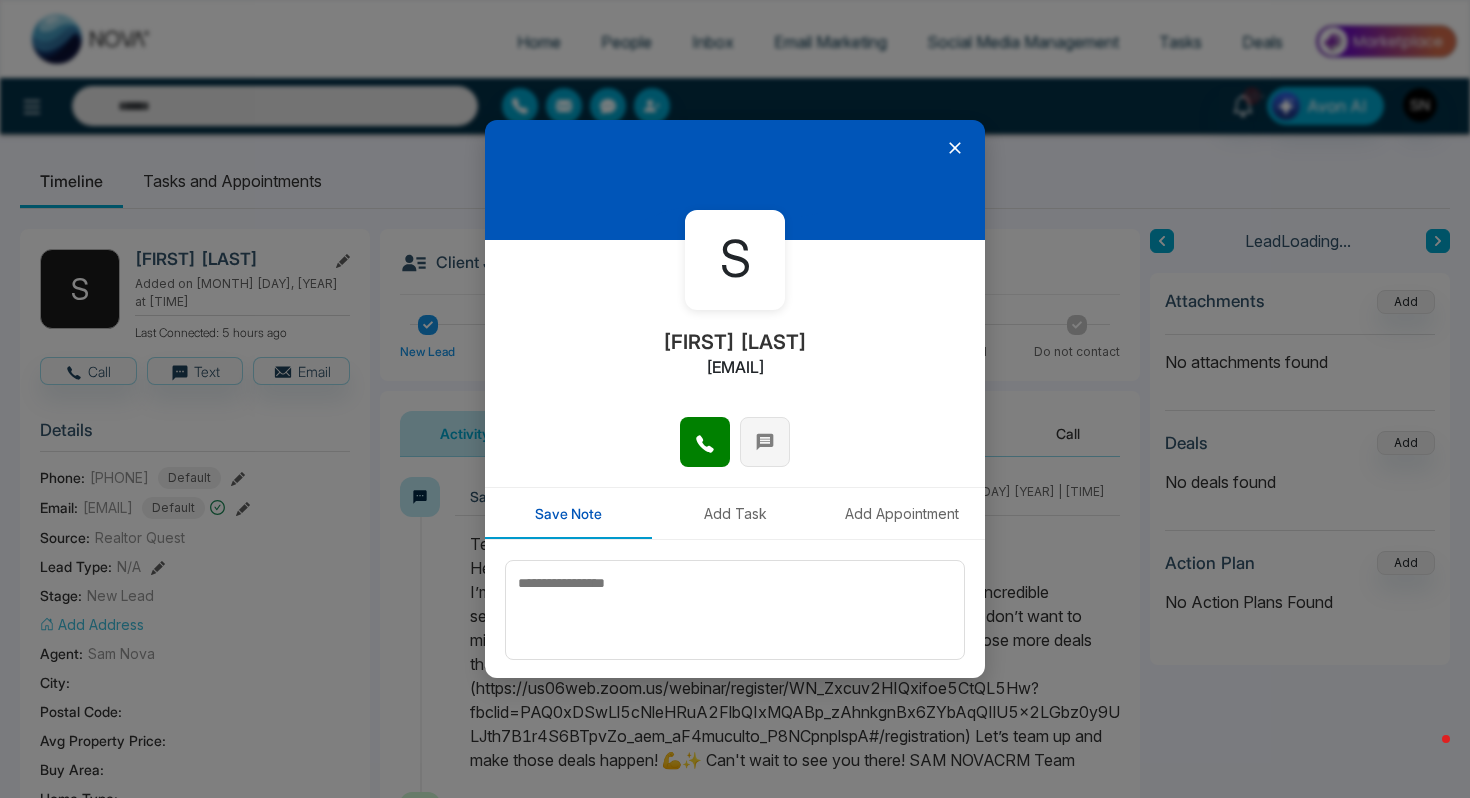 click at bounding box center [765, 442] 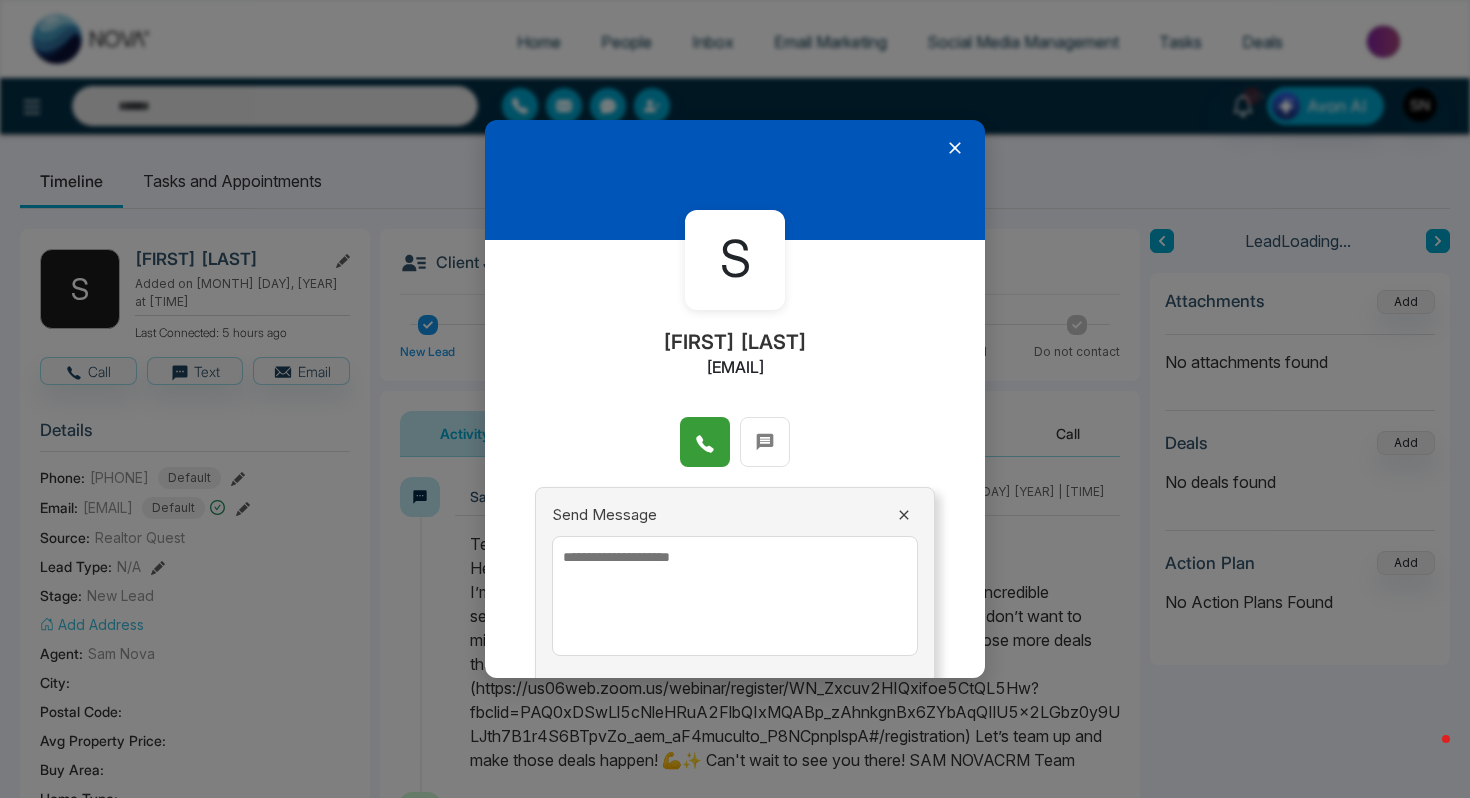 click 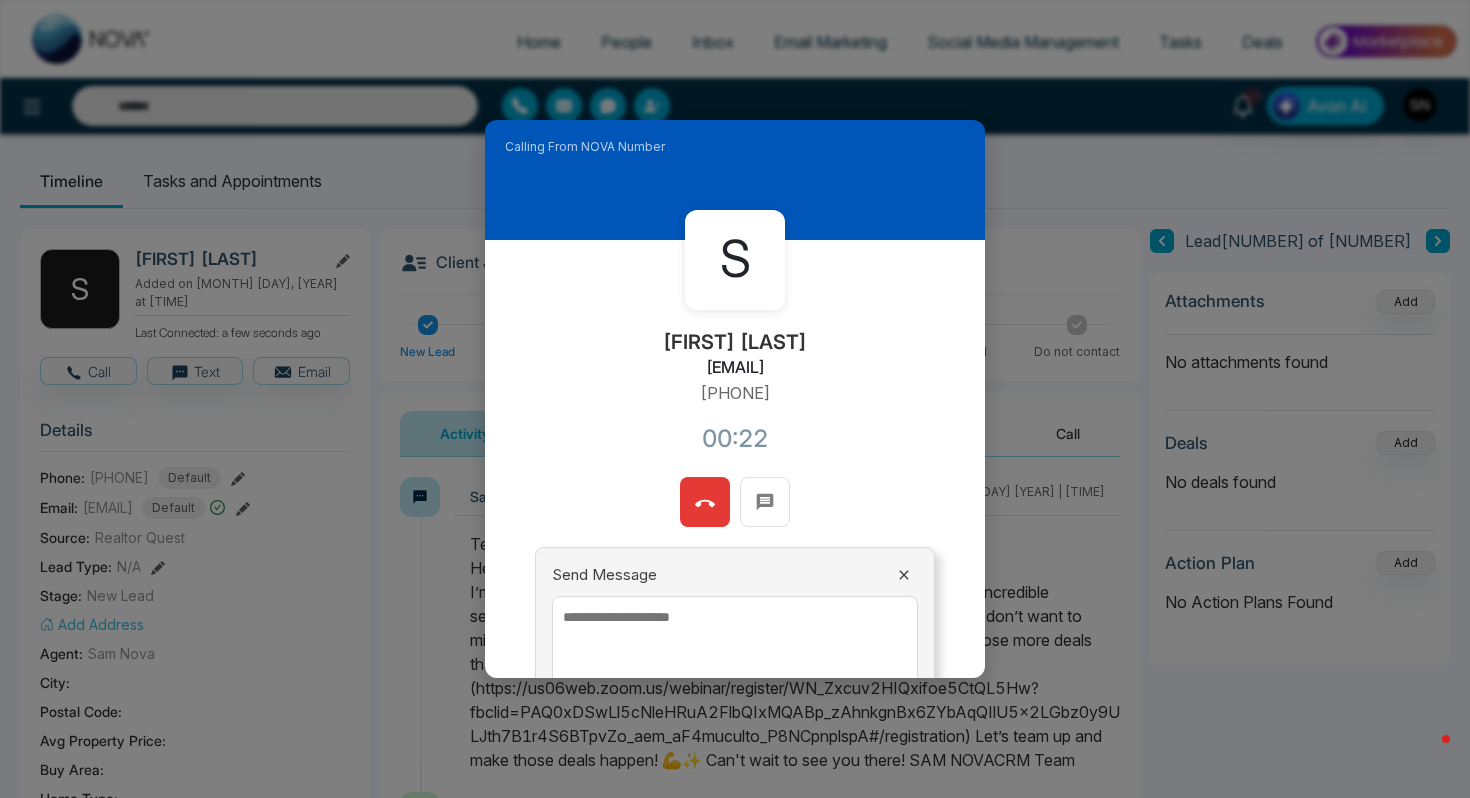 click at bounding box center (705, 502) 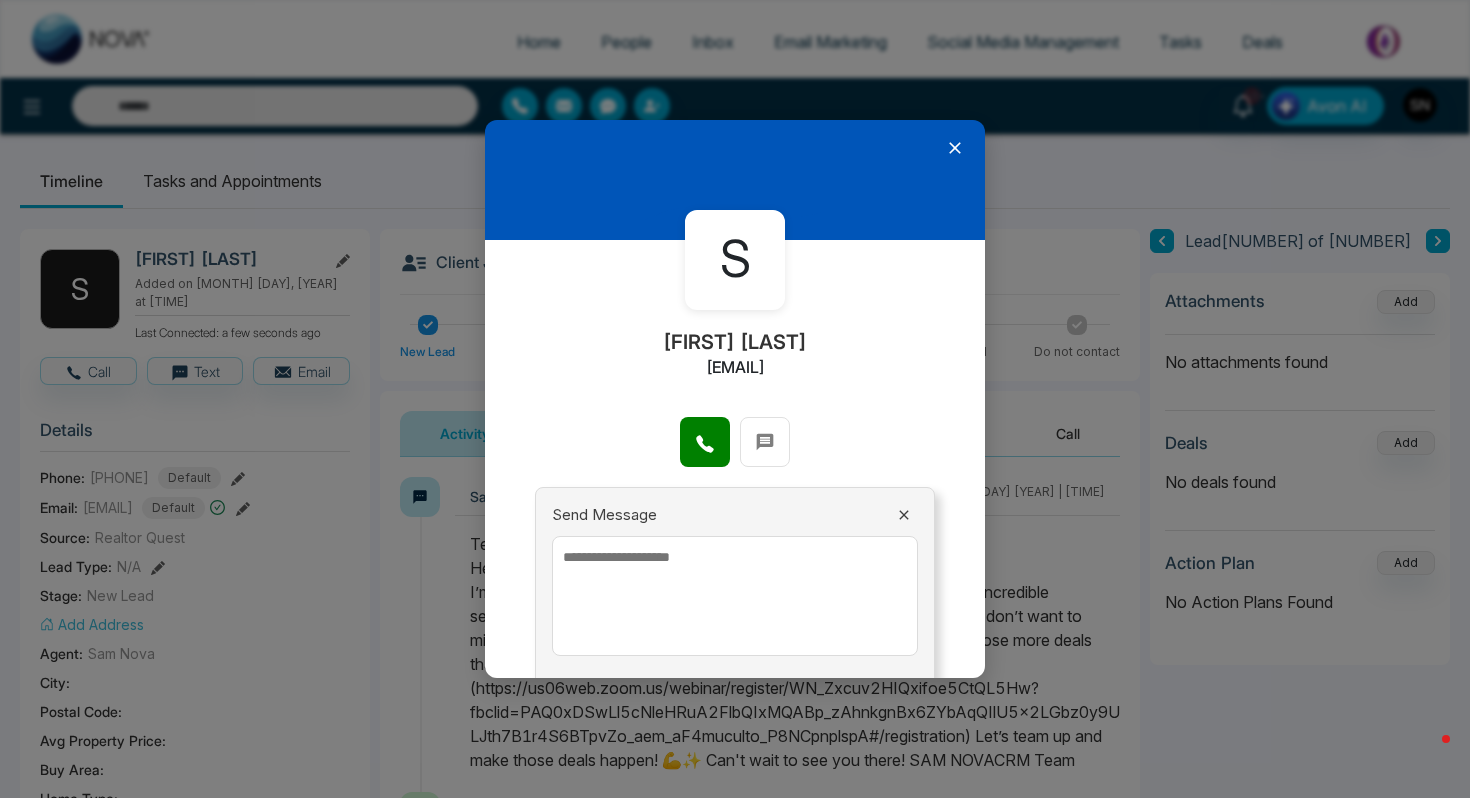click 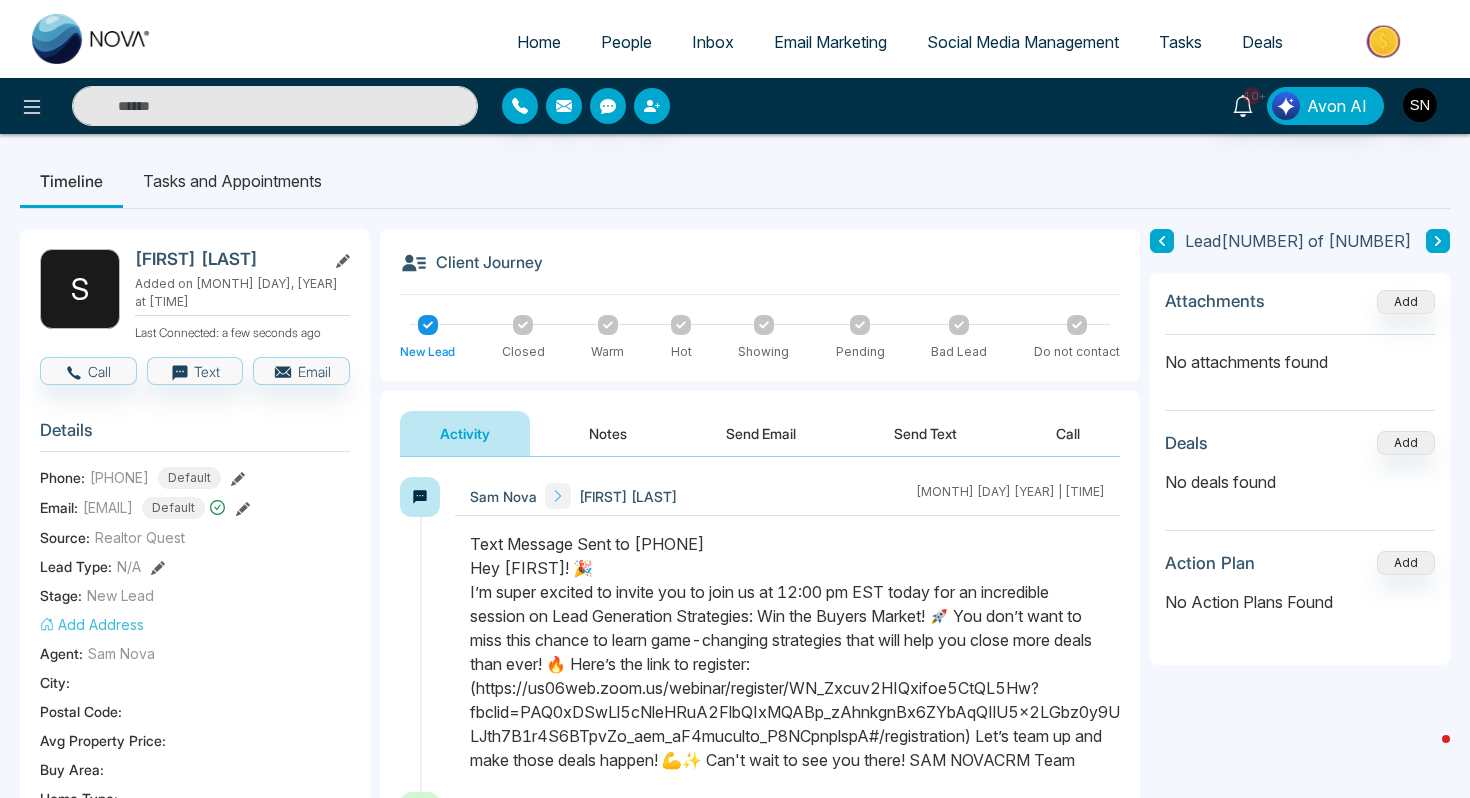 click at bounding box center (1438, 241) 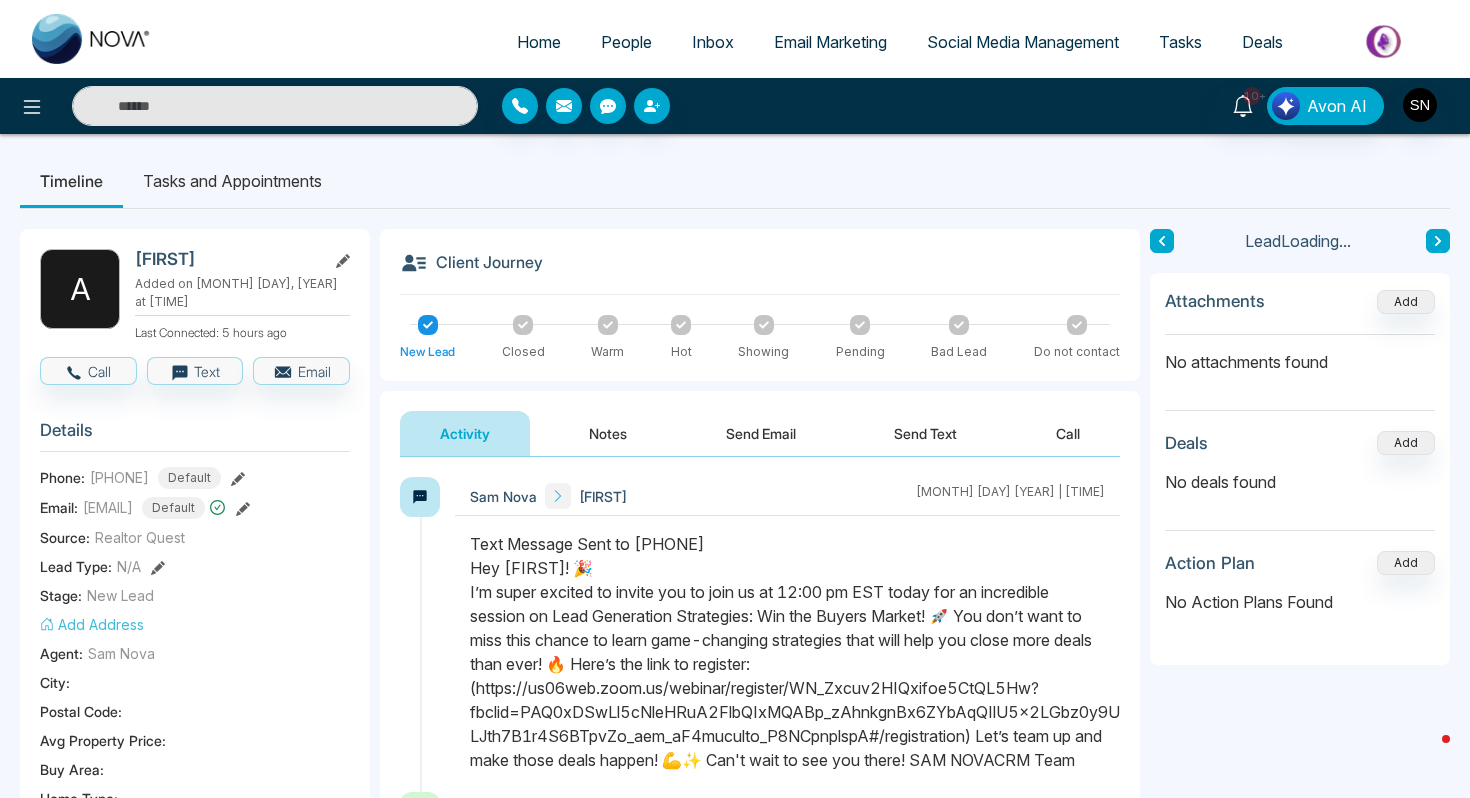 click on "People" at bounding box center (626, 42) 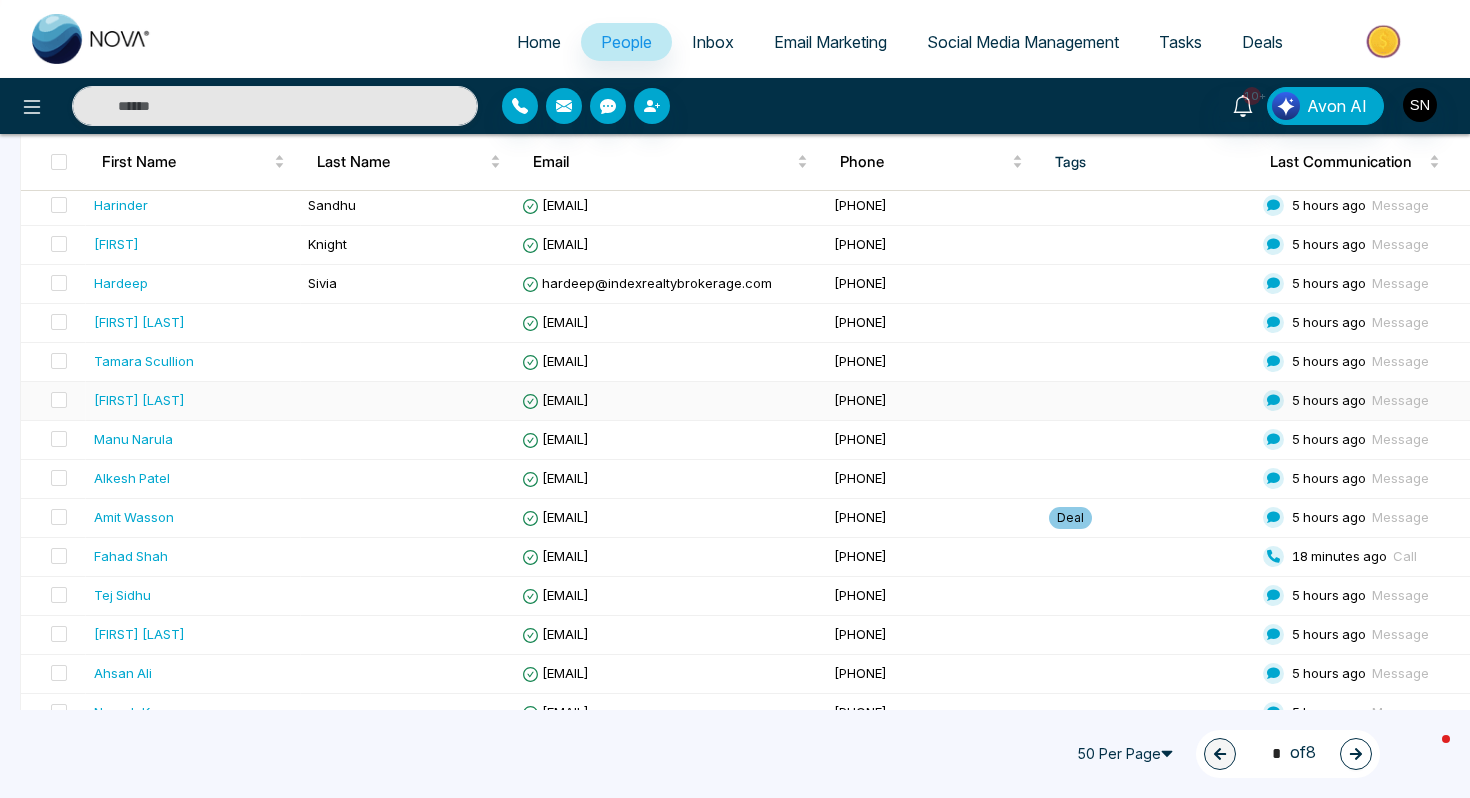 scroll, scrollTop: 296, scrollLeft: 0, axis: vertical 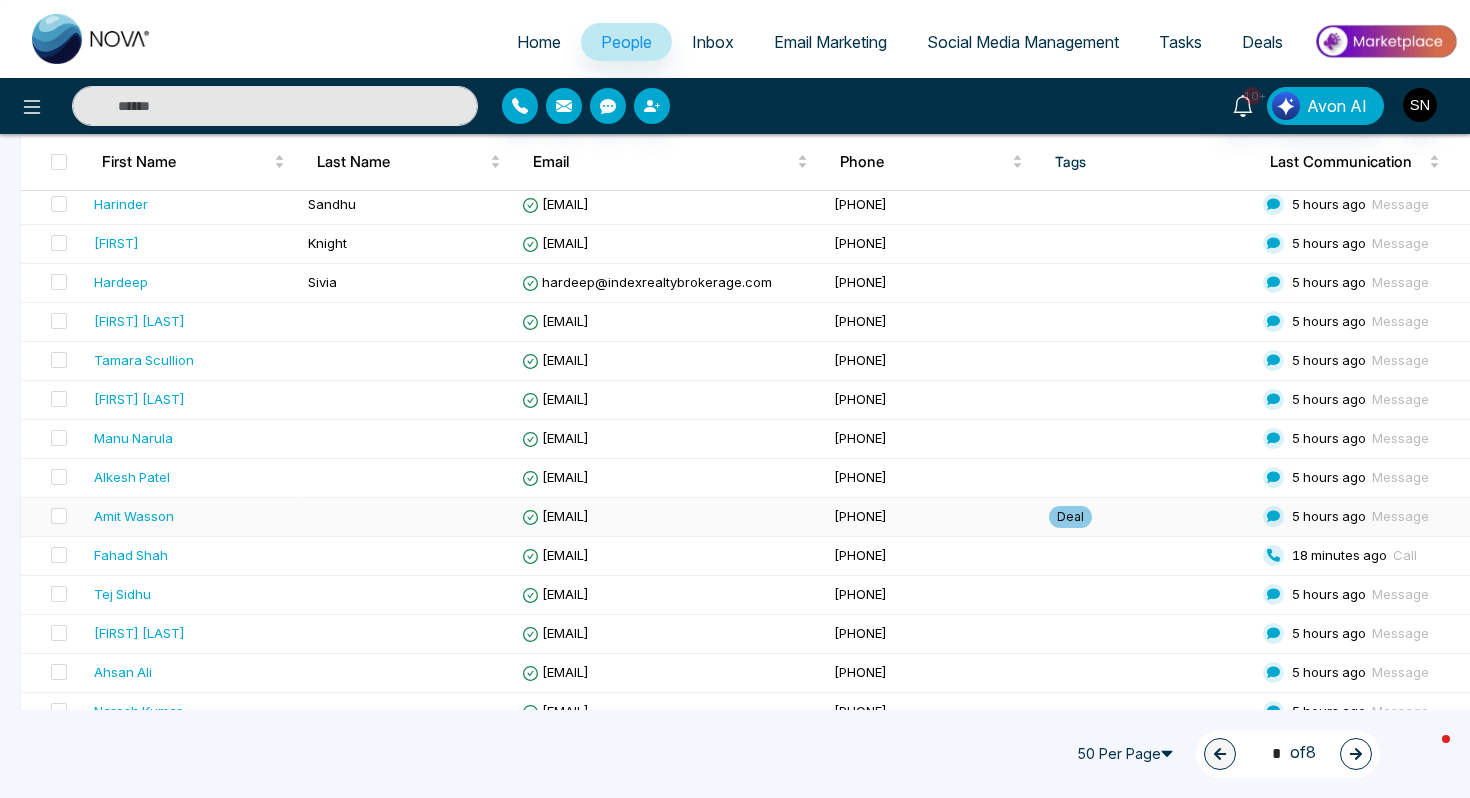 click on "Amit Wasson" at bounding box center [193, 516] 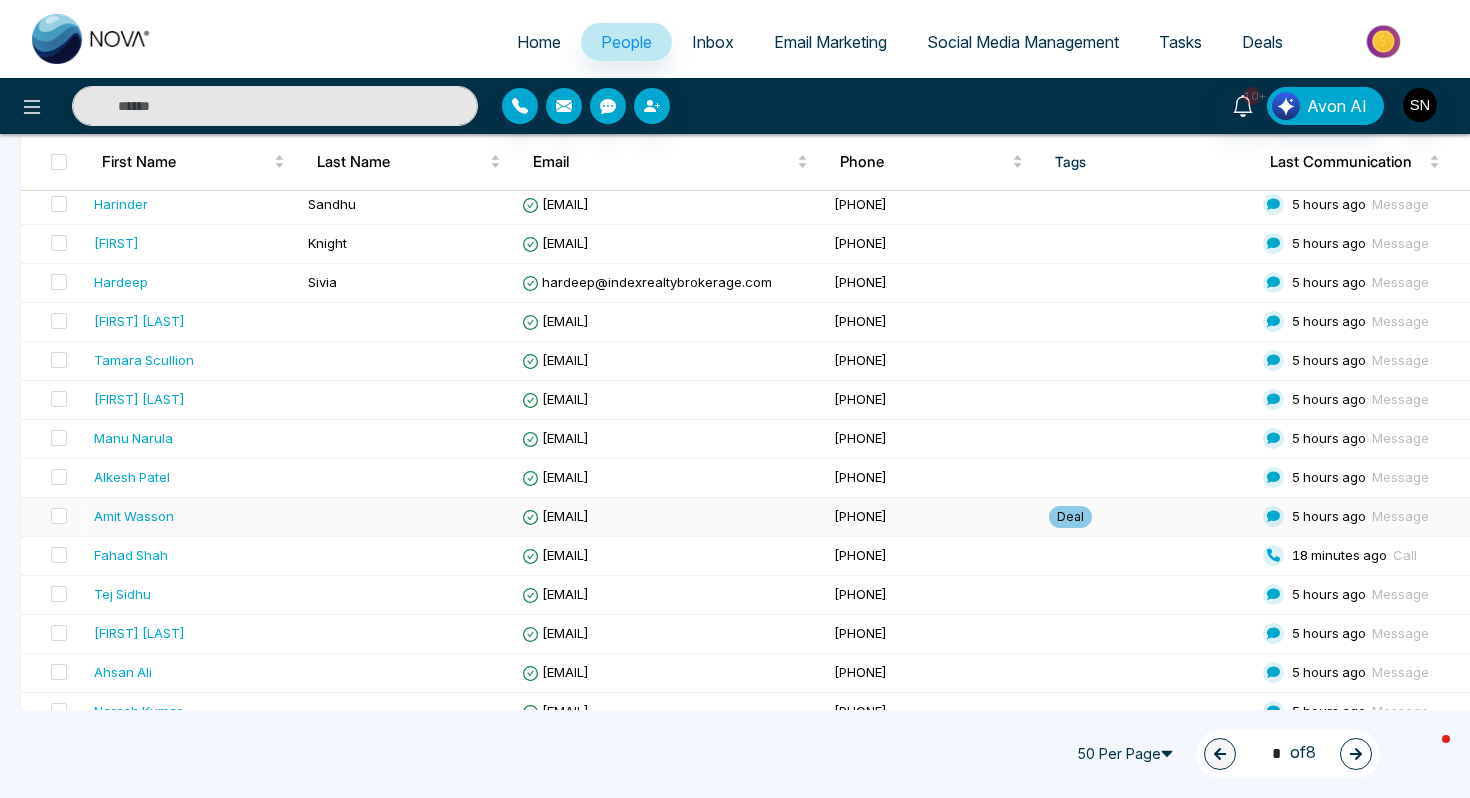 scroll, scrollTop: 0, scrollLeft: 0, axis: both 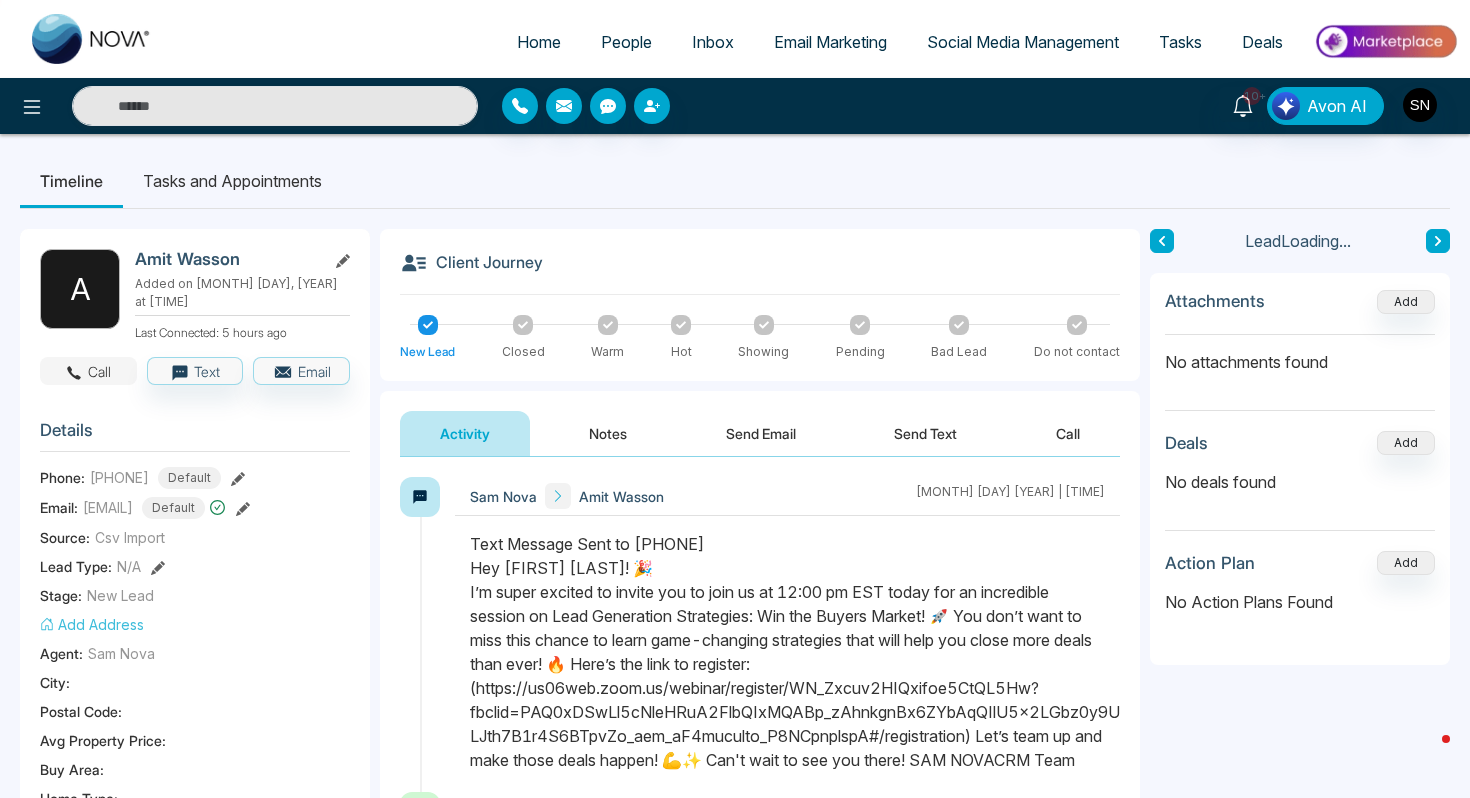click on "Call" at bounding box center (88, 371) 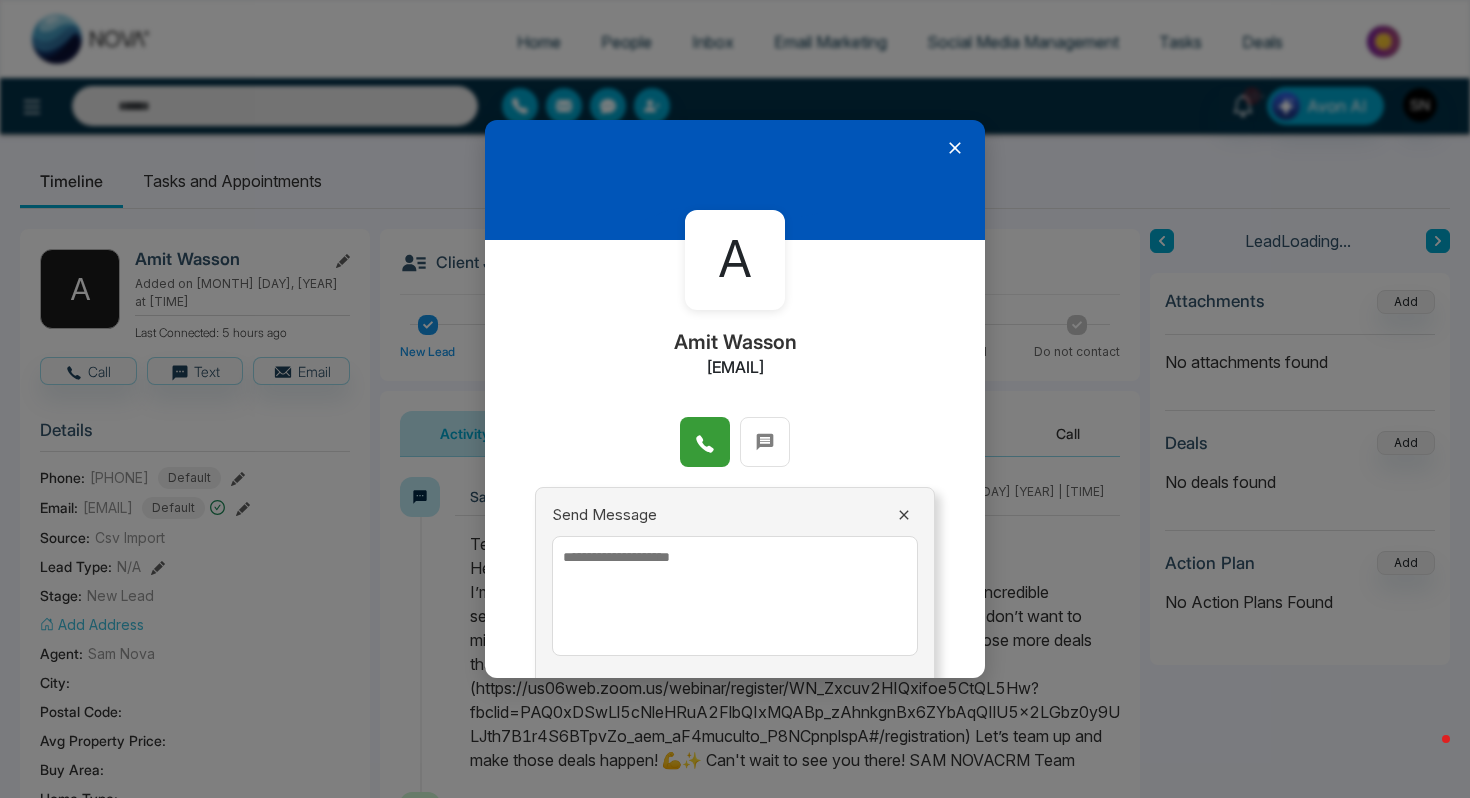 click 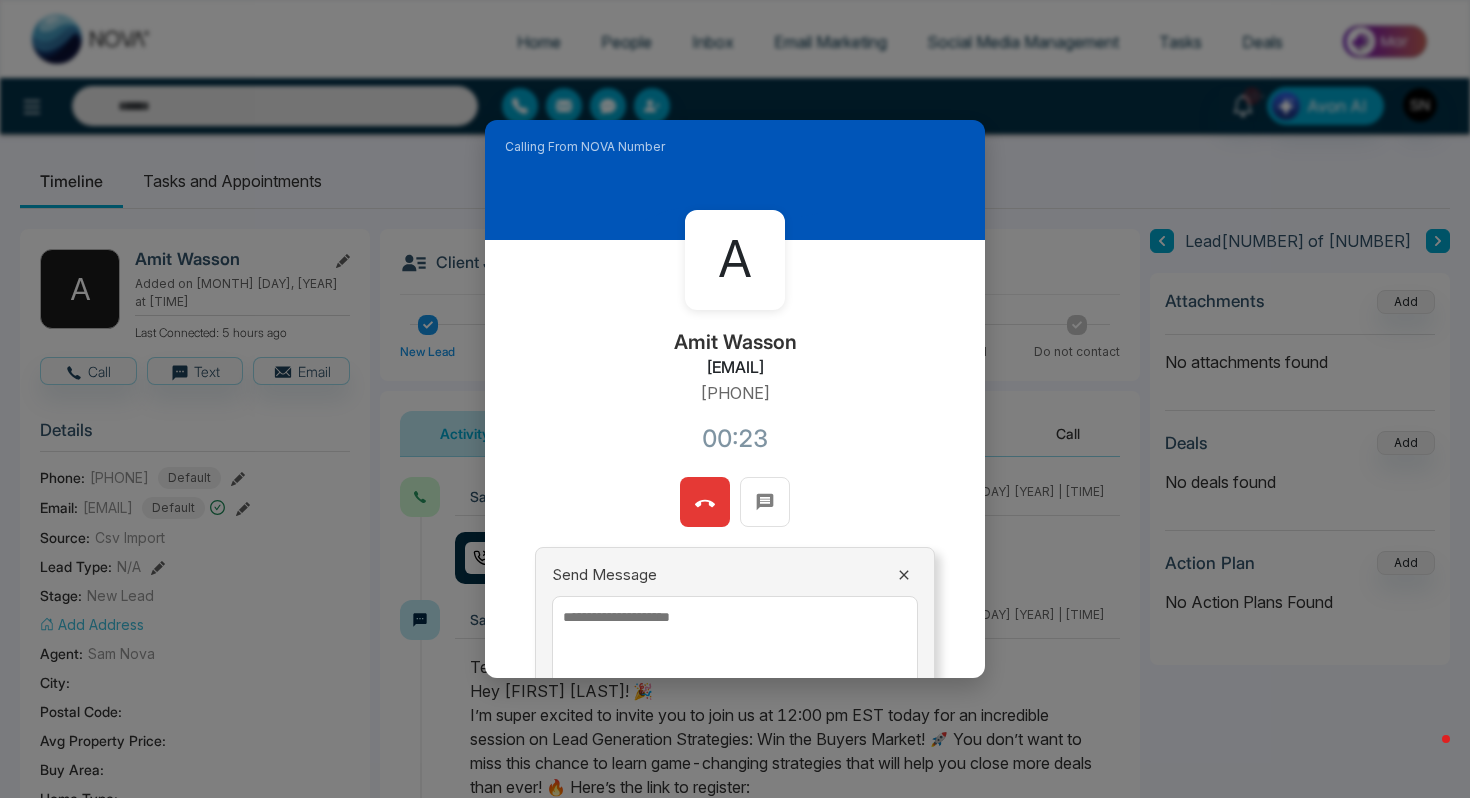 click at bounding box center [705, 502] 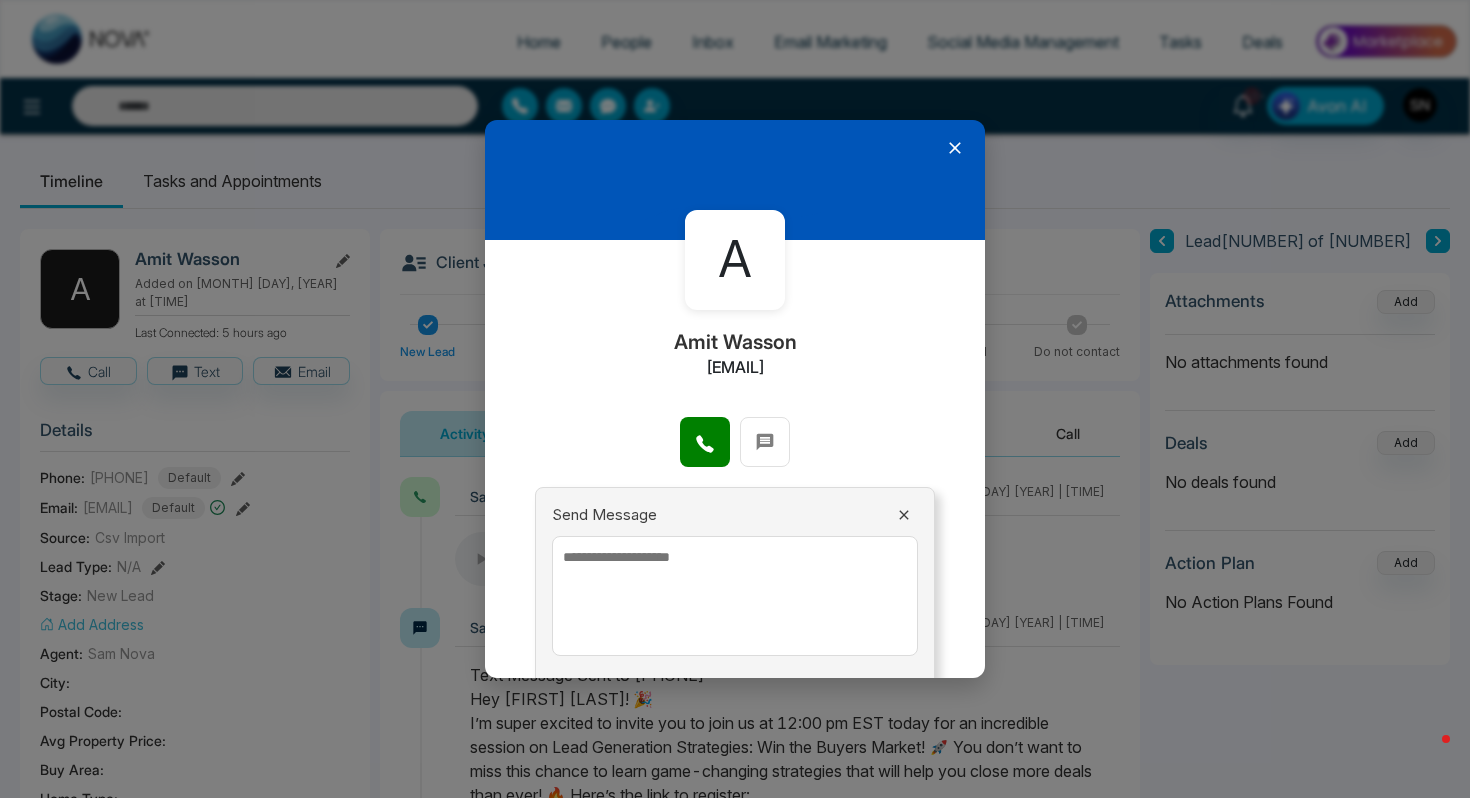 click 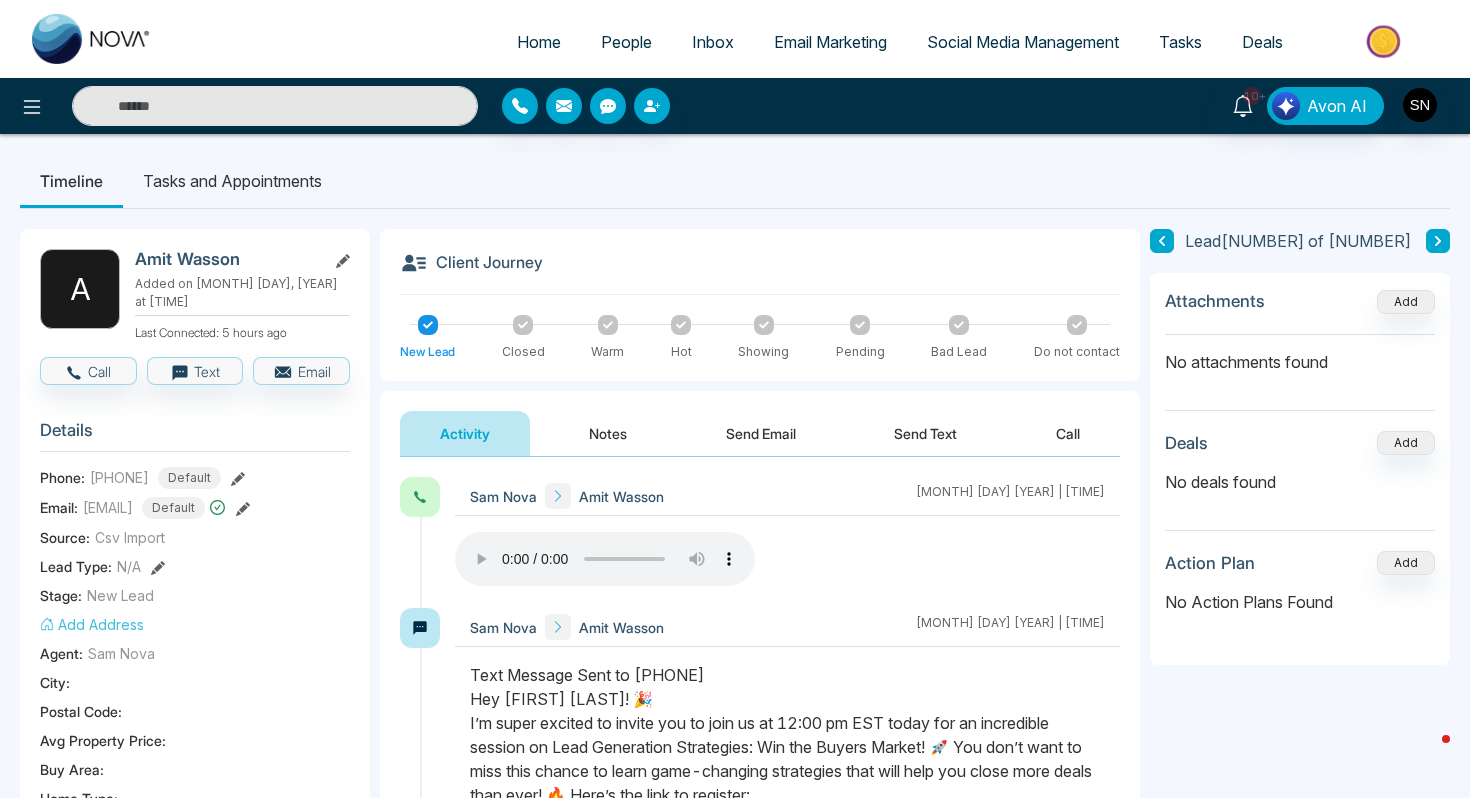click on "People" at bounding box center [626, 42] 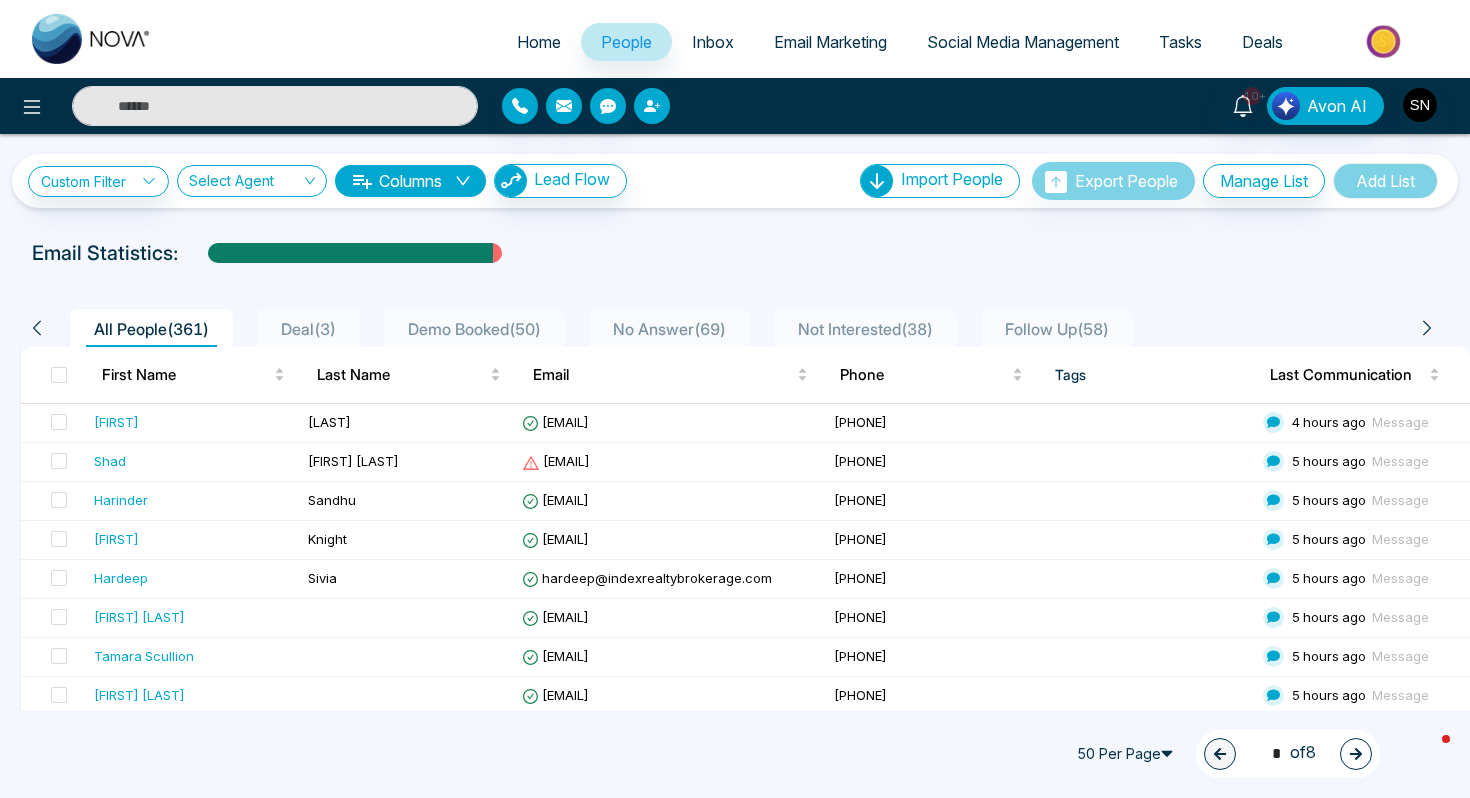 click at bounding box center (652, 106) 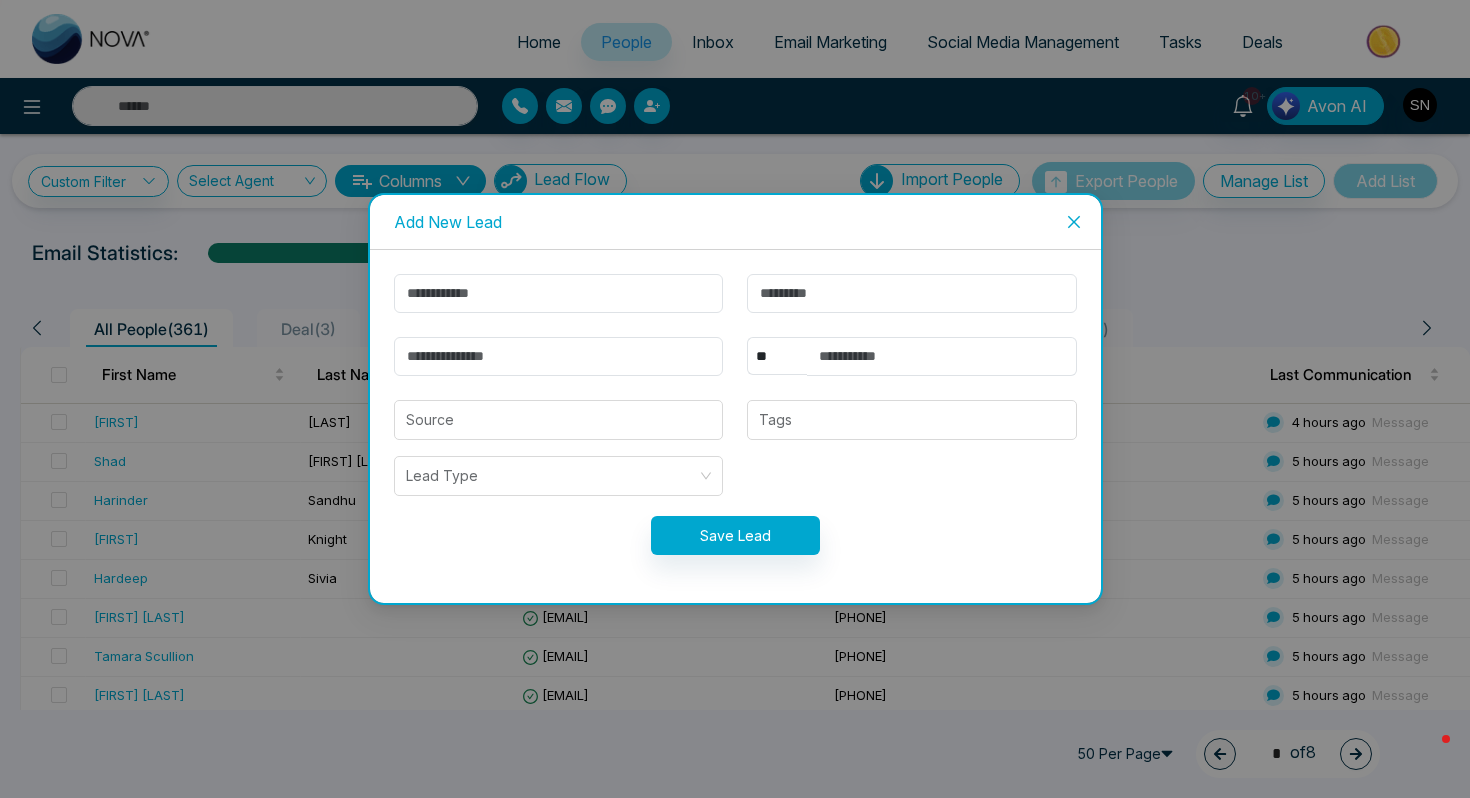 click 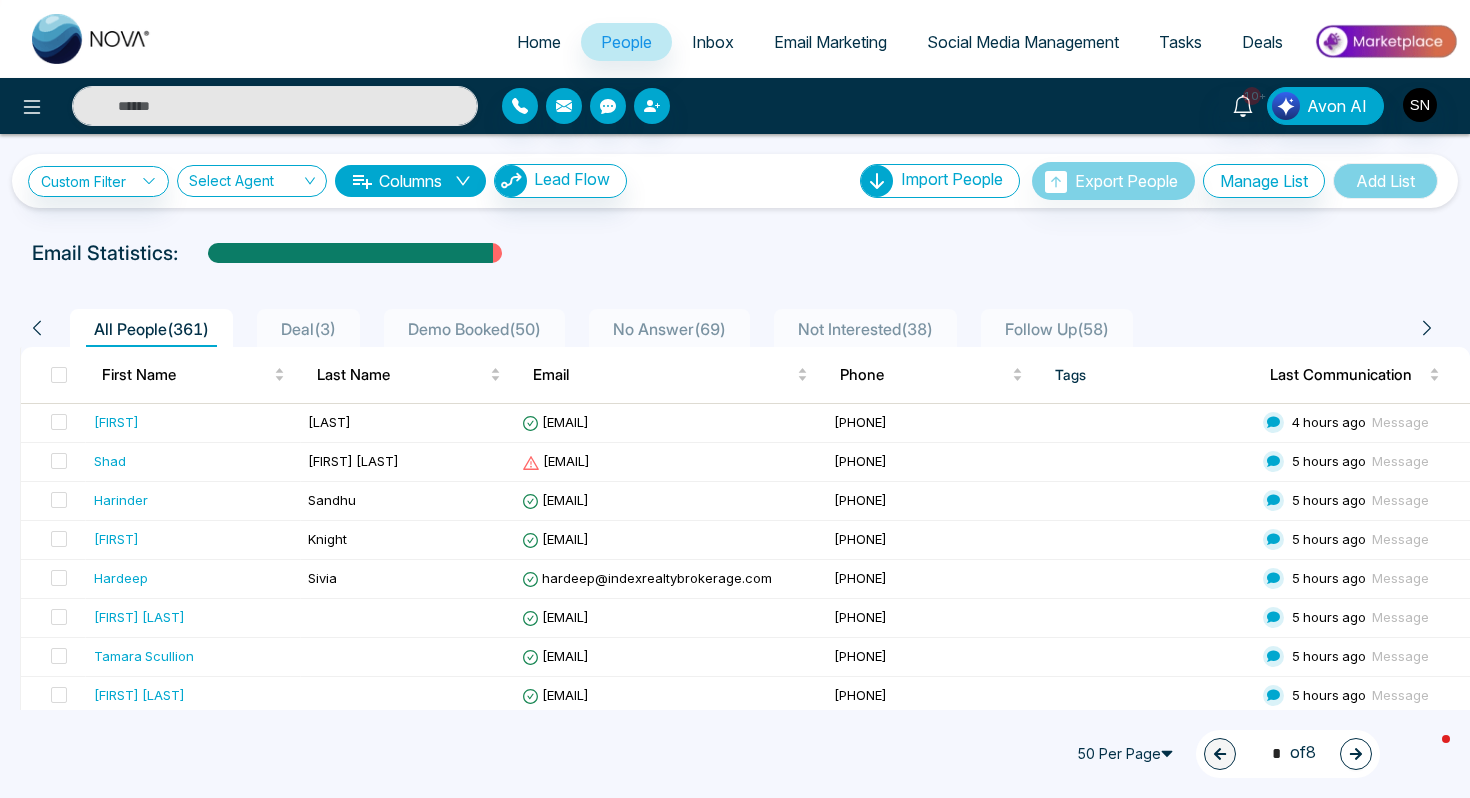 click on "10+ Avon AI" at bounding box center [735, 106] 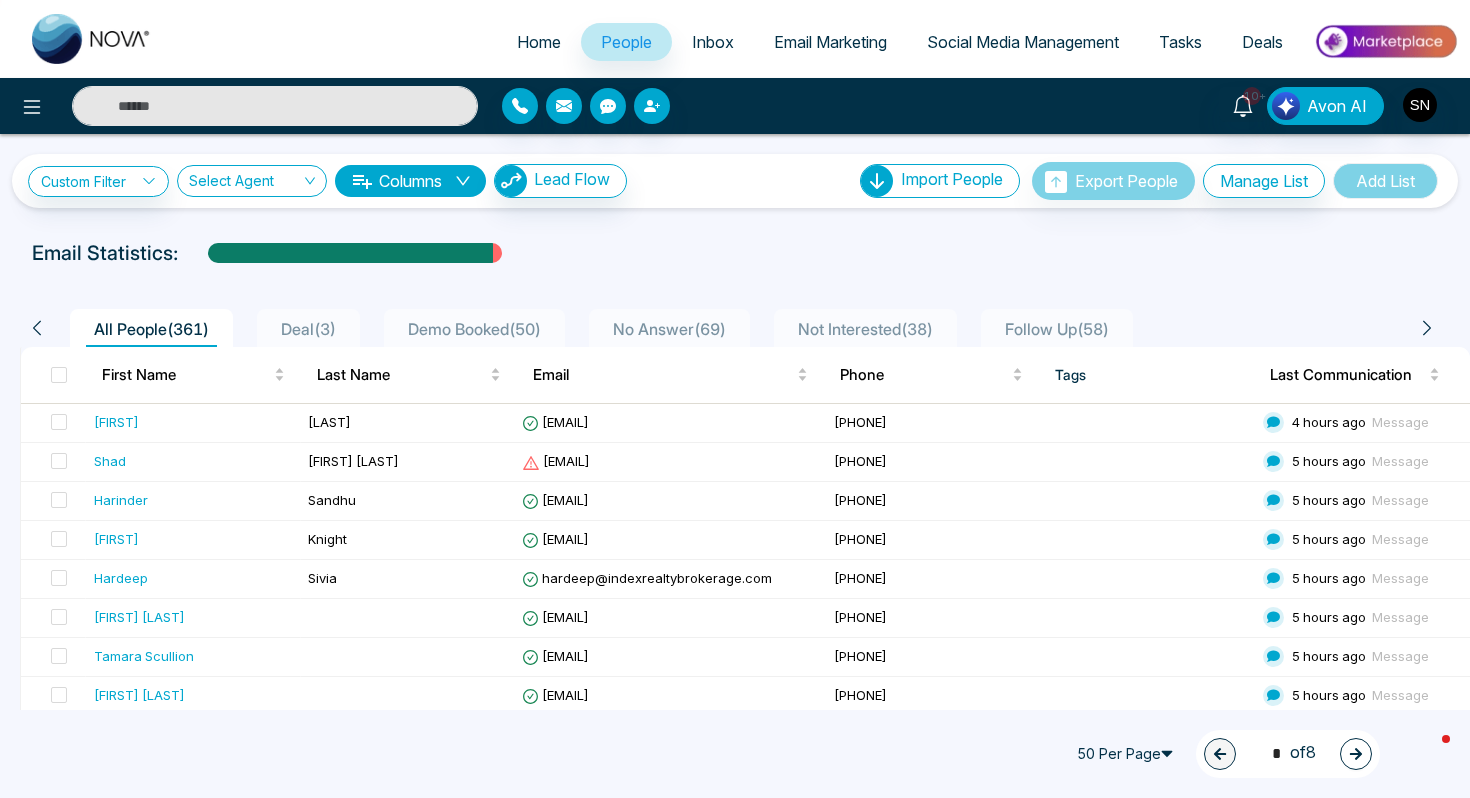 click at bounding box center (275, 106) 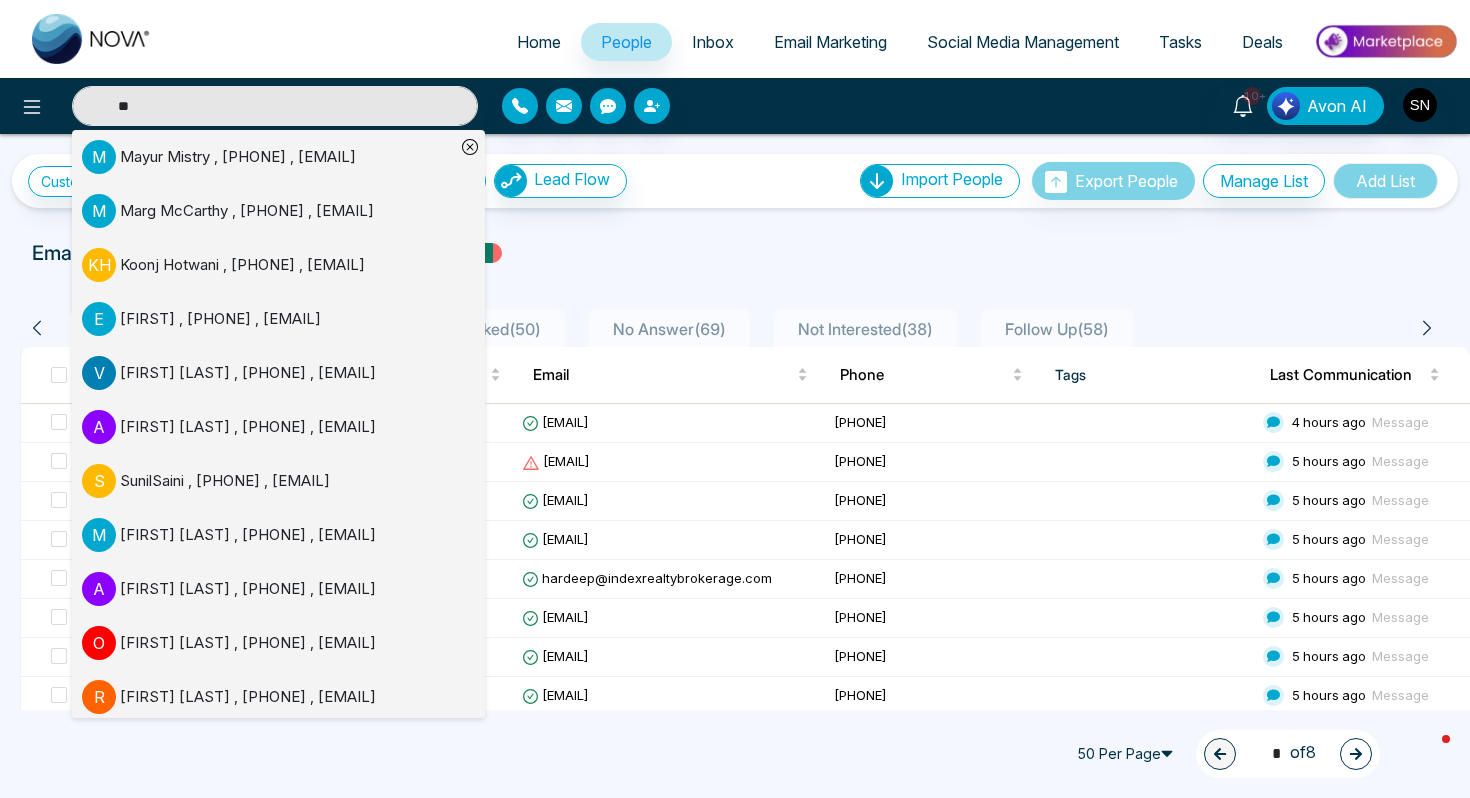 type on "*" 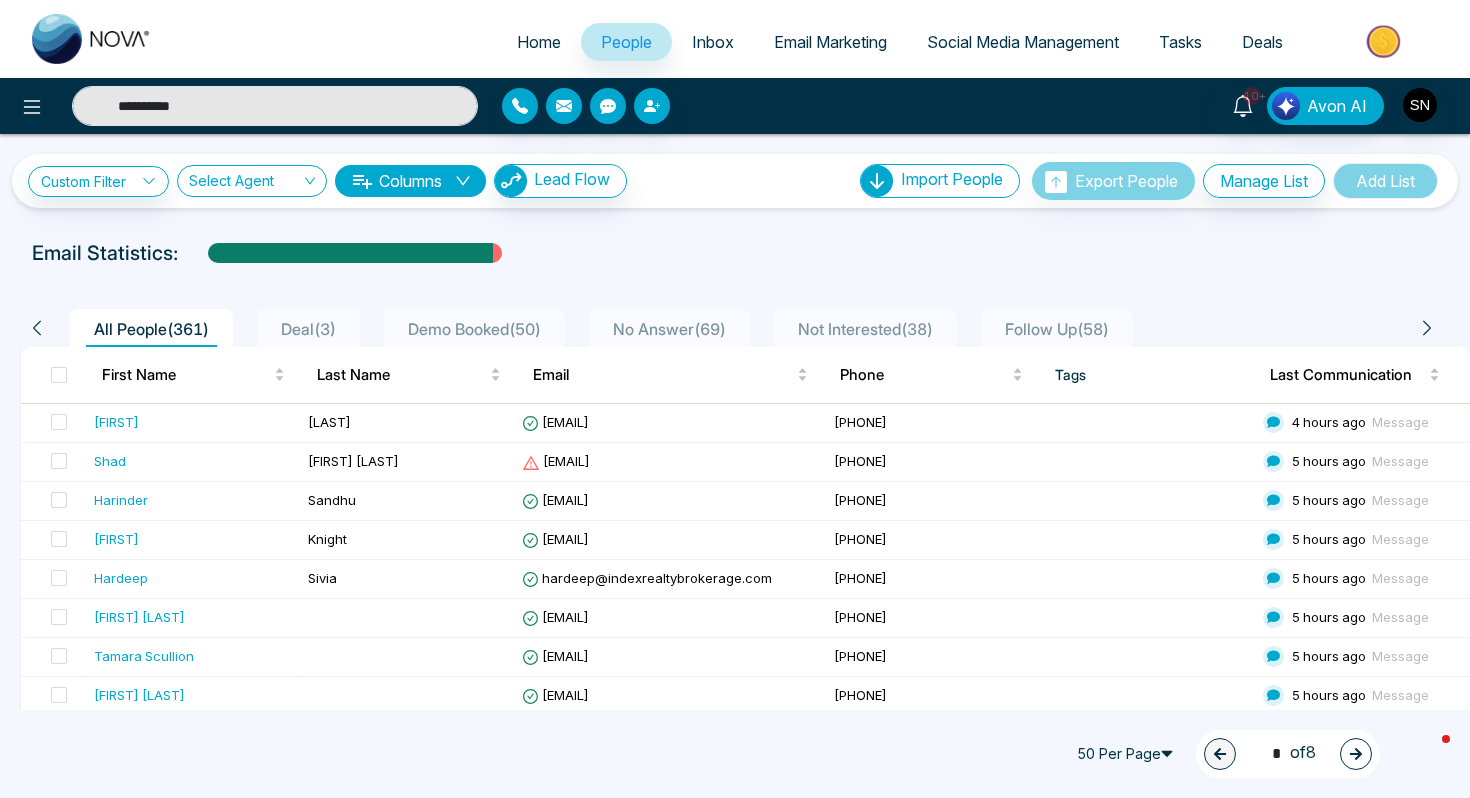 type on "**********" 